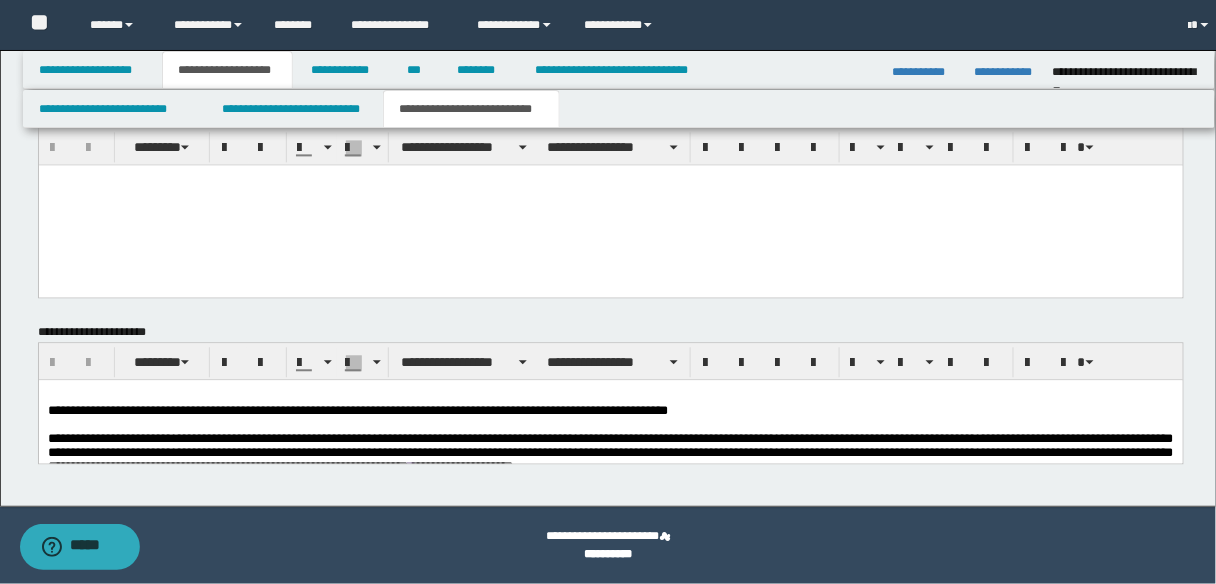 scroll, scrollTop: 1018, scrollLeft: 0, axis: vertical 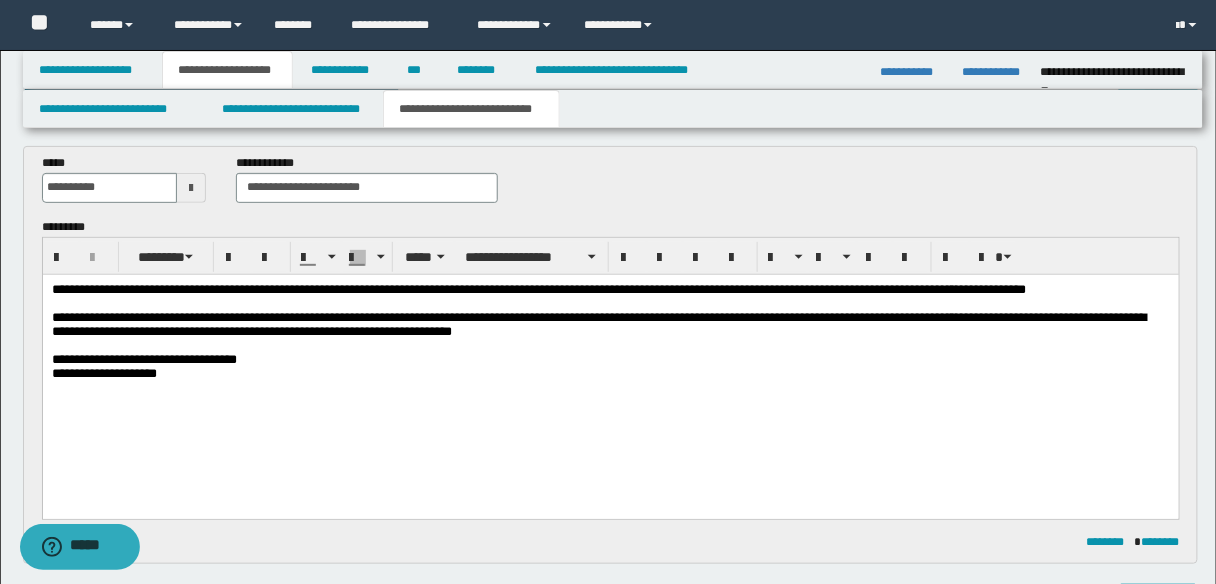 click on "**********" at bounding box center (538, 288) 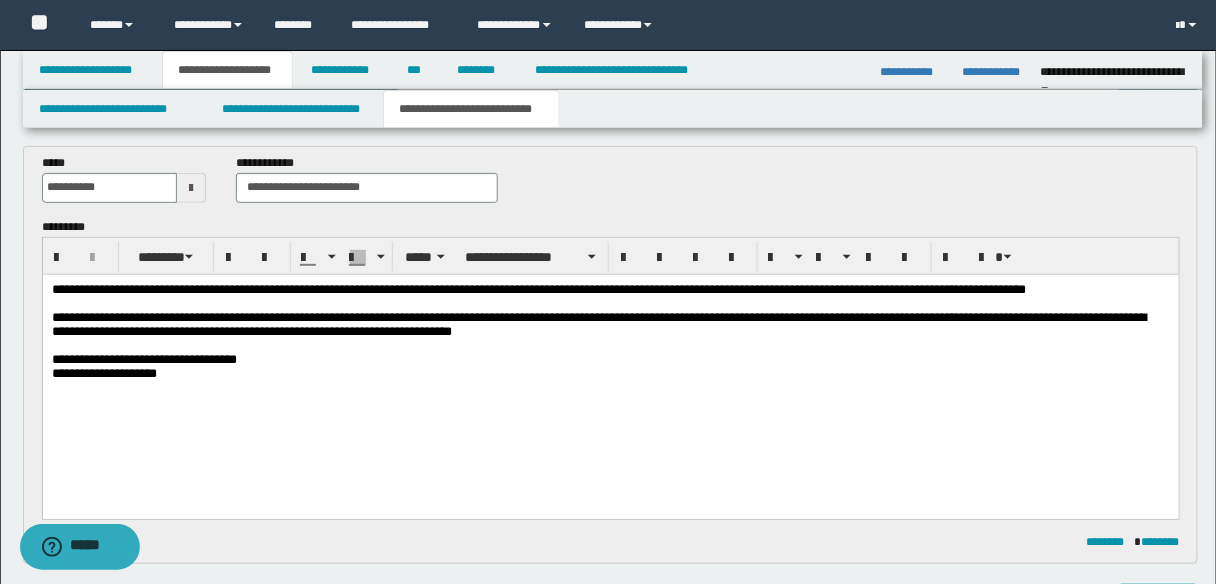 type 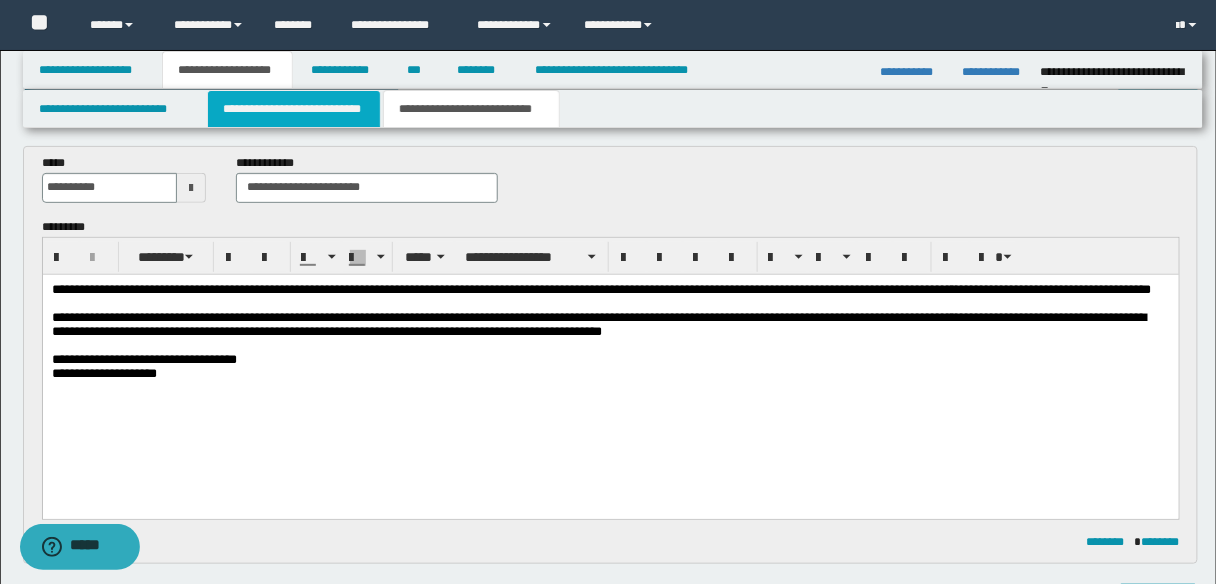 click on "**********" at bounding box center [294, 109] 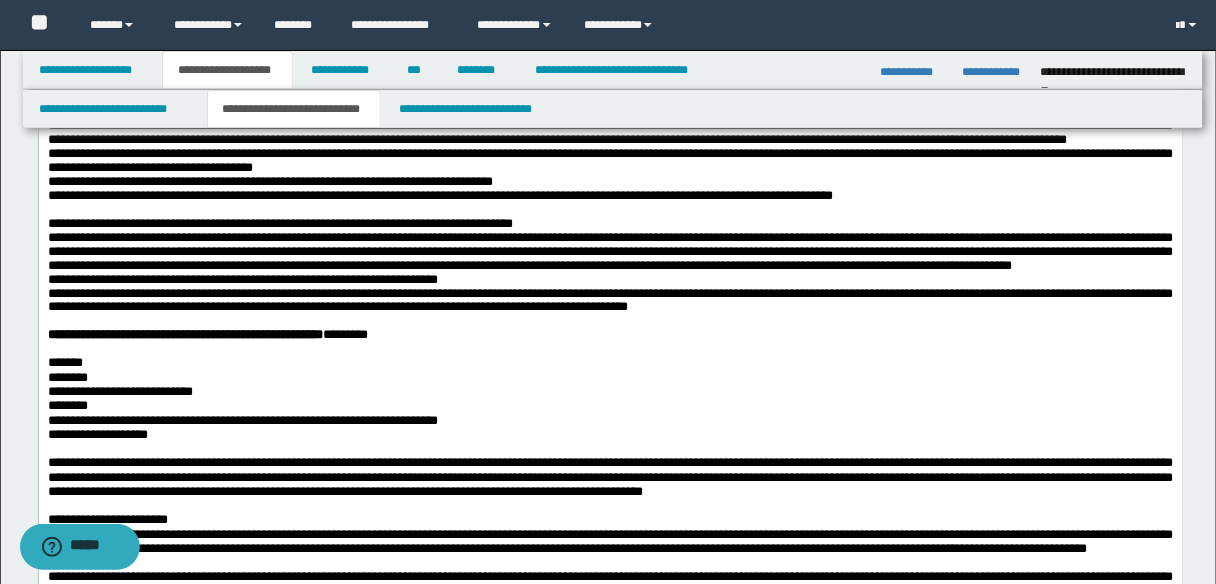 scroll, scrollTop: 640, scrollLeft: 0, axis: vertical 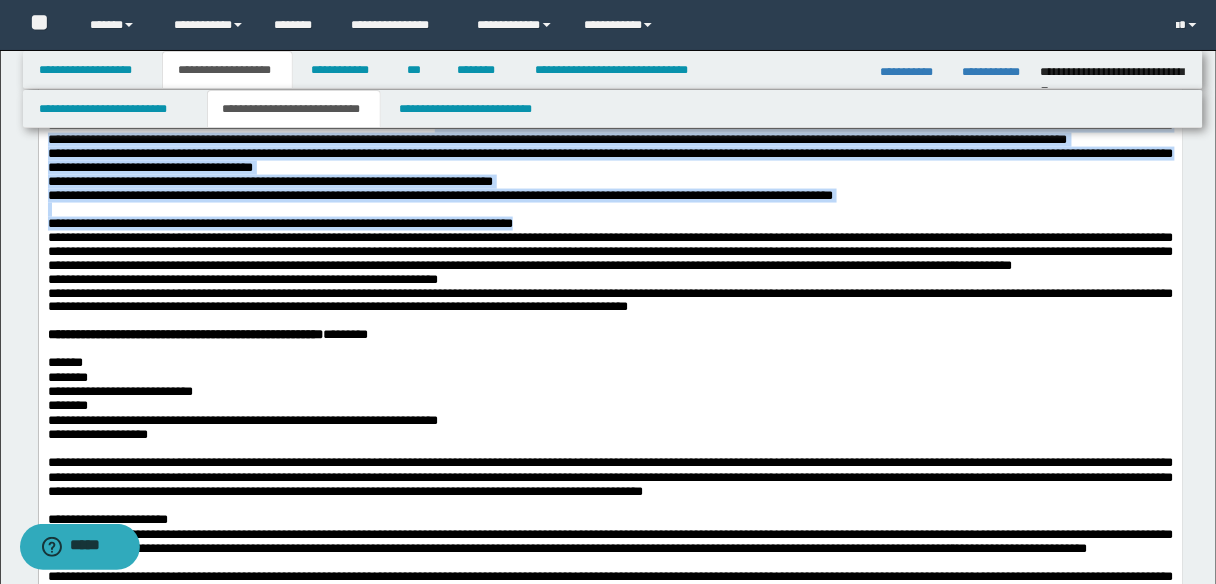 drag, startPoint x: 517, startPoint y: 177, endPoint x: 606, endPoint y: 298, distance: 150.20653 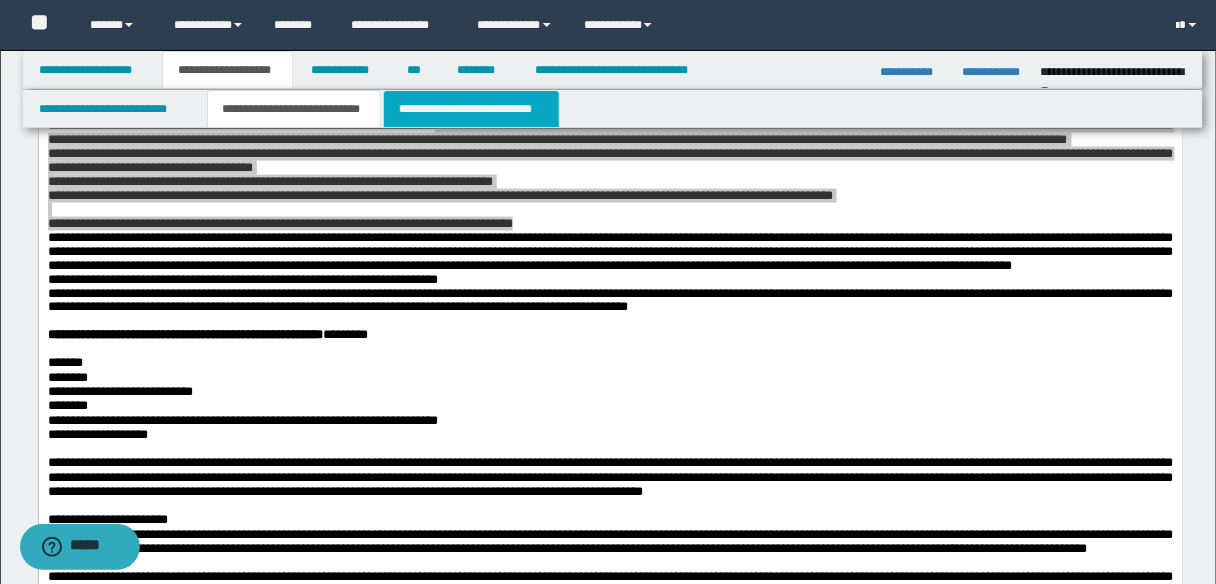 click on "**********" at bounding box center [471, 109] 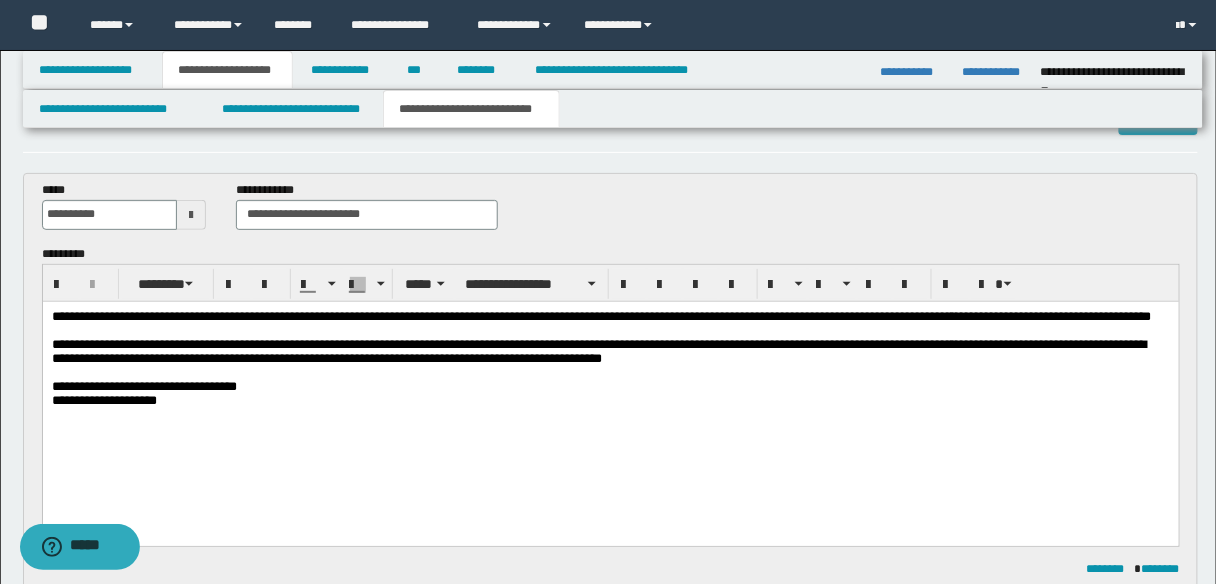 scroll, scrollTop: 80, scrollLeft: 0, axis: vertical 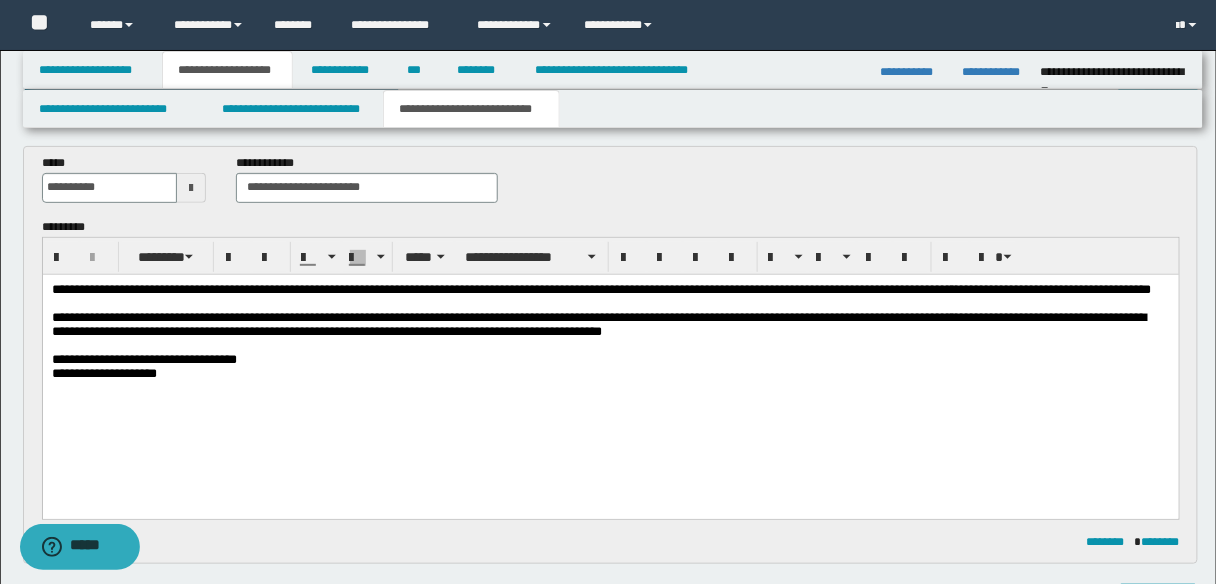 click on "**********" at bounding box center [598, 323] 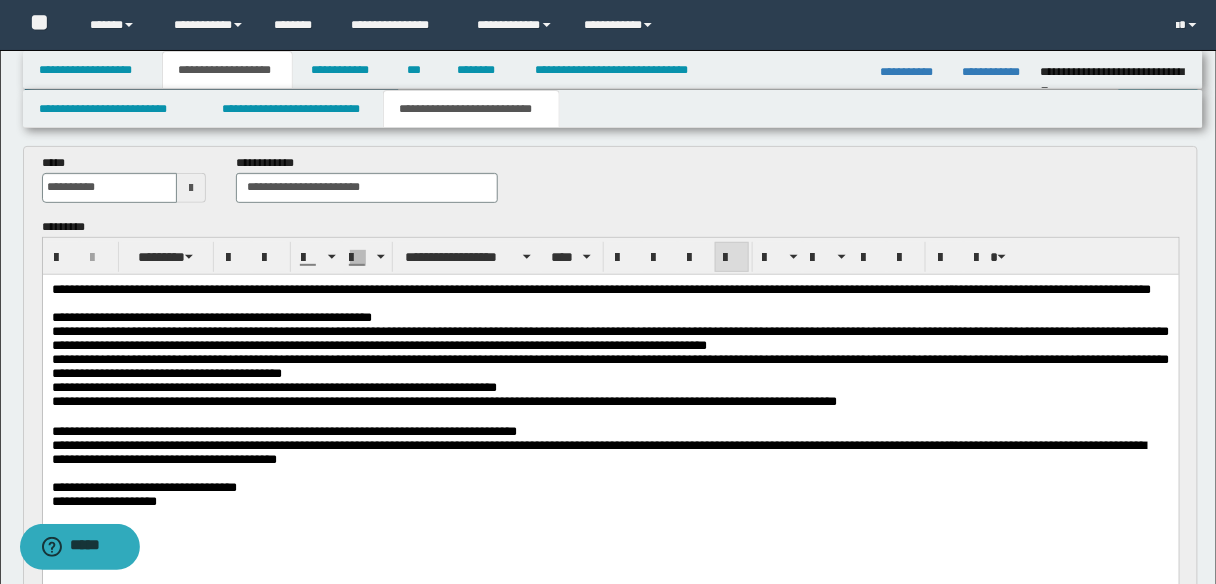 click on "**********" at bounding box center [610, 317] 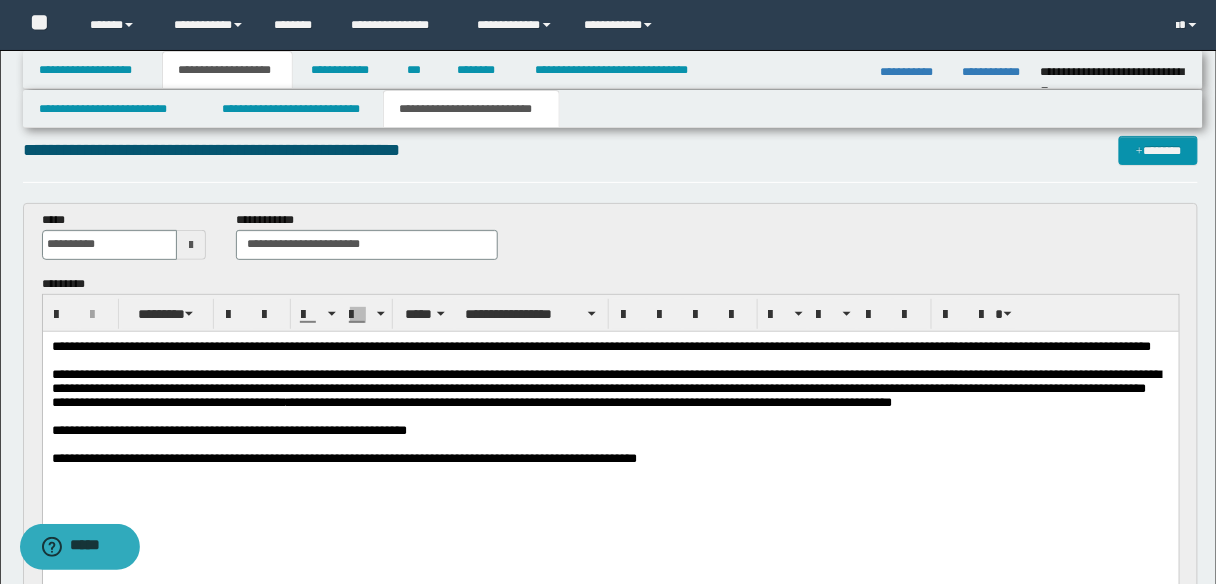 scroll, scrollTop: 0, scrollLeft: 0, axis: both 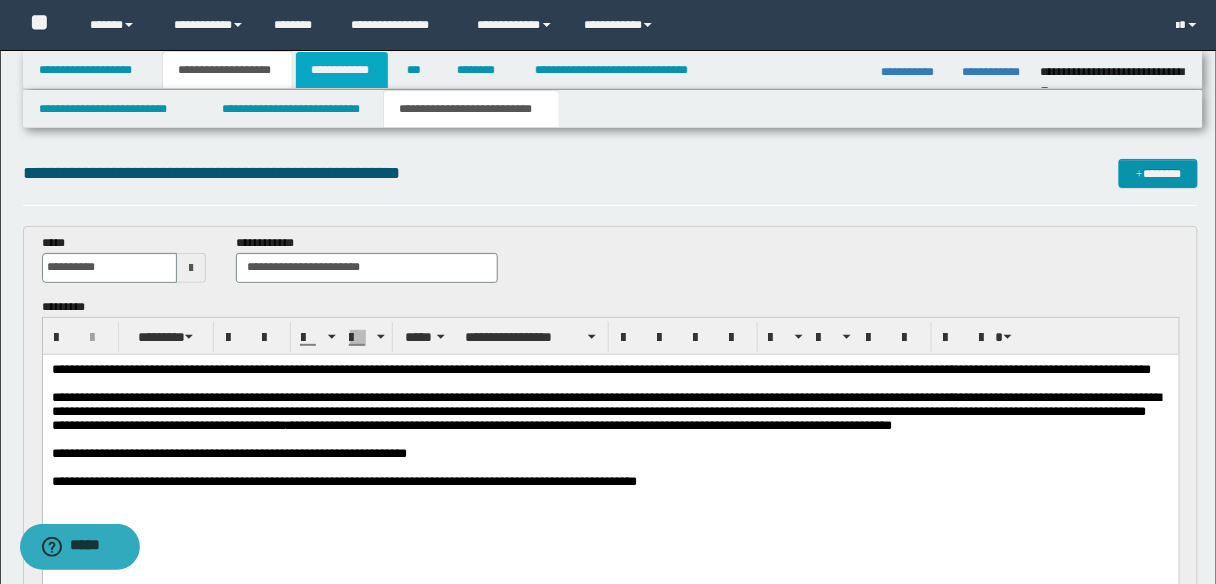 click on "**********" at bounding box center [342, 70] 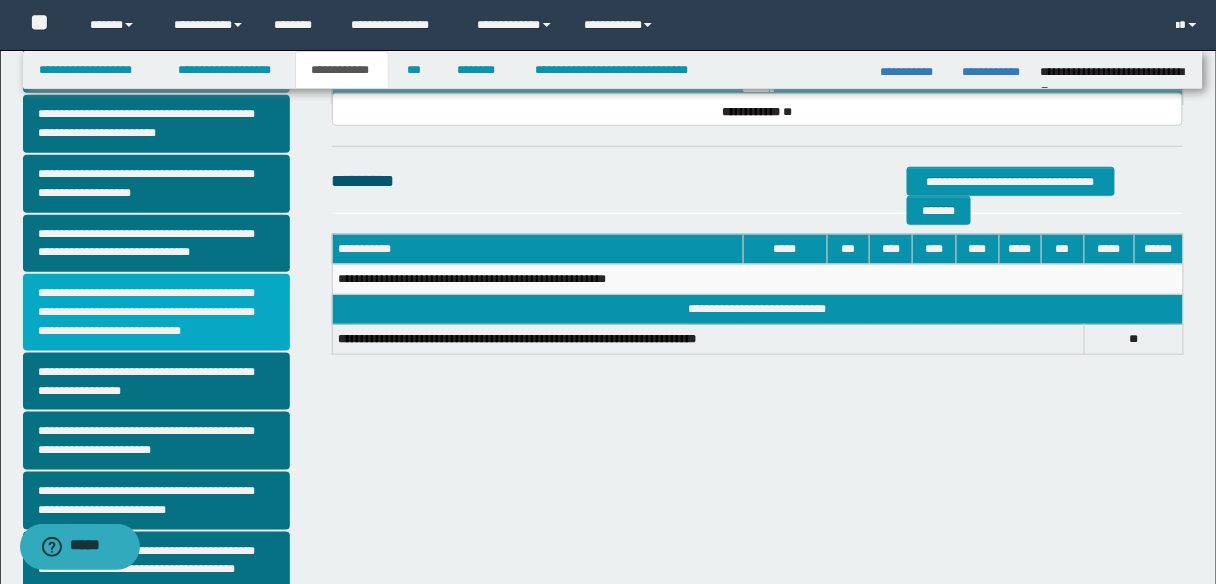 scroll, scrollTop: 400, scrollLeft: 0, axis: vertical 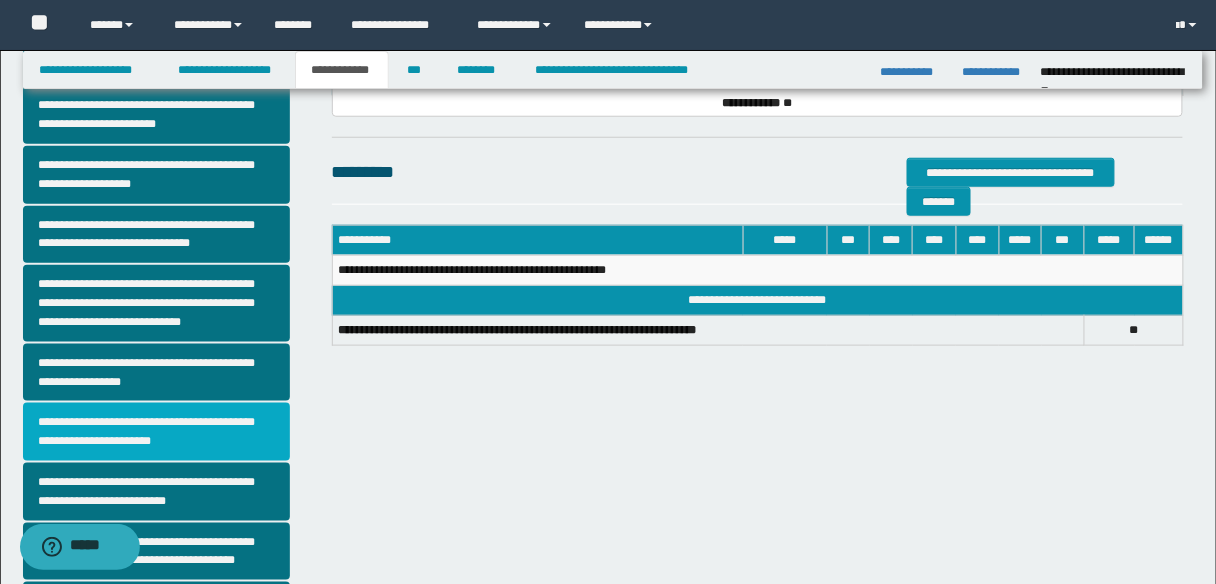 click on "**********" at bounding box center [156, 432] 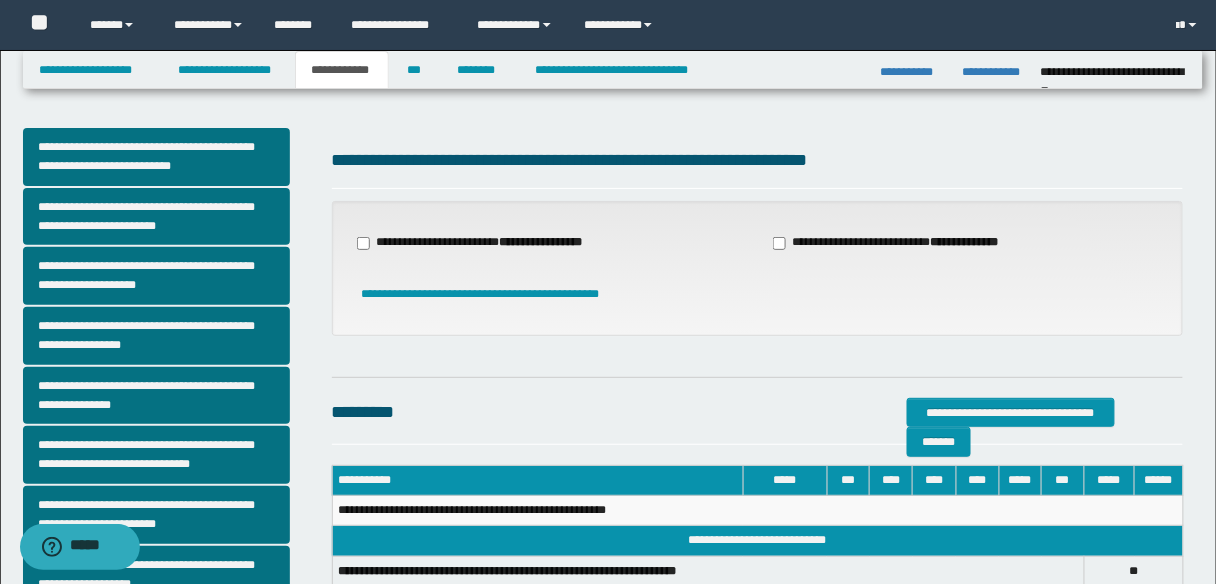 click on "**********" at bounding box center (898, 243) 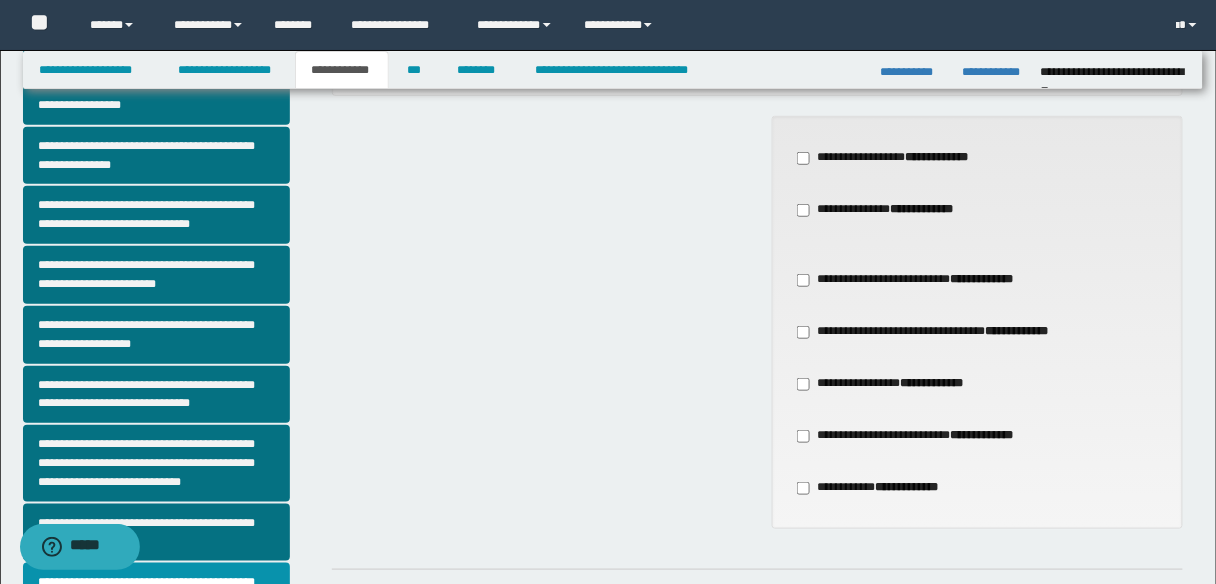 scroll, scrollTop: 320, scrollLeft: 0, axis: vertical 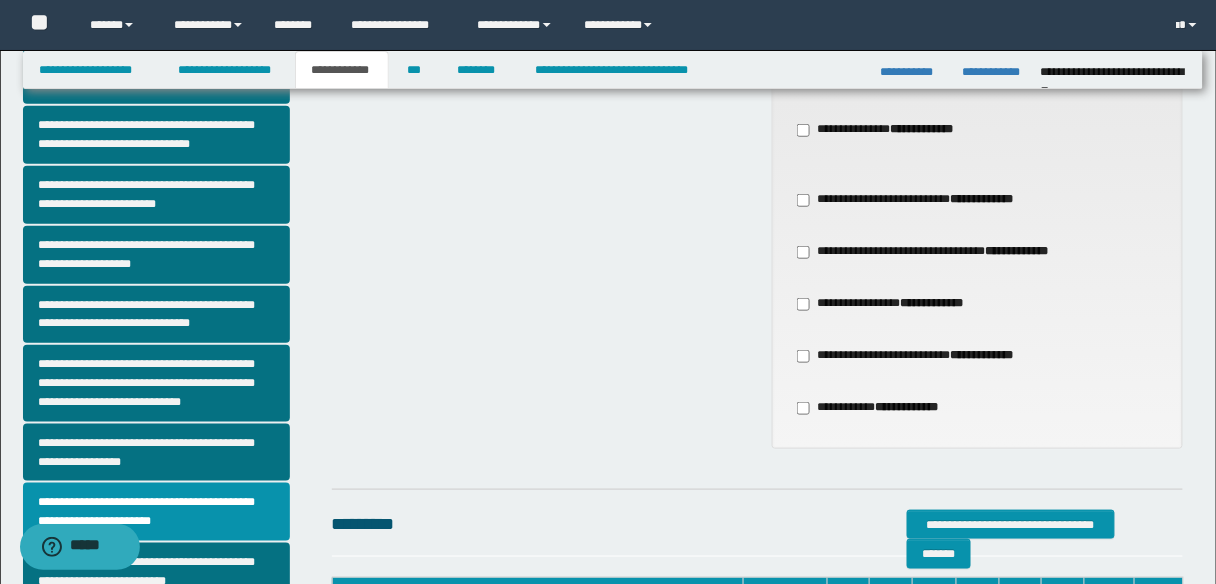 click on "**********" at bounding box center [978, 356] 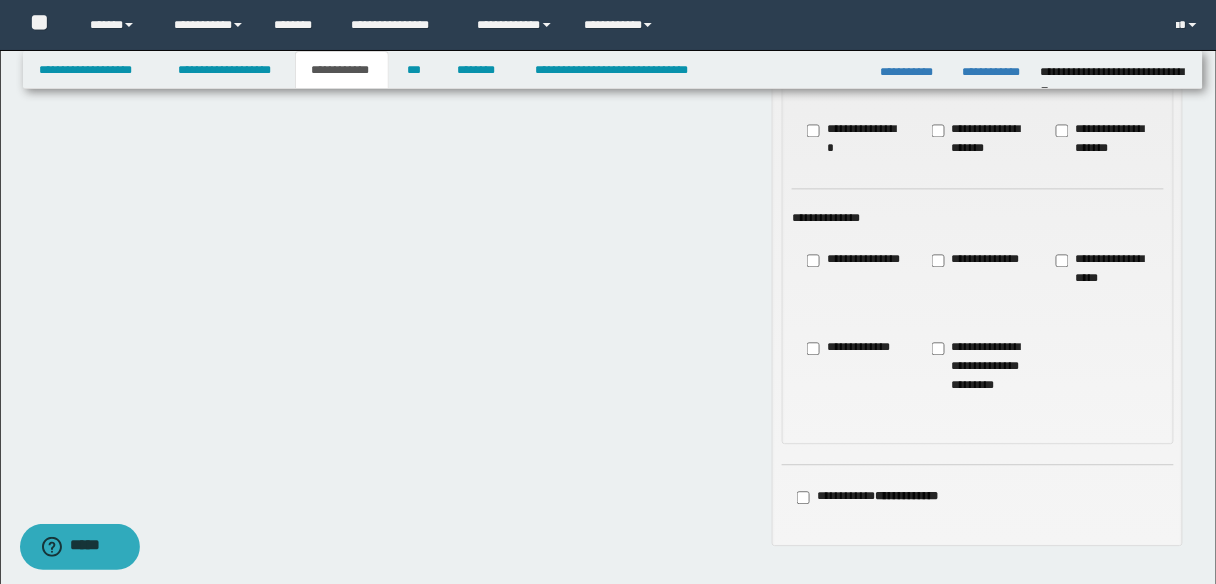 scroll, scrollTop: 1040, scrollLeft: 0, axis: vertical 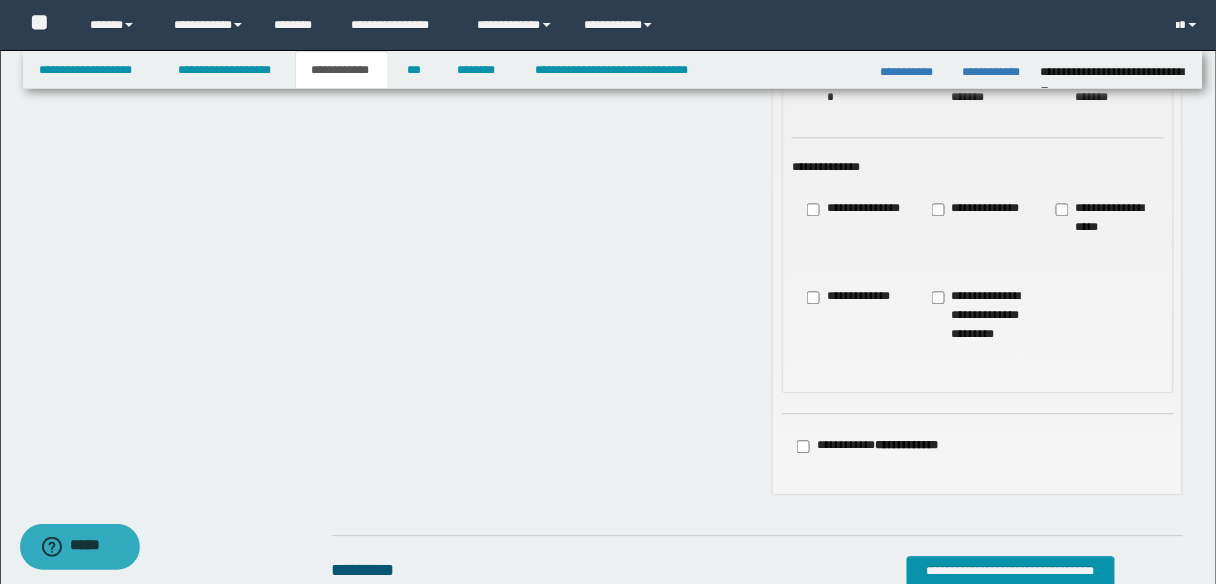click on "**********" at bounding box center [1103, 227] 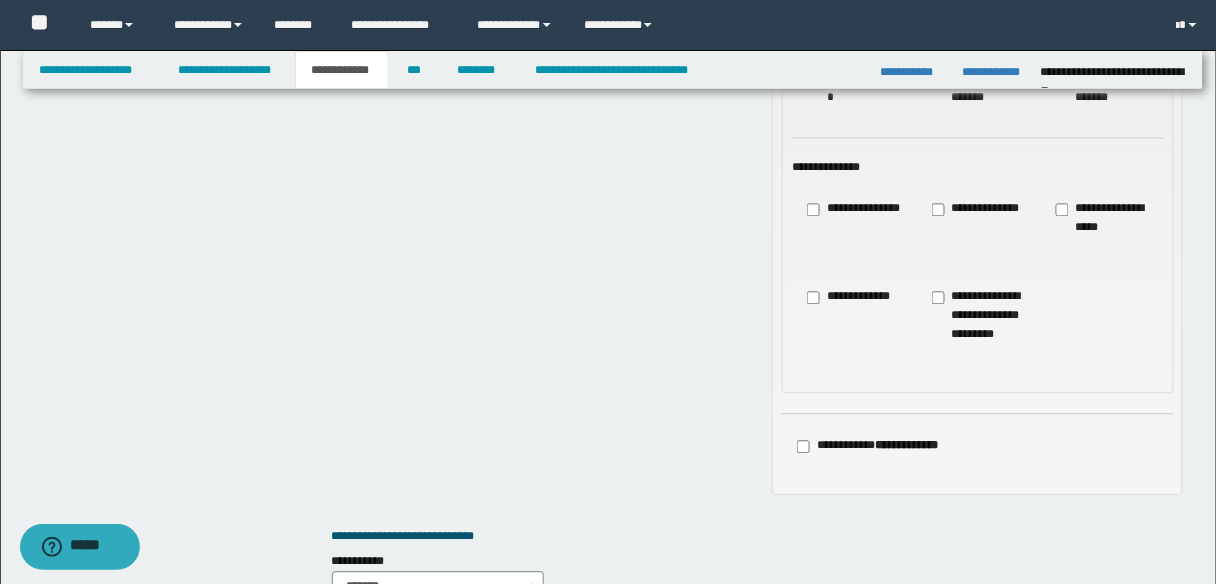 click on "**********" at bounding box center [1103, 227] 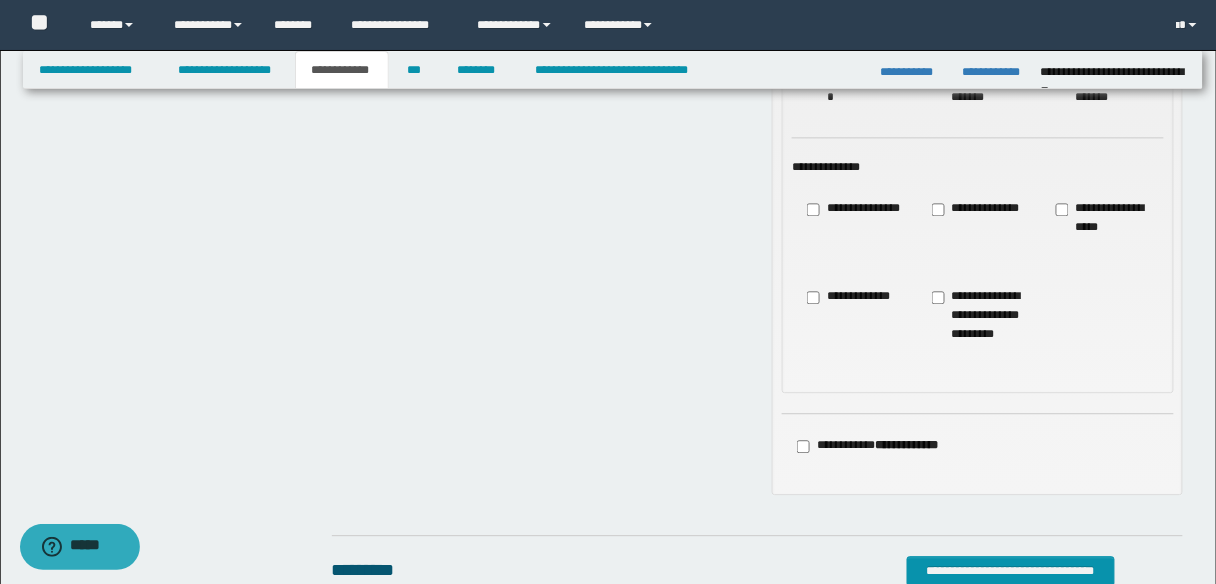 click on "**********" at bounding box center (849, 297) 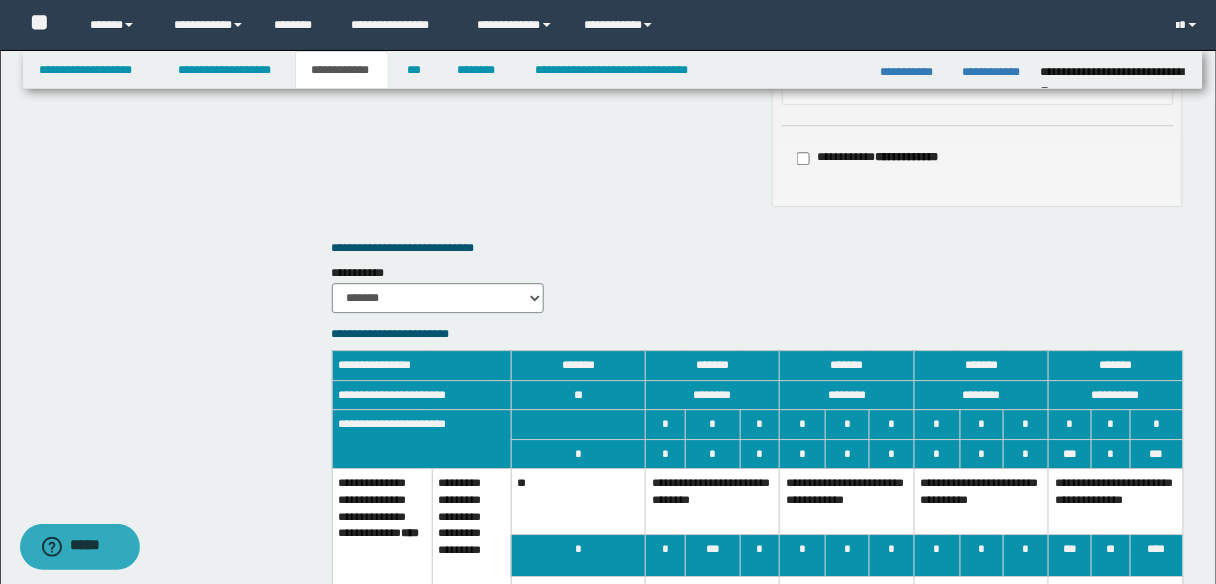 scroll, scrollTop: 1360, scrollLeft: 0, axis: vertical 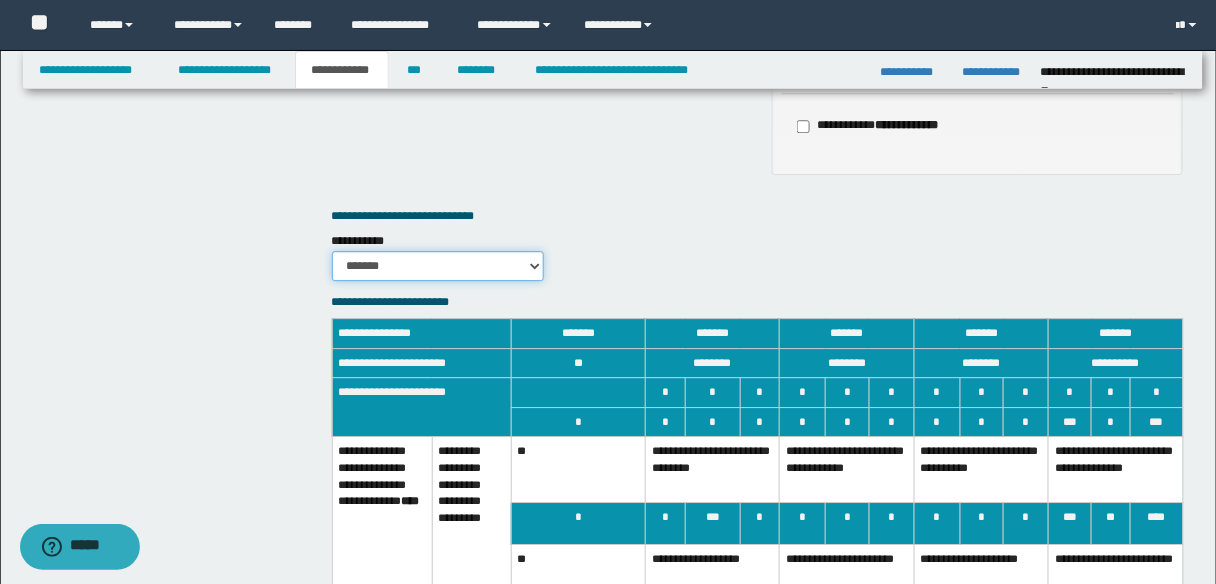 click on "*******
*********" at bounding box center (438, 266) 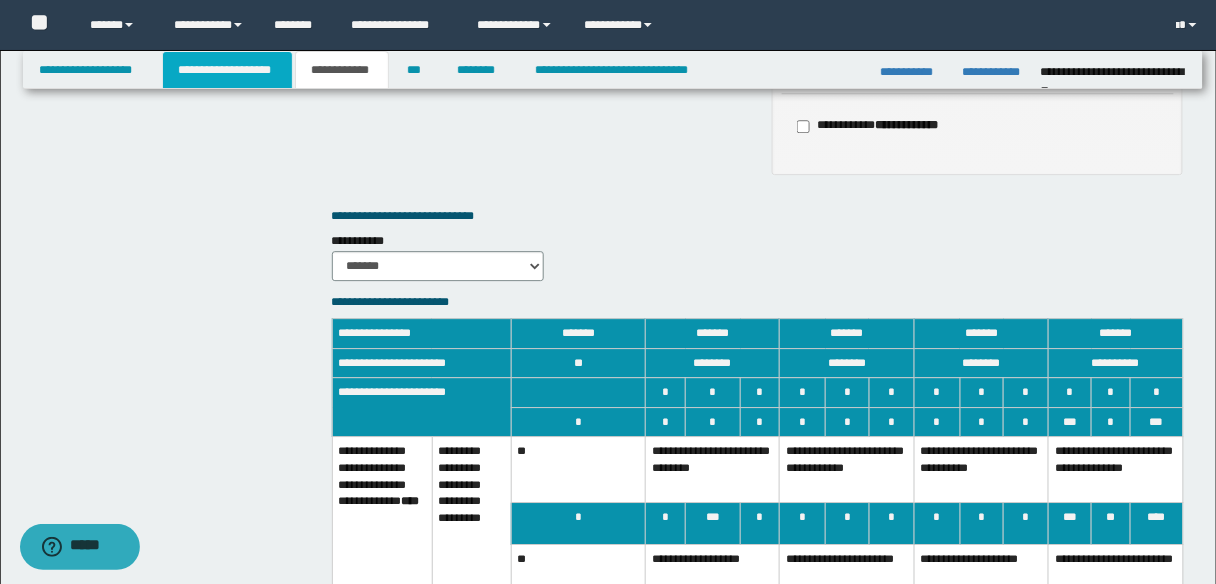 click on "**********" at bounding box center (227, 70) 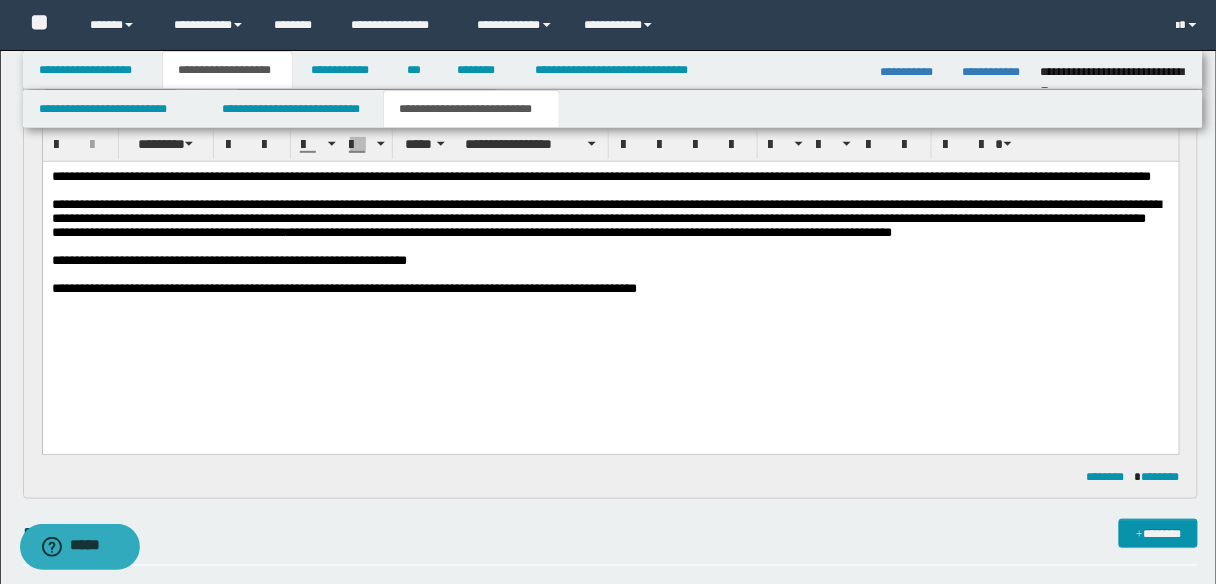 scroll, scrollTop: 0, scrollLeft: 0, axis: both 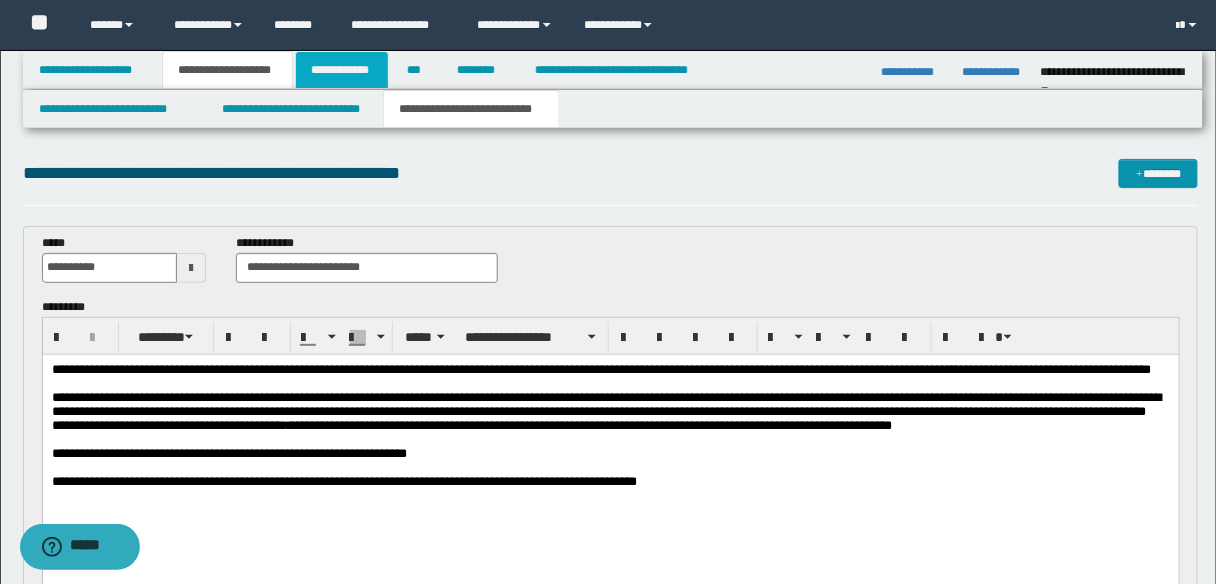 click on "**********" at bounding box center (342, 70) 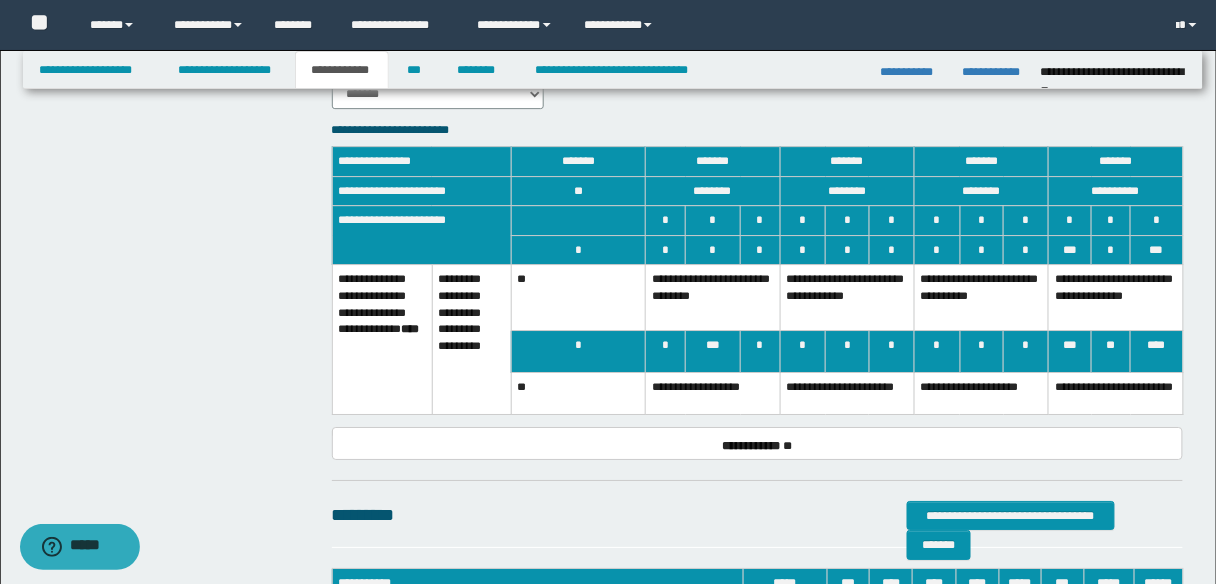 scroll, scrollTop: 1600, scrollLeft: 0, axis: vertical 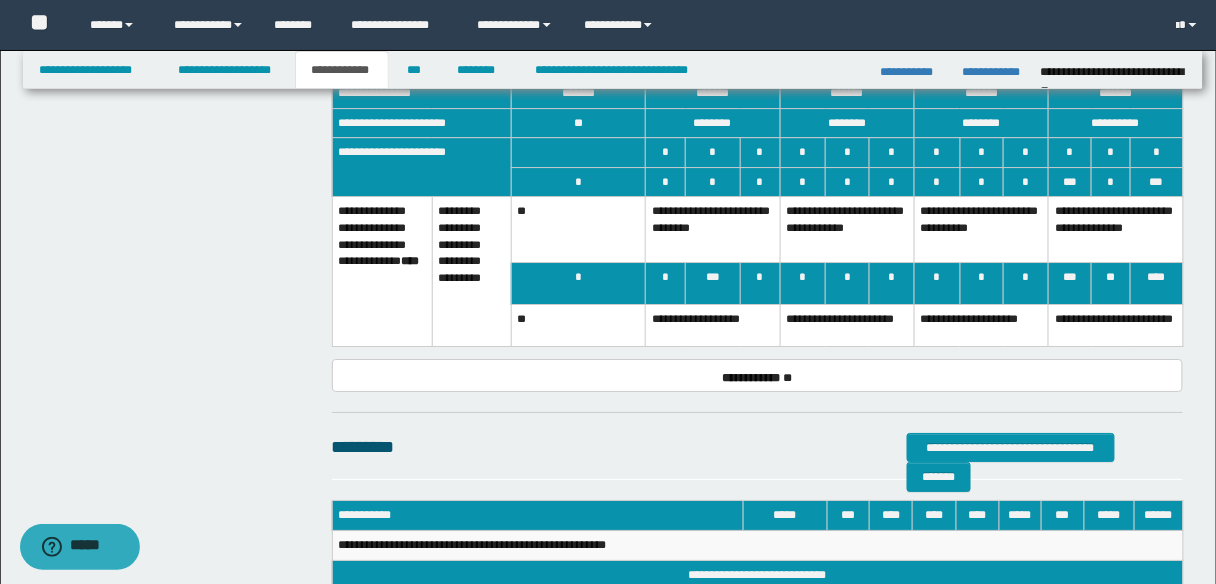 click on "**********" at bounding box center (981, 326) 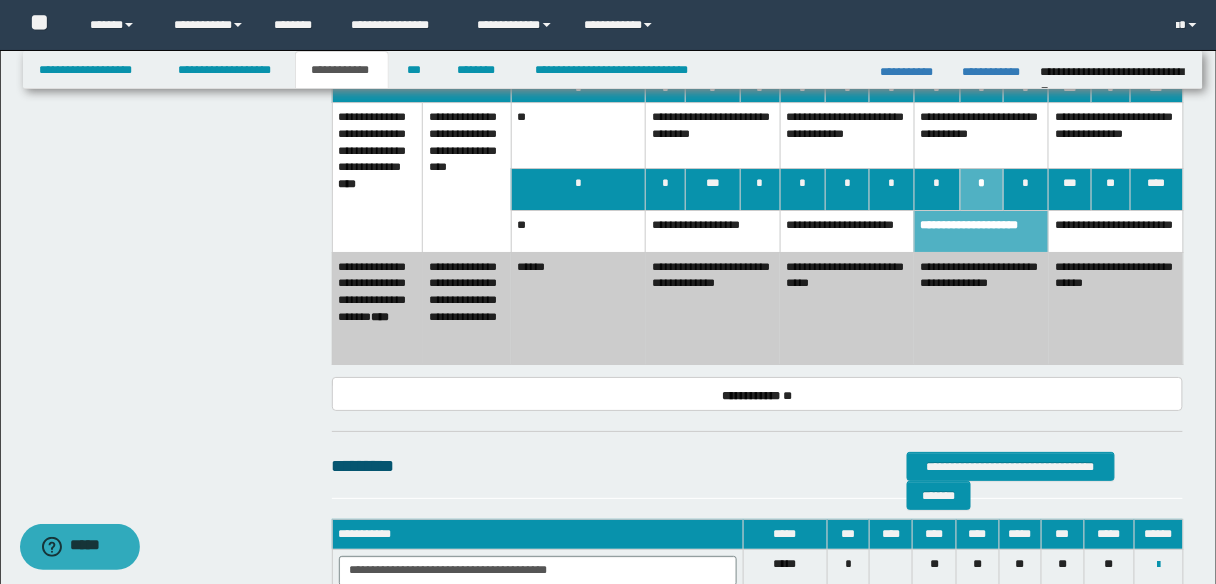 scroll, scrollTop: 1520, scrollLeft: 0, axis: vertical 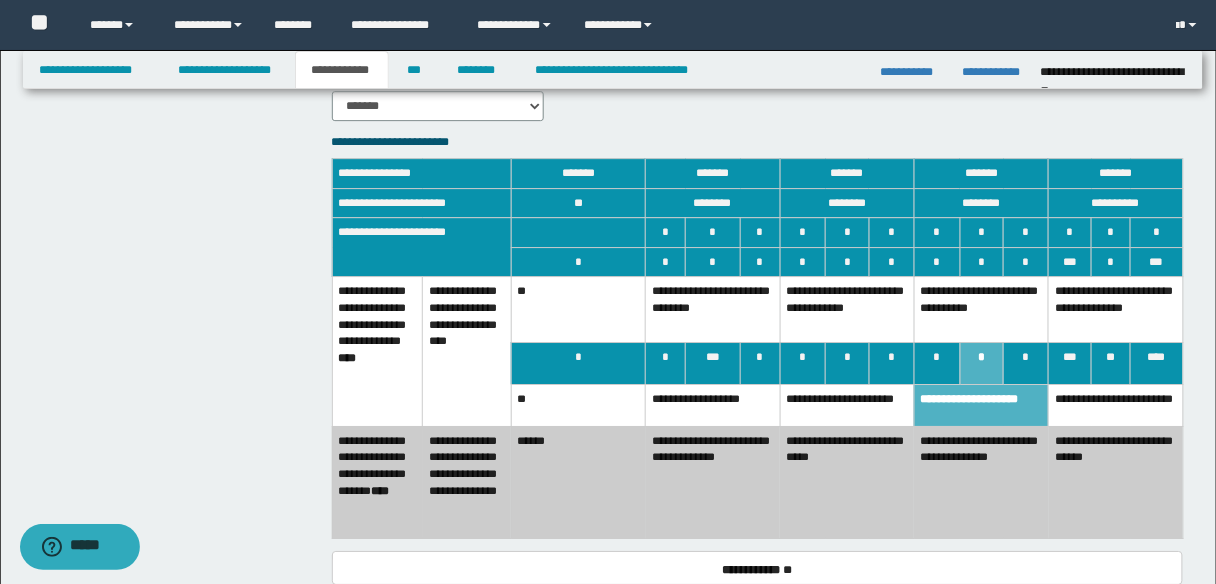 click on "**********" at bounding box center [847, 482] 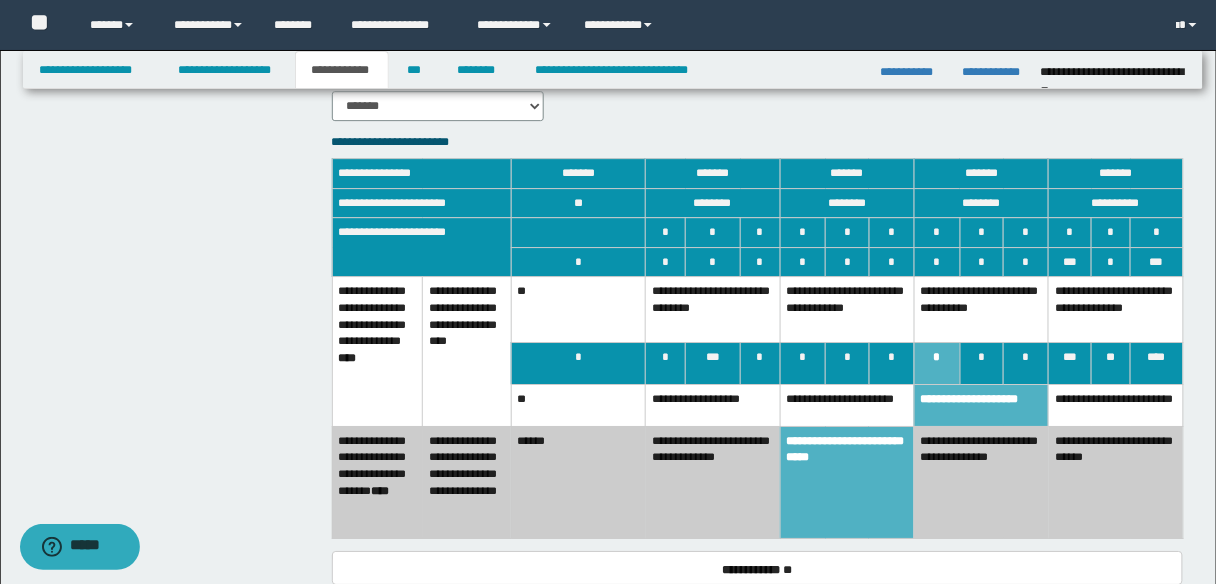 click on "**********" at bounding box center [847, 405] 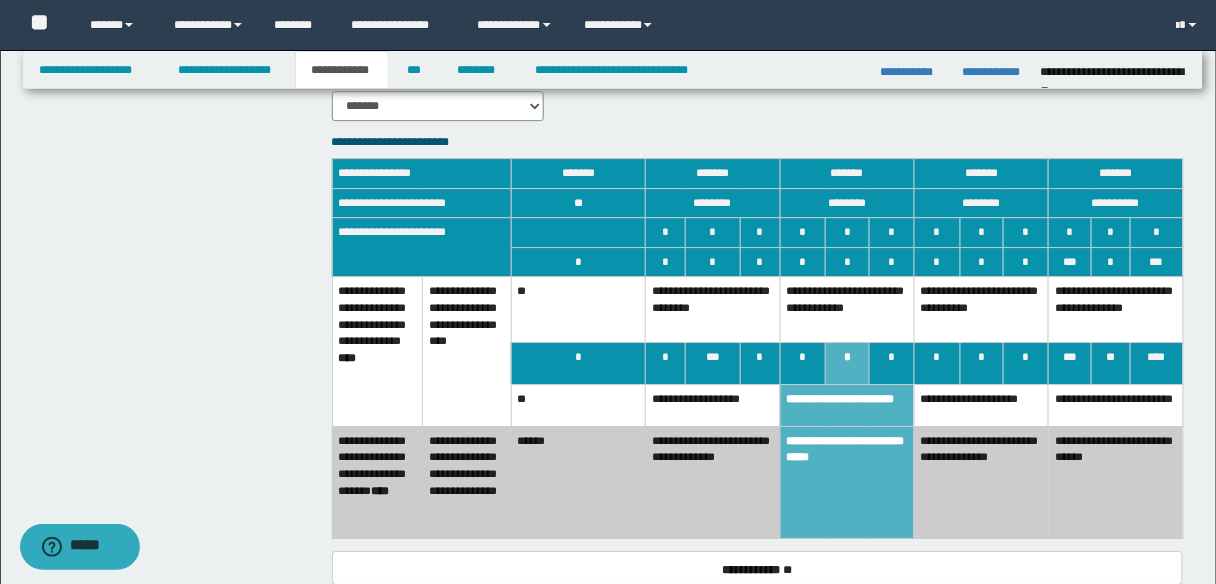 click on "**********" at bounding box center [847, 310] 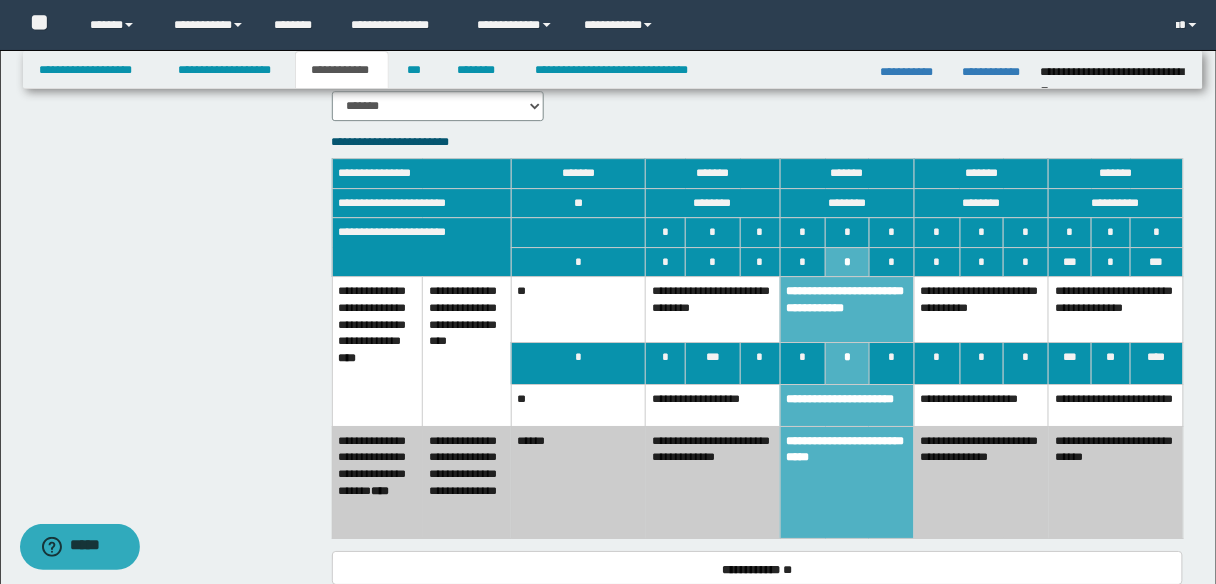 click on "**********" at bounding box center (981, 405) 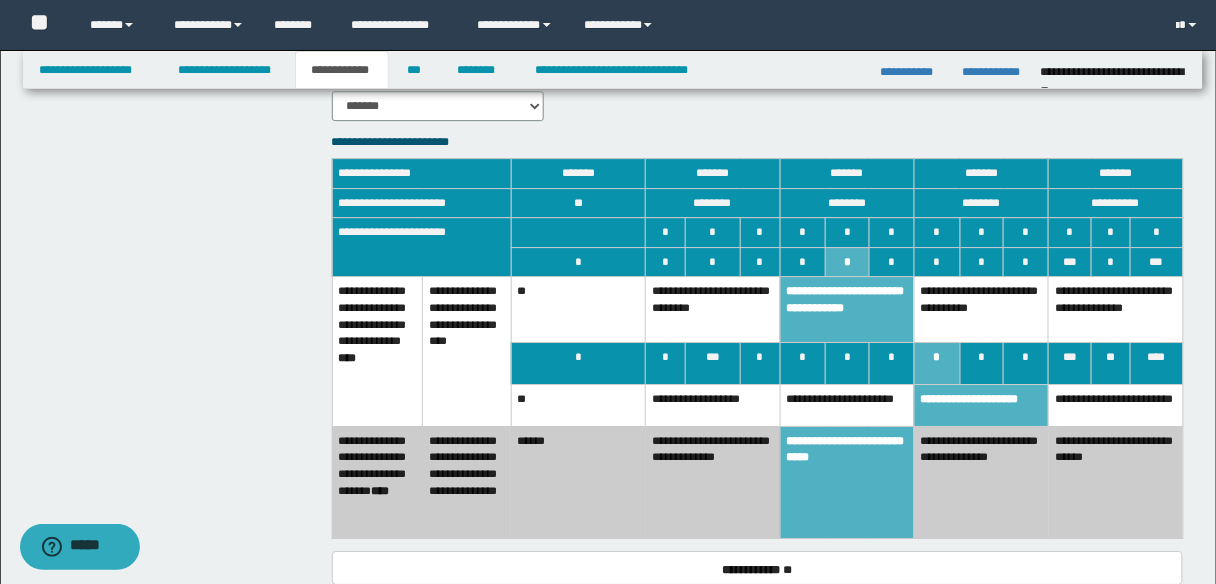 click on "**********" at bounding box center [847, 405] 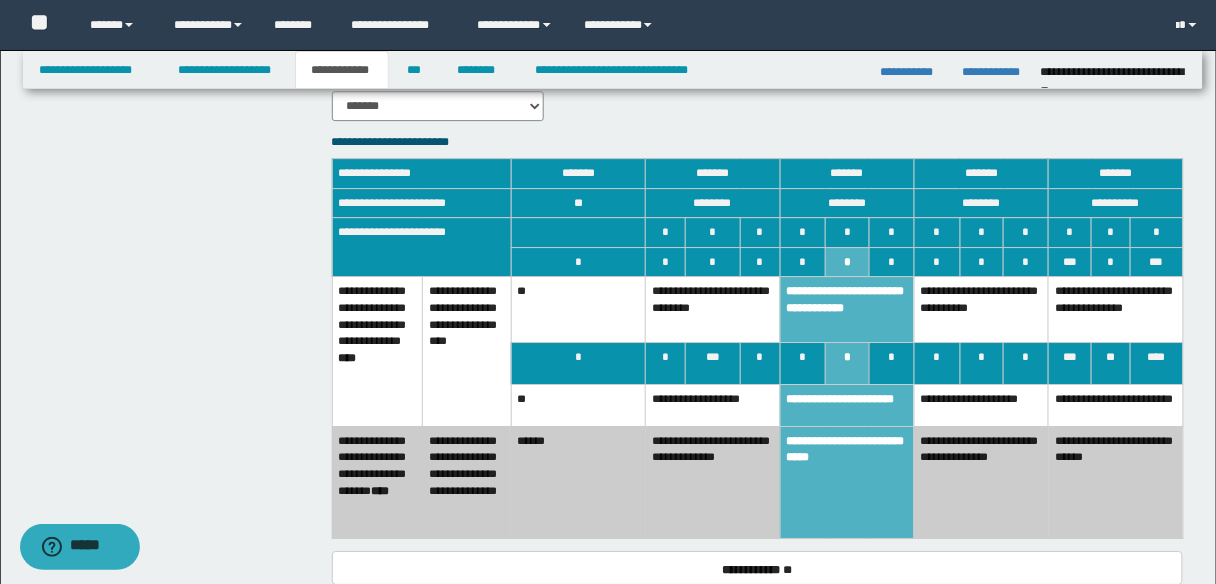 click on "**********" at bounding box center [981, 310] 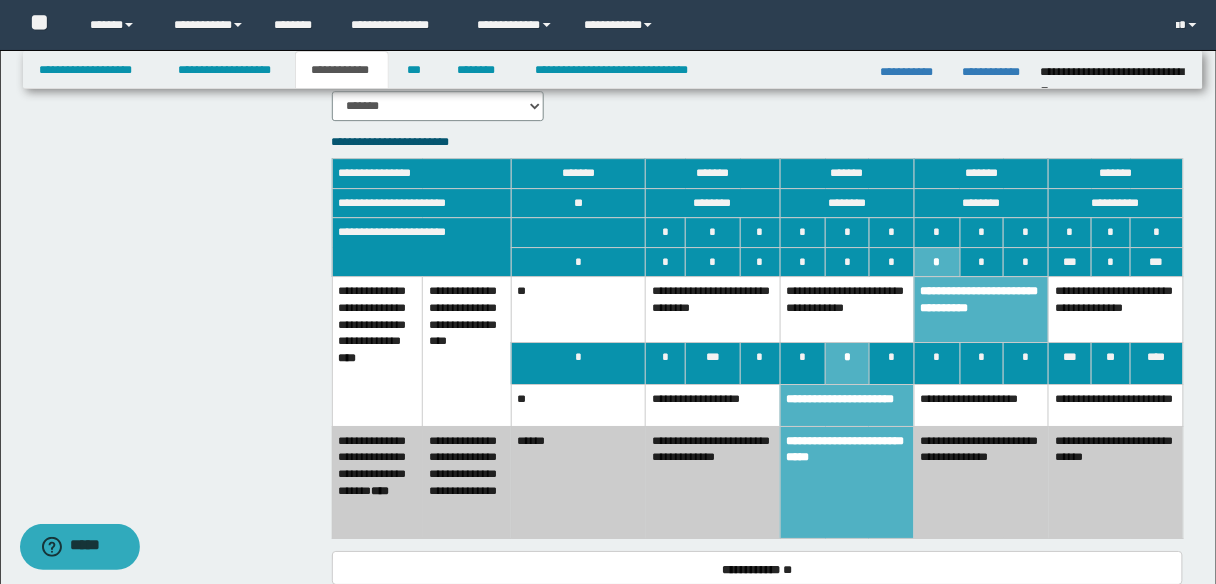 click on "**********" at bounding box center (981, 482) 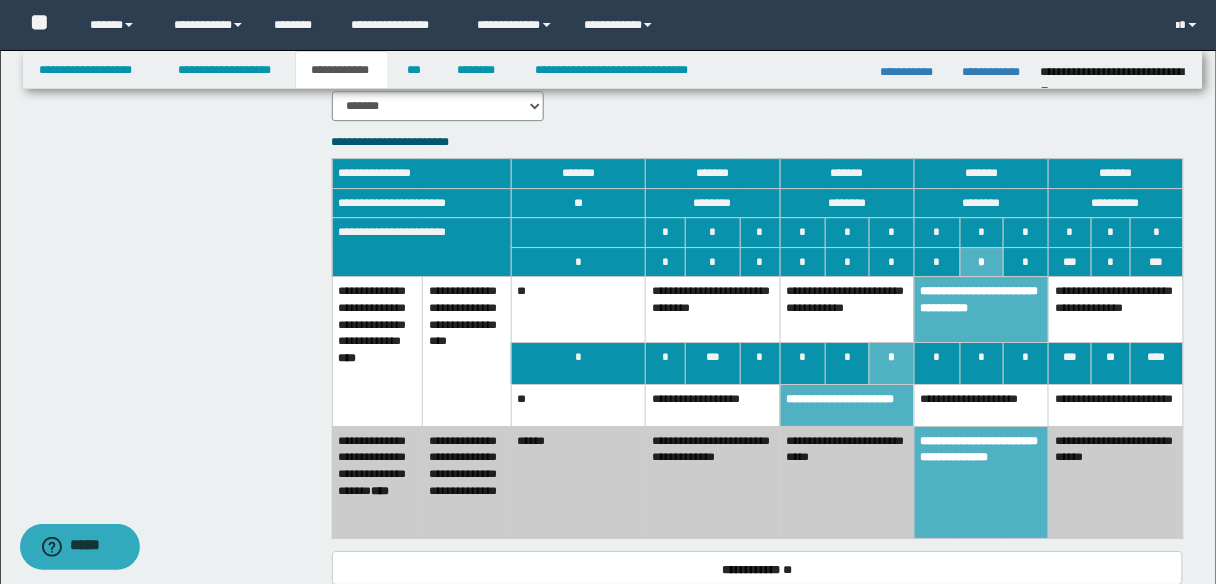 click on "**********" at bounding box center [981, 405] 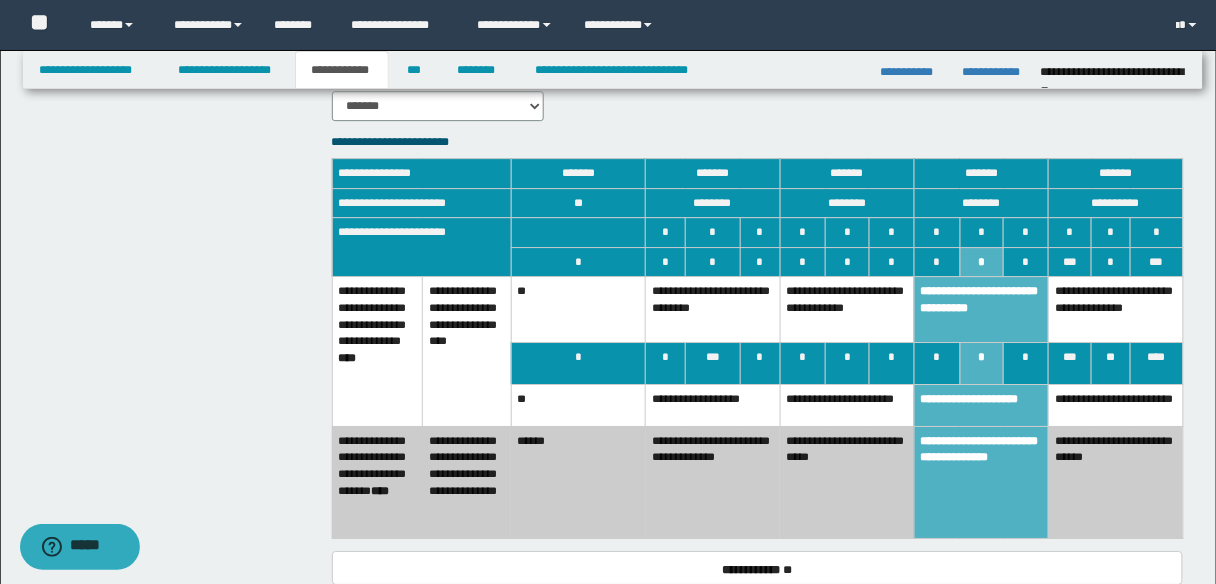 click on "**********" at bounding box center (847, 405) 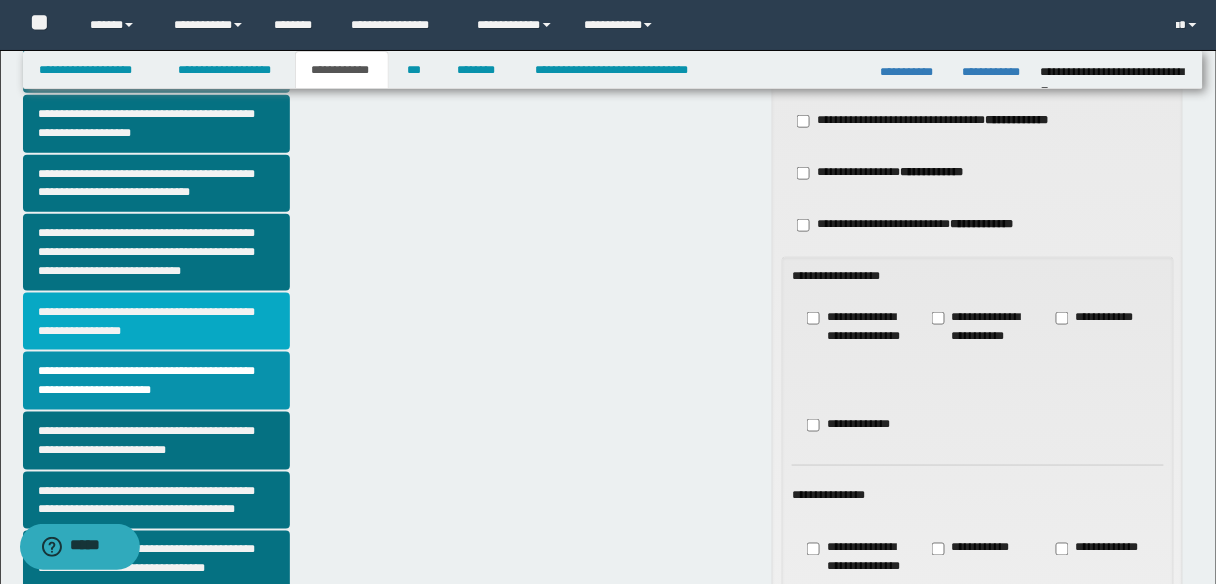 scroll, scrollTop: 160, scrollLeft: 0, axis: vertical 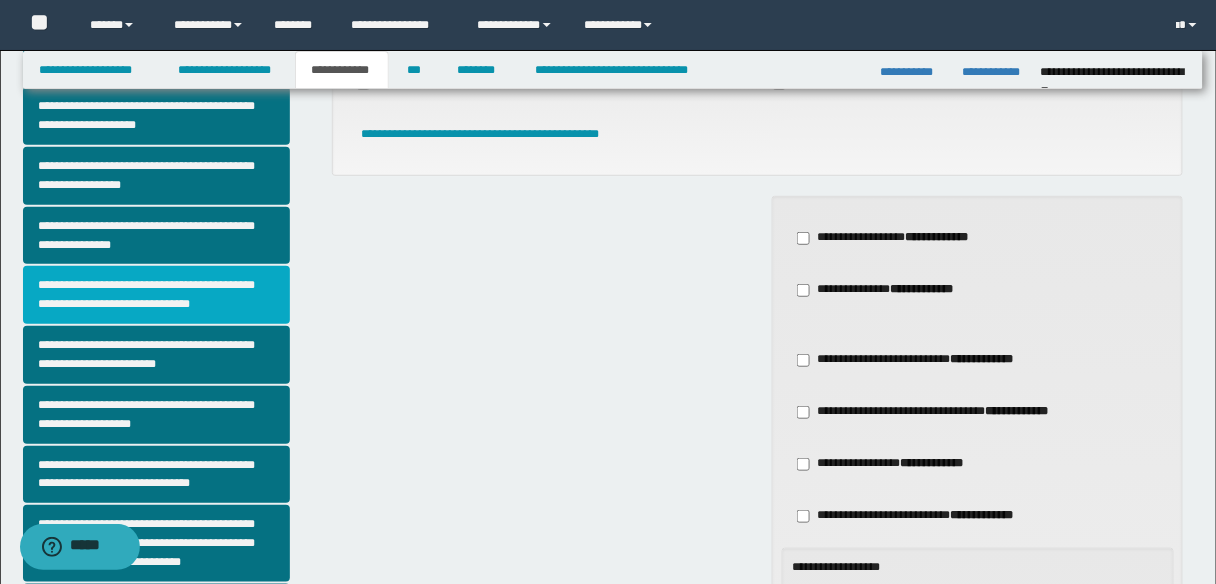 click on "**********" at bounding box center (156, 295) 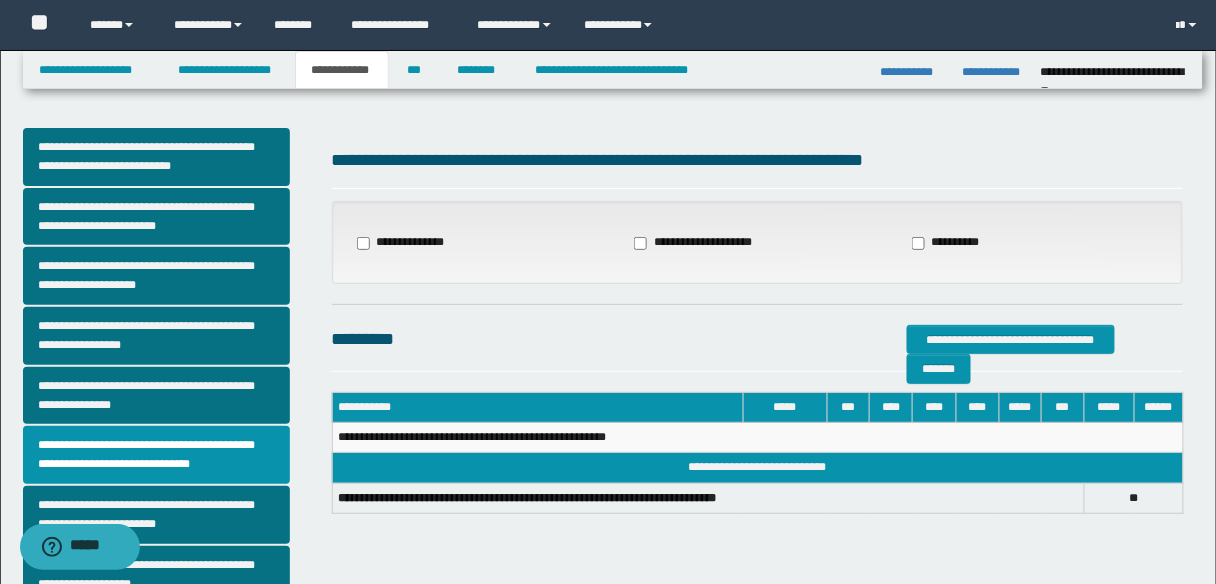 click on "**********" at bounding box center [401, 243] 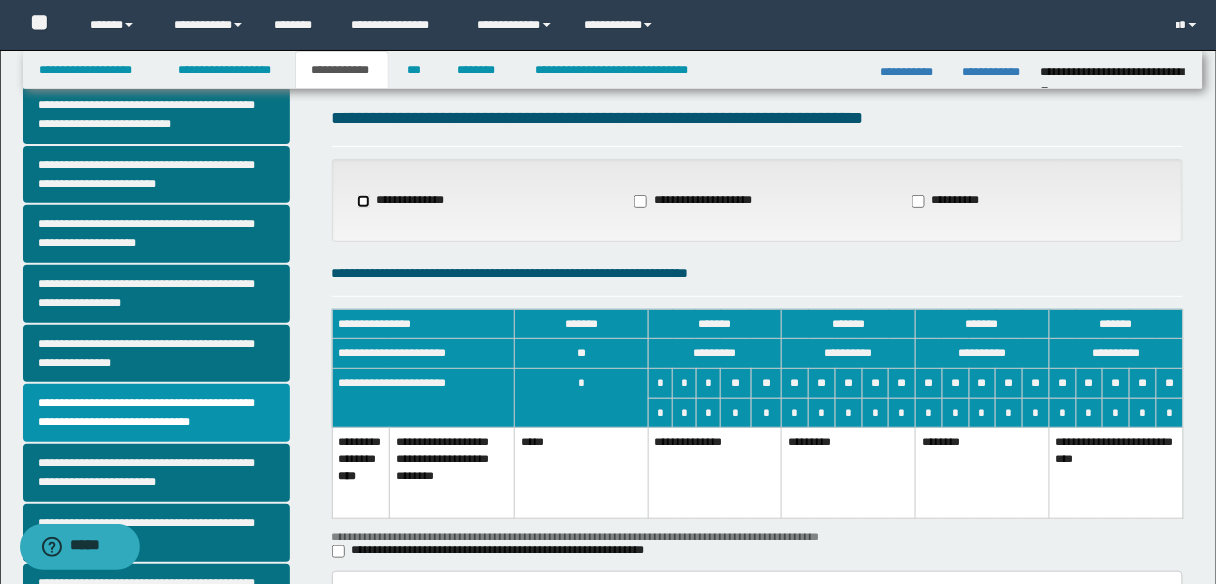 scroll, scrollTop: 80, scrollLeft: 0, axis: vertical 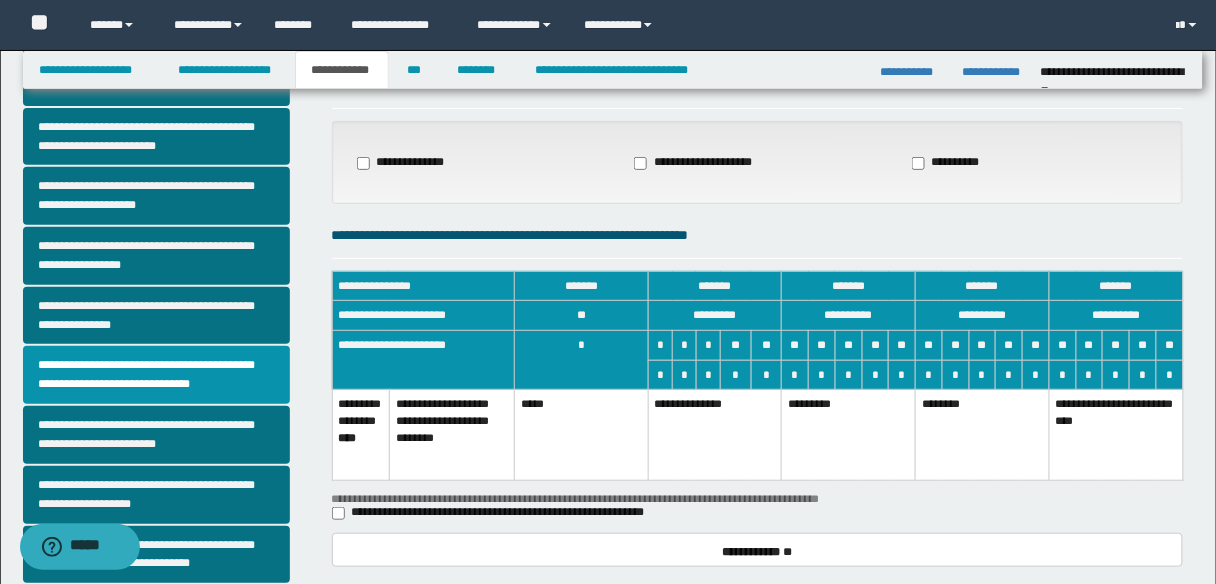 click on "**********" at bounding box center [715, 435] 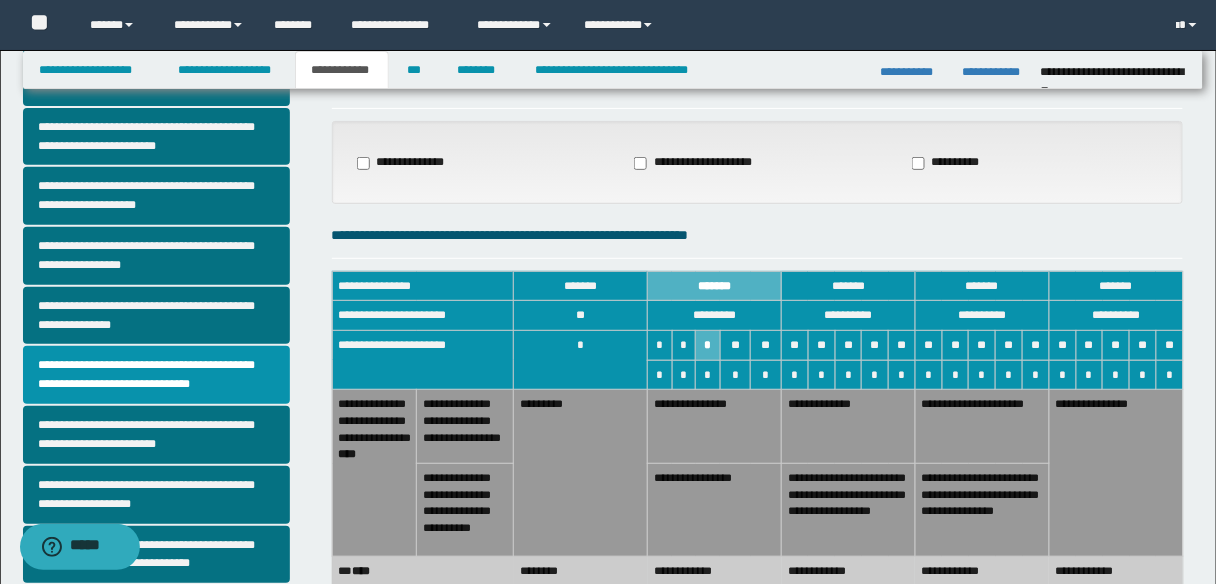 click on "*********" at bounding box center (581, 473) 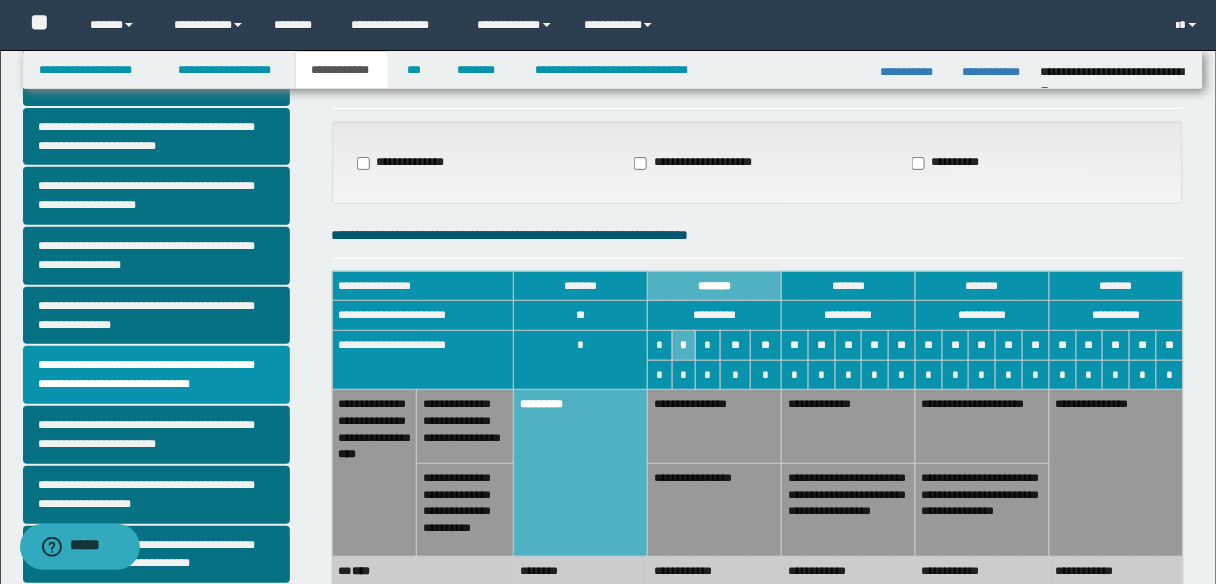 scroll, scrollTop: 240, scrollLeft: 0, axis: vertical 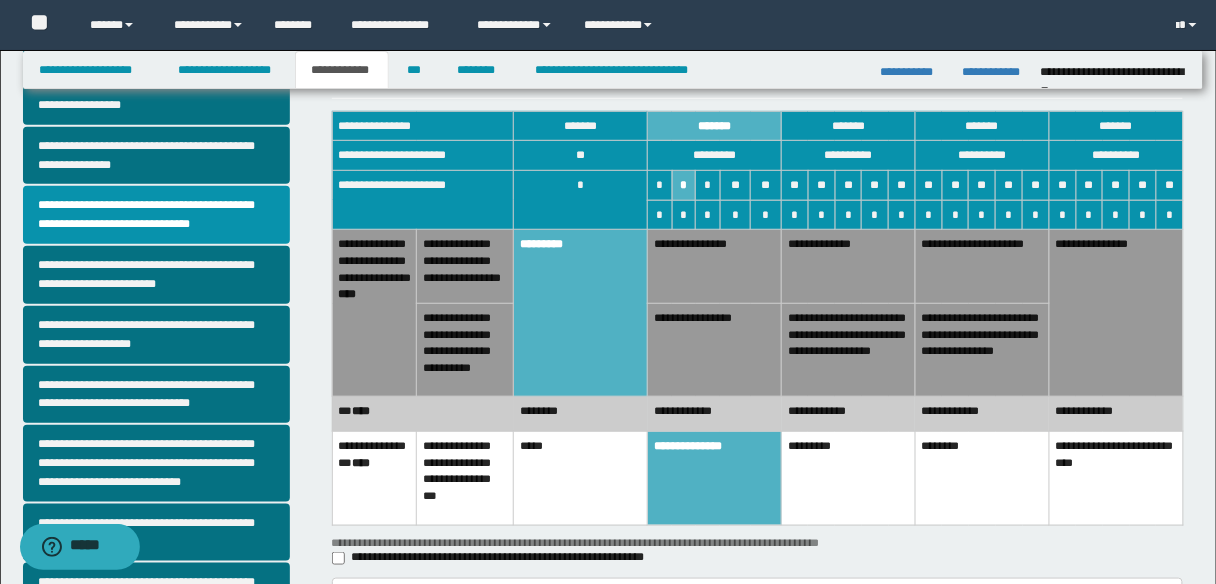 click on "********" at bounding box center (581, 414) 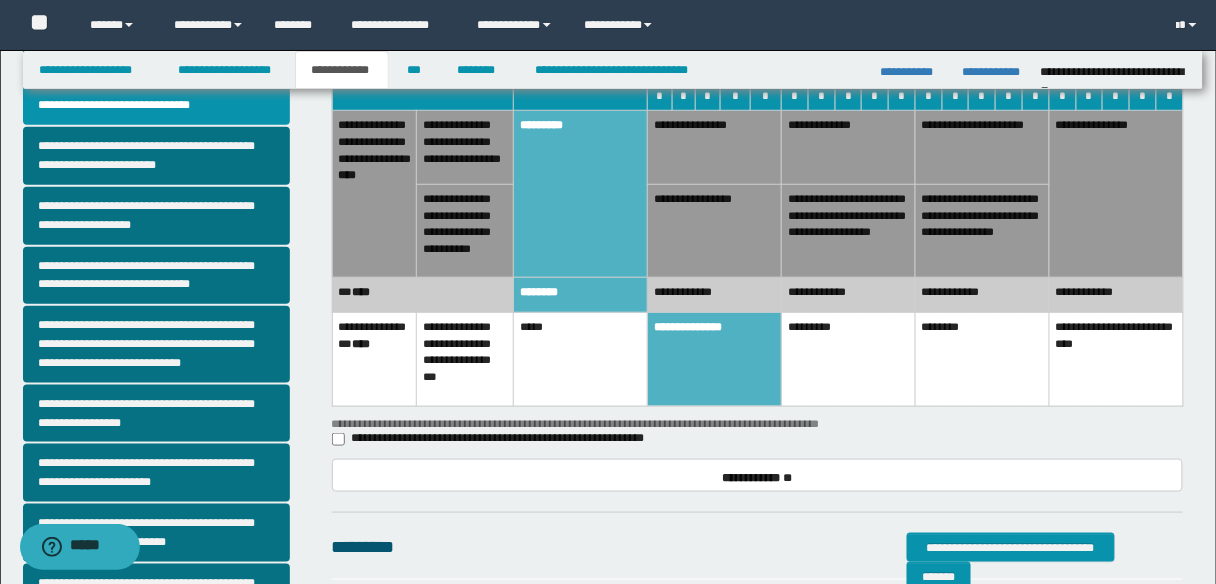 scroll, scrollTop: 635, scrollLeft: 0, axis: vertical 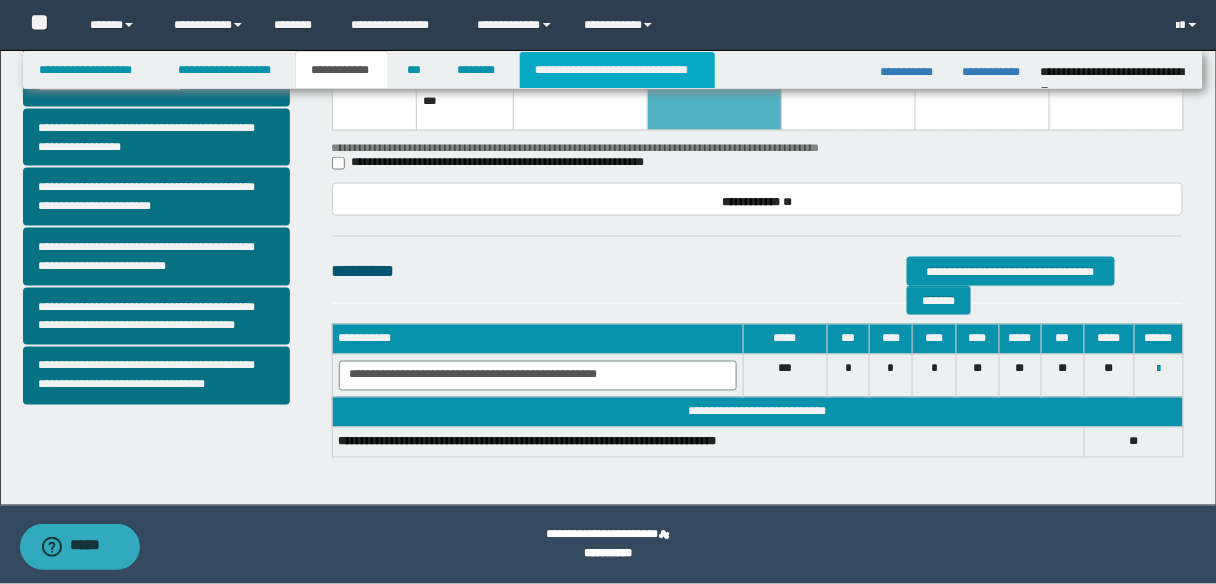 click on "**********" at bounding box center [617, 70] 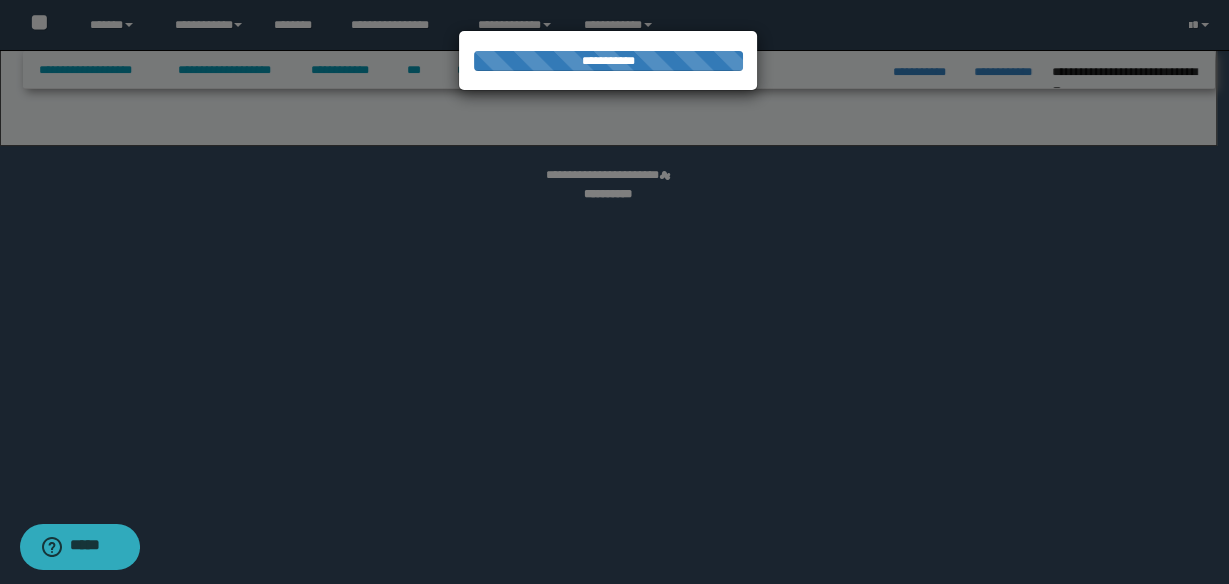 select on "*" 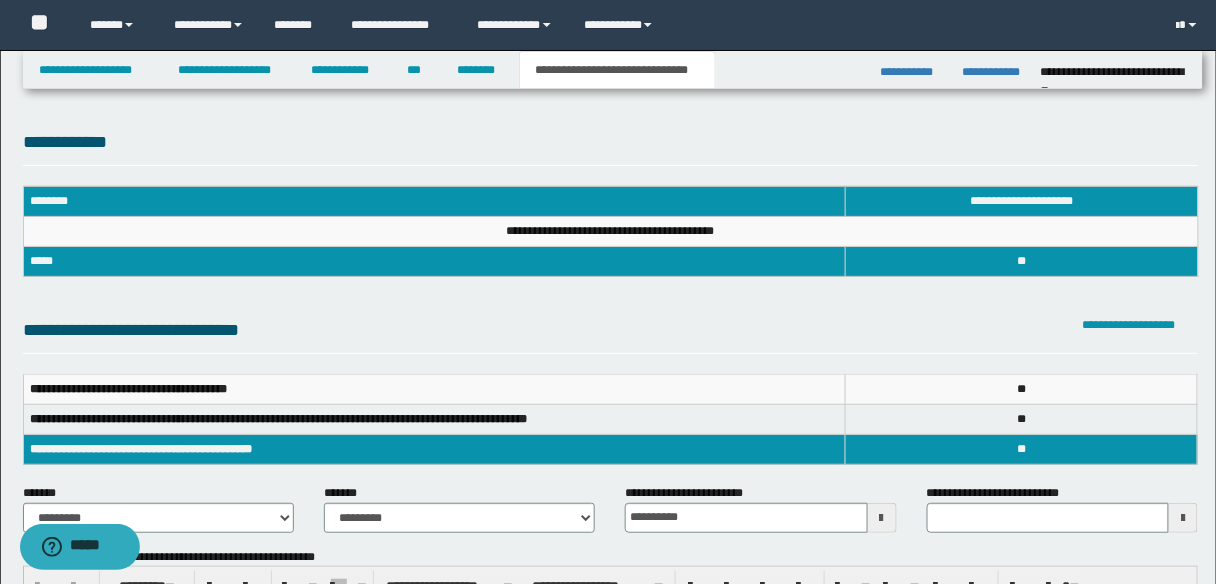 scroll, scrollTop: 0, scrollLeft: 0, axis: both 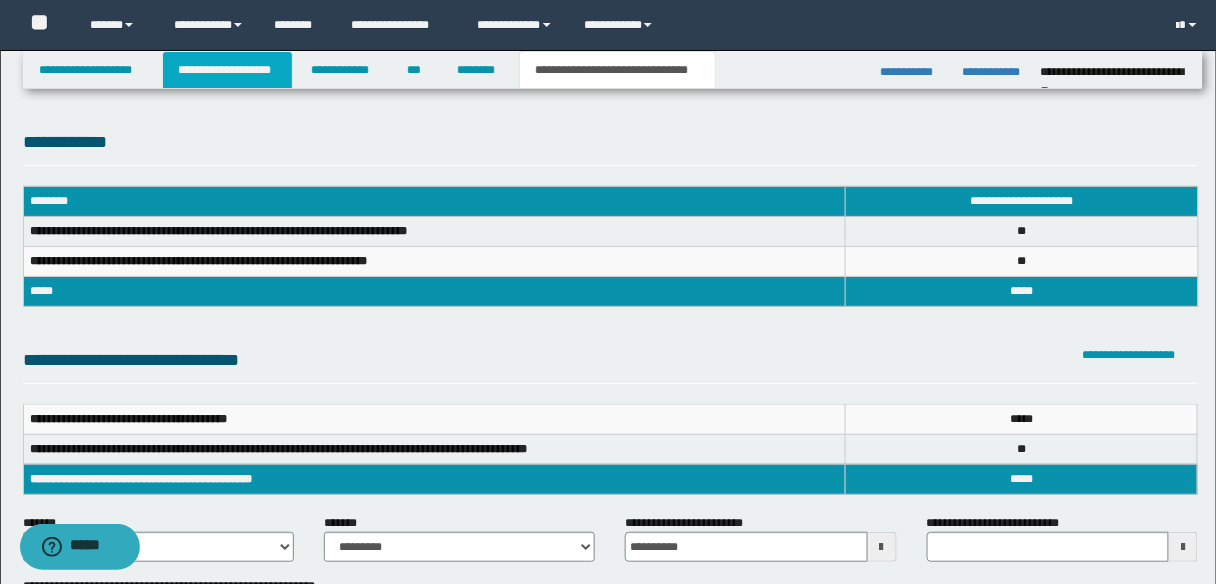 click on "**********" at bounding box center (227, 70) 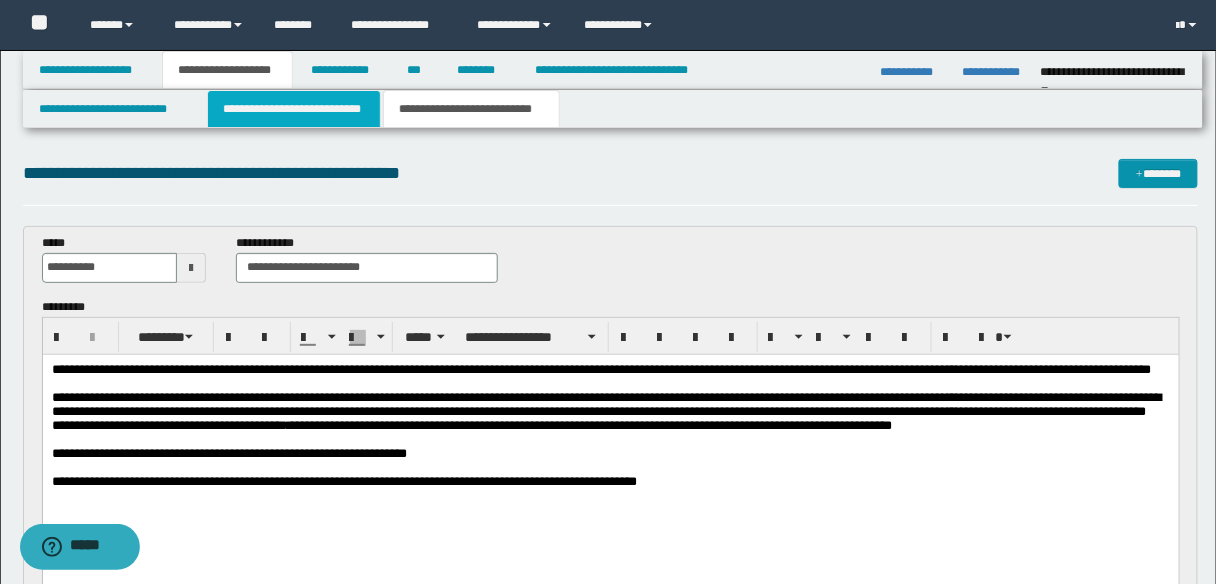 click on "**********" at bounding box center (294, 109) 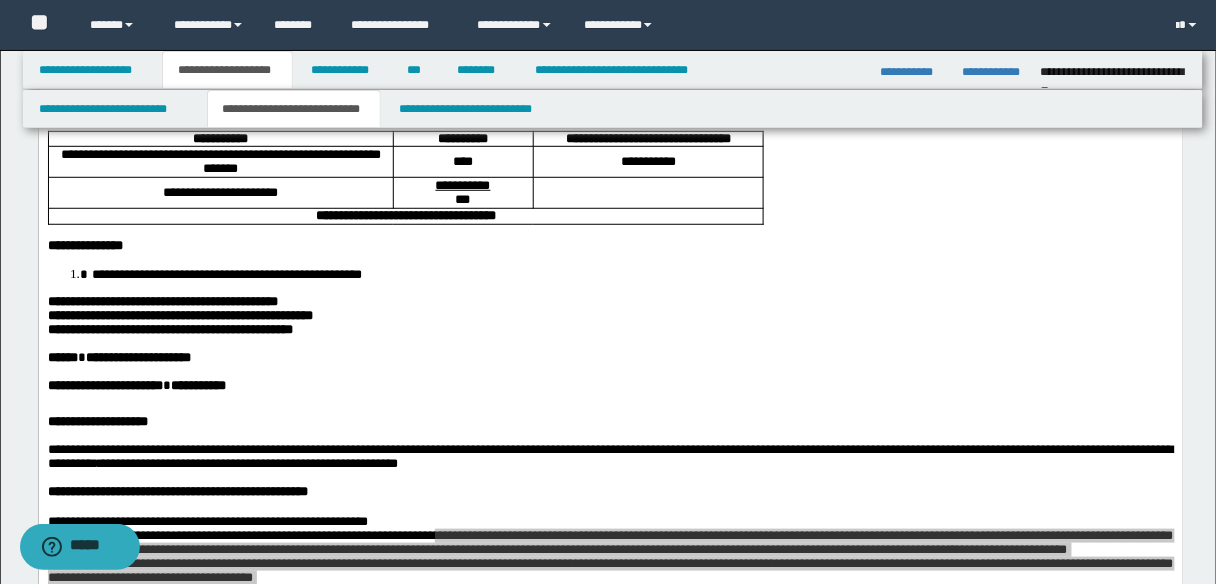 scroll, scrollTop: 240, scrollLeft: 0, axis: vertical 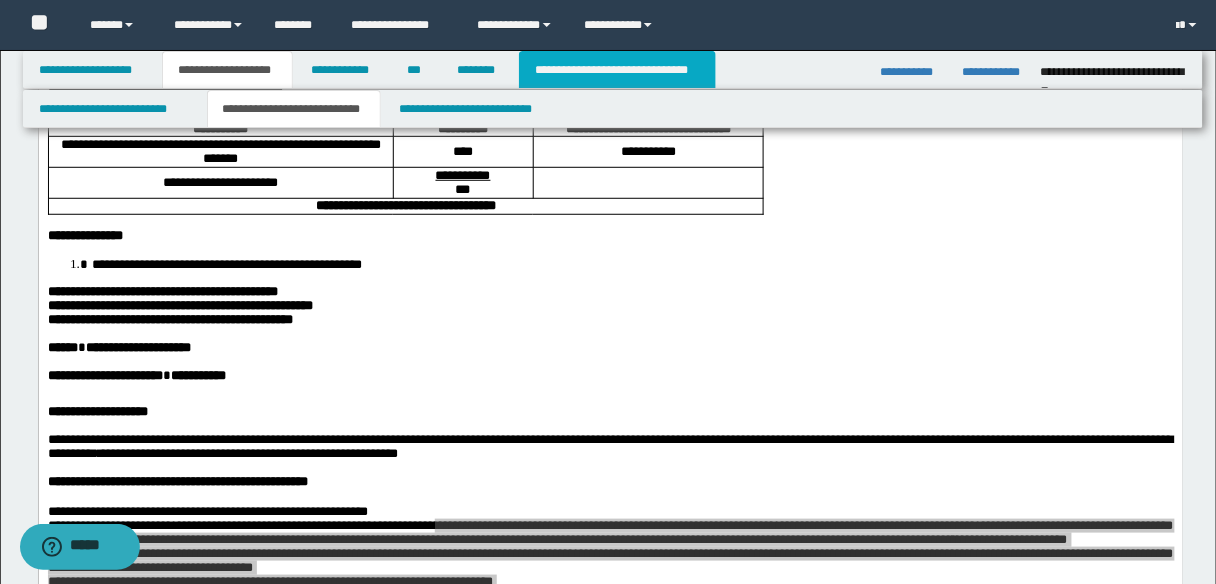 click on "**********" at bounding box center [617, 70] 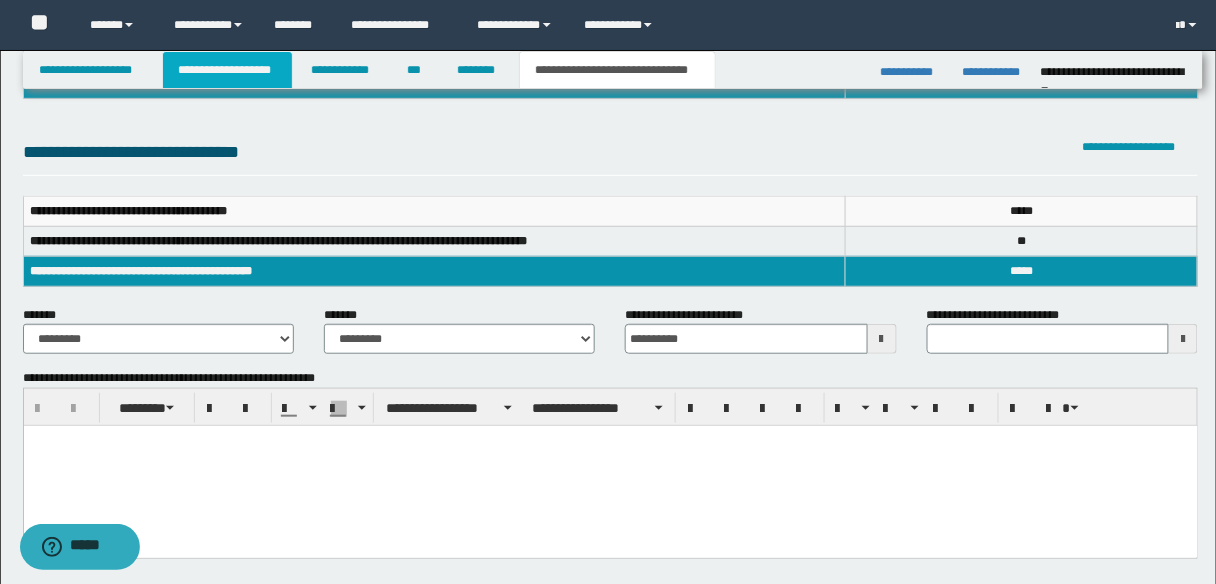 click on "**********" at bounding box center [227, 70] 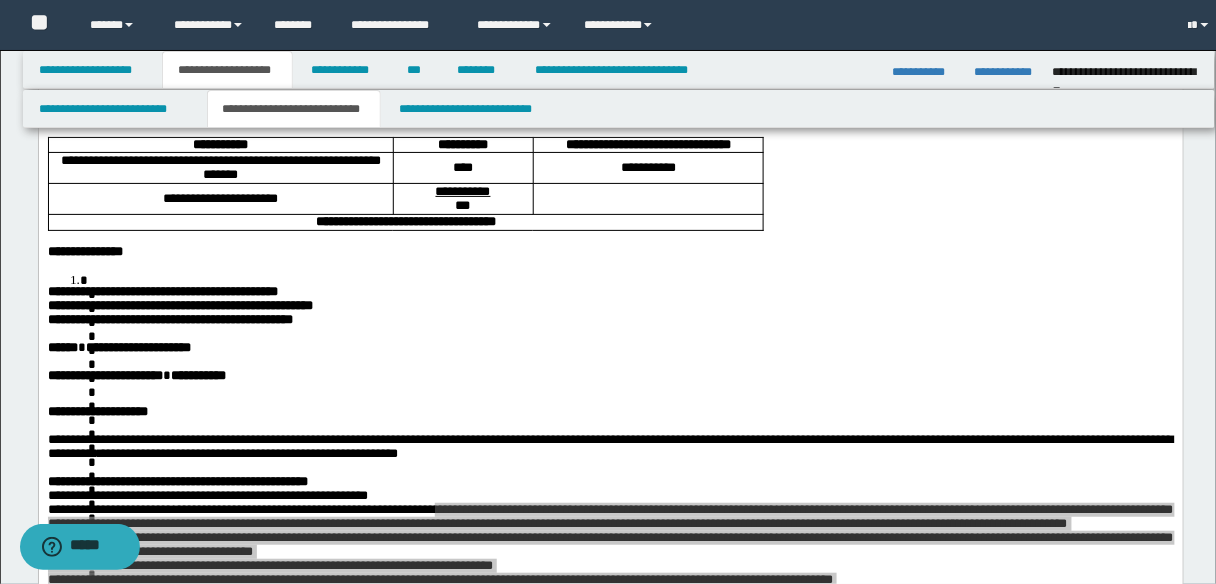 scroll, scrollTop: 240, scrollLeft: 0, axis: vertical 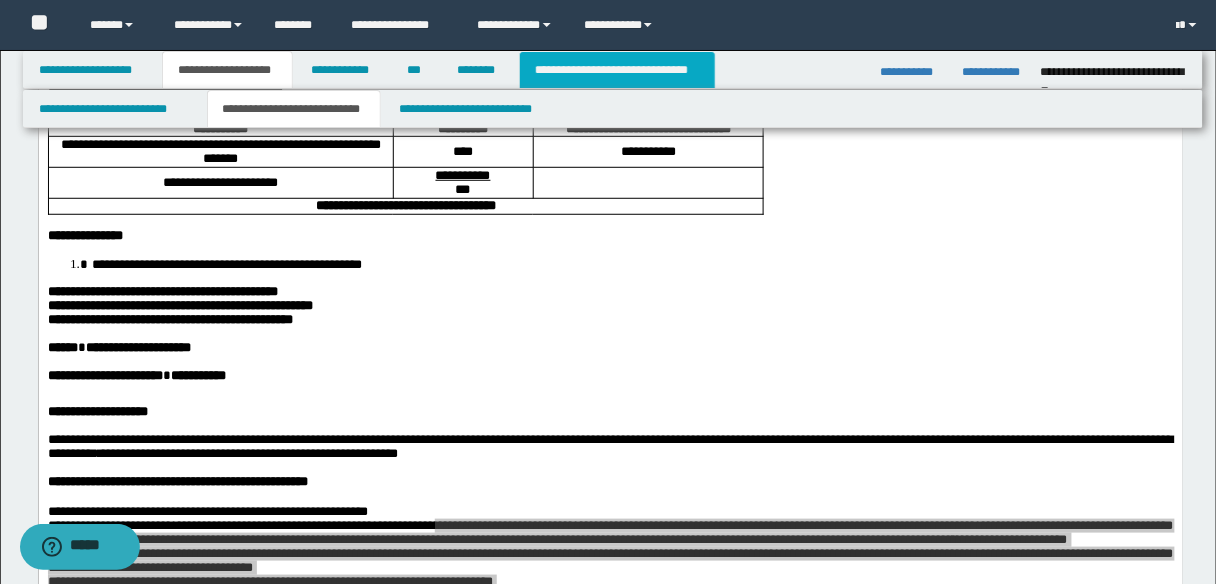 click on "**********" at bounding box center (617, 70) 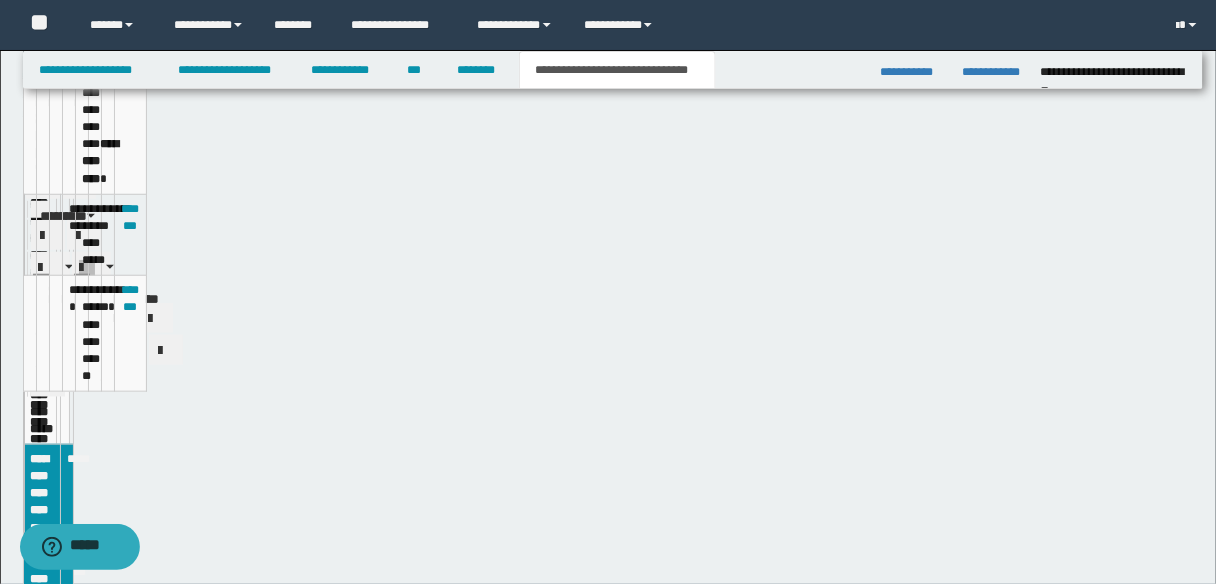 scroll, scrollTop: 208, scrollLeft: 0, axis: vertical 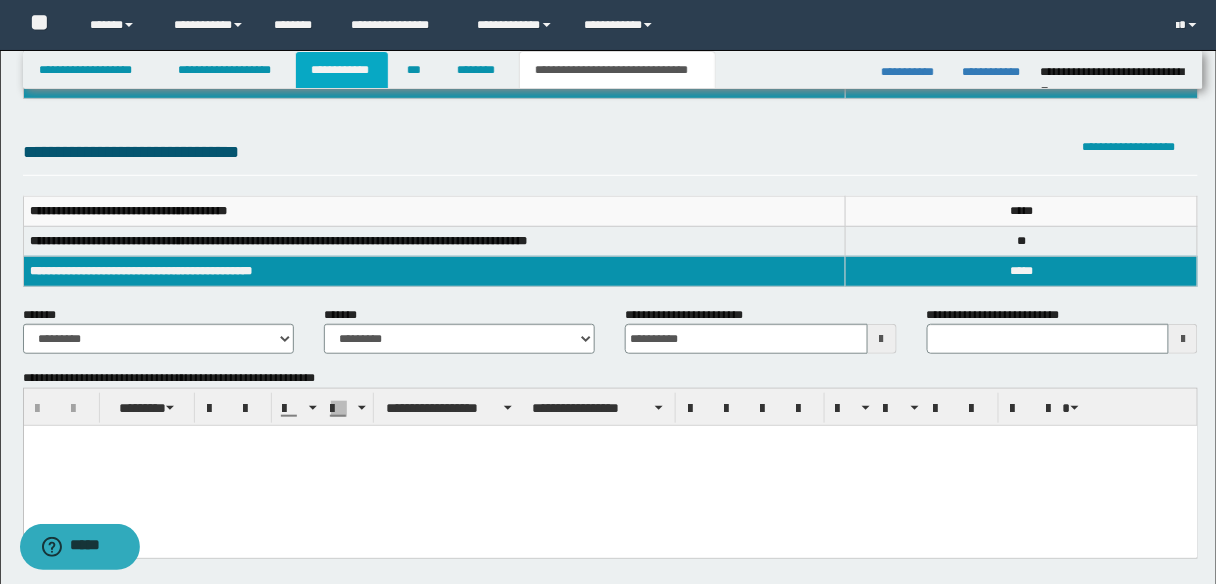 click on "**********" at bounding box center (342, 70) 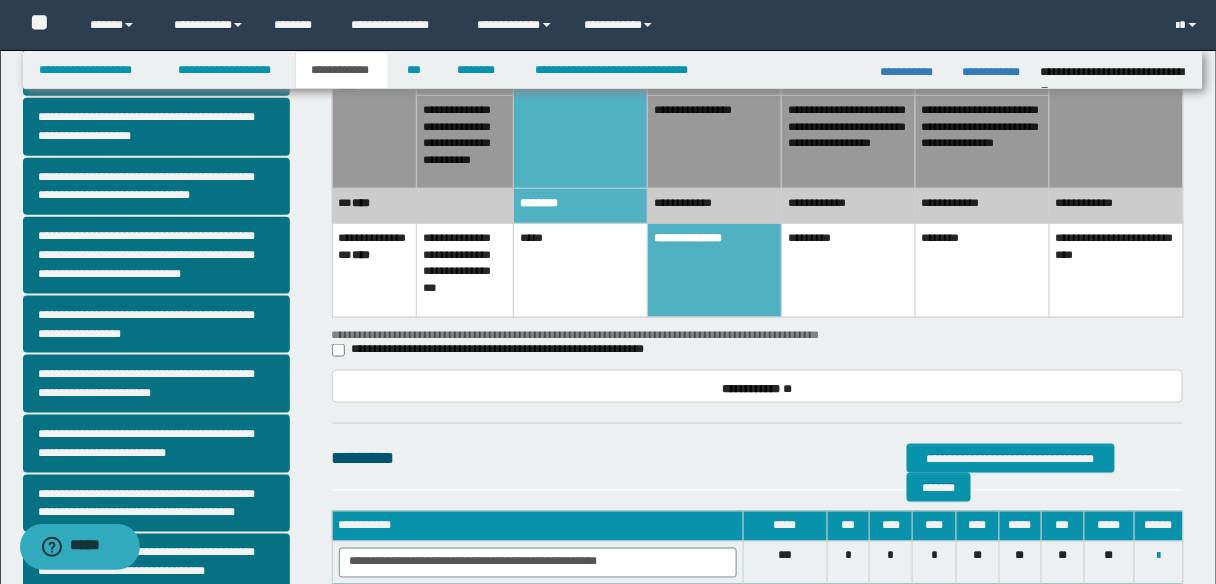 scroll, scrollTop: 608, scrollLeft: 0, axis: vertical 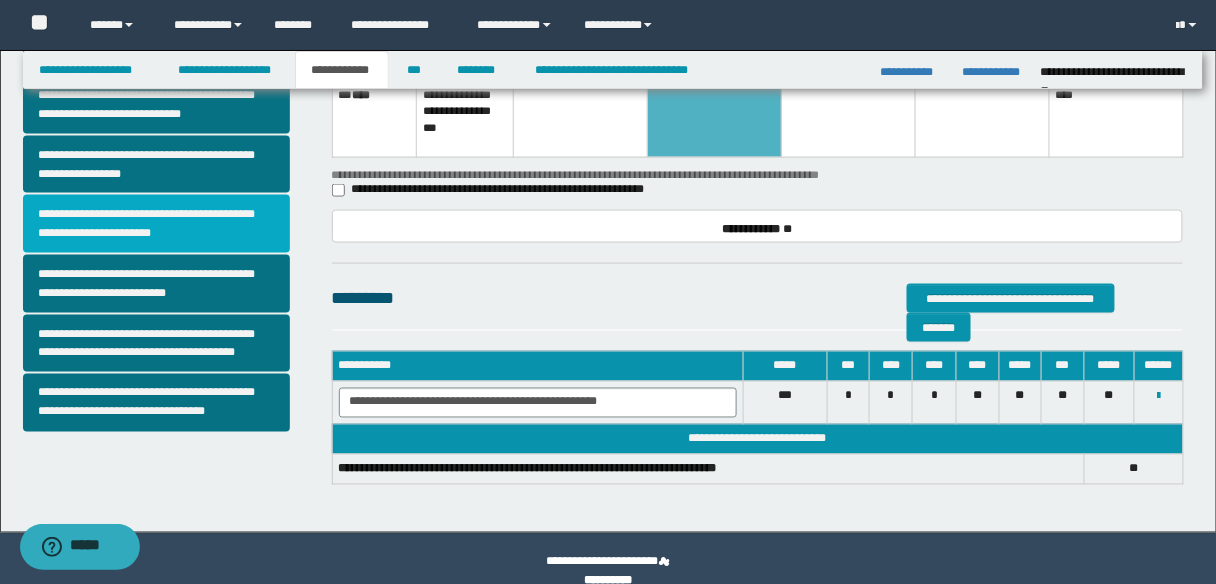 click on "**********" at bounding box center (156, 224) 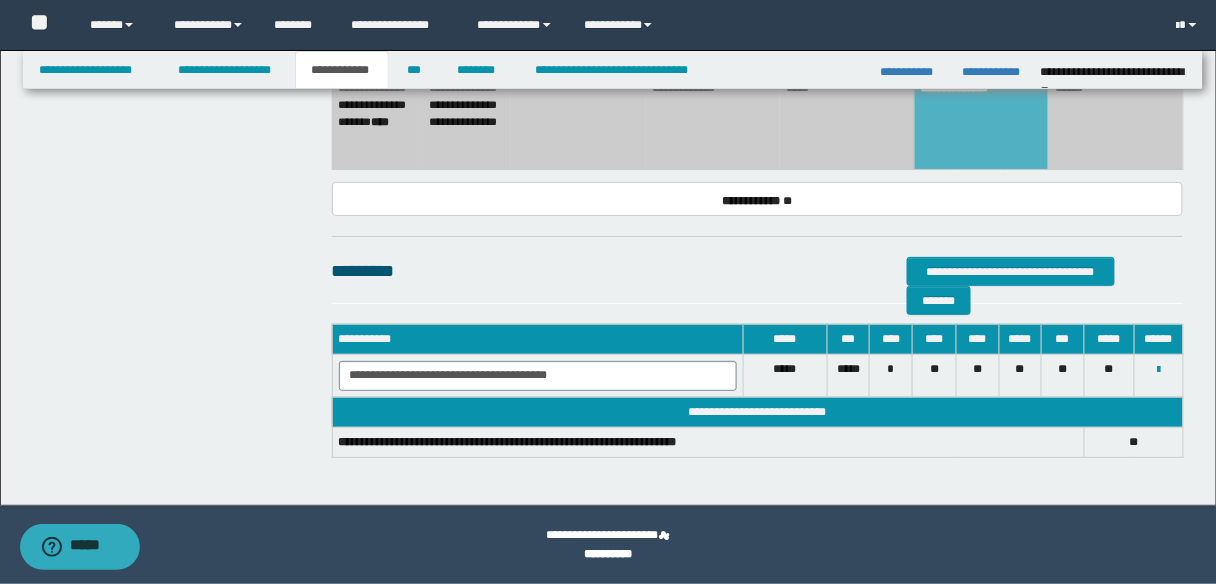 scroll, scrollTop: 1729, scrollLeft: 0, axis: vertical 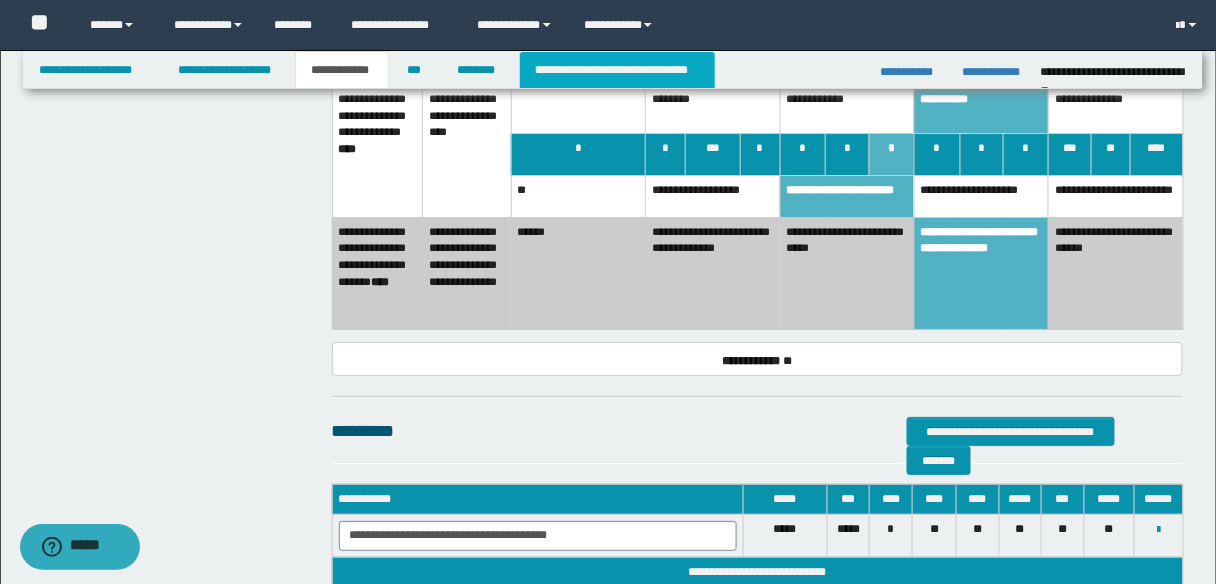 click on "**********" at bounding box center (617, 70) 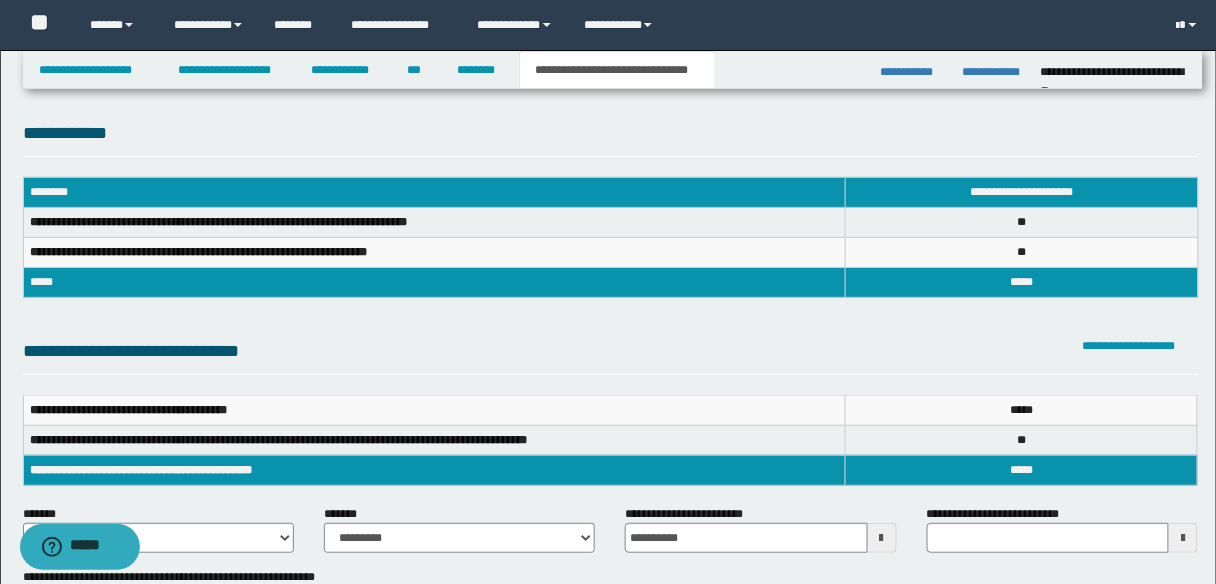 scroll, scrollTop: 0, scrollLeft: 0, axis: both 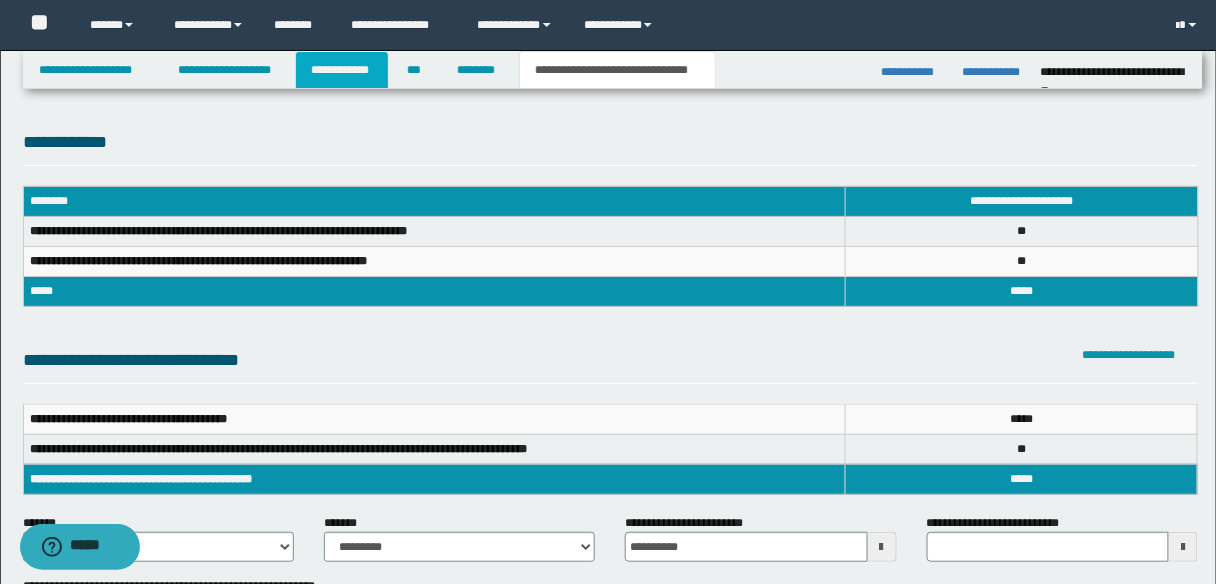 click on "**********" at bounding box center [342, 70] 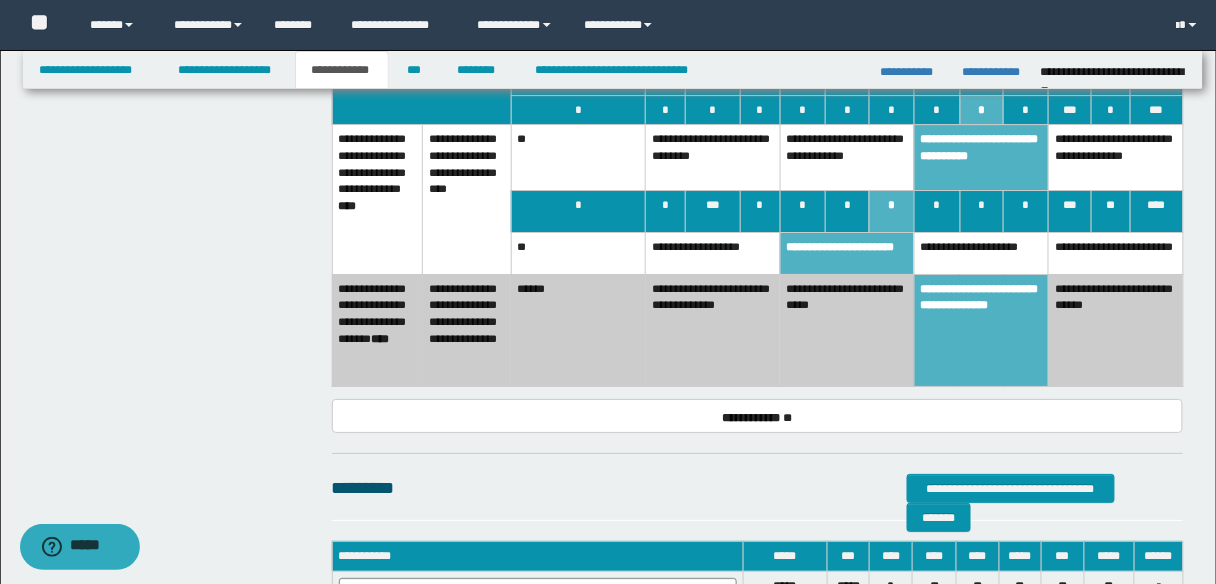 scroll, scrollTop: 1680, scrollLeft: 0, axis: vertical 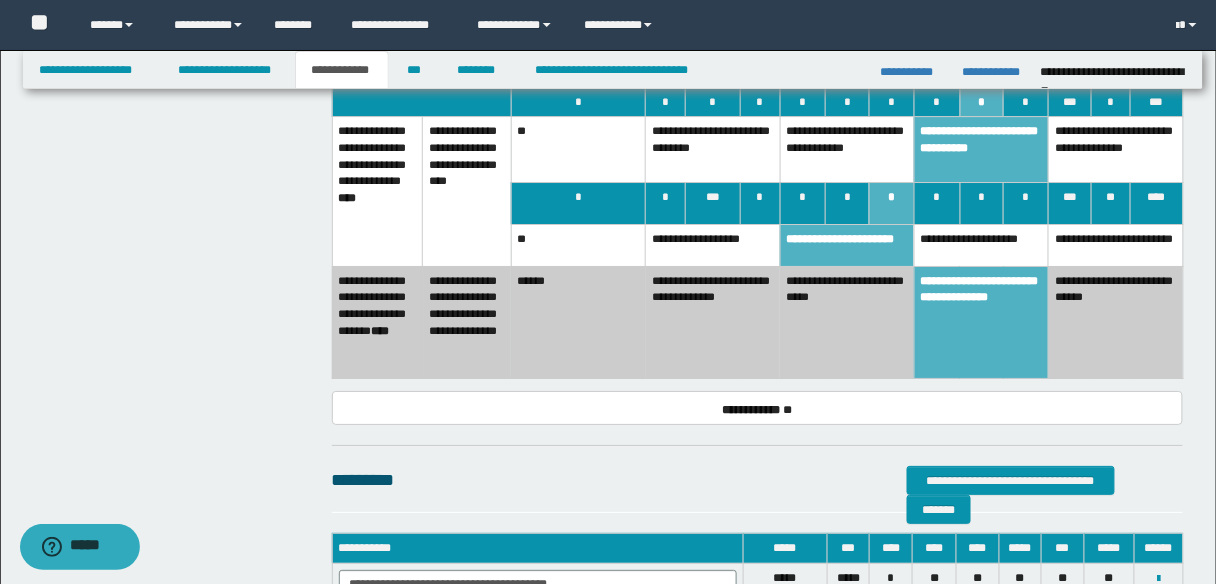 click on "**********" at bounding box center [981, 245] 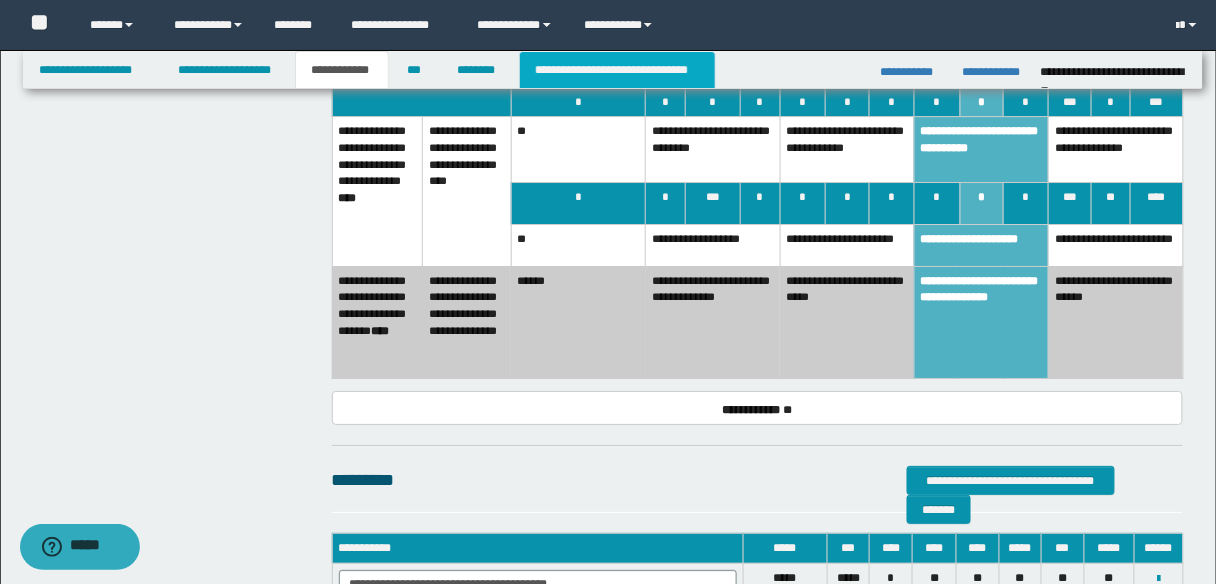 click on "**********" at bounding box center [617, 70] 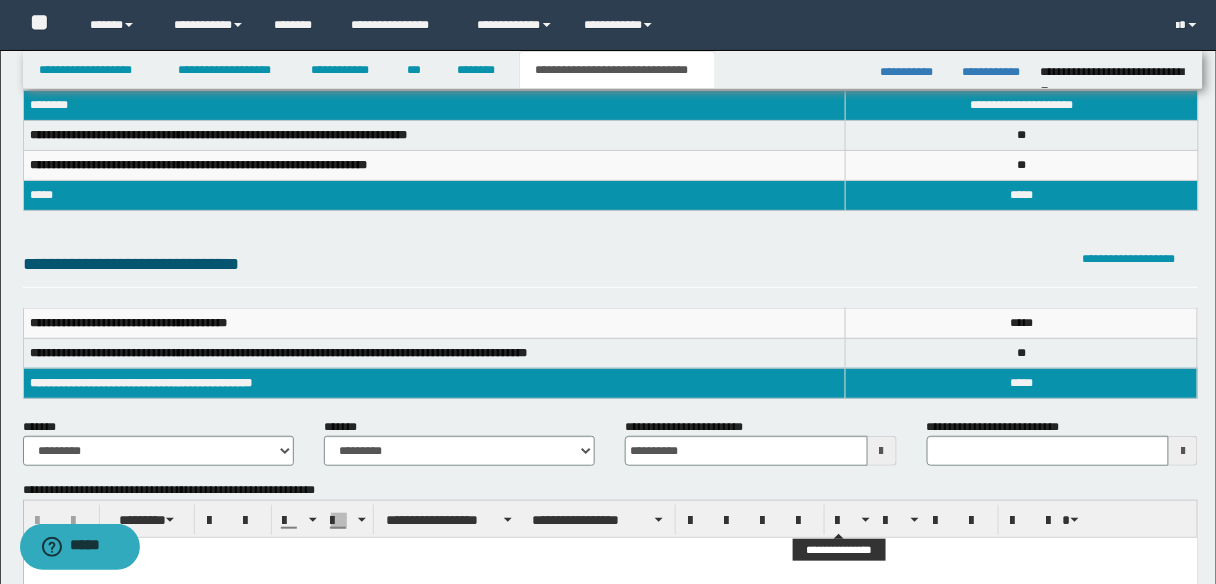 scroll, scrollTop: 0, scrollLeft: 0, axis: both 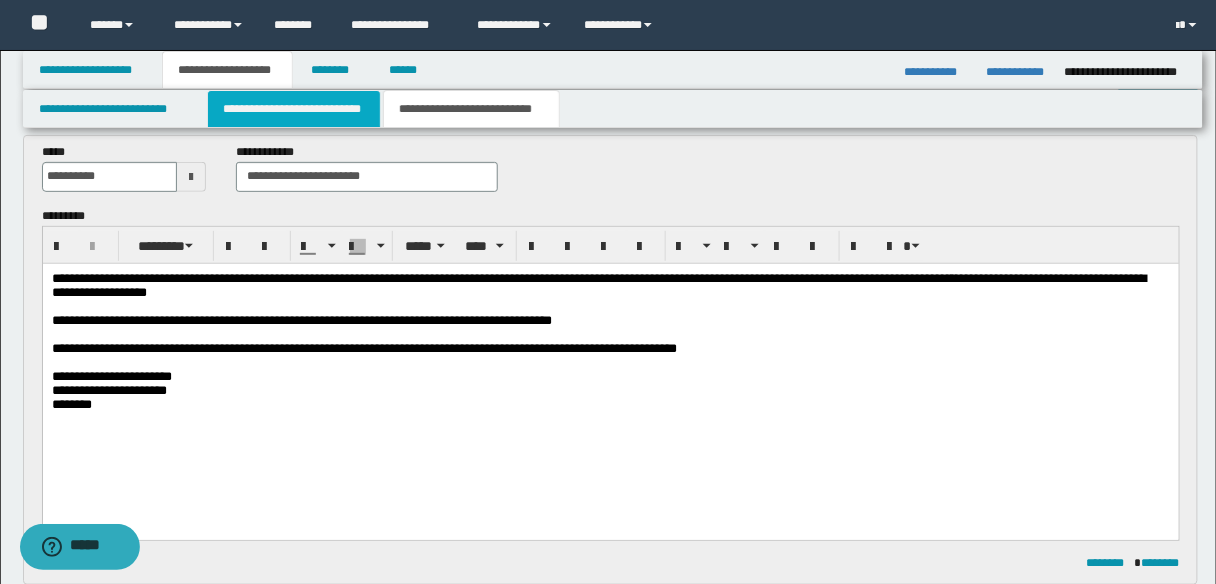 click on "**********" at bounding box center [294, 109] 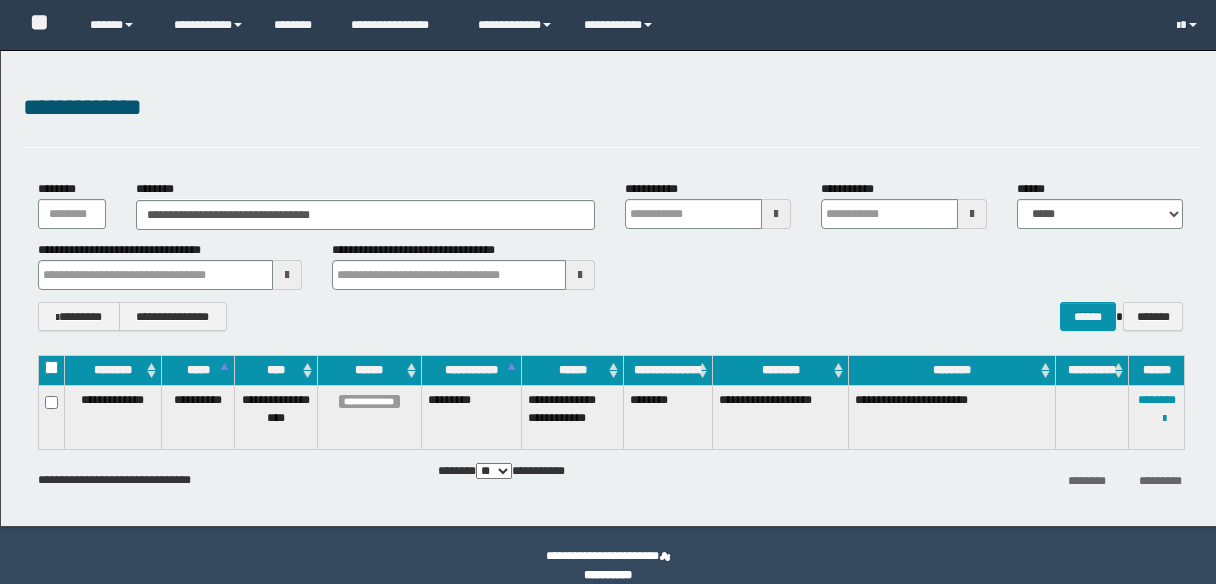 scroll, scrollTop: 0, scrollLeft: 0, axis: both 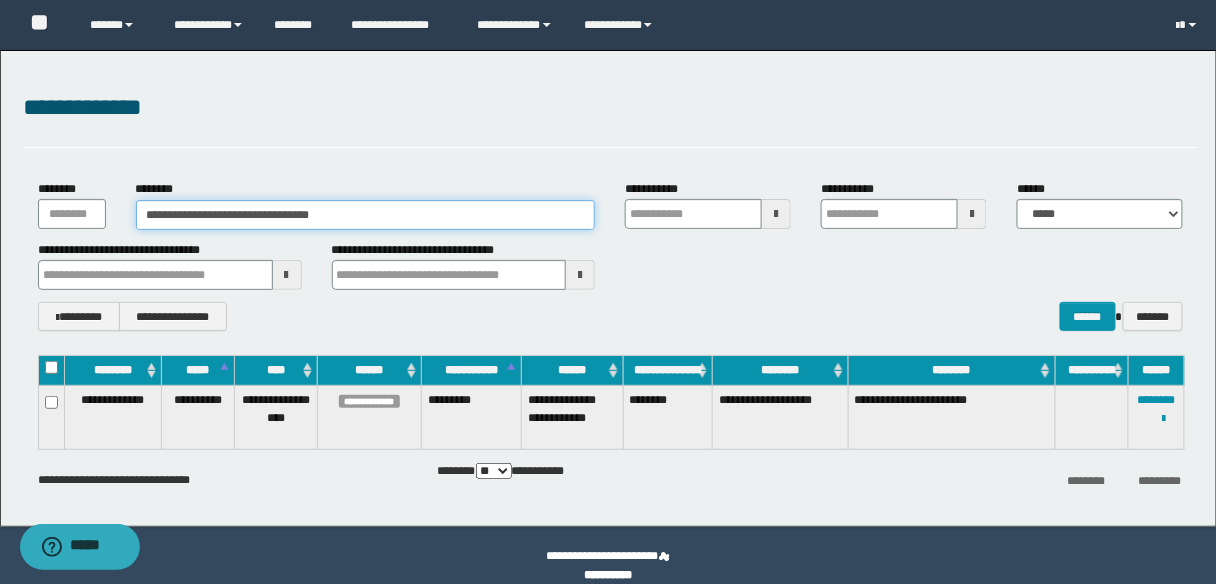 drag, startPoint x: 366, startPoint y: 216, endPoint x: 56, endPoint y: 216, distance: 310 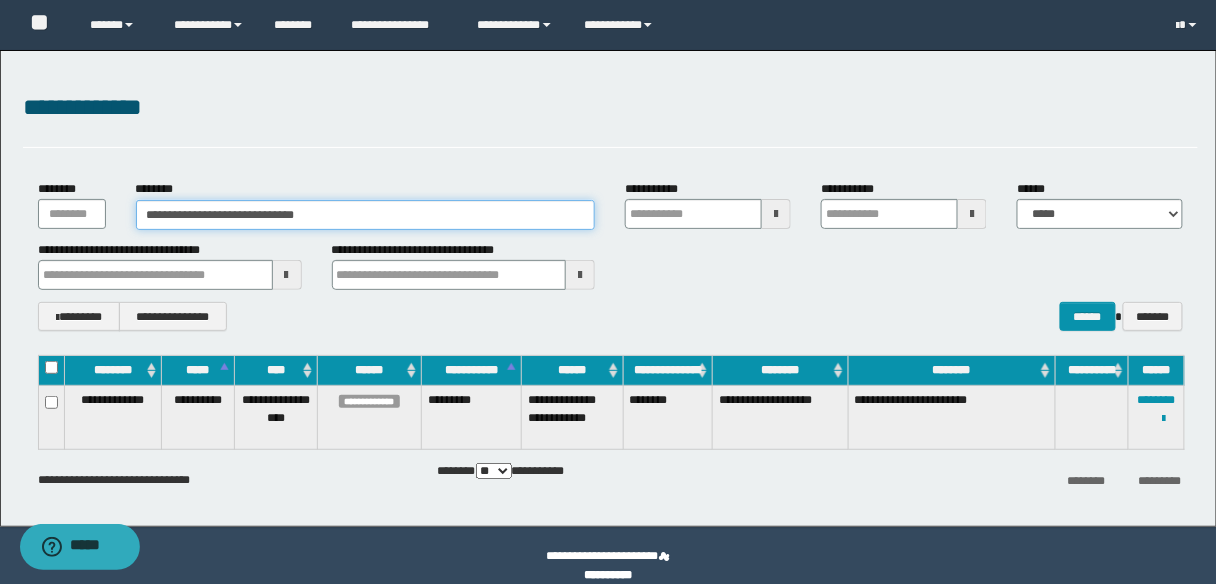type on "**********" 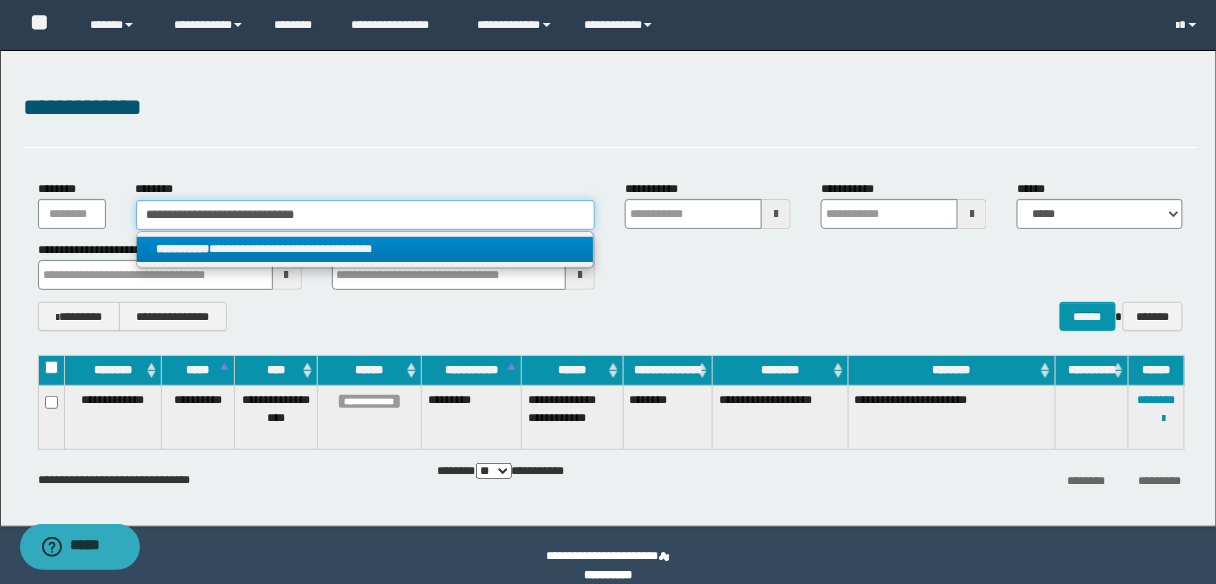 type on "**********" 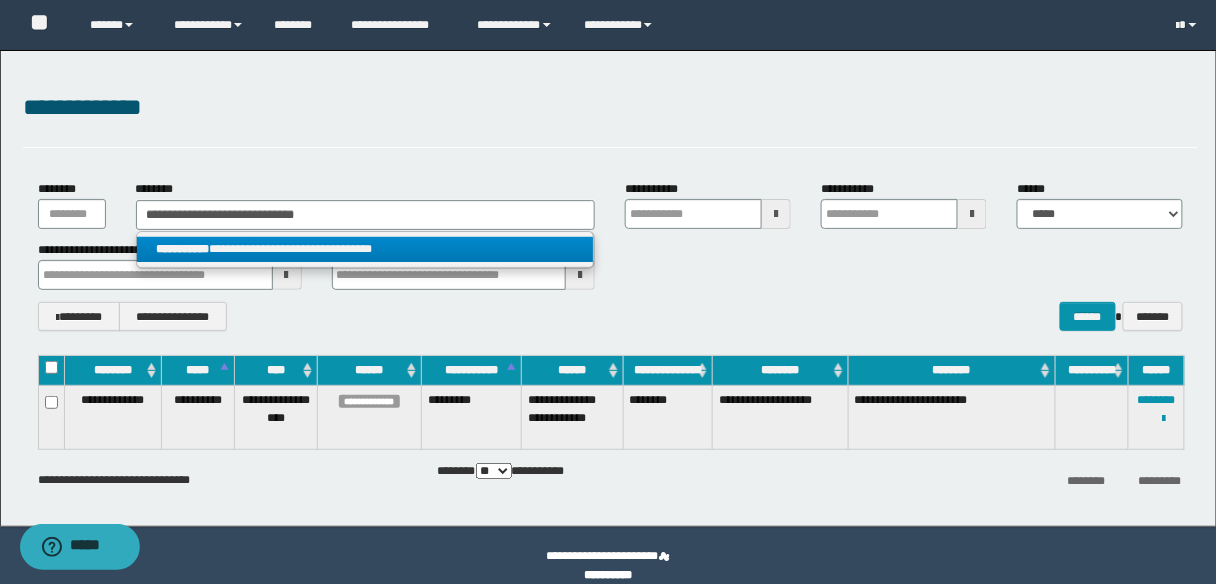 click on "**********" at bounding box center (365, 249) 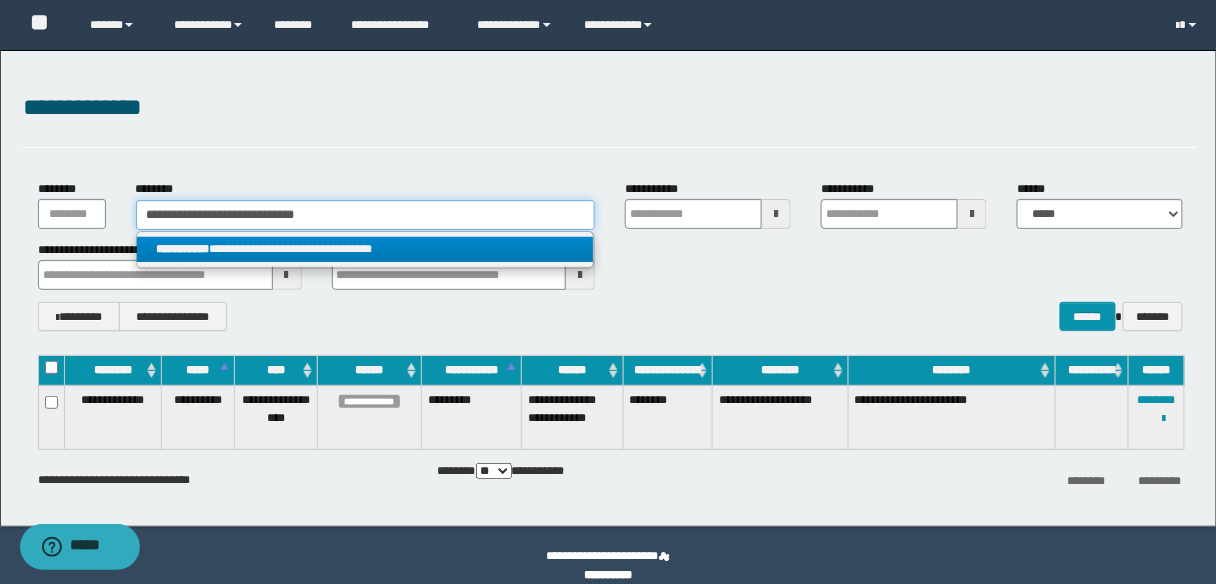 type 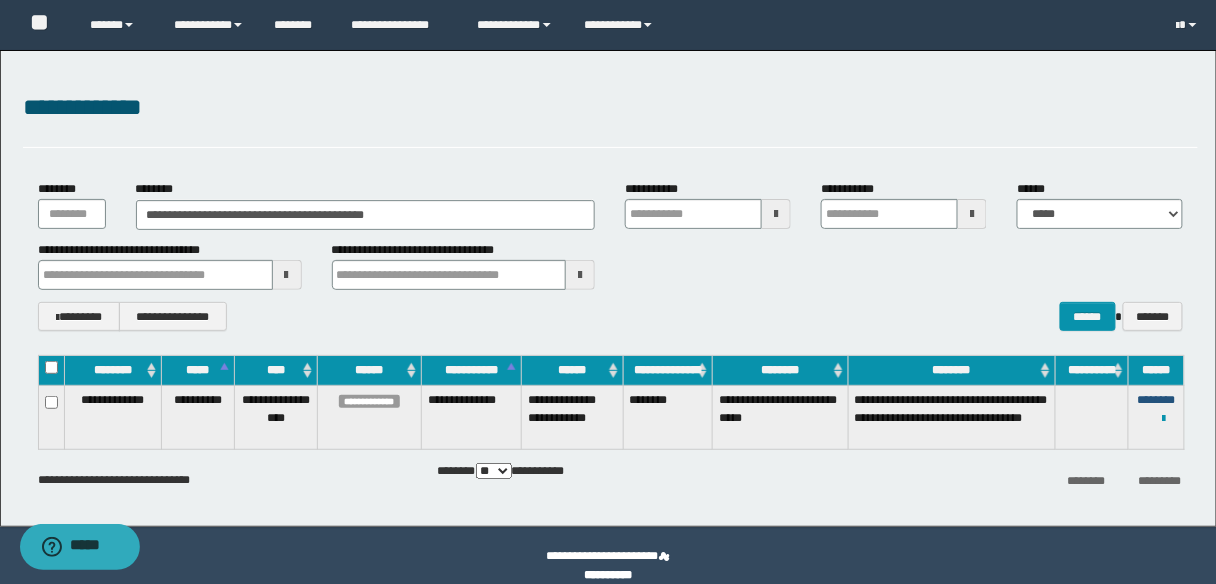 click on "********" at bounding box center (1157, 400) 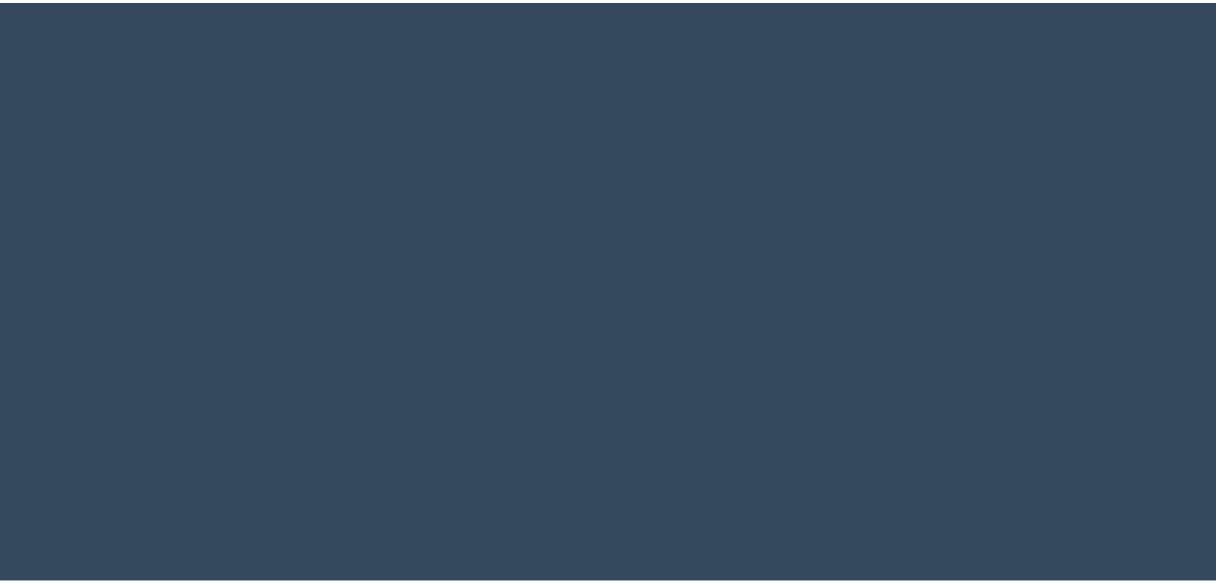 scroll, scrollTop: 0, scrollLeft: 0, axis: both 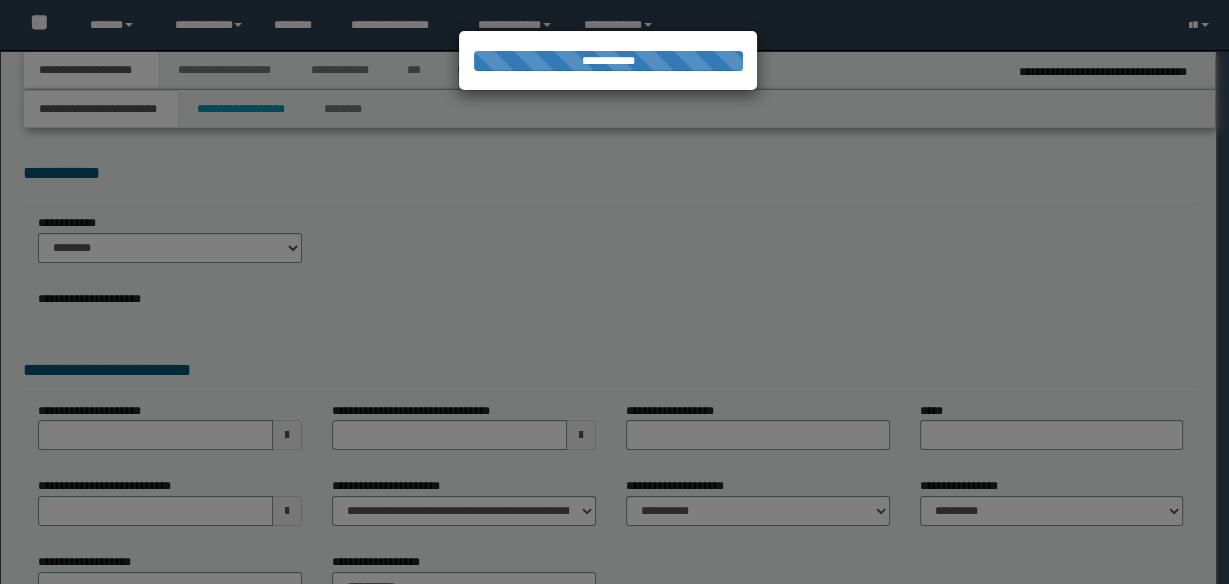 type on "**********" 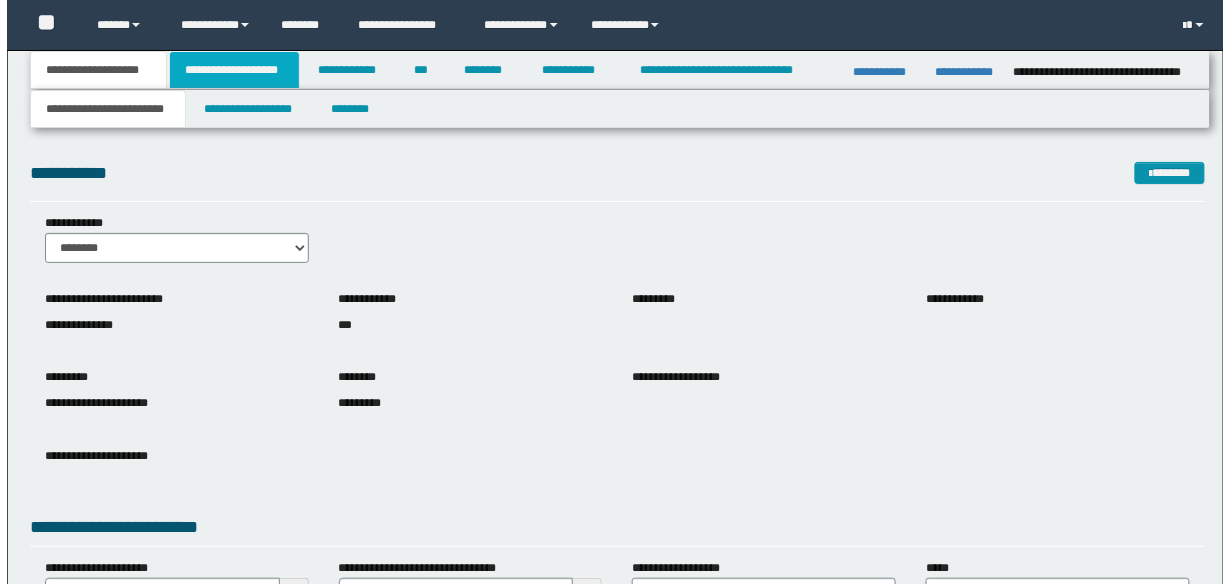 scroll, scrollTop: 0, scrollLeft: 0, axis: both 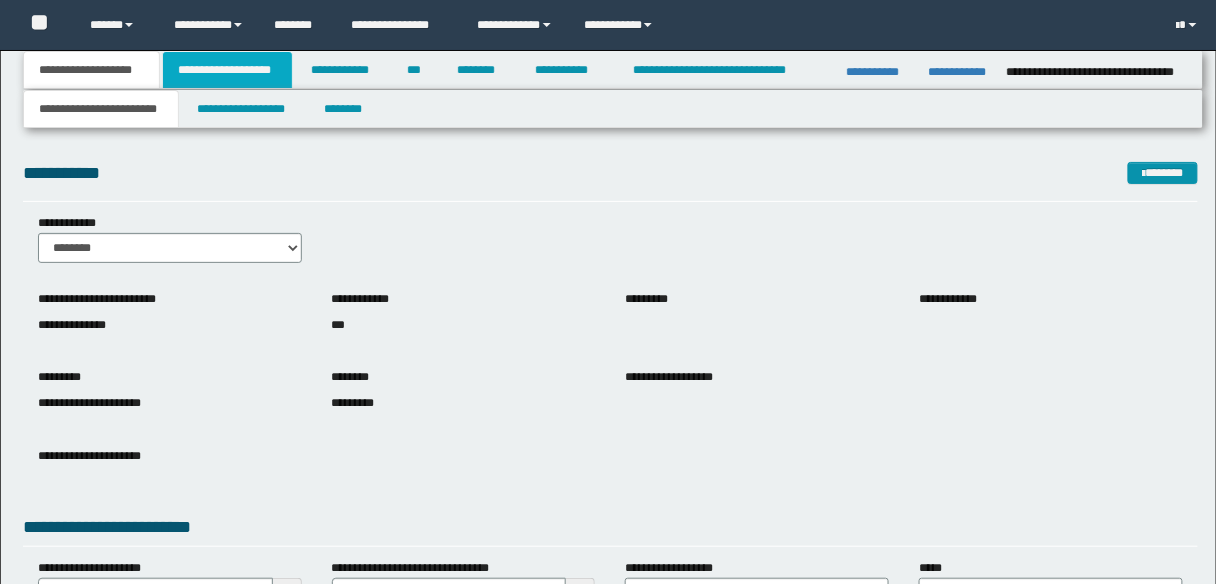 click on "**********" at bounding box center (227, 70) 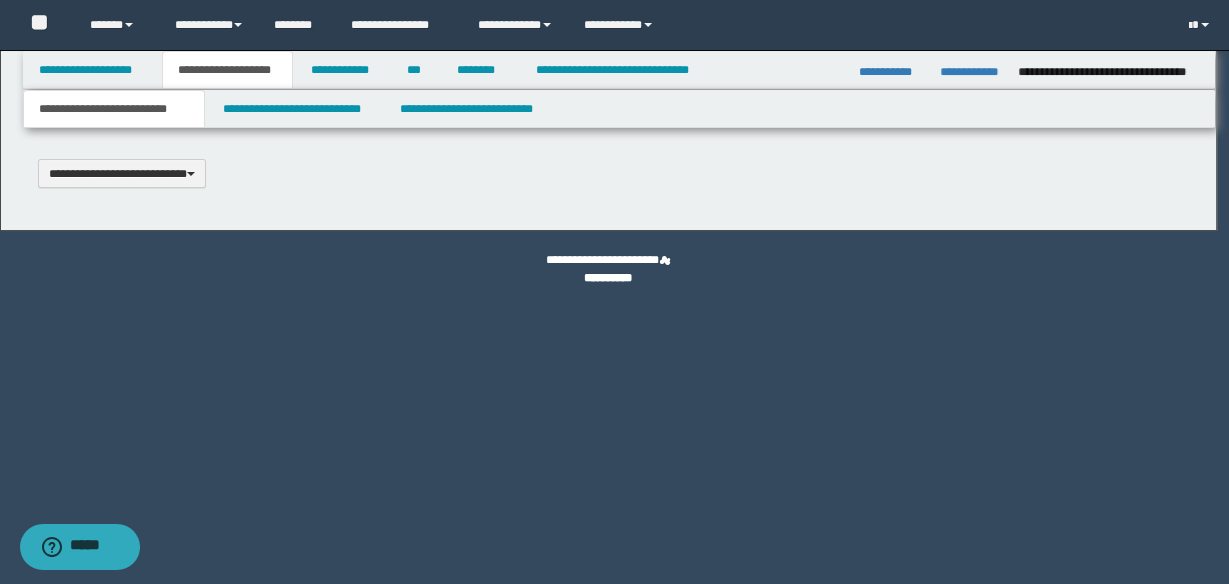 scroll, scrollTop: 0, scrollLeft: 0, axis: both 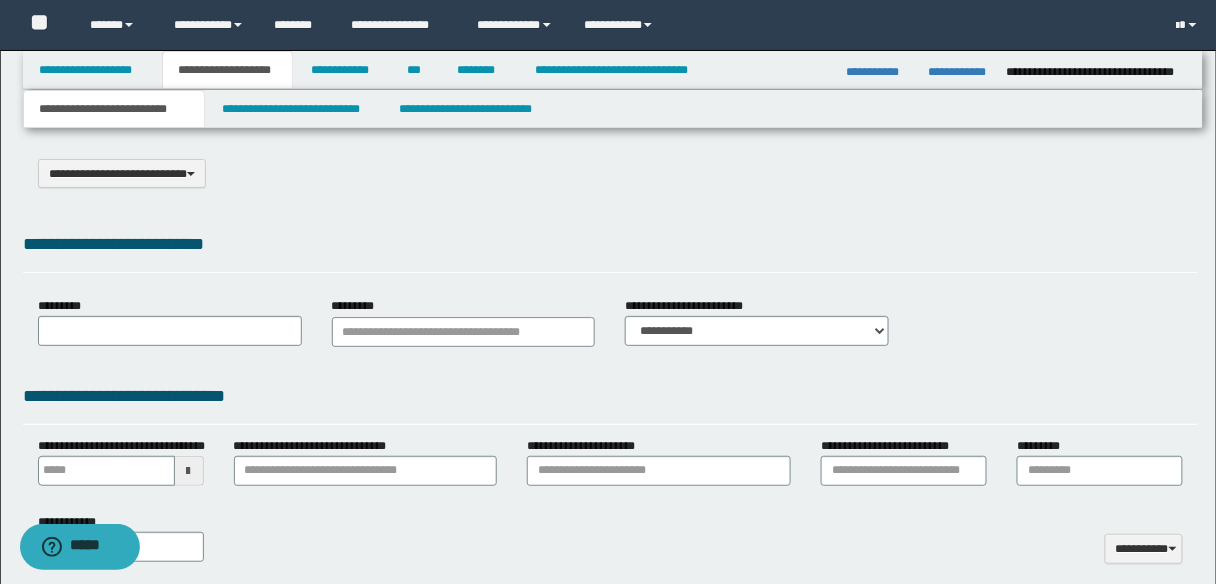 select on "*" 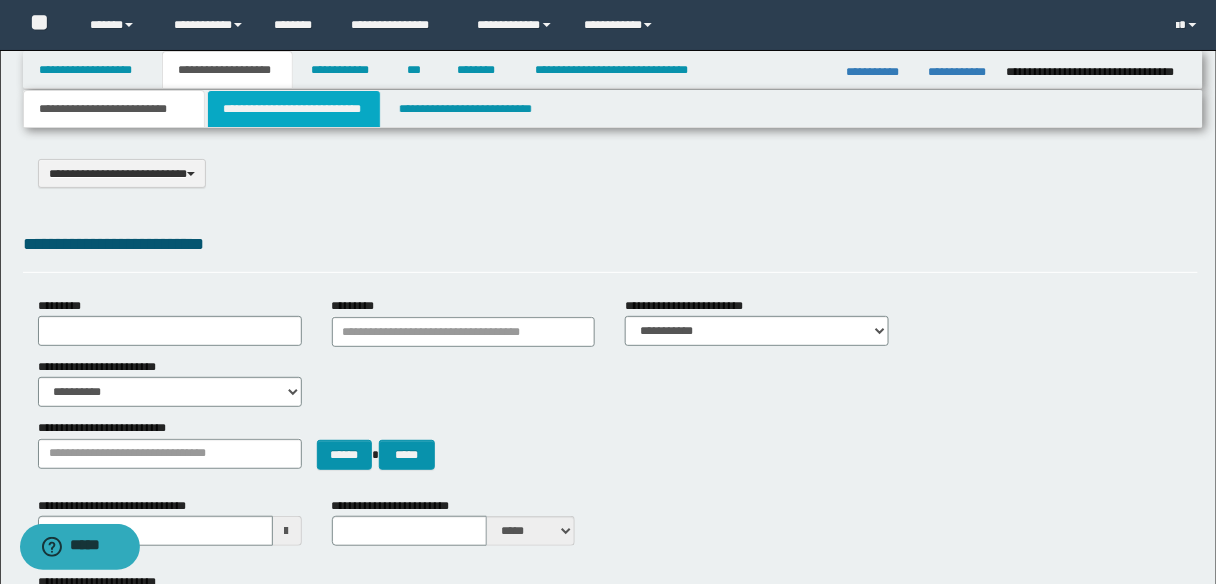 click on "**********" at bounding box center (294, 109) 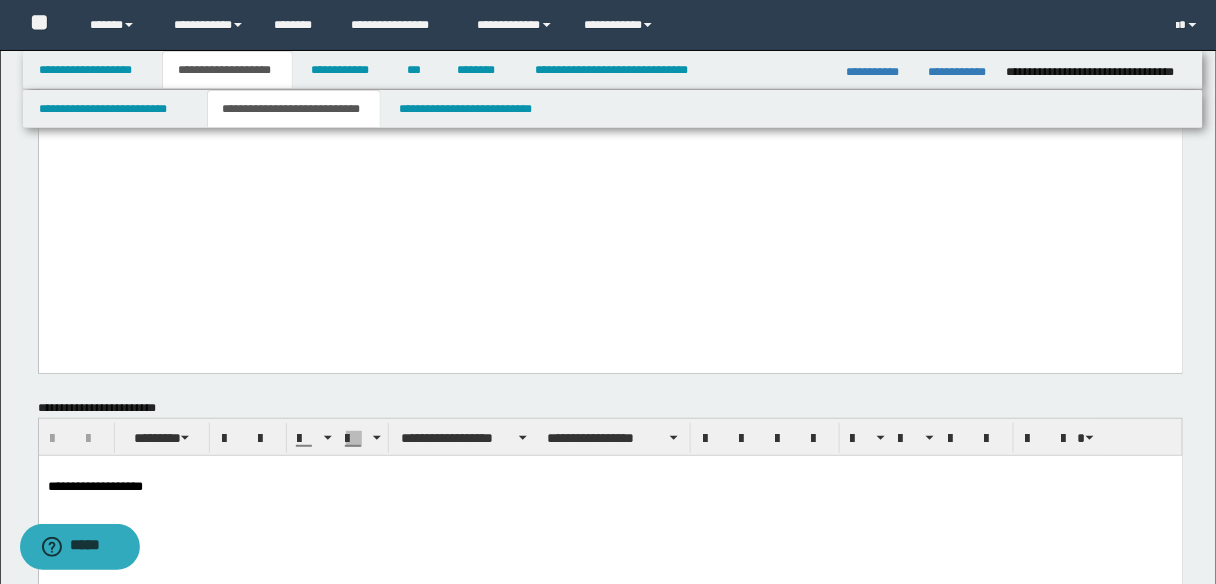 scroll, scrollTop: 2080, scrollLeft: 0, axis: vertical 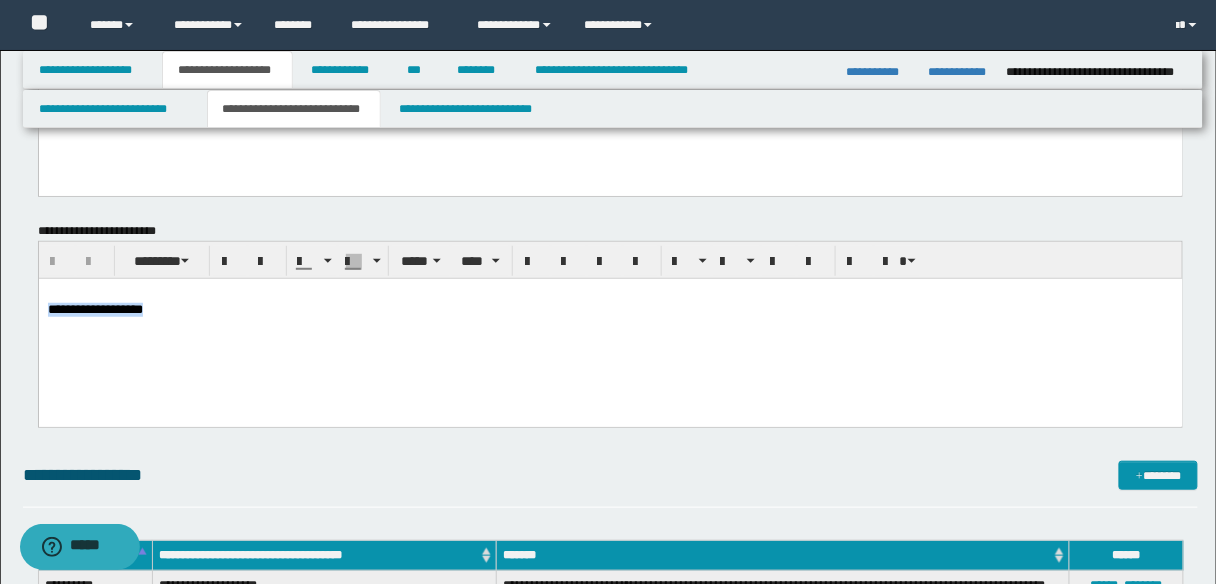 drag, startPoint x: 190, startPoint y: 308, endPoint x: 0, endPoint y: 303, distance: 190.06578 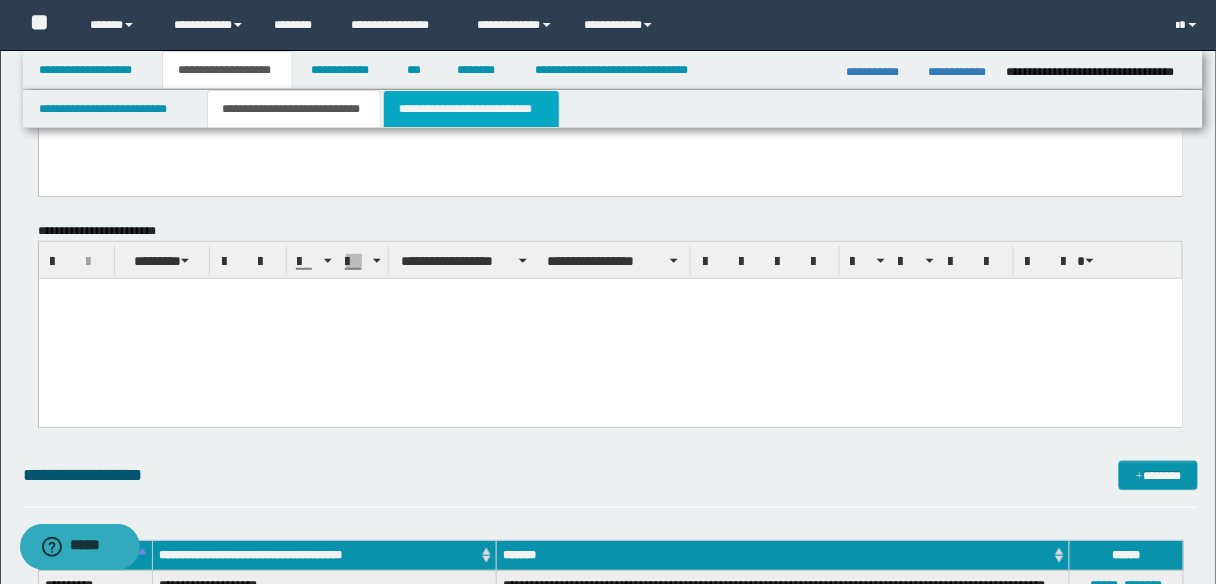 click on "**********" at bounding box center [471, 109] 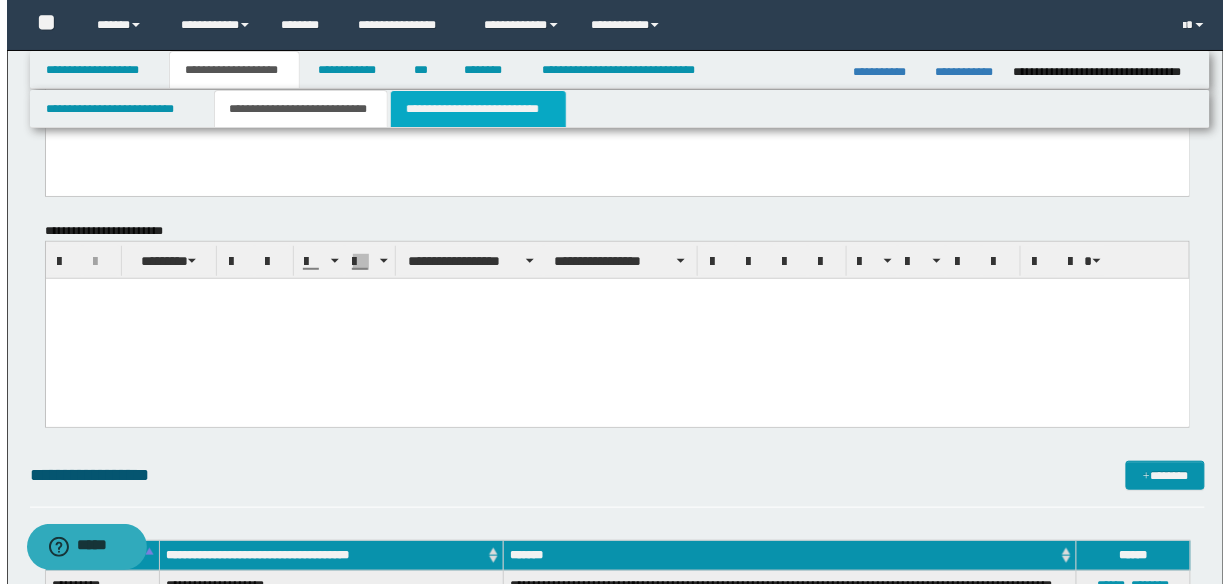 scroll, scrollTop: 0, scrollLeft: 0, axis: both 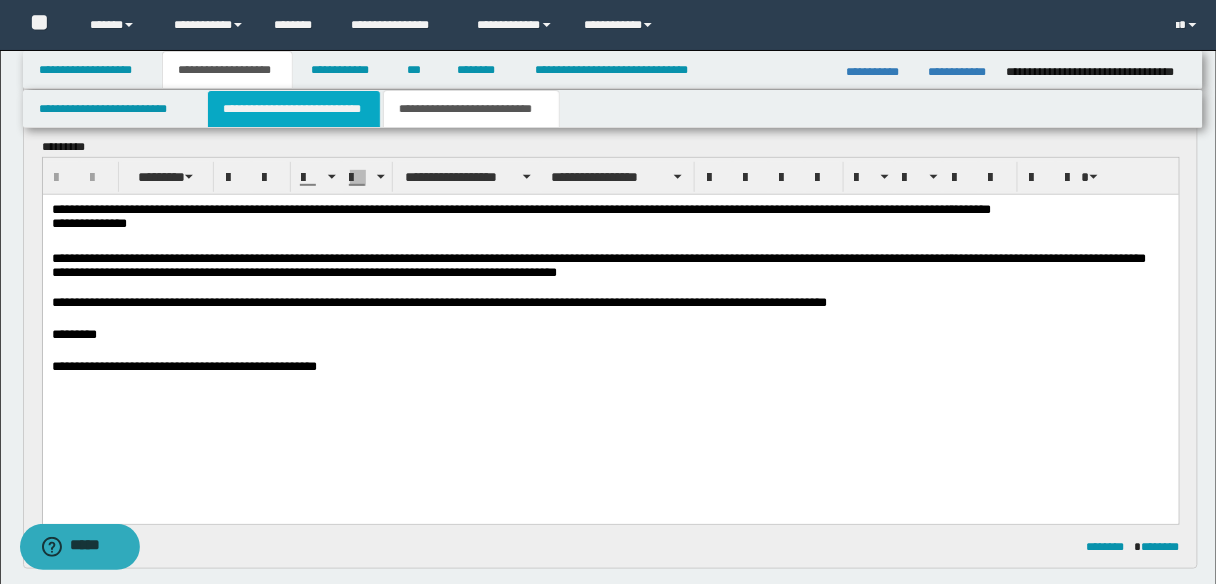 click on "**********" at bounding box center (294, 109) 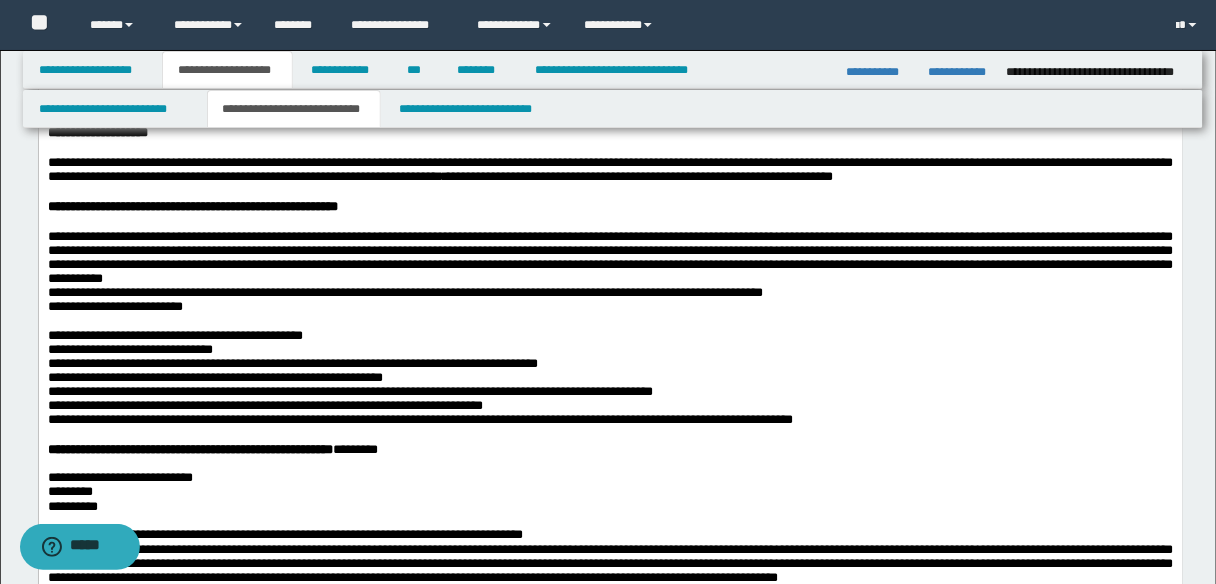 scroll, scrollTop: 720, scrollLeft: 0, axis: vertical 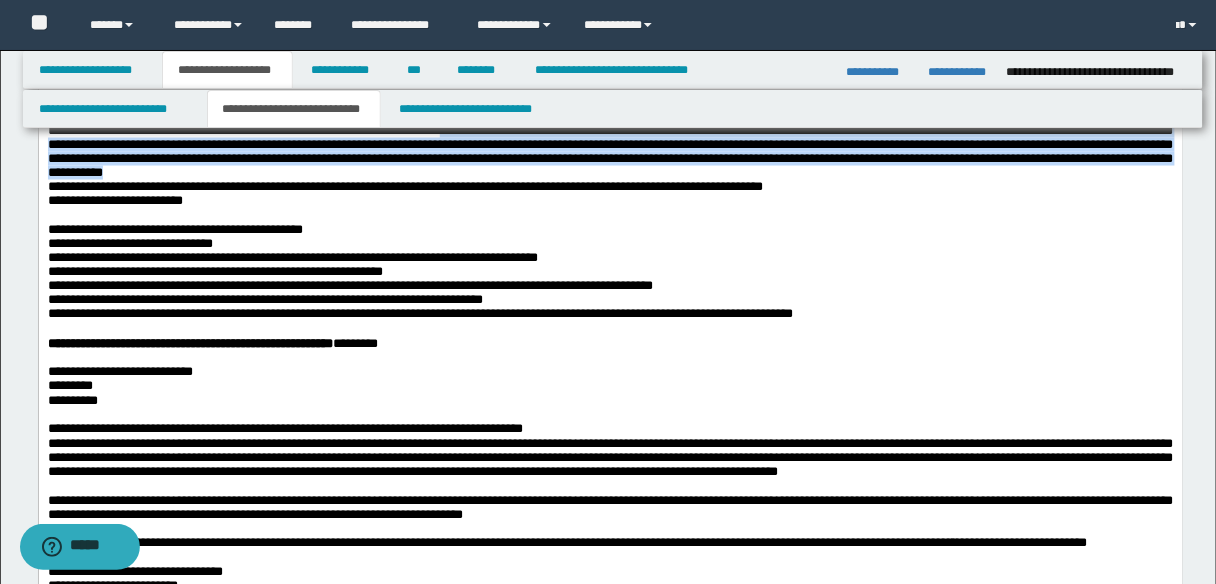 drag, startPoint x: 506, startPoint y: 192, endPoint x: 722, endPoint y: 246, distance: 222.6477 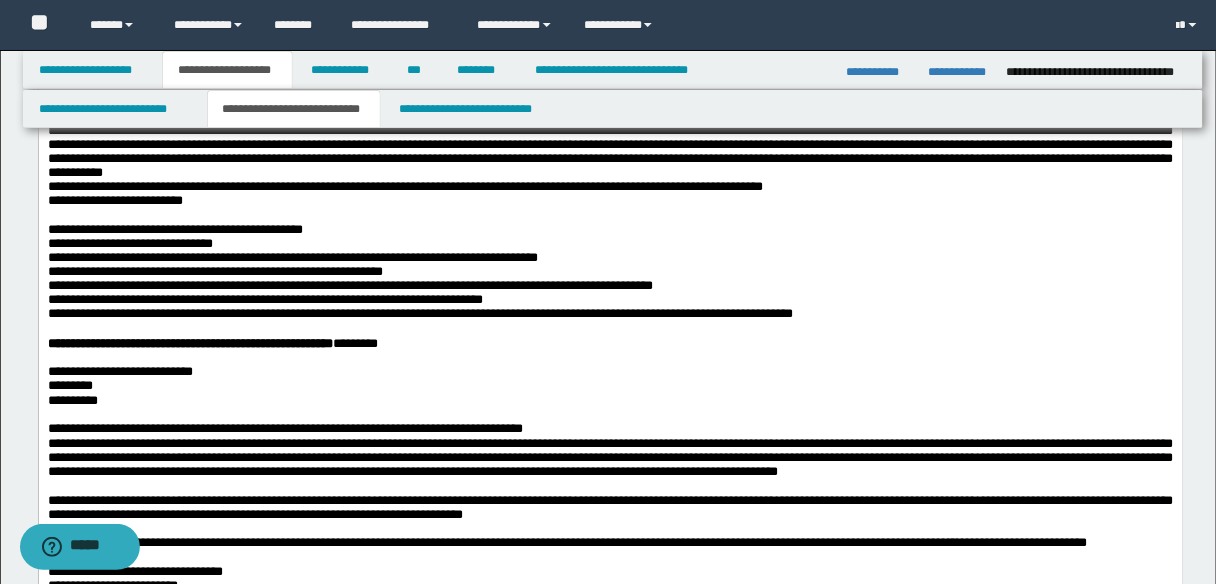 click on "**********" at bounding box center (610, 202) 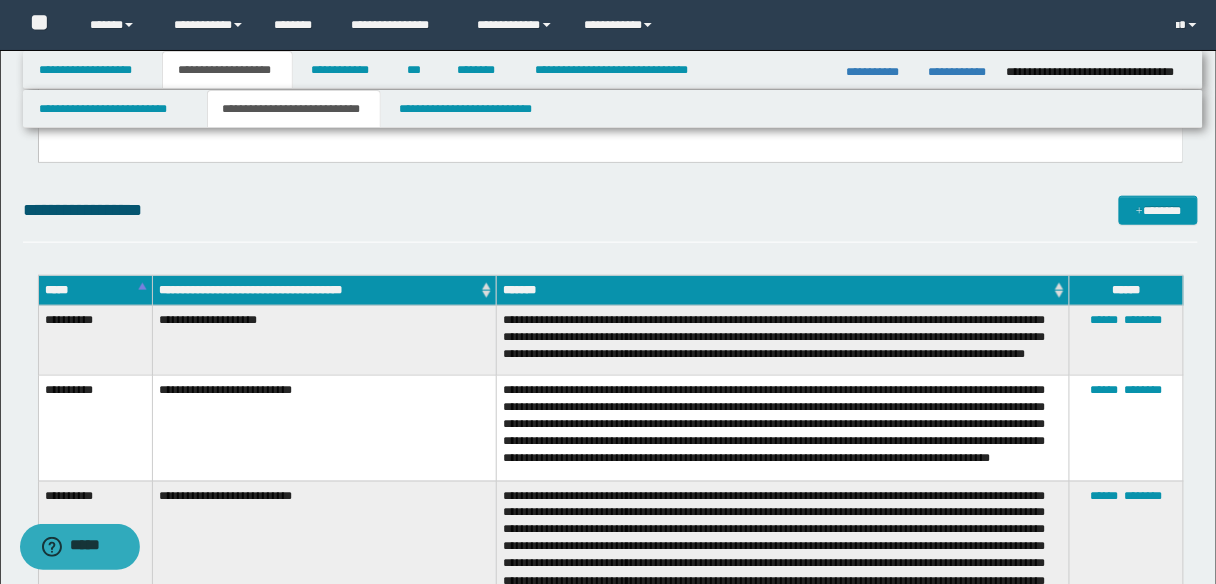 scroll, scrollTop: 2320, scrollLeft: 0, axis: vertical 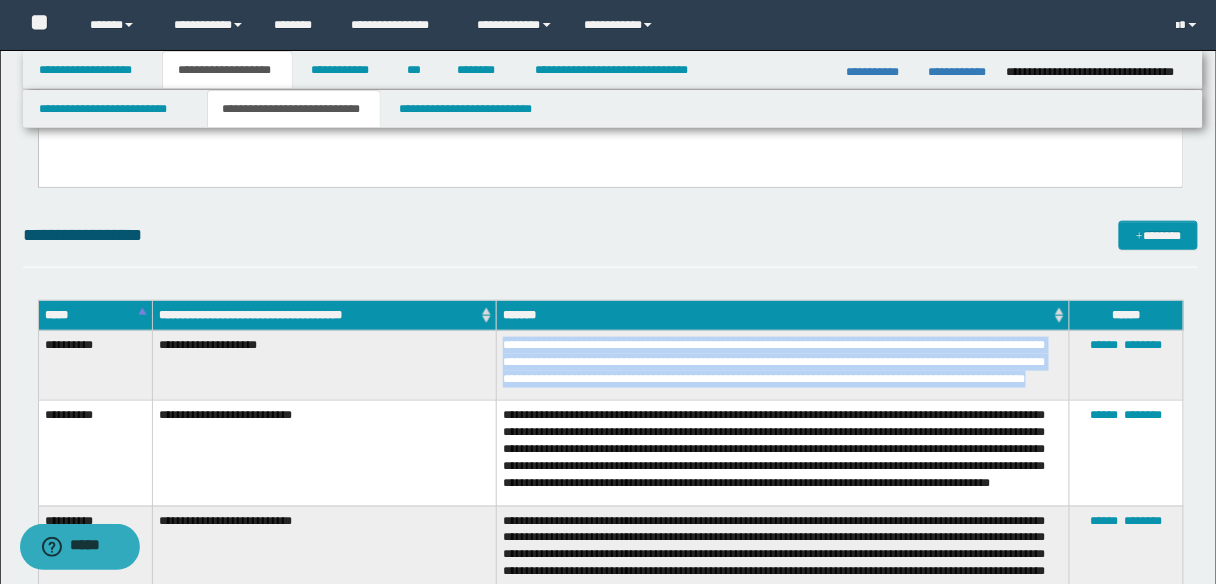 drag, startPoint x: 504, startPoint y: 345, endPoint x: 634, endPoint y: 399, distance: 140.76932 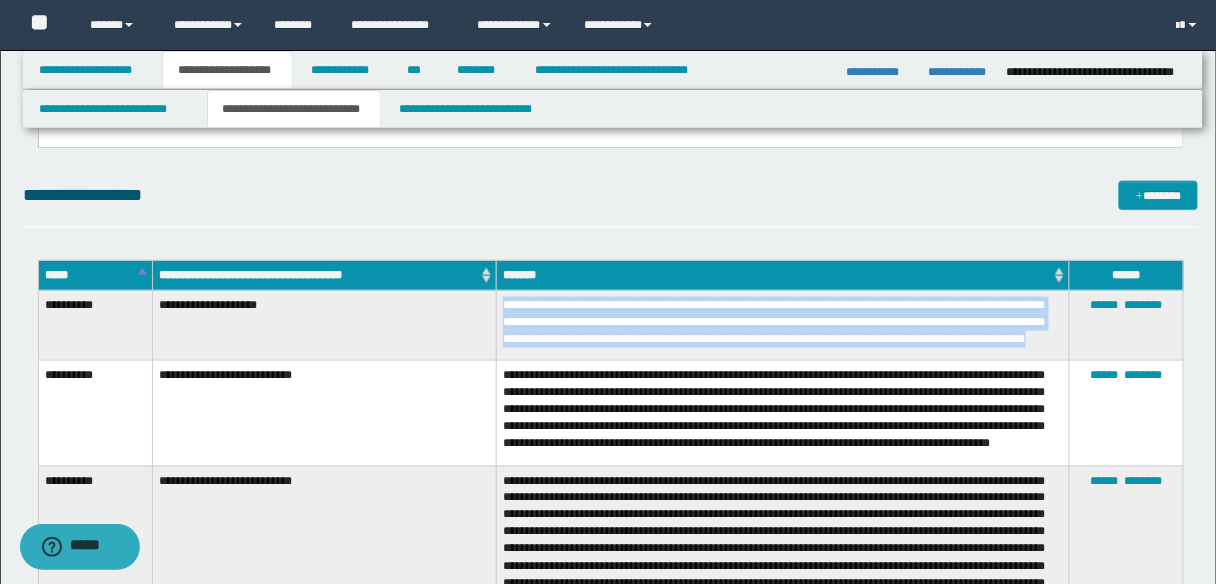 scroll, scrollTop: 2400, scrollLeft: 0, axis: vertical 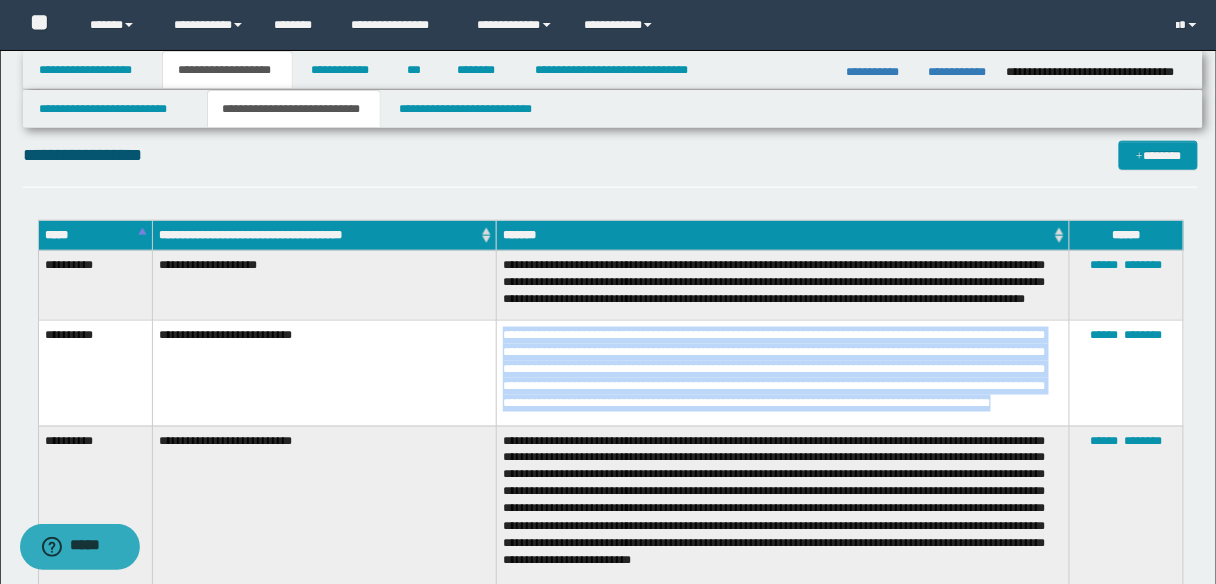 drag, startPoint x: 503, startPoint y: 344, endPoint x: 654, endPoint y: 430, distance: 173.77284 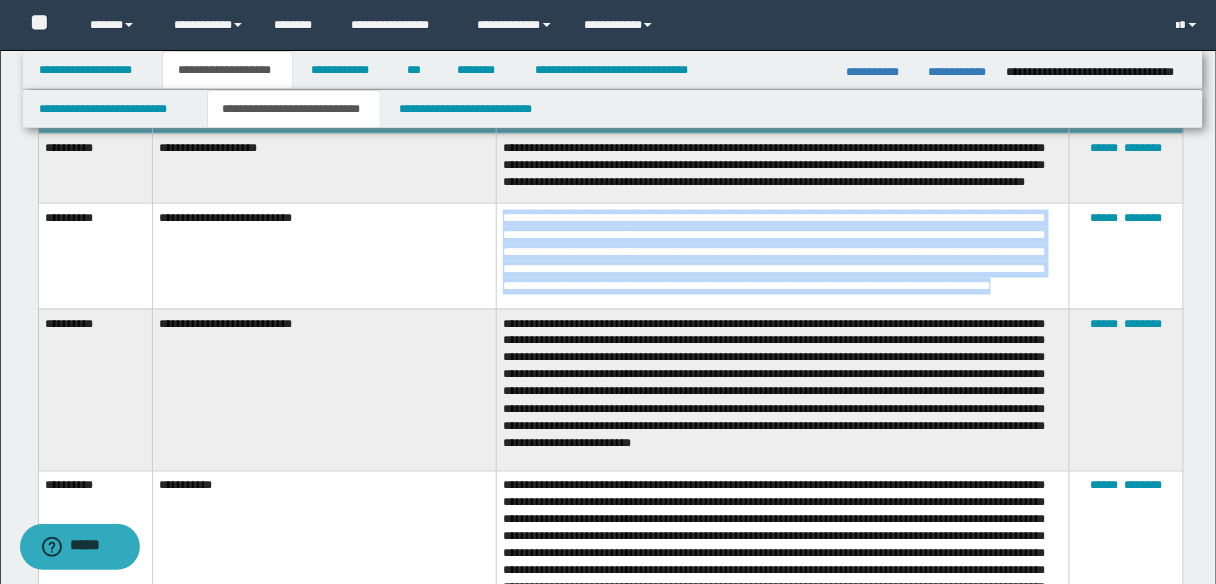 scroll, scrollTop: 2560, scrollLeft: 0, axis: vertical 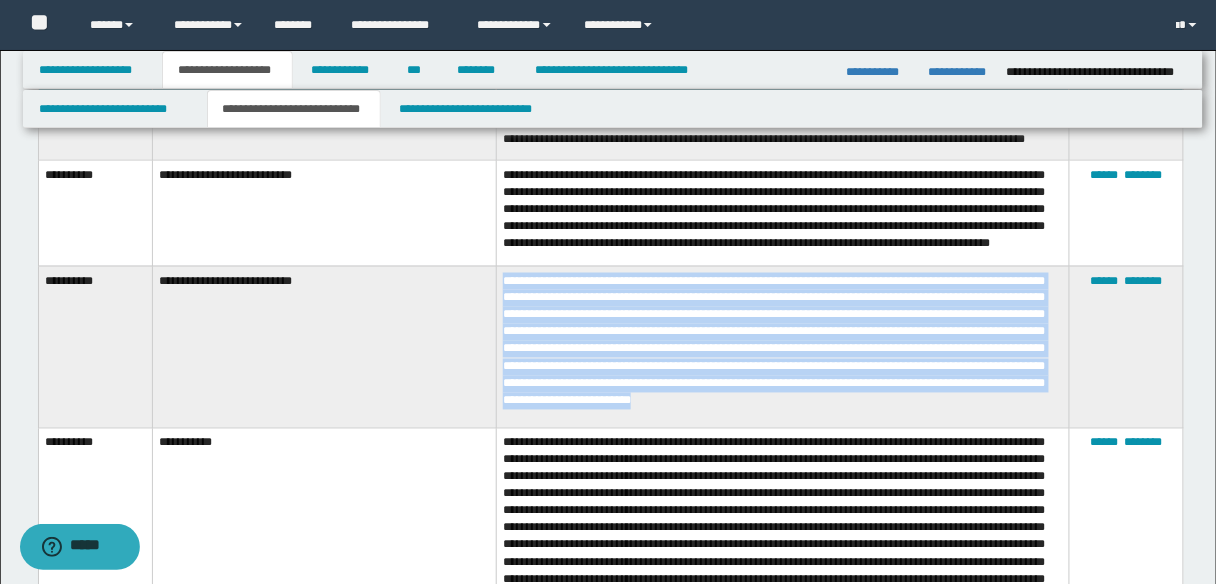 drag, startPoint x: 504, startPoint y: 295, endPoint x: 1034, endPoint y: 419, distance: 544.31244 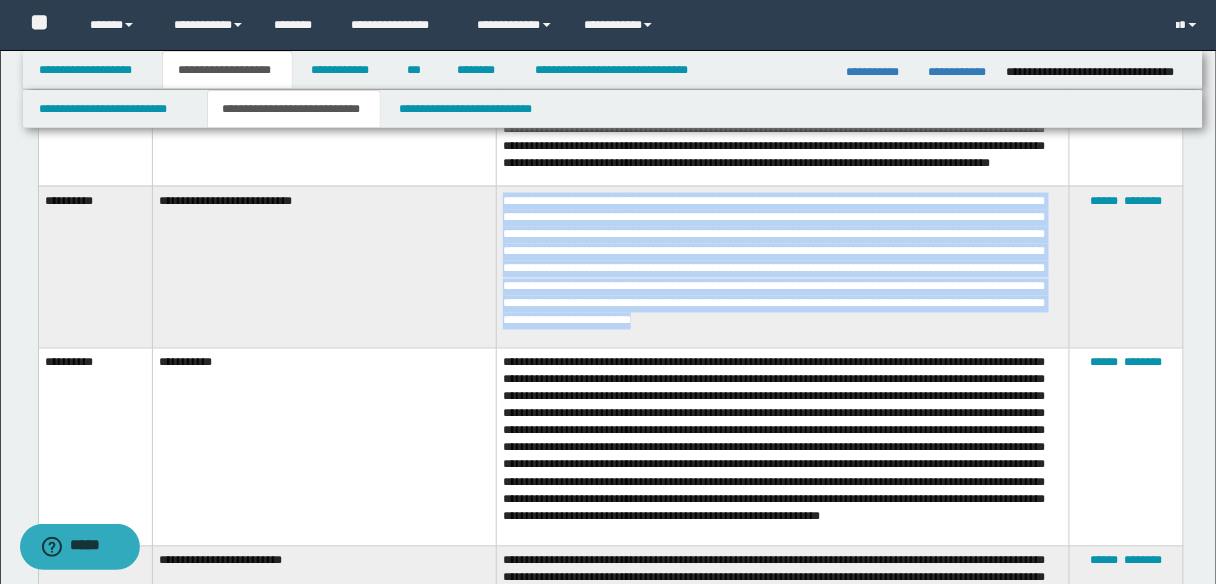scroll, scrollTop: 2800, scrollLeft: 0, axis: vertical 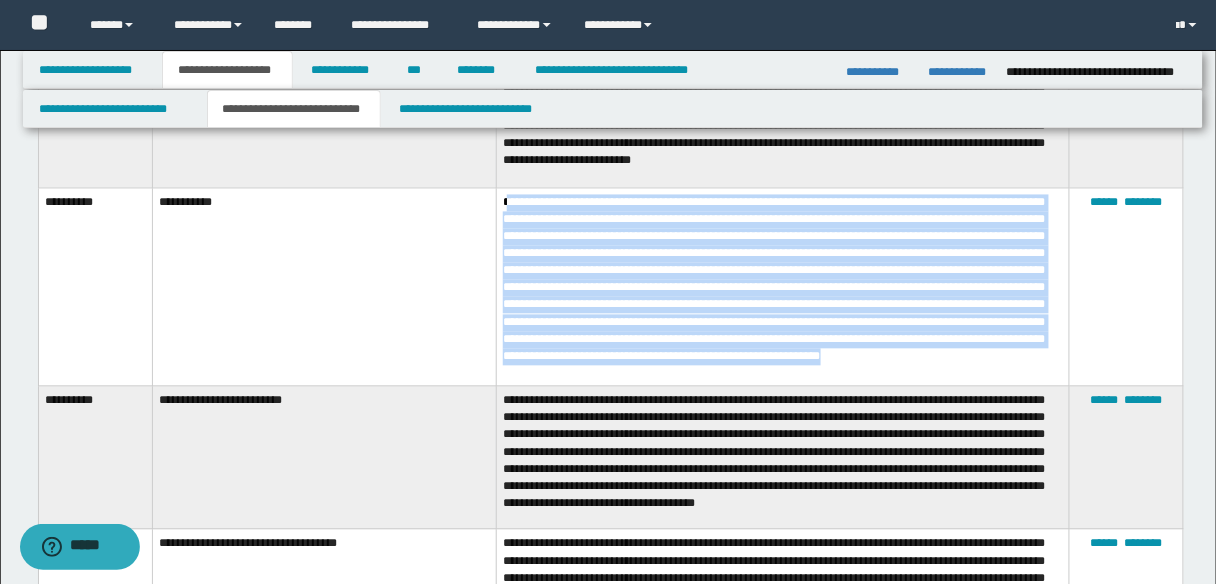 drag, startPoint x: 504, startPoint y: 210, endPoint x: 776, endPoint y: 375, distance: 318.1336 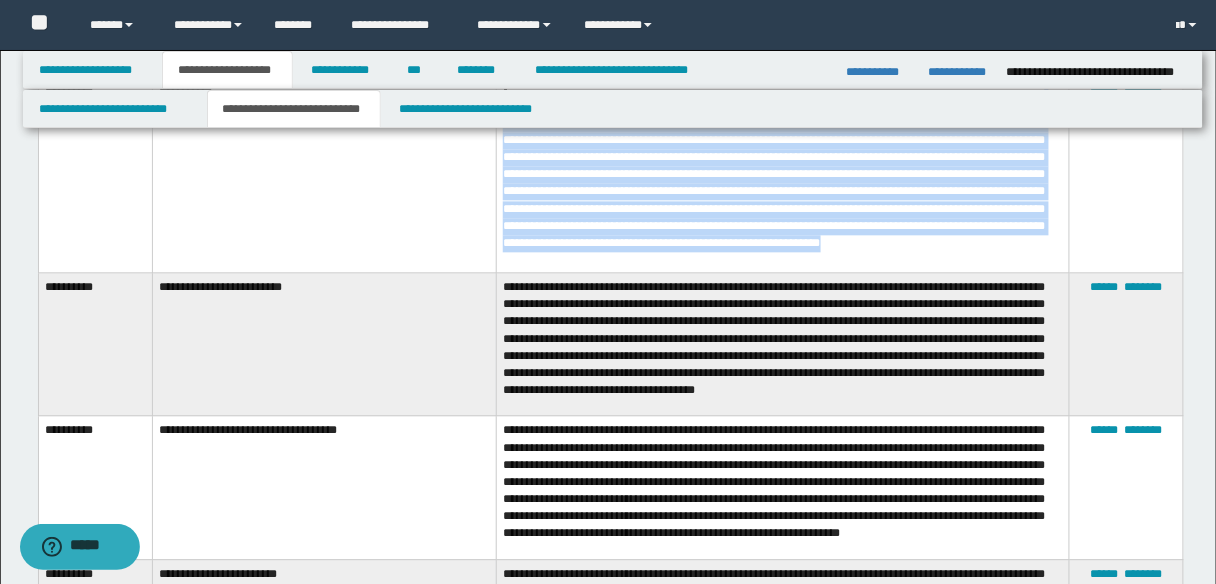 scroll, scrollTop: 2960, scrollLeft: 0, axis: vertical 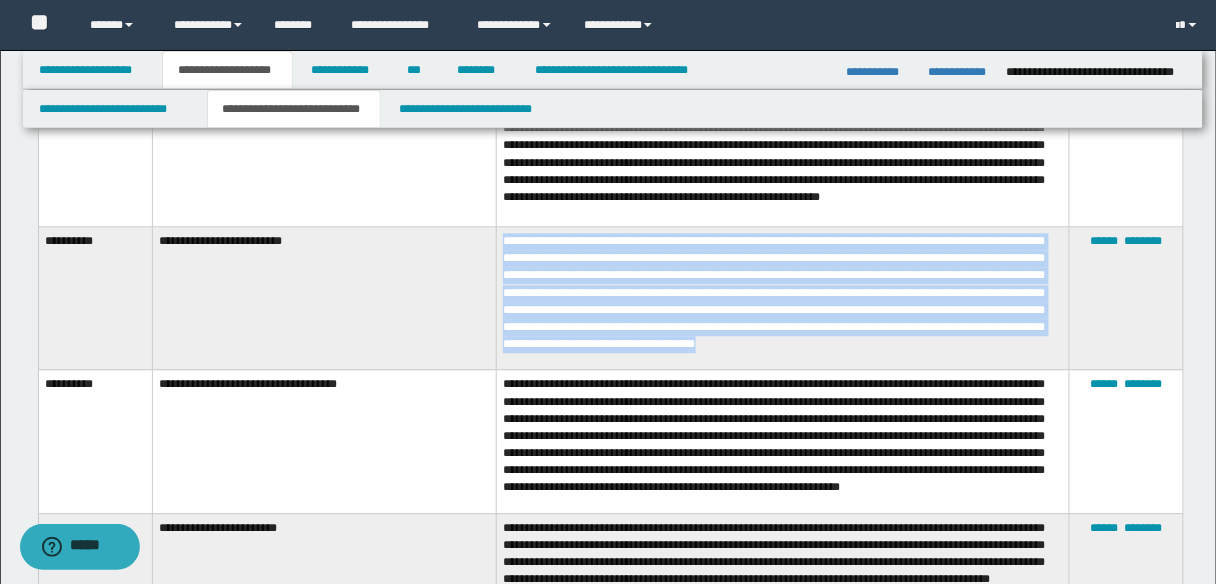 drag, startPoint x: 503, startPoint y: 251, endPoint x: 1003, endPoint y: 361, distance: 511.95703 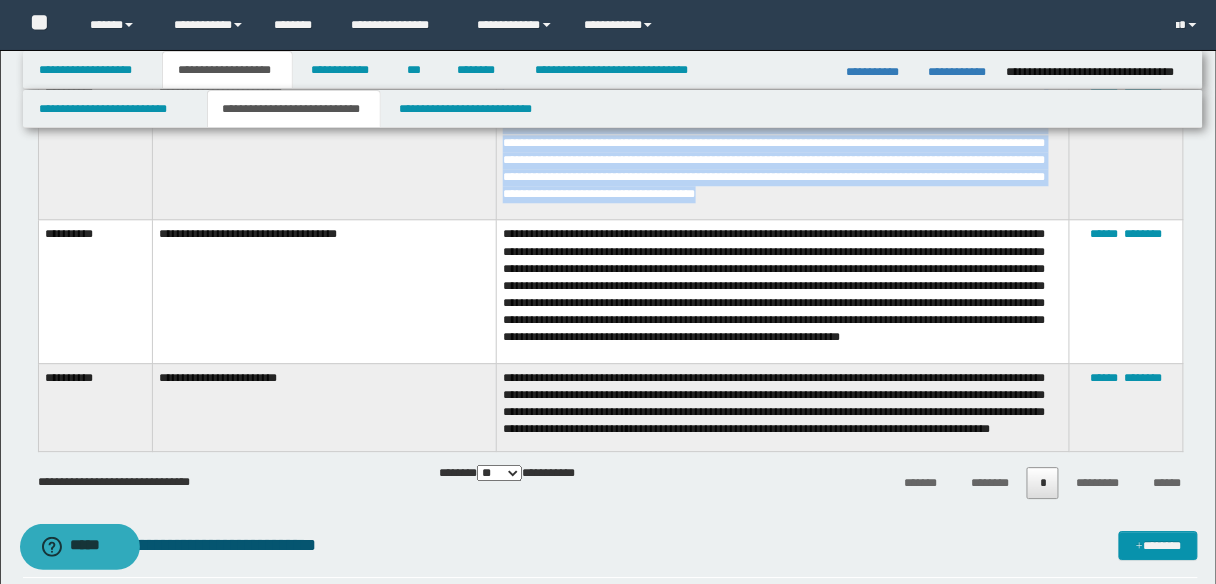 scroll, scrollTop: 2960, scrollLeft: 0, axis: vertical 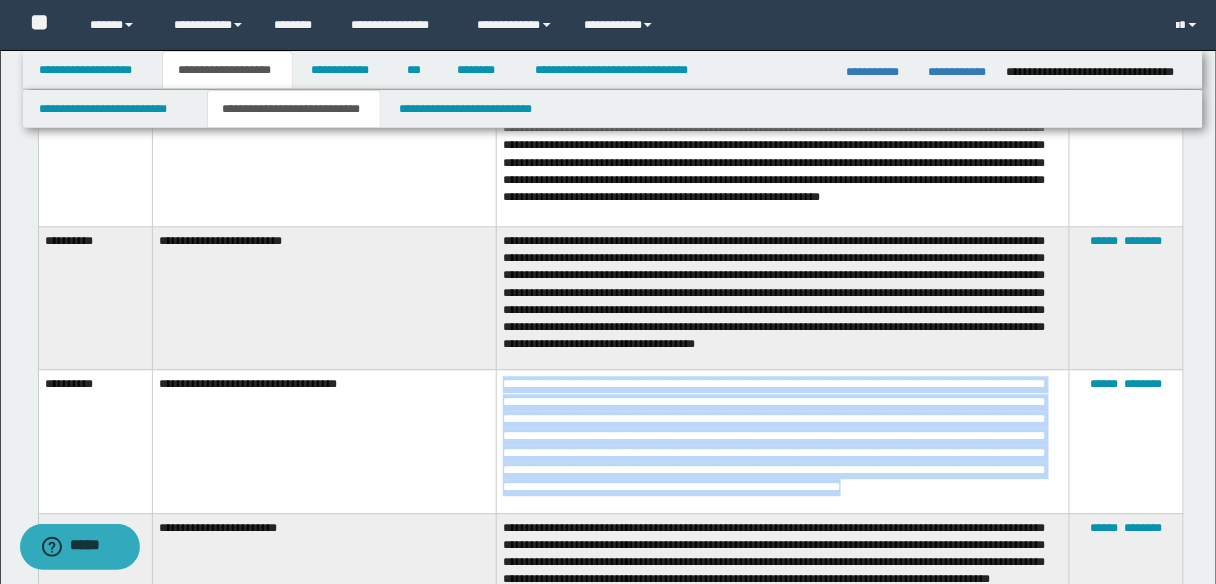 drag, startPoint x: 503, startPoint y: 377, endPoint x: 1064, endPoint y: 491, distance: 572.4657 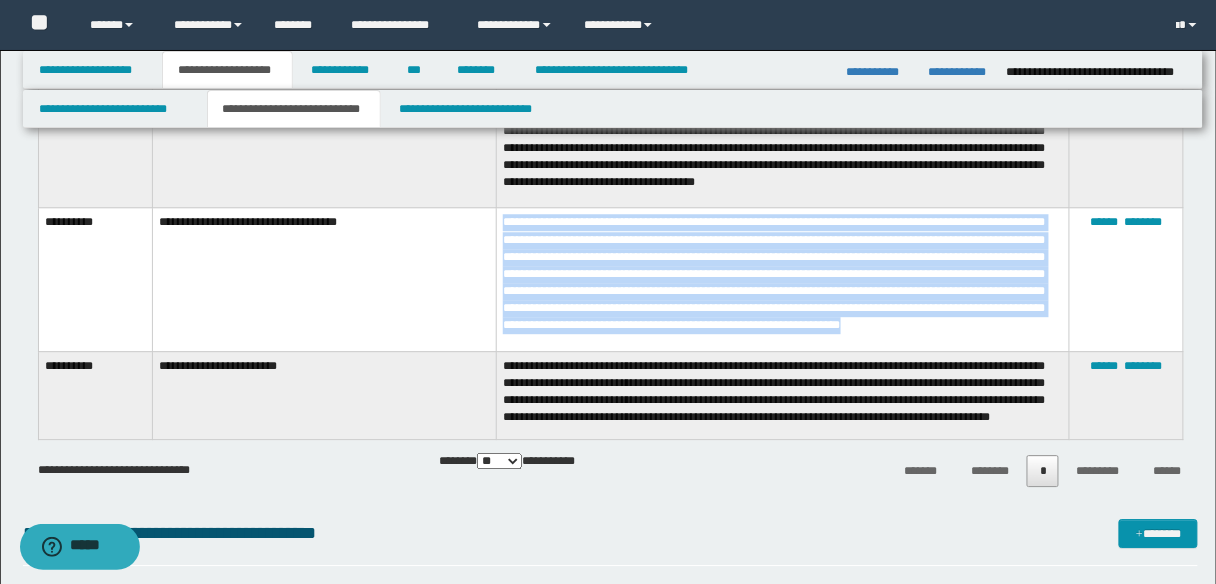 scroll, scrollTop: 3200, scrollLeft: 0, axis: vertical 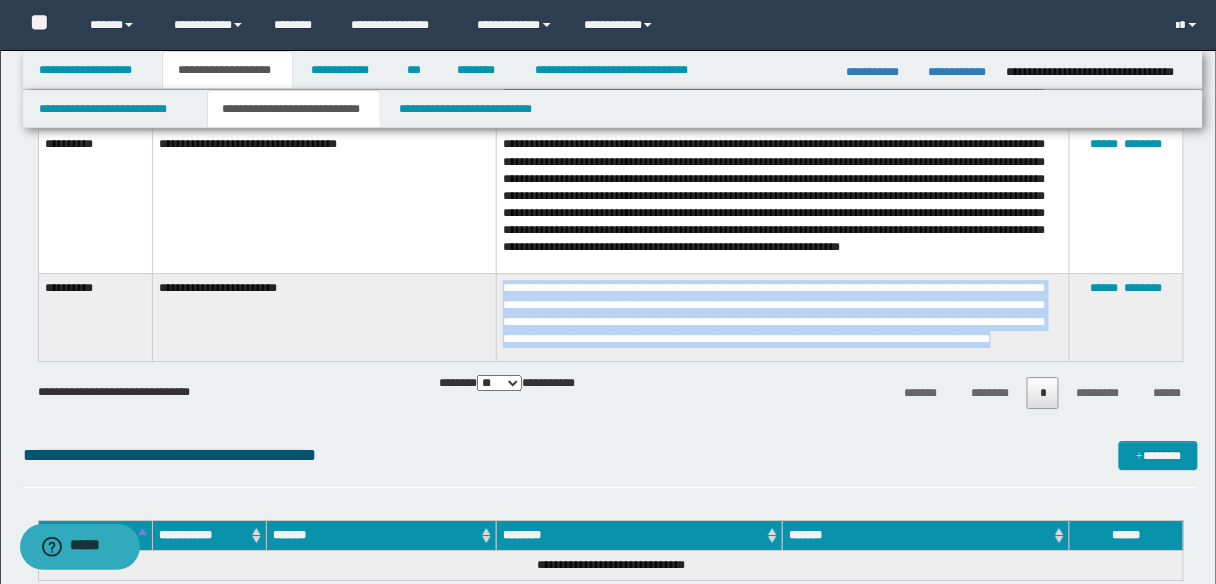 drag, startPoint x: 504, startPoint y: 275, endPoint x: 622, endPoint y: 345, distance: 137.20058 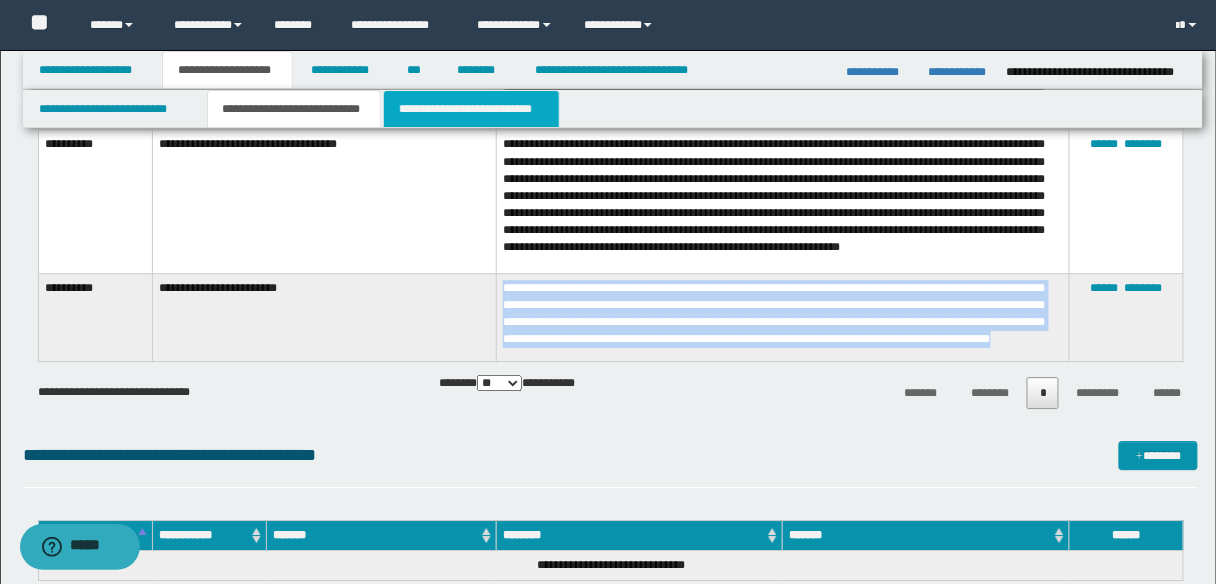 click on "**********" at bounding box center [471, 109] 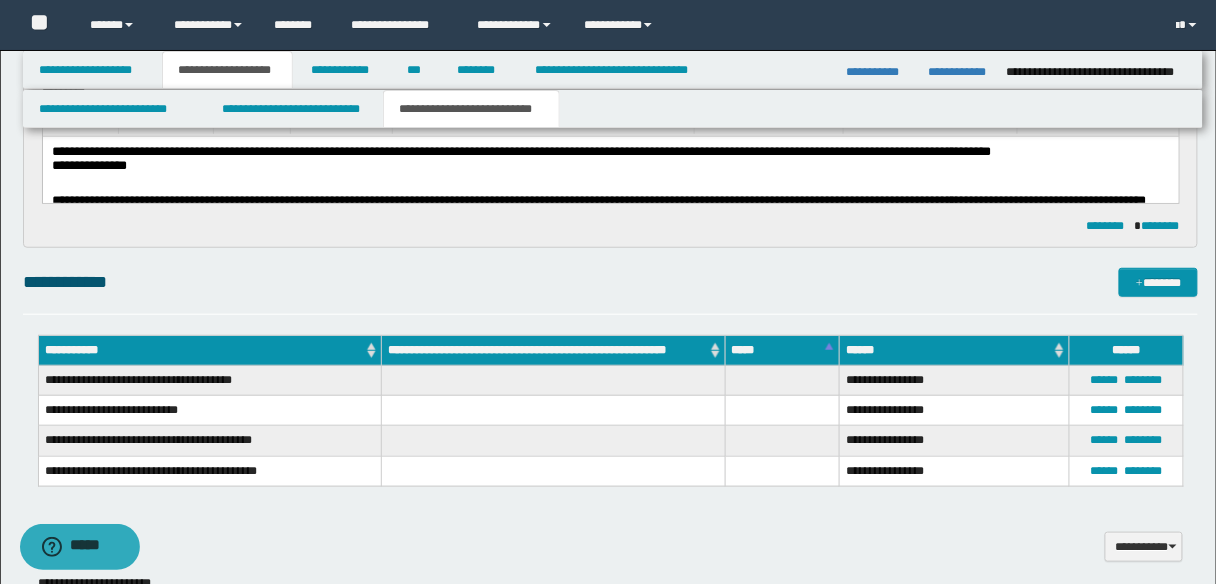 scroll, scrollTop: 0, scrollLeft: 0, axis: both 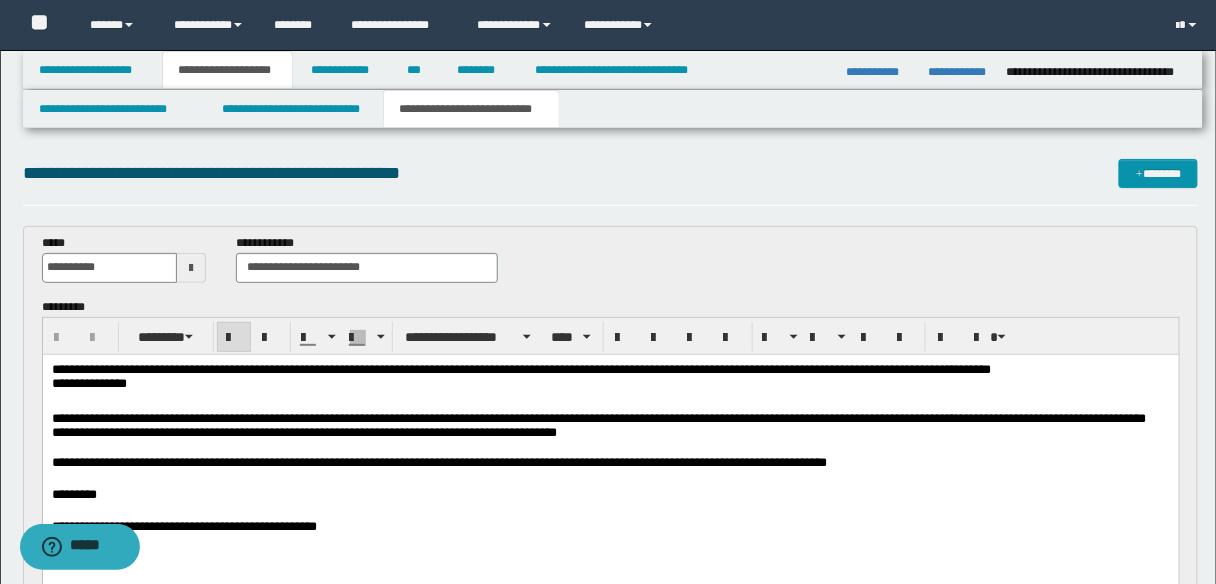 click at bounding box center (610, 400) 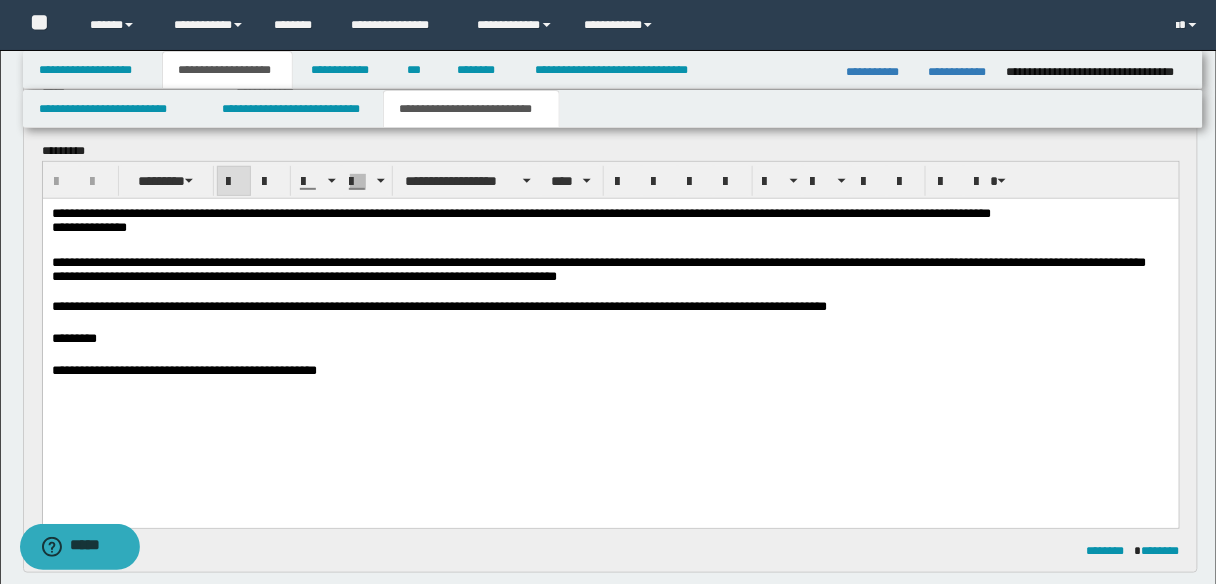 scroll, scrollTop: 160, scrollLeft: 0, axis: vertical 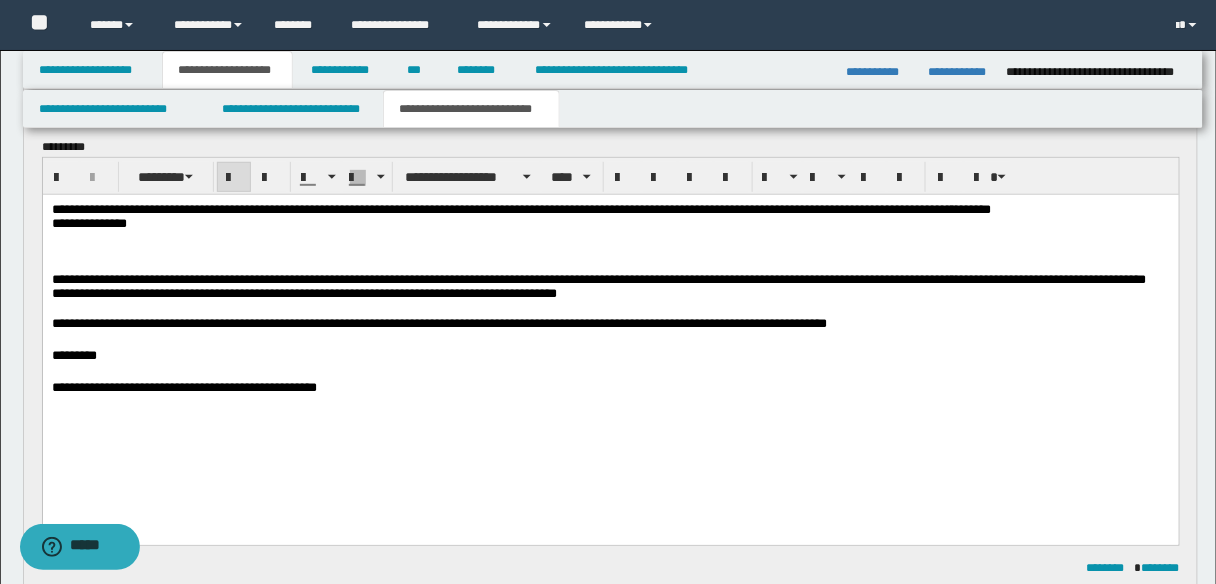 paste 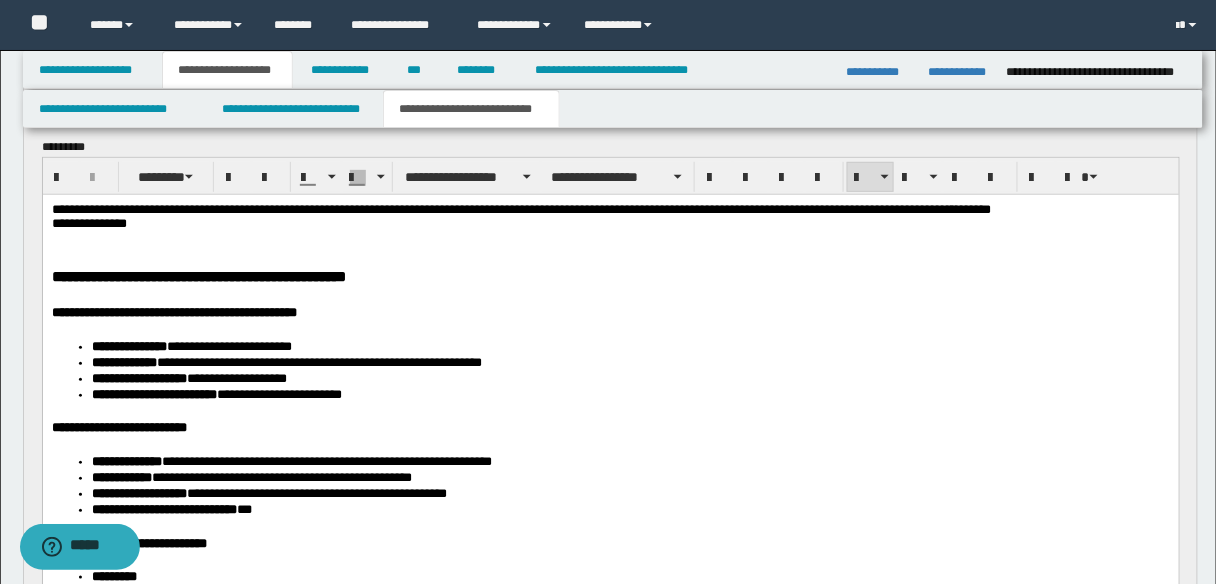 click on "**********" at bounding box center (521, 208) 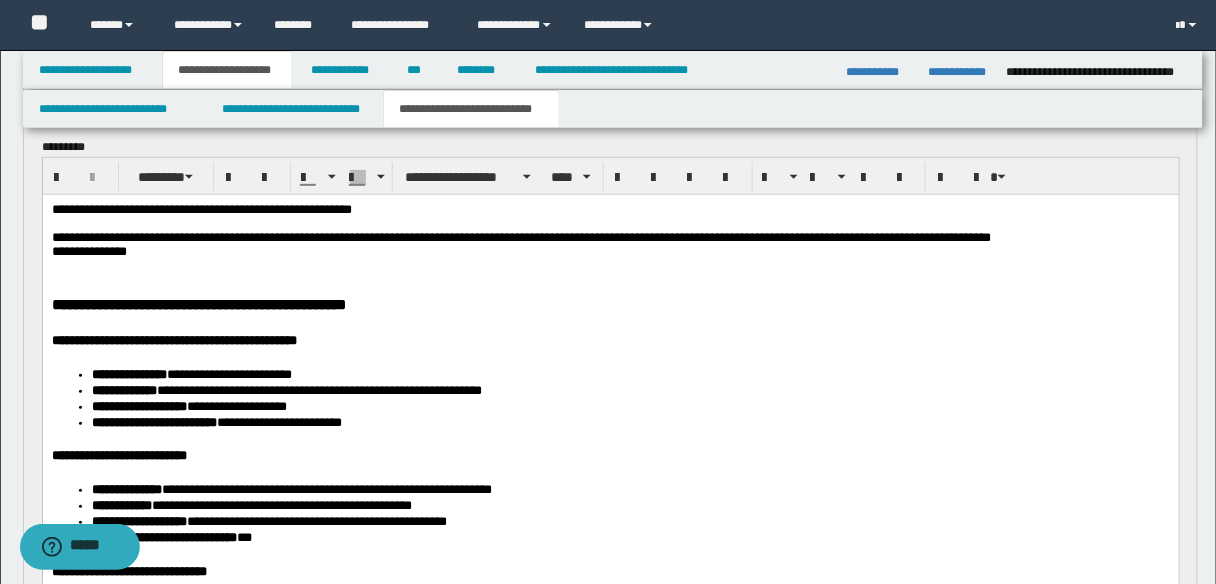click on "**********" at bounding box center (88, 250) 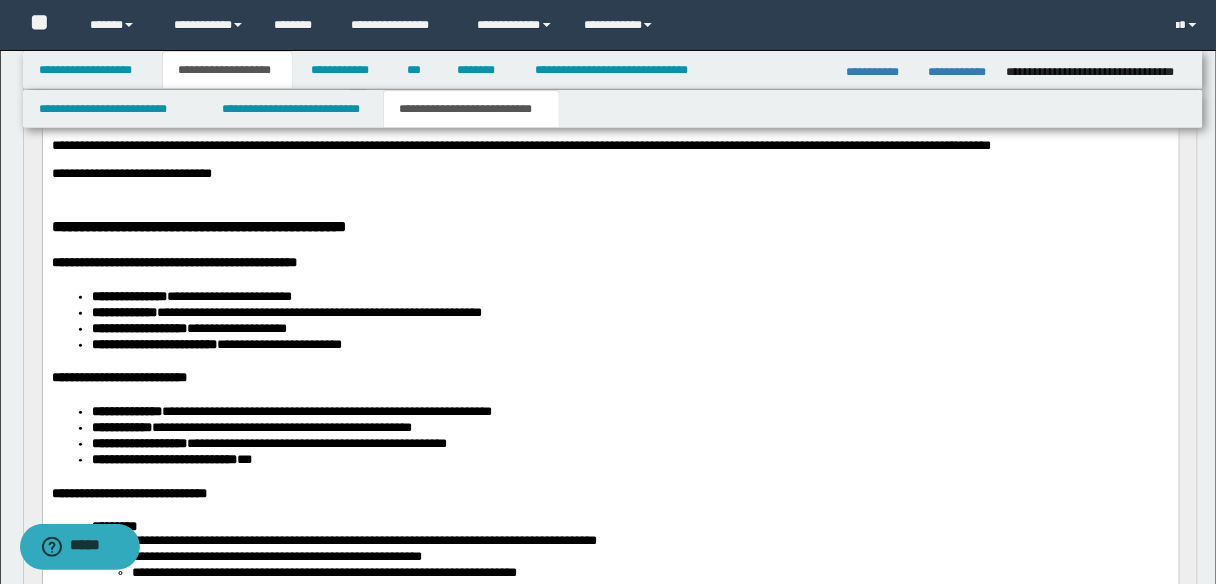 scroll, scrollTop: 320, scrollLeft: 0, axis: vertical 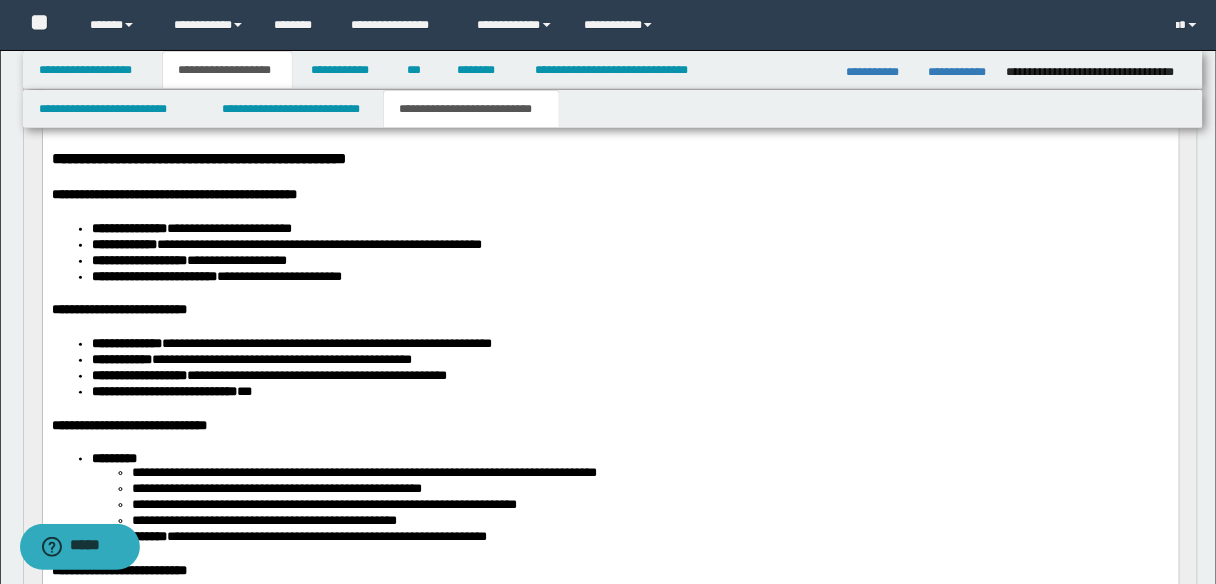 click at bounding box center (610, 122) 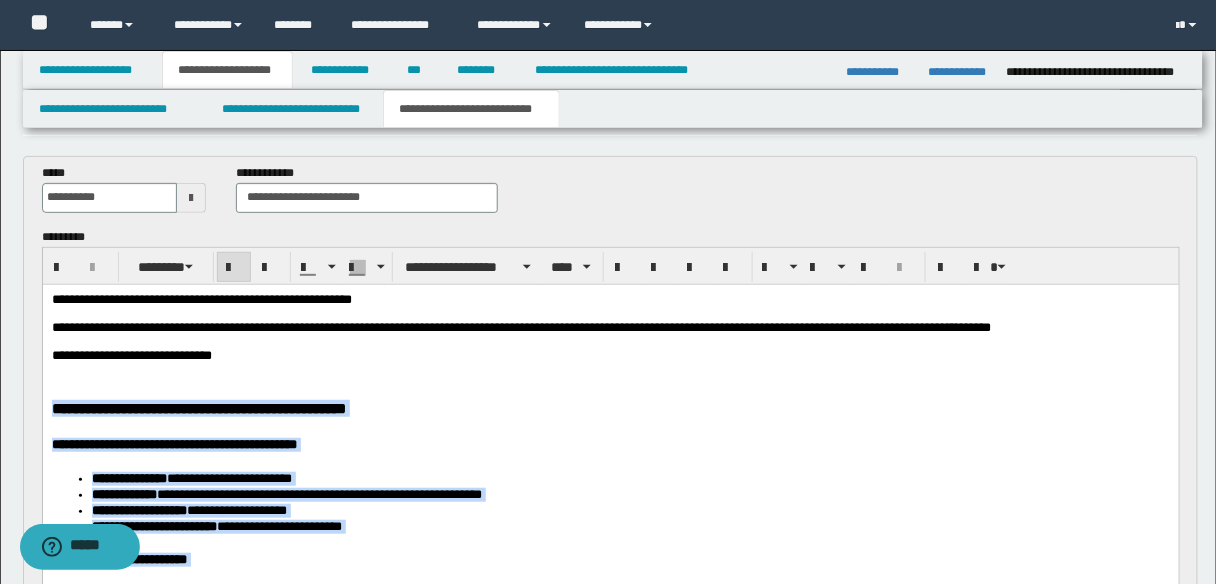 scroll, scrollTop: 69, scrollLeft: 0, axis: vertical 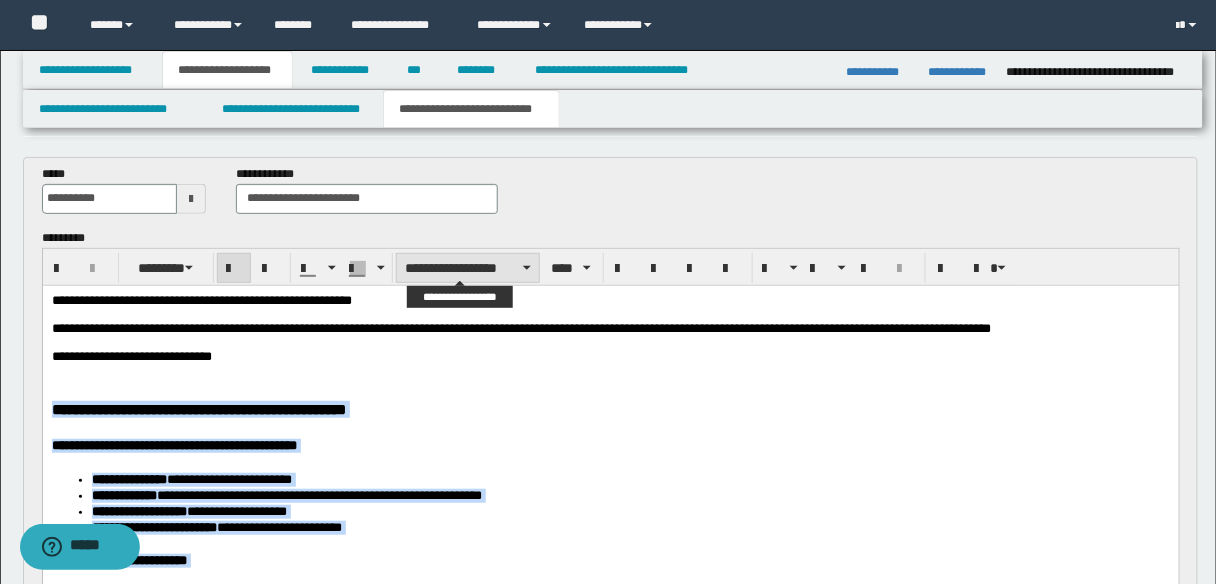 click on "**********" at bounding box center (468, 268) 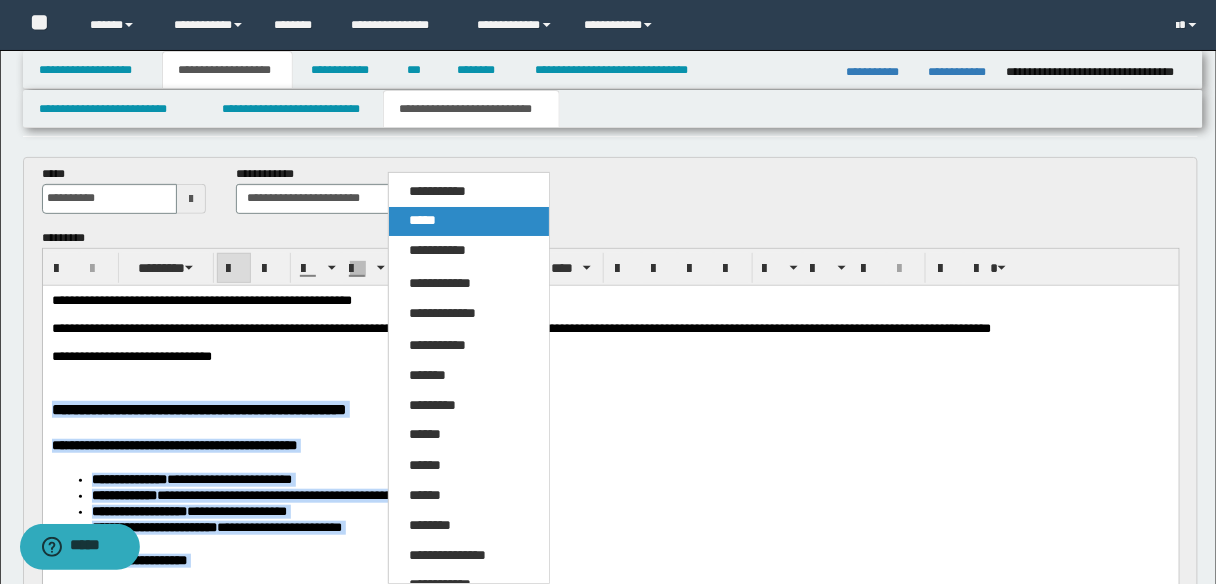 click on "*****" at bounding box center (422, 220) 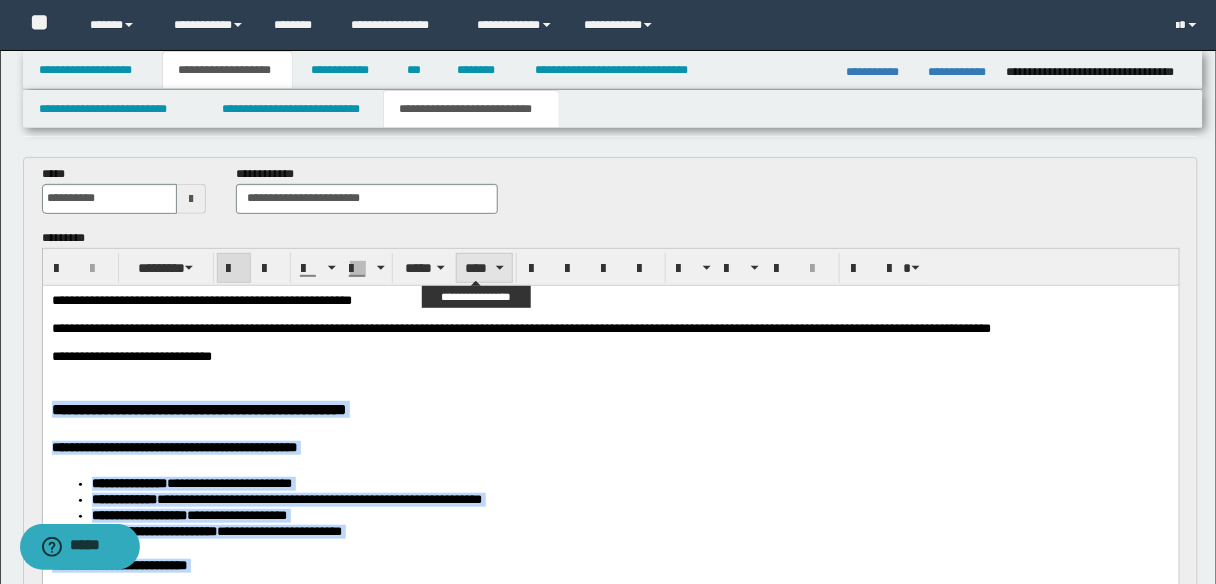 click on "****" at bounding box center (484, 268) 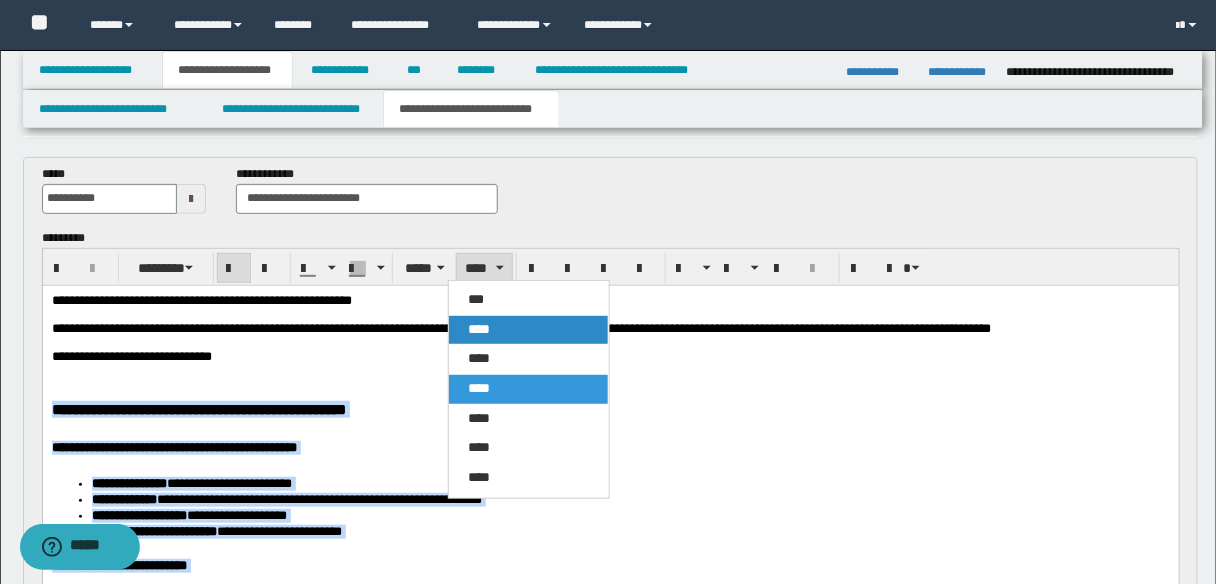 click on "****" at bounding box center (480, 329) 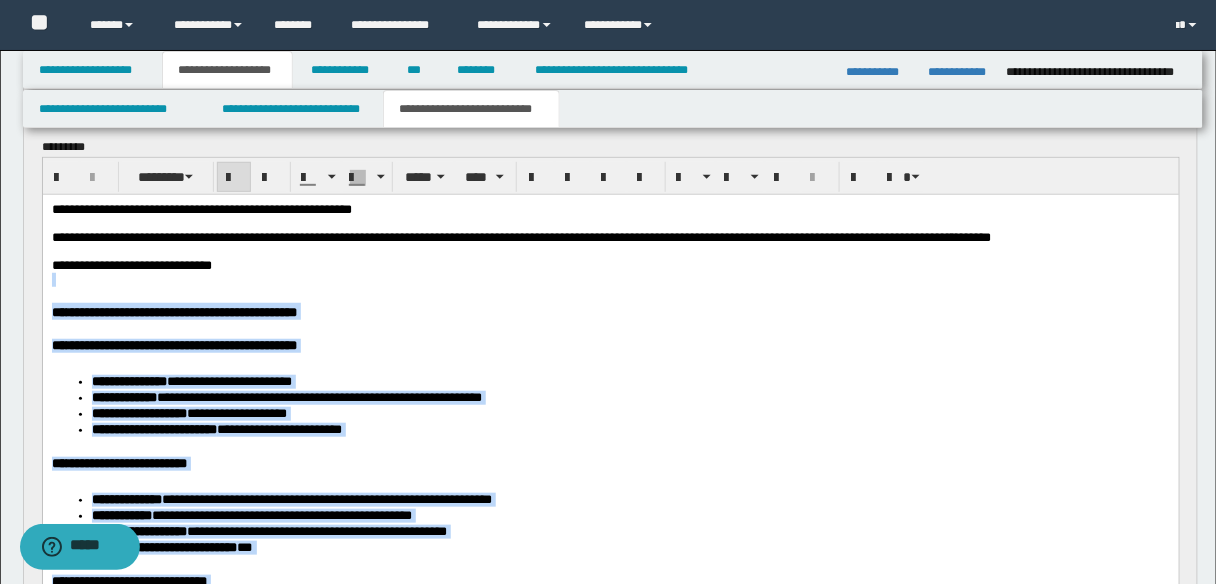 scroll, scrollTop: 229, scrollLeft: 0, axis: vertical 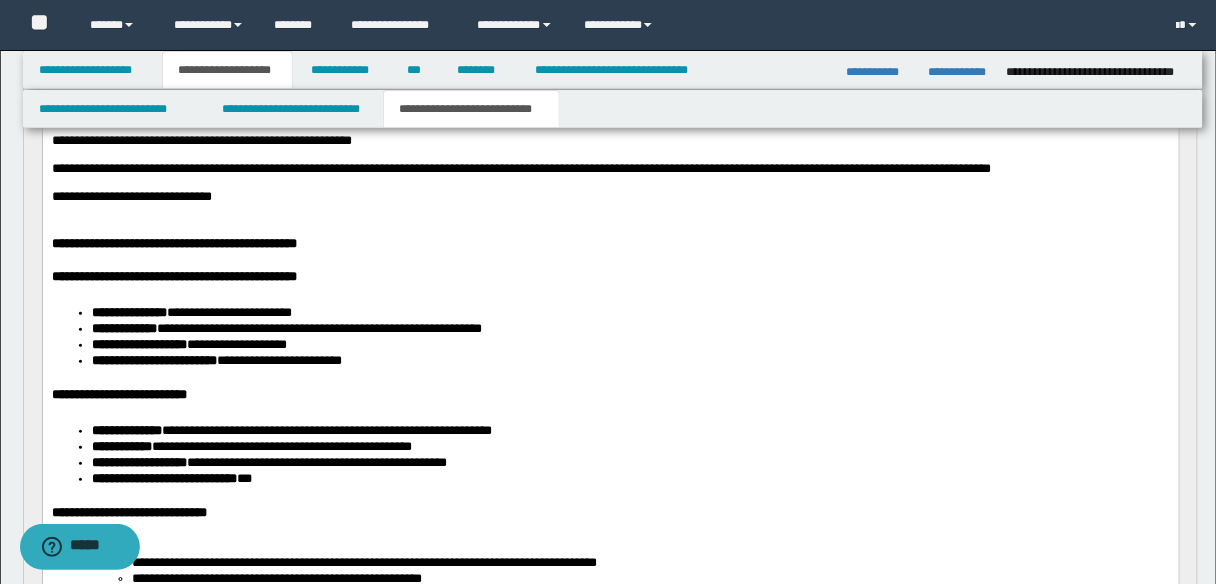 click at bounding box center [610, 182] 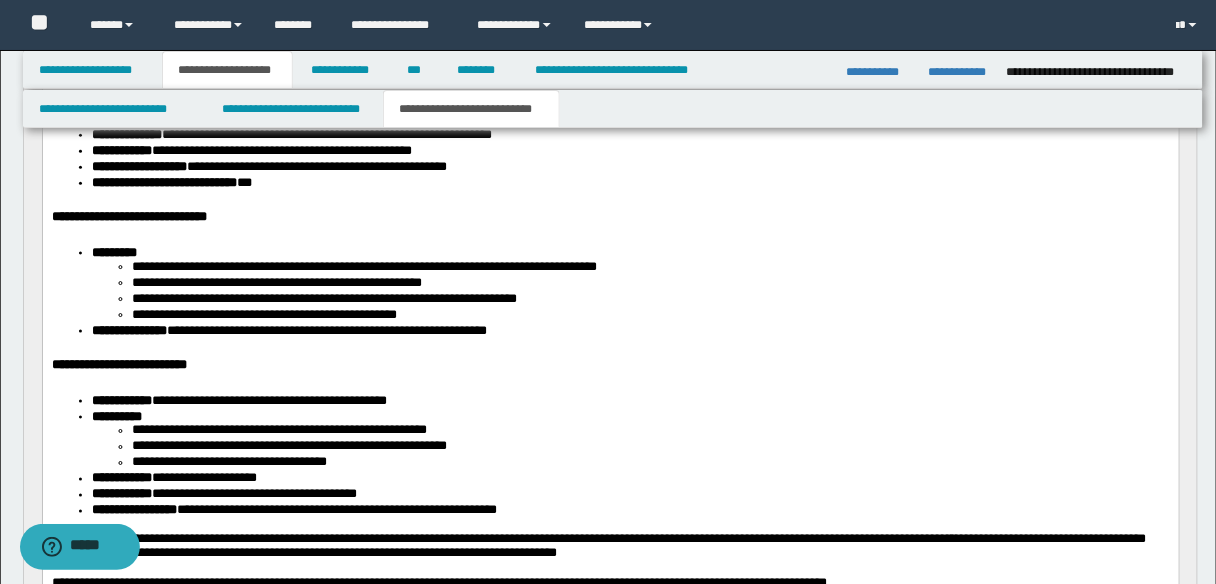 scroll, scrollTop: 549, scrollLeft: 0, axis: vertical 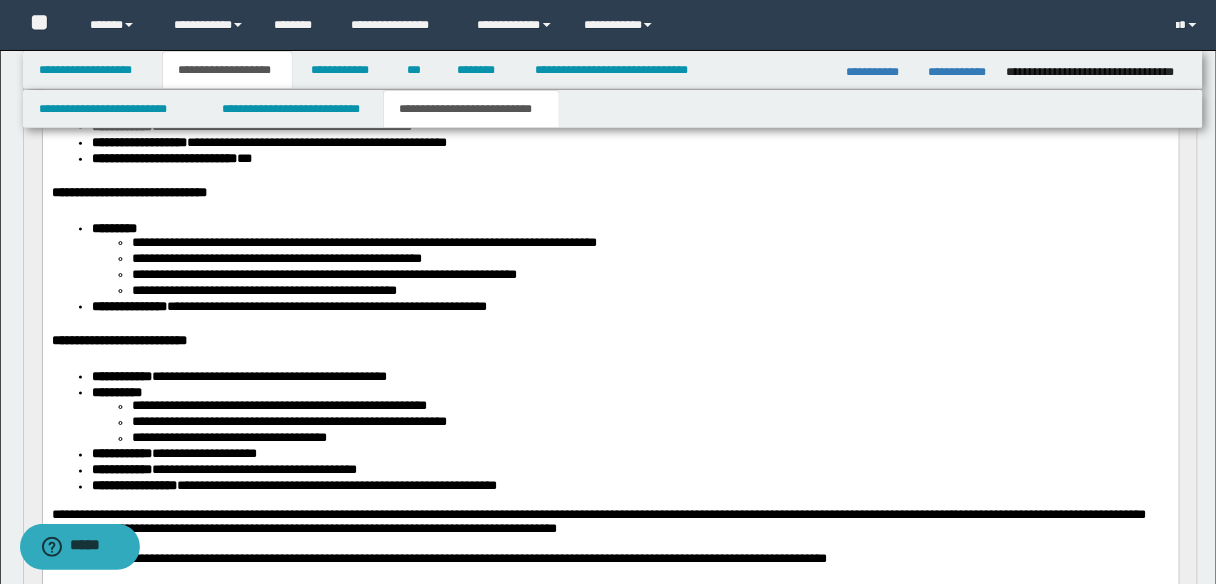 drag, startPoint x: 600, startPoint y: 345, endPoint x: 605, endPoint y: 334, distance: 12.083046 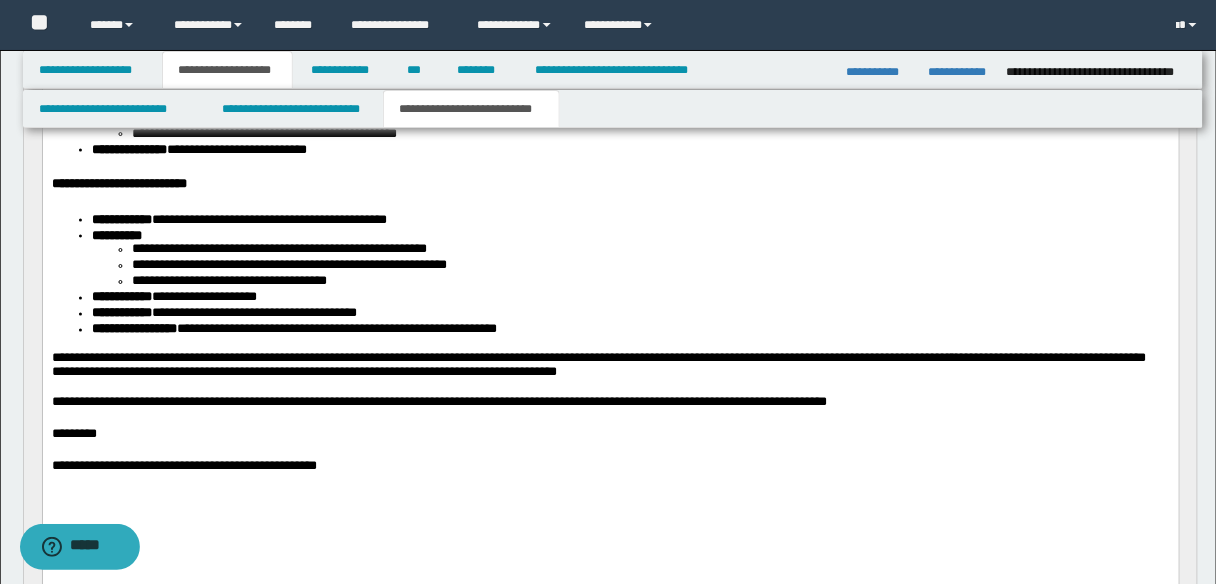 scroll, scrollTop: 709, scrollLeft: 0, axis: vertical 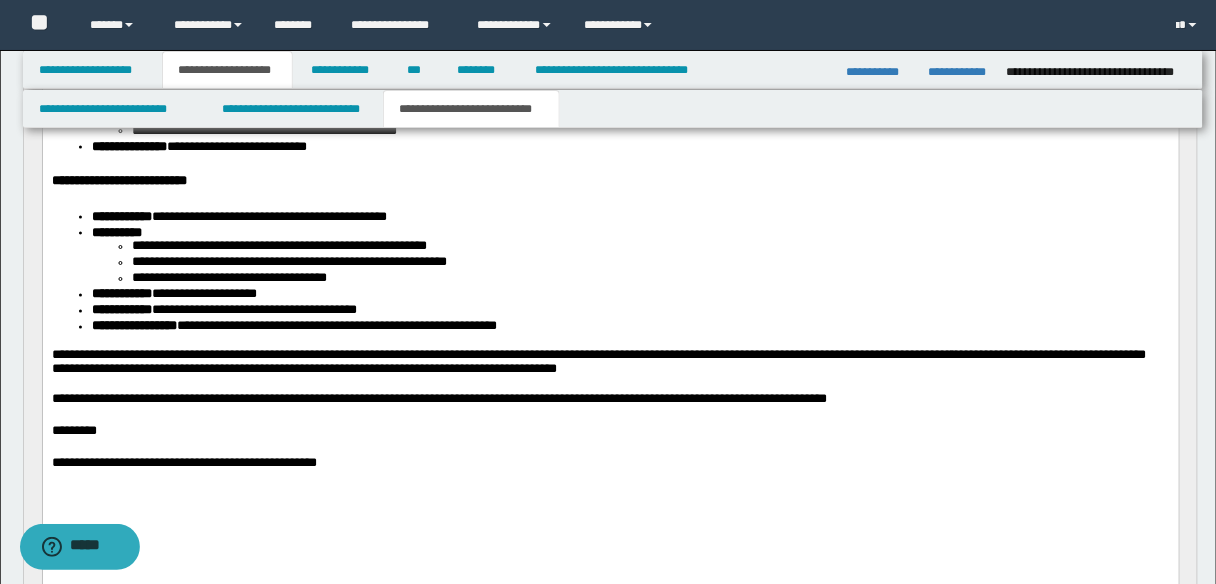 click on "**********" at bounding box center [598, 362] 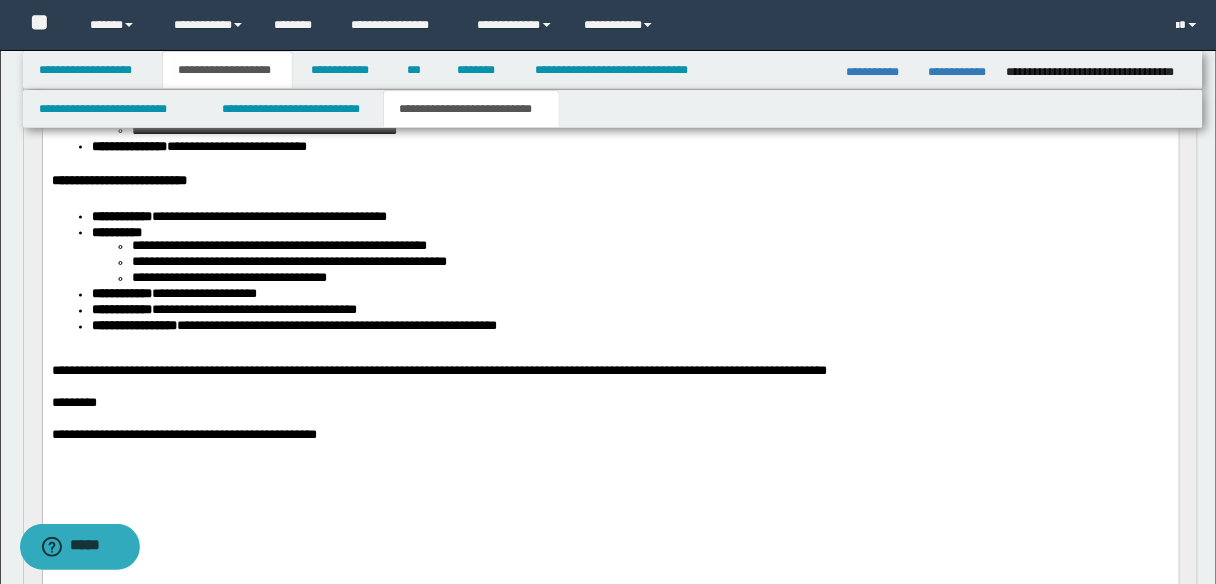 click on "**********" at bounding box center (610, 373) 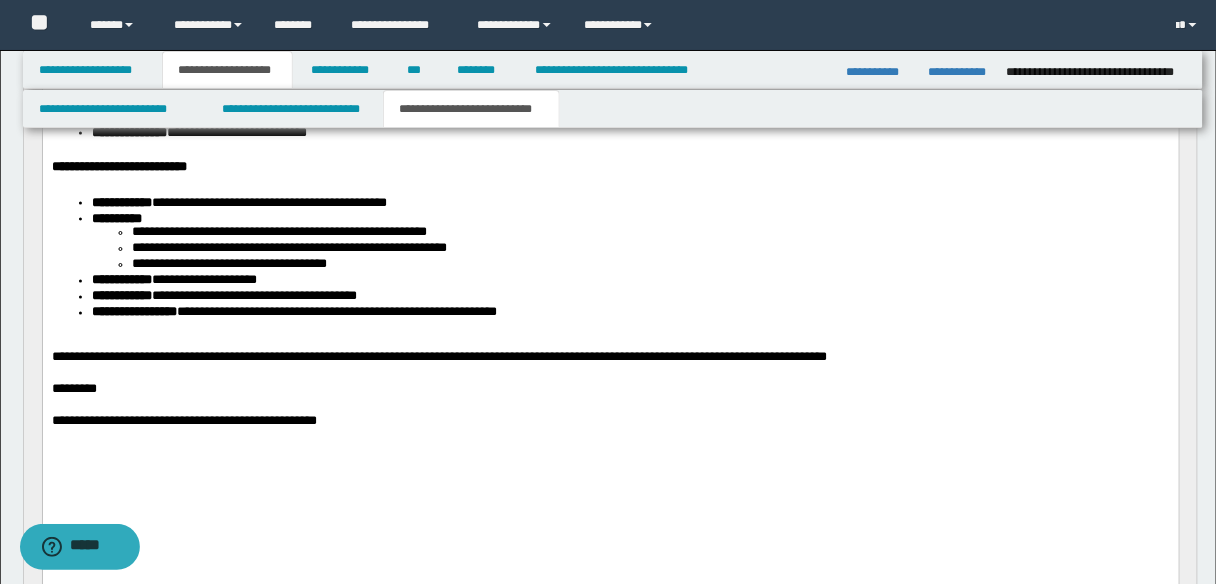 scroll, scrollTop: 789, scrollLeft: 0, axis: vertical 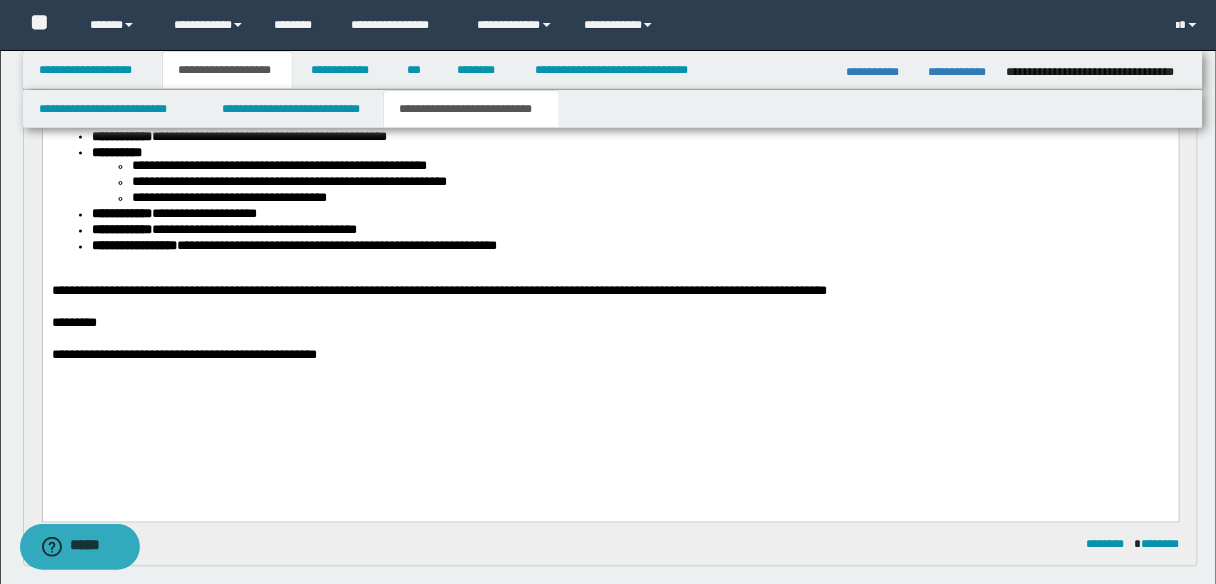 click on "**********" at bounding box center [610, 3] 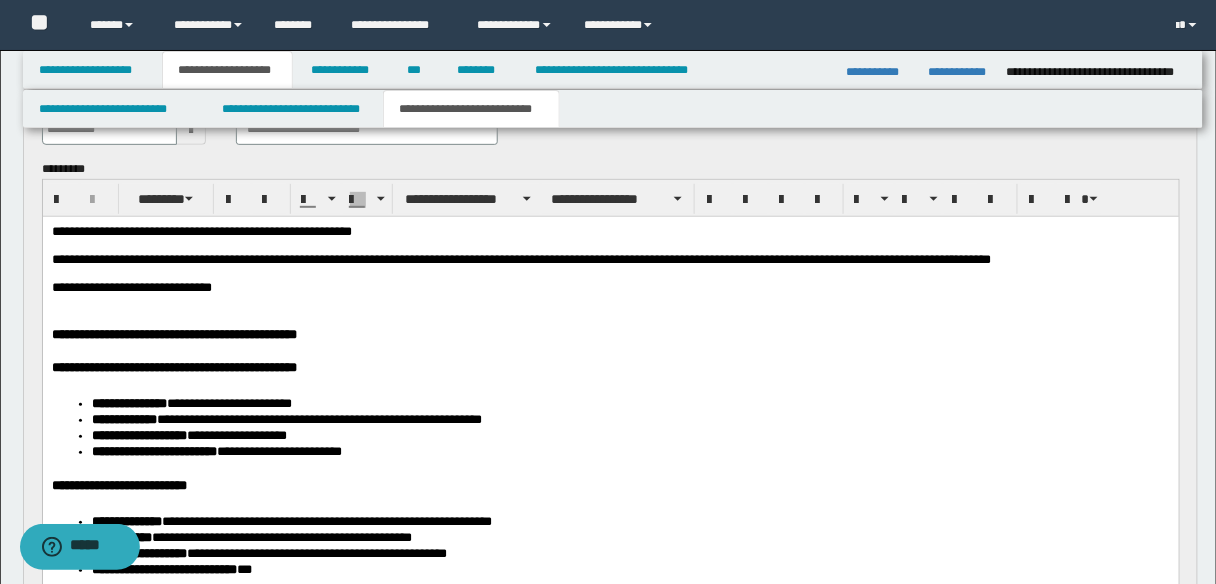 scroll, scrollTop: 69, scrollLeft: 0, axis: vertical 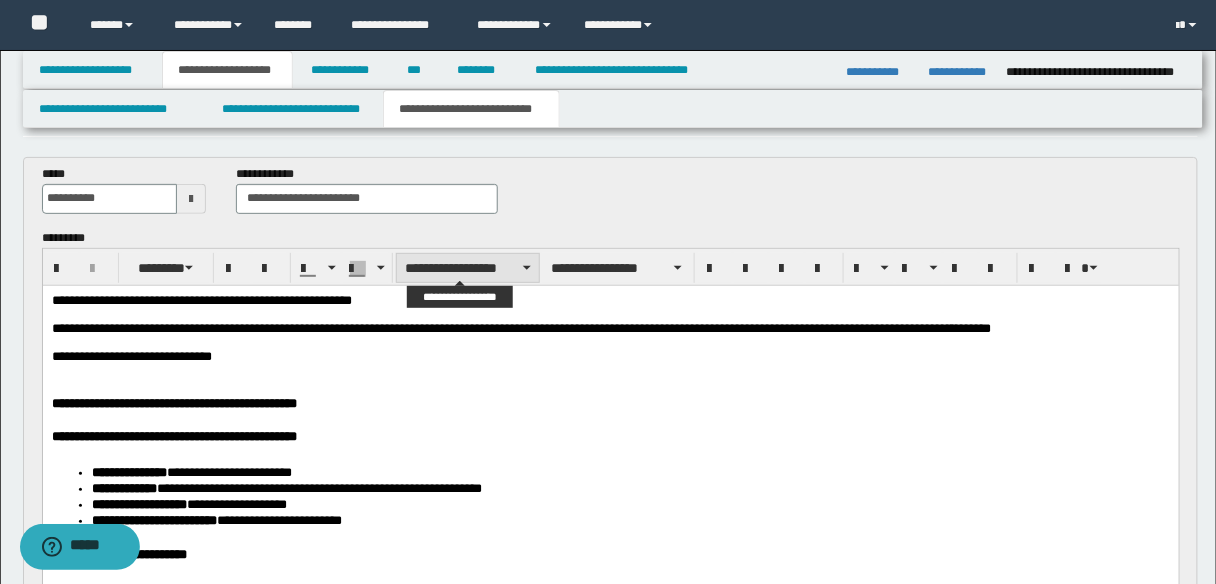 click on "**********" at bounding box center (468, 268) 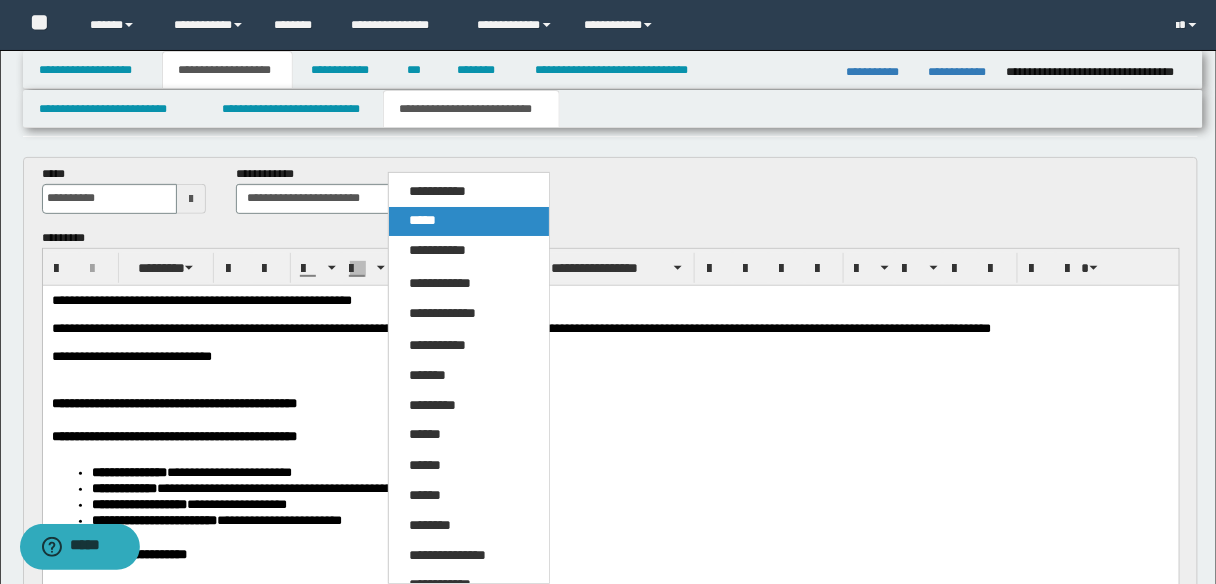 click on "*****" at bounding box center [422, 220] 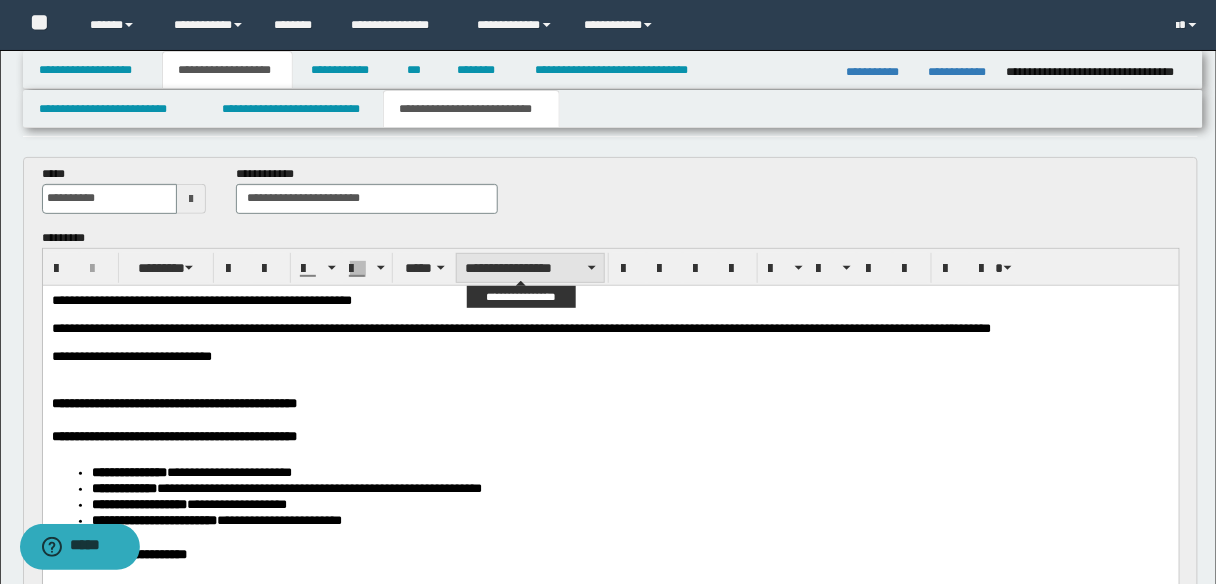 click on "**********" at bounding box center (530, 268) 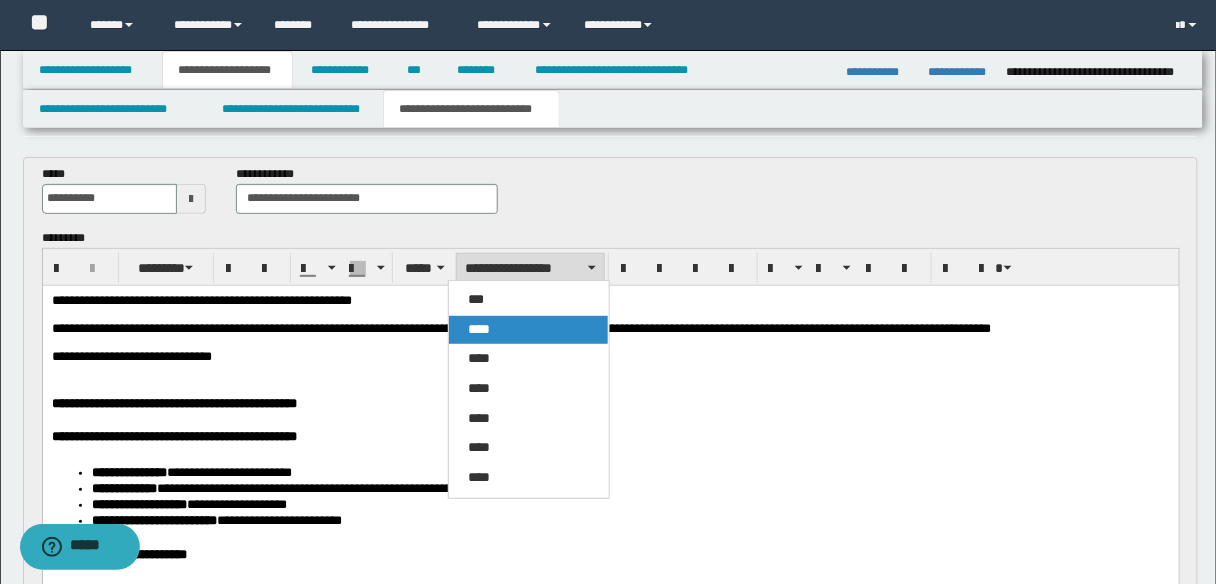 click on "****" at bounding box center [528, 330] 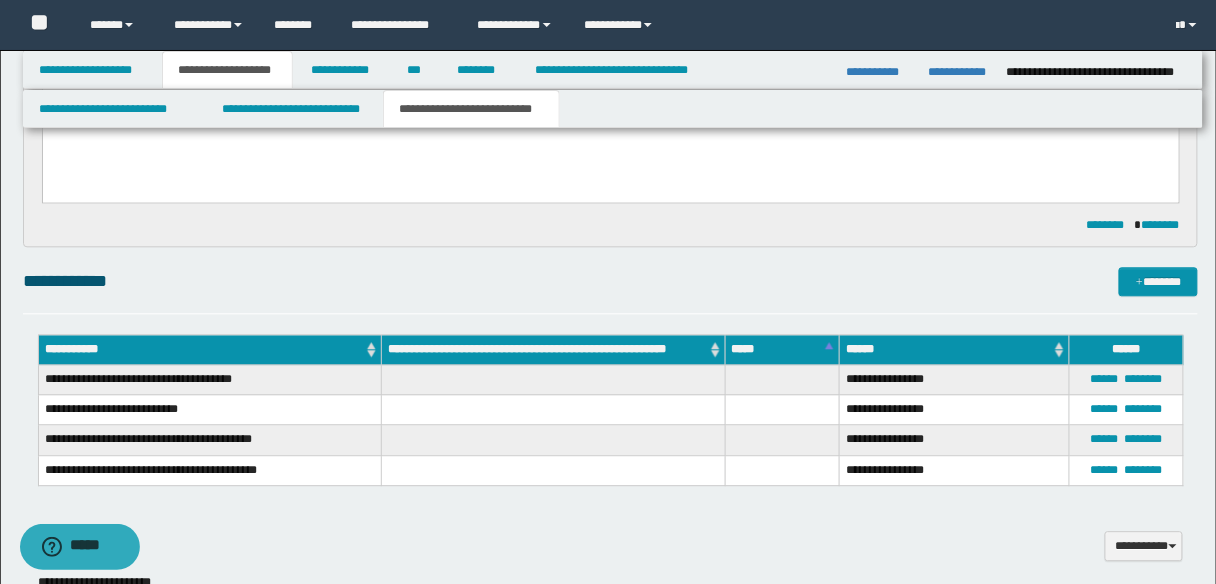 scroll, scrollTop: 1349, scrollLeft: 0, axis: vertical 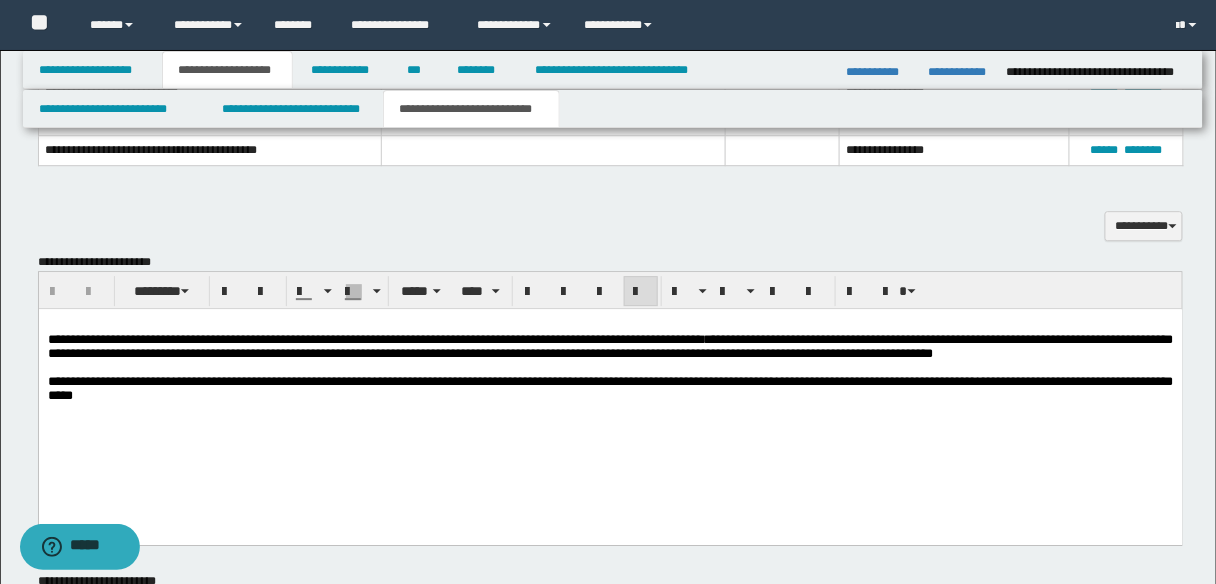 click on "**********" at bounding box center [372, 339] 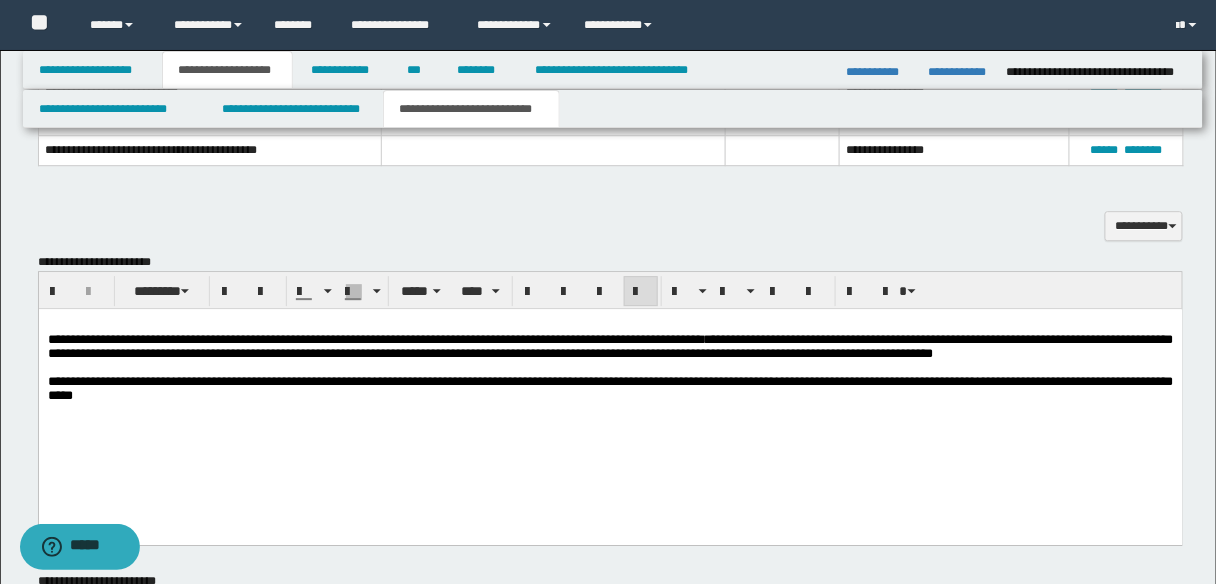 type 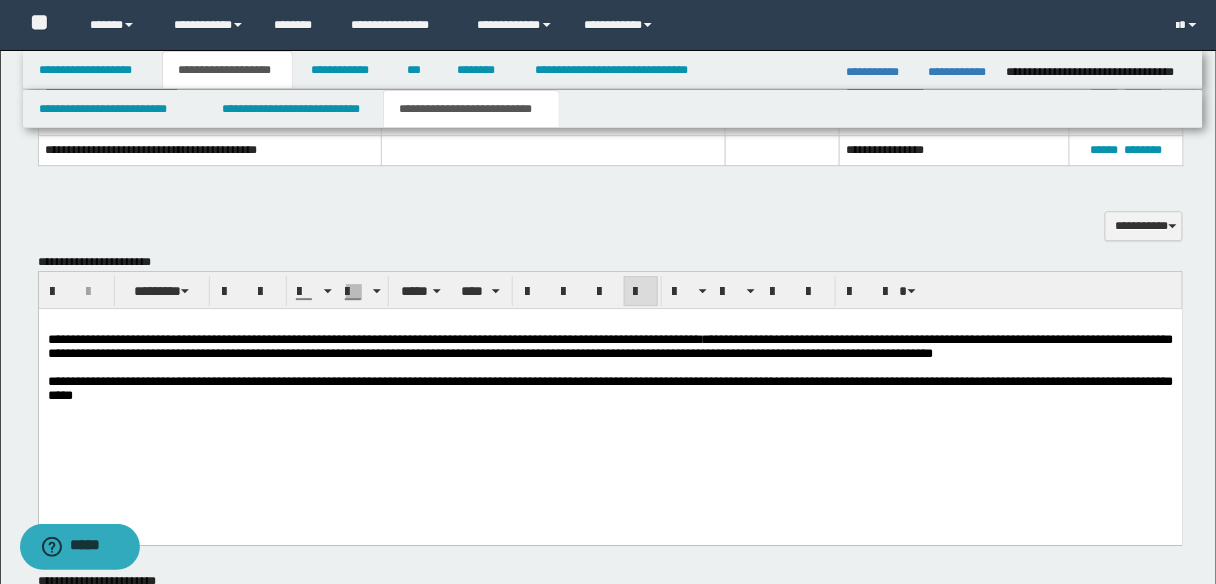 click on "**********" at bounding box center [610, 389] 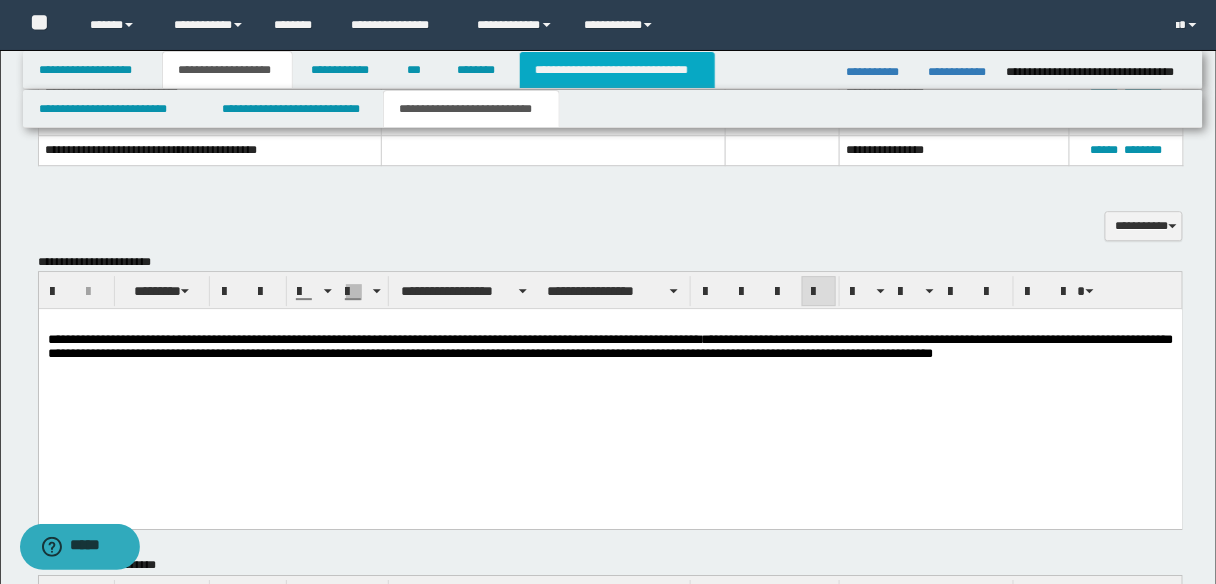 click on "**********" at bounding box center [617, 70] 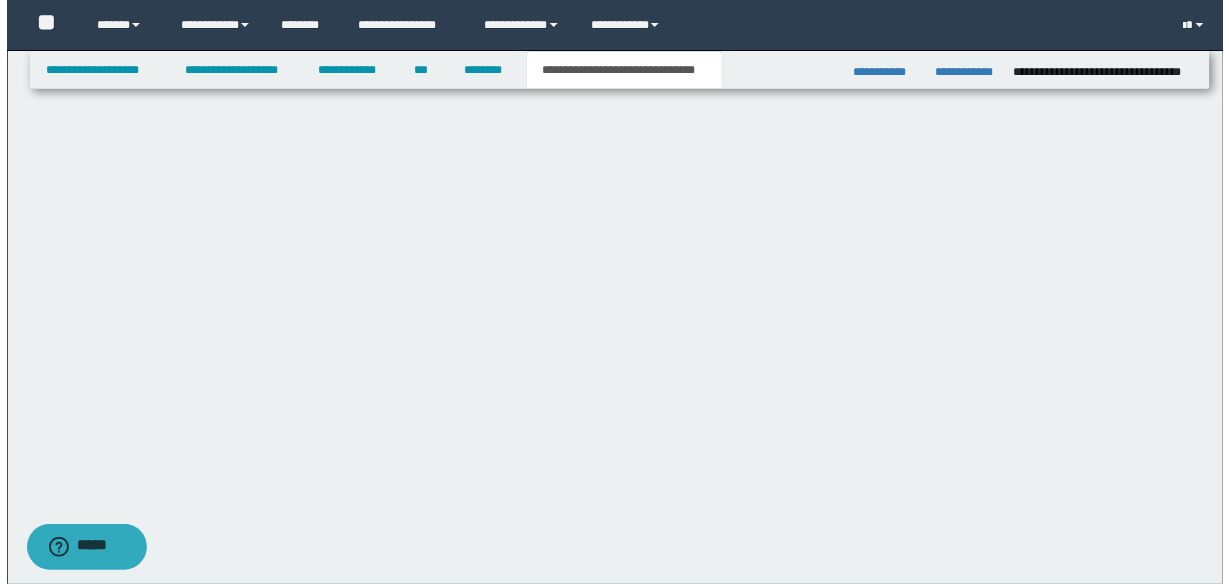 scroll, scrollTop: 0, scrollLeft: 0, axis: both 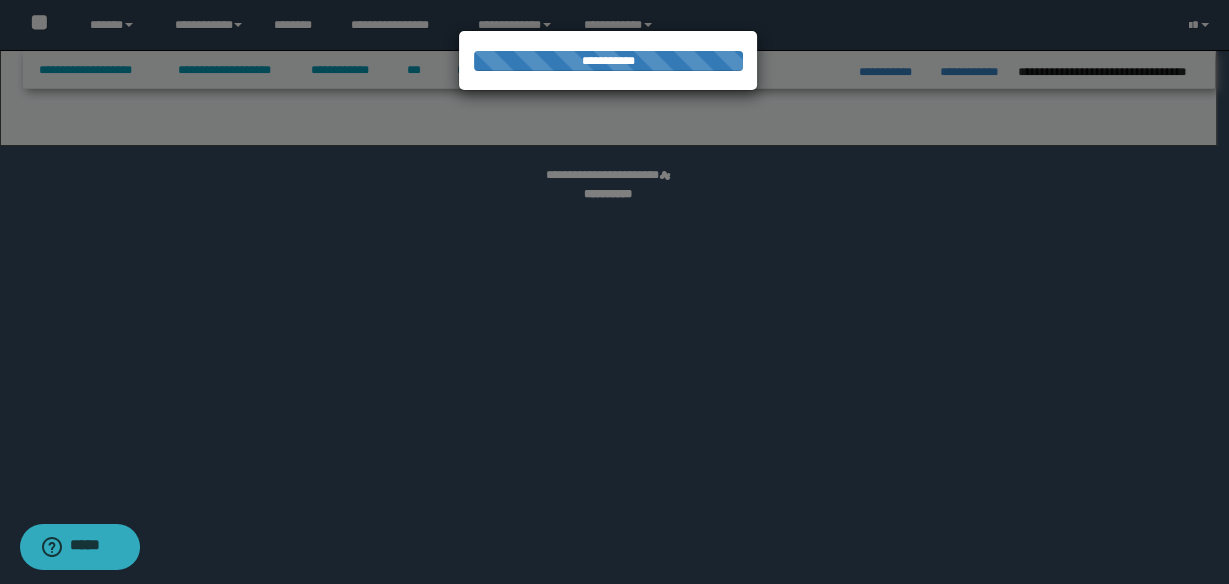 select on "*" 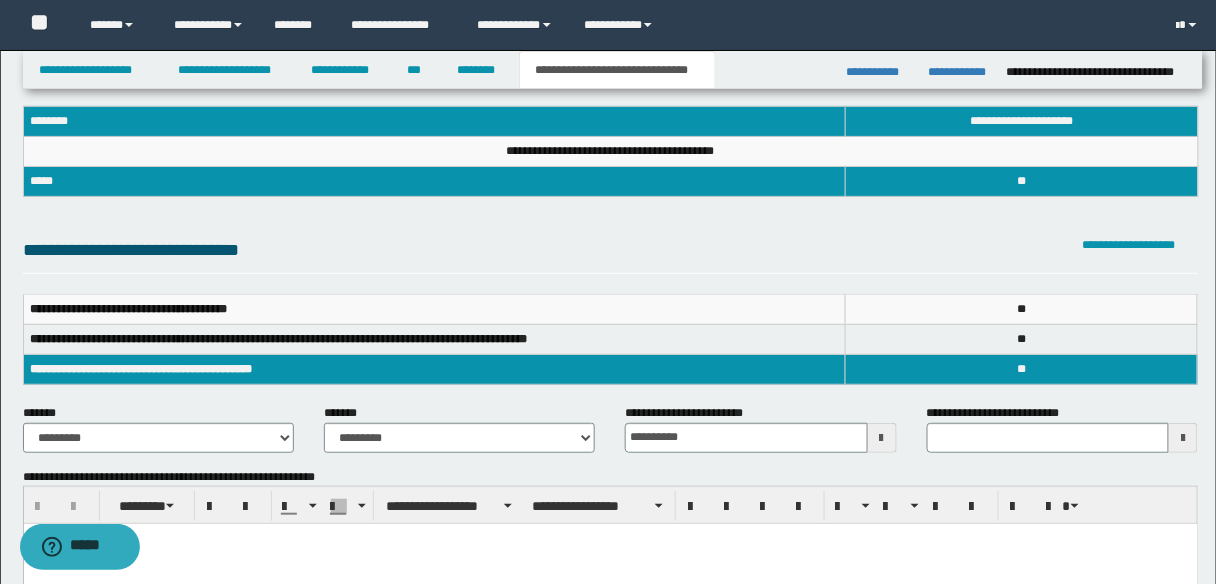 scroll, scrollTop: 320, scrollLeft: 0, axis: vertical 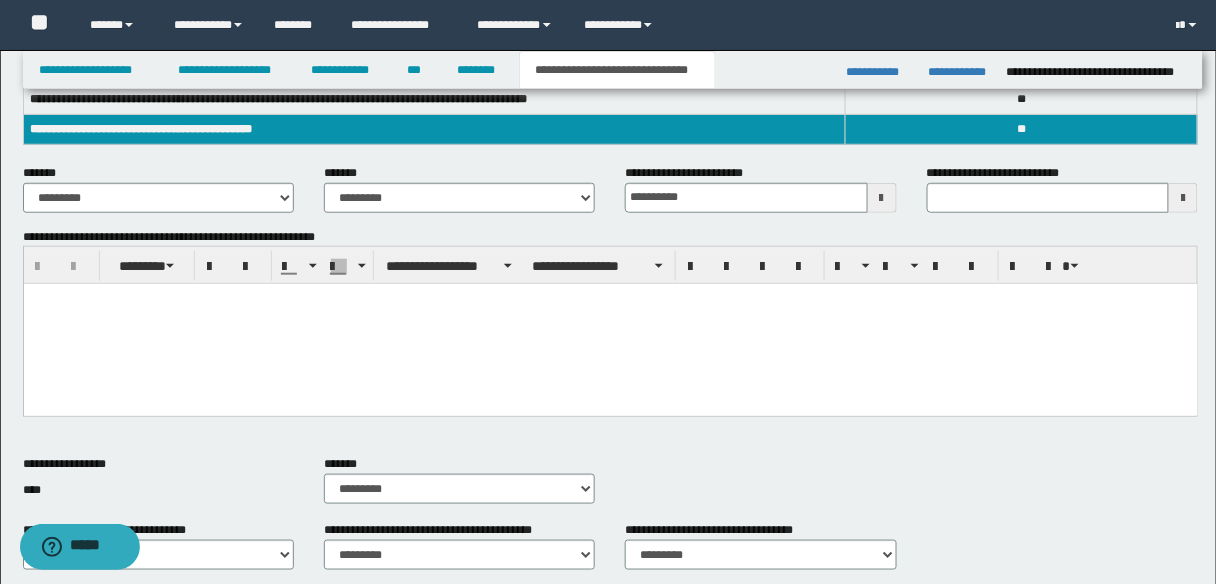 click at bounding box center (610, 324) 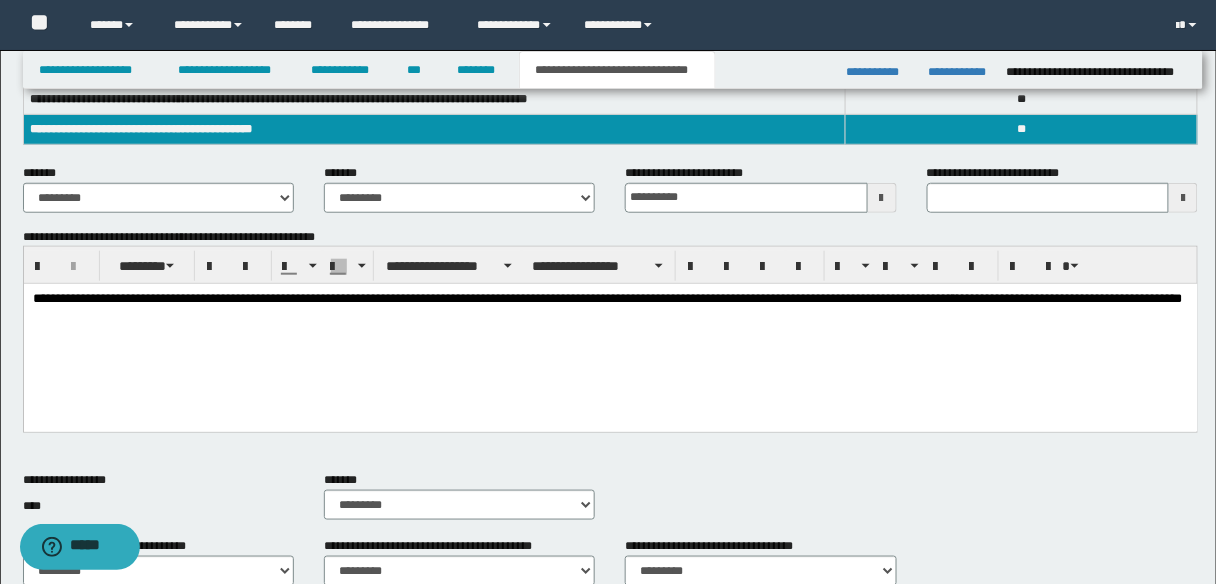 click on "**********" at bounding box center (610, 308) 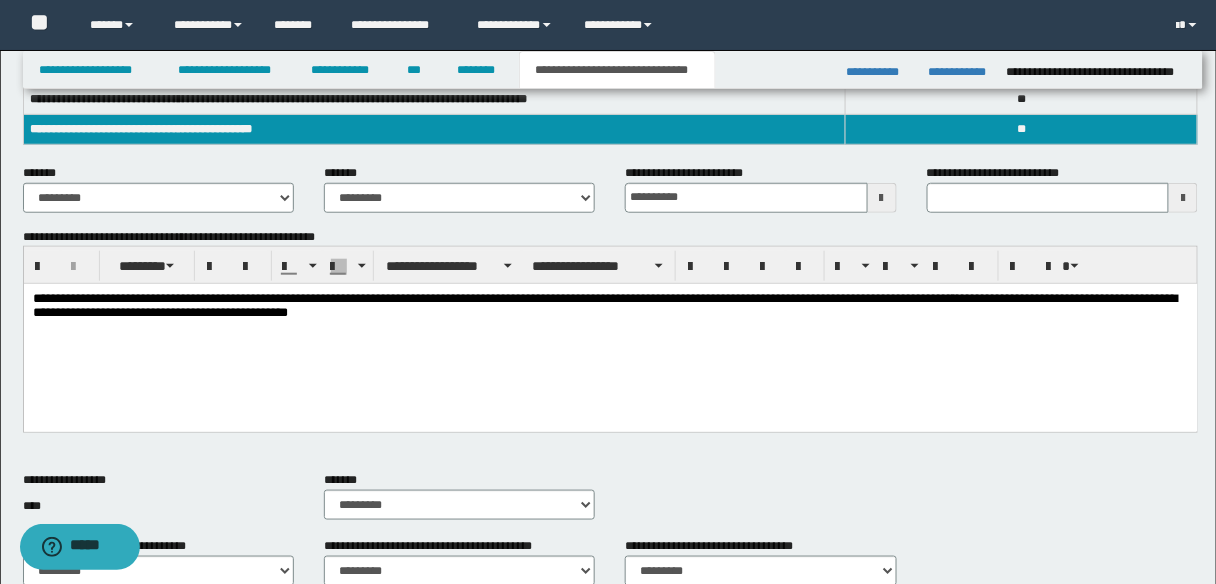 type 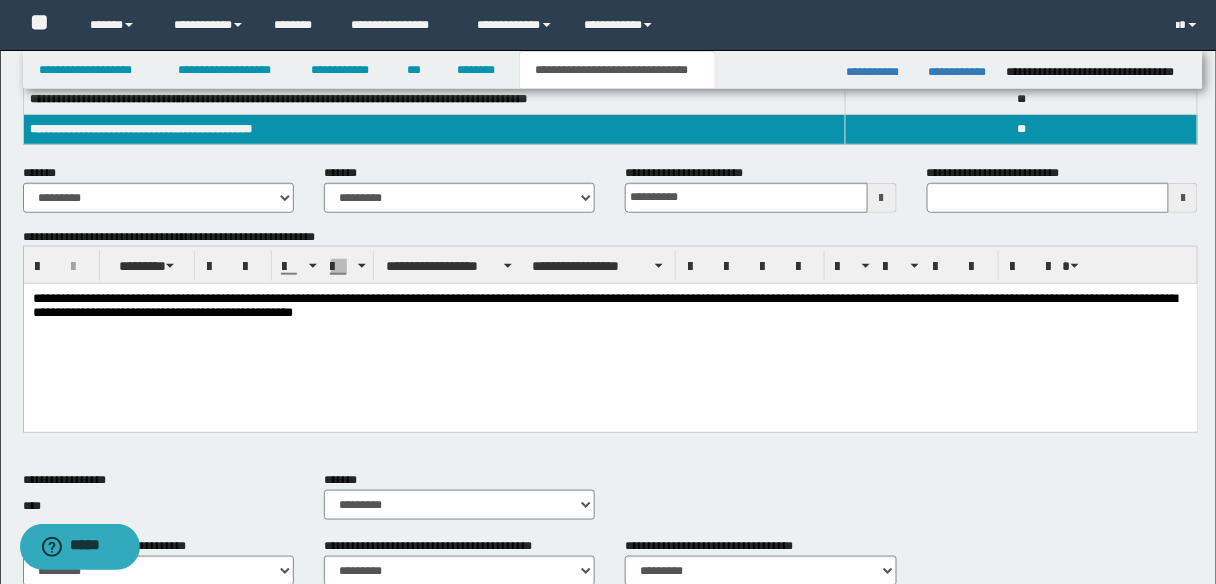 click on "**********" at bounding box center [610, 308] 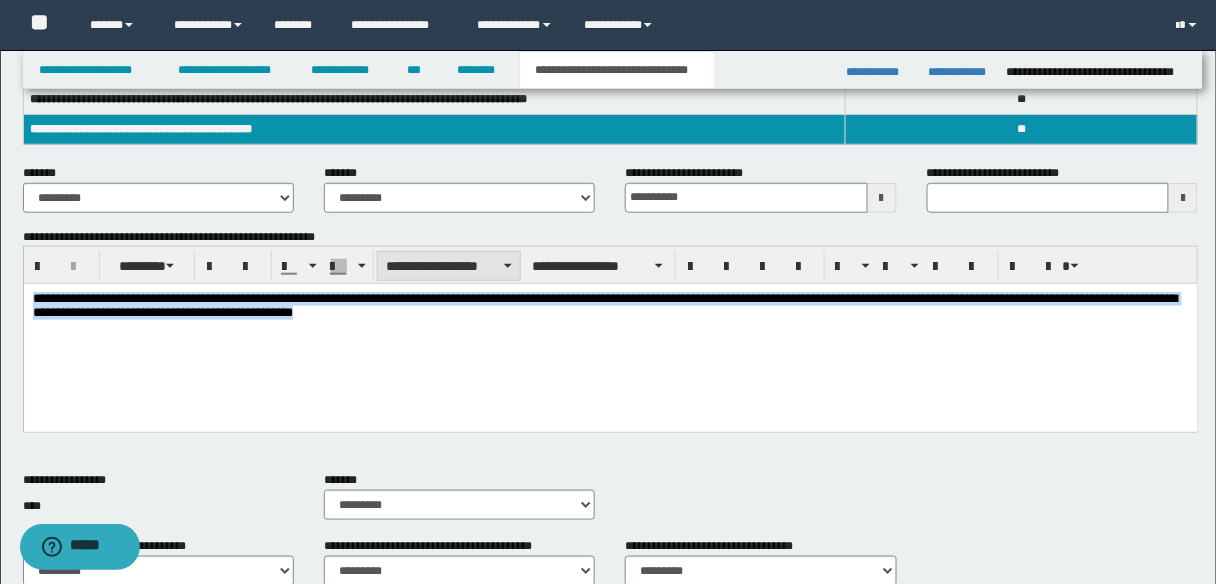 click on "**********" at bounding box center (449, 266) 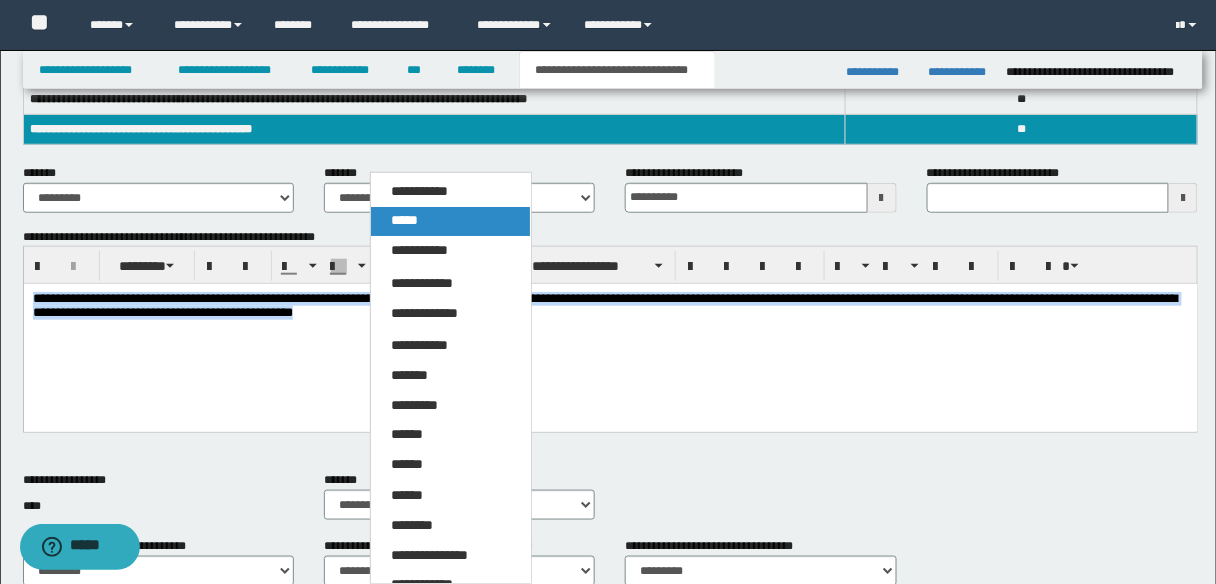 click on "*****" at bounding box center [404, 220] 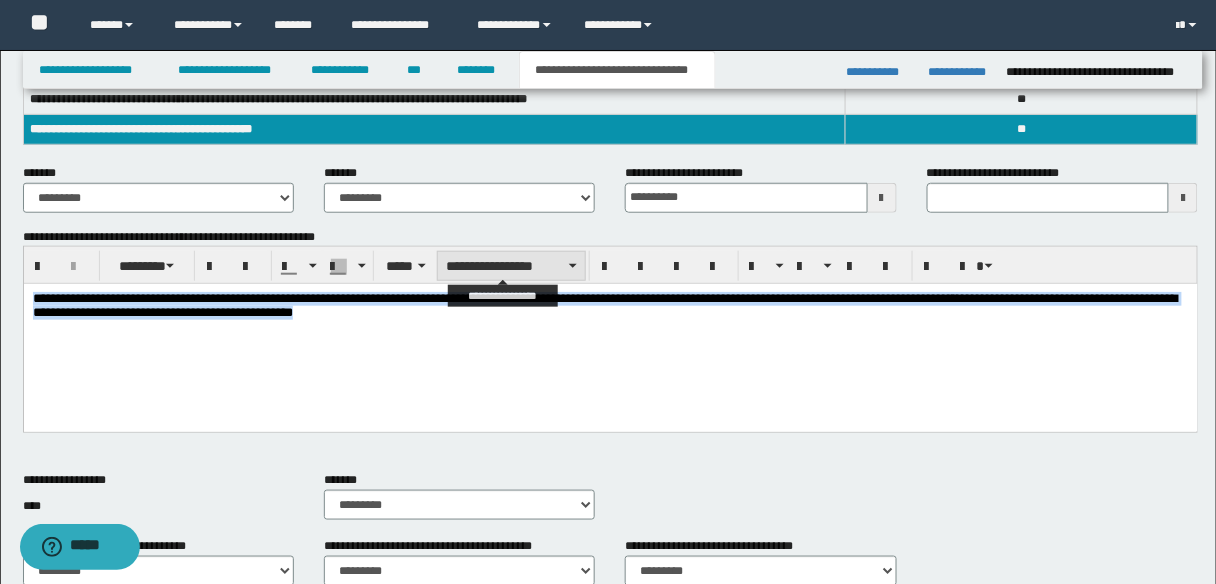 click on "**********" at bounding box center [511, 266] 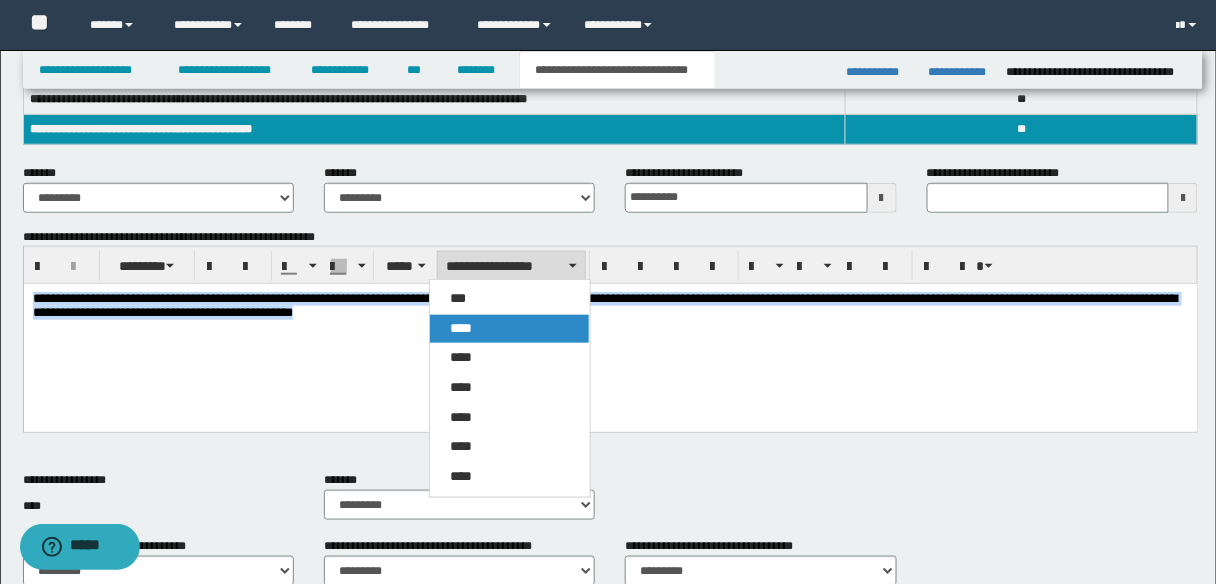 click on "****" at bounding box center [509, 329] 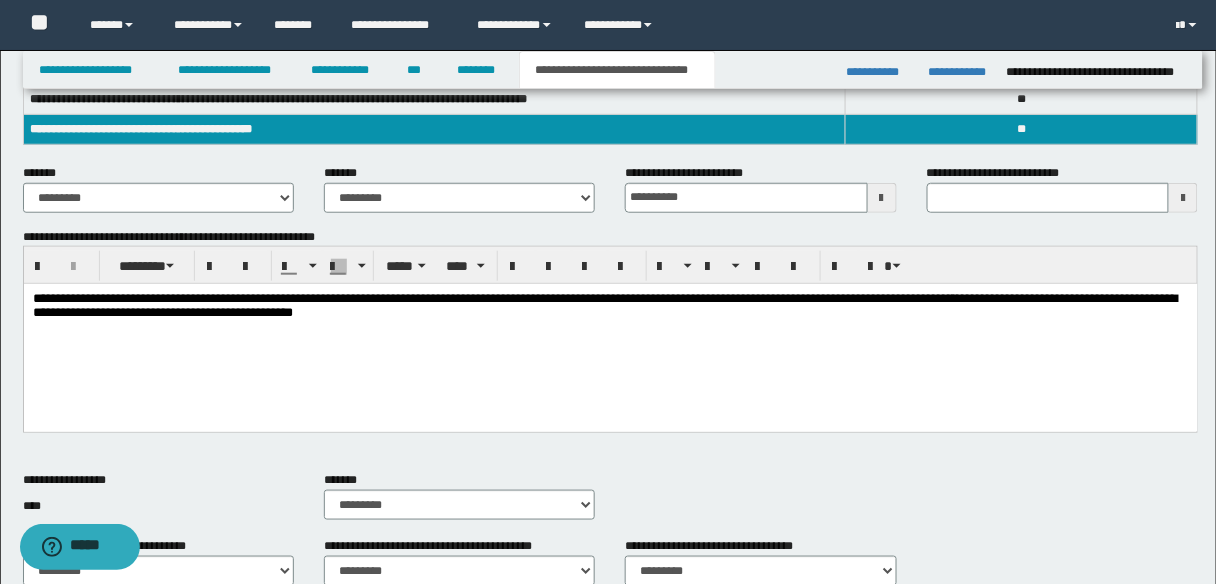 click on "**********" at bounding box center (610, 333) 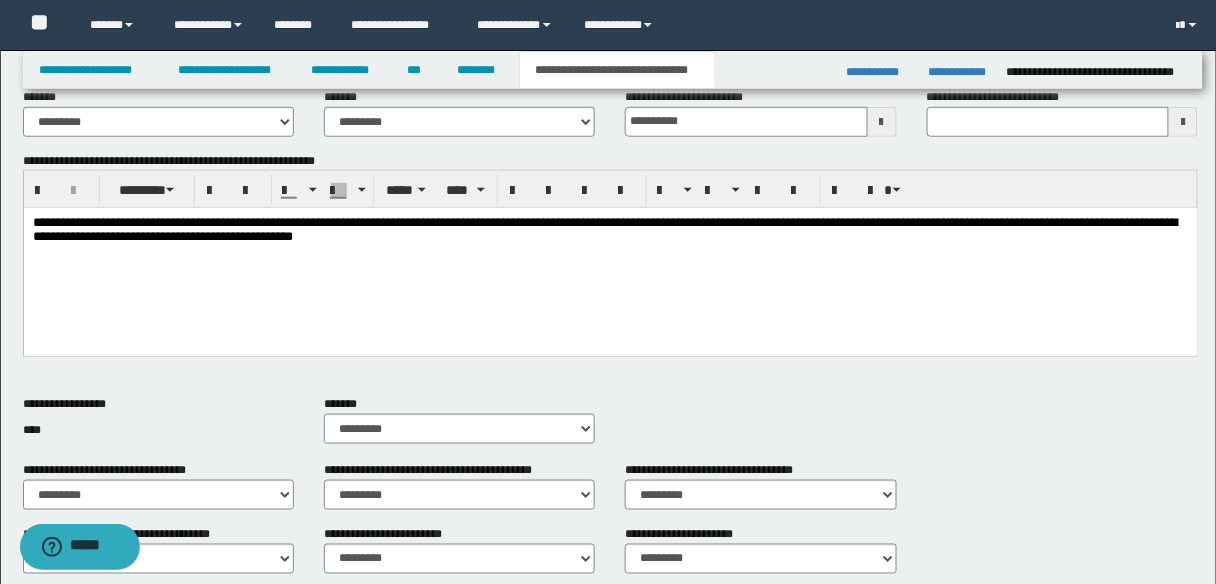 scroll, scrollTop: 183, scrollLeft: 0, axis: vertical 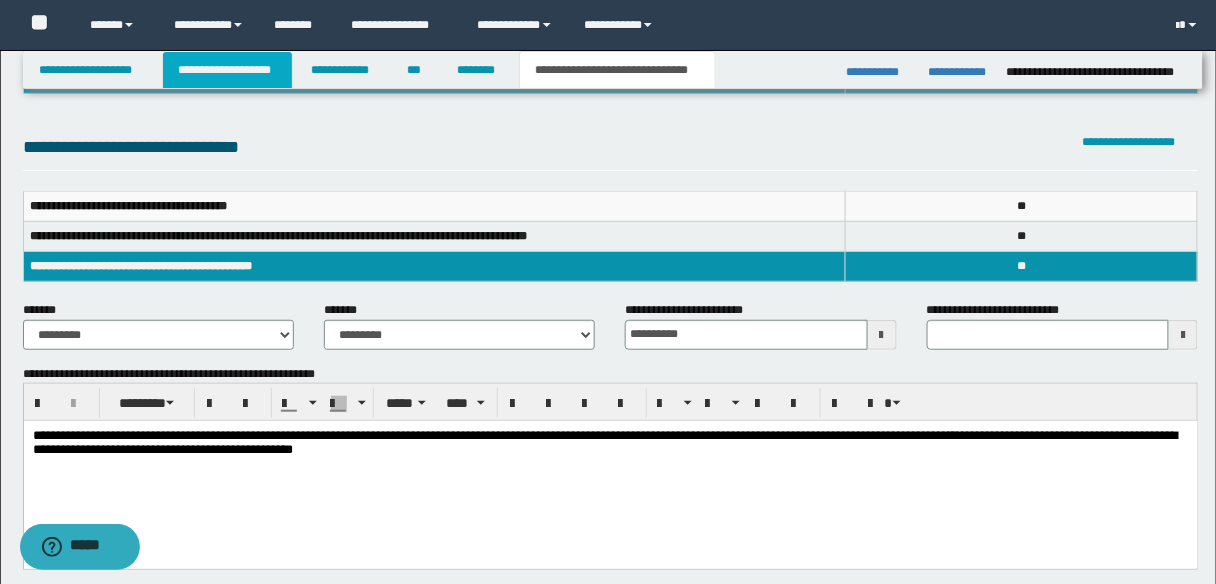 click on "**********" at bounding box center [227, 70] 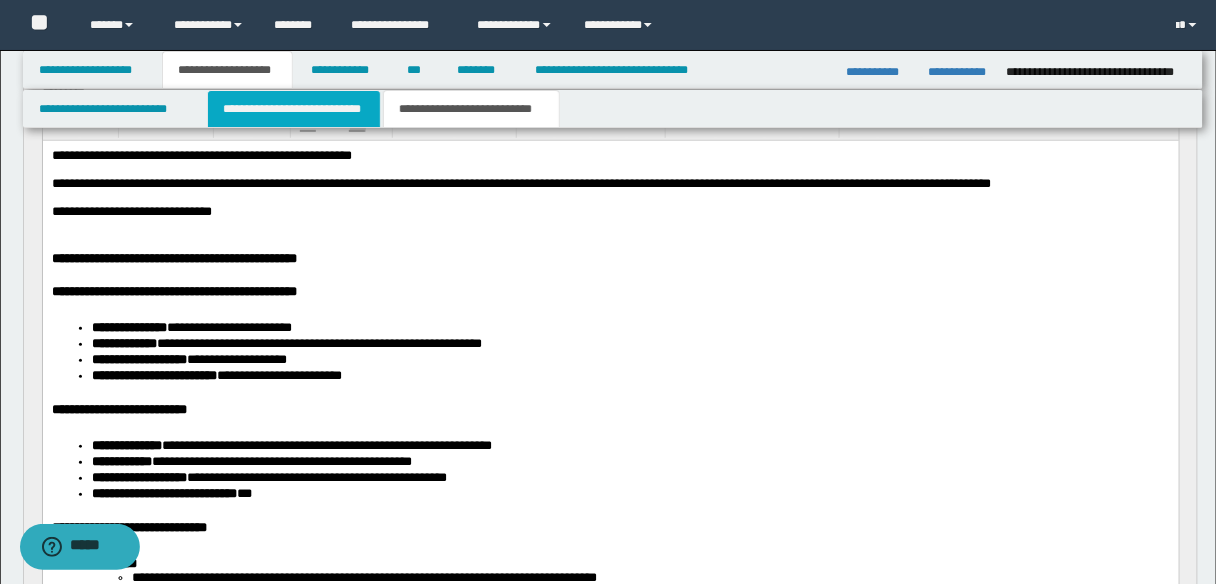 click on "**********" at bounding box center (294, 109) 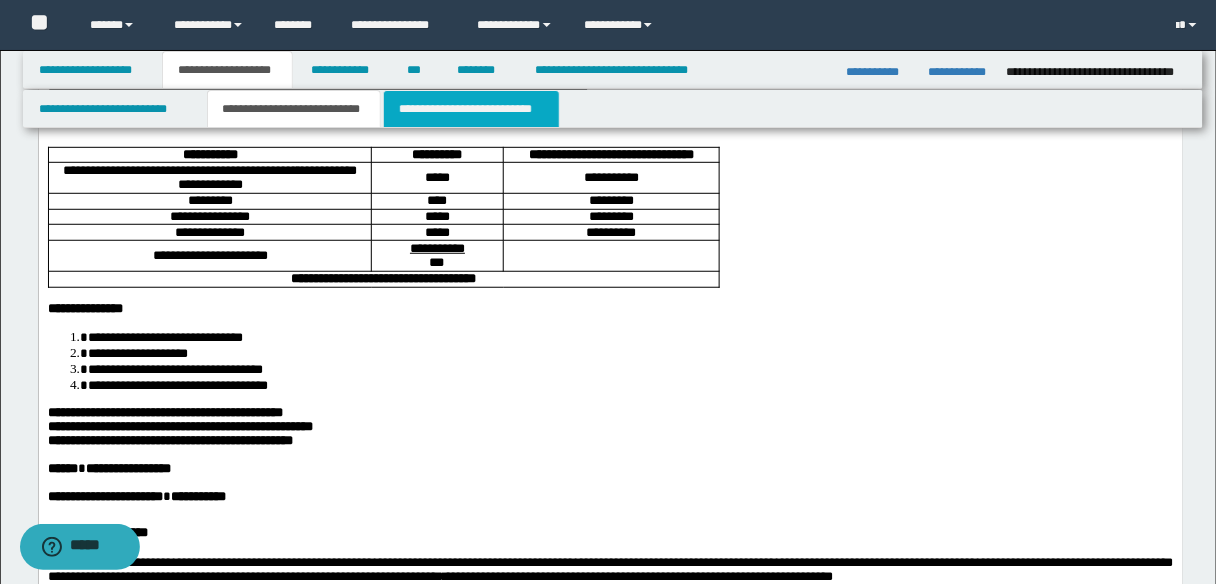 click on "**********" at bounding box center [471, 109] 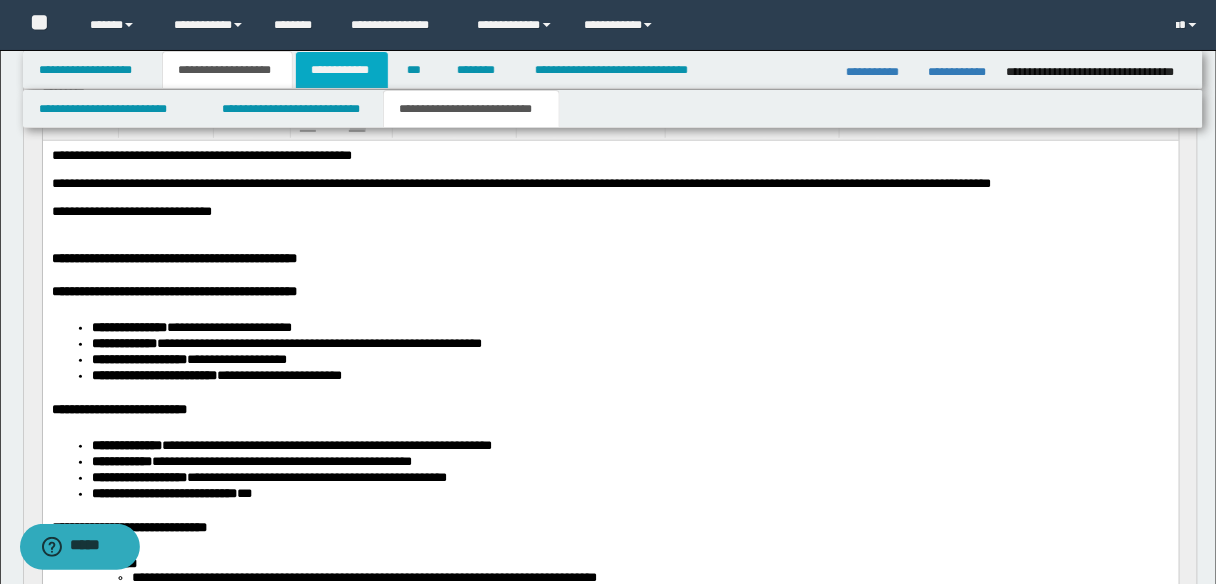 click on "**********" at bounding box center [342, 70] 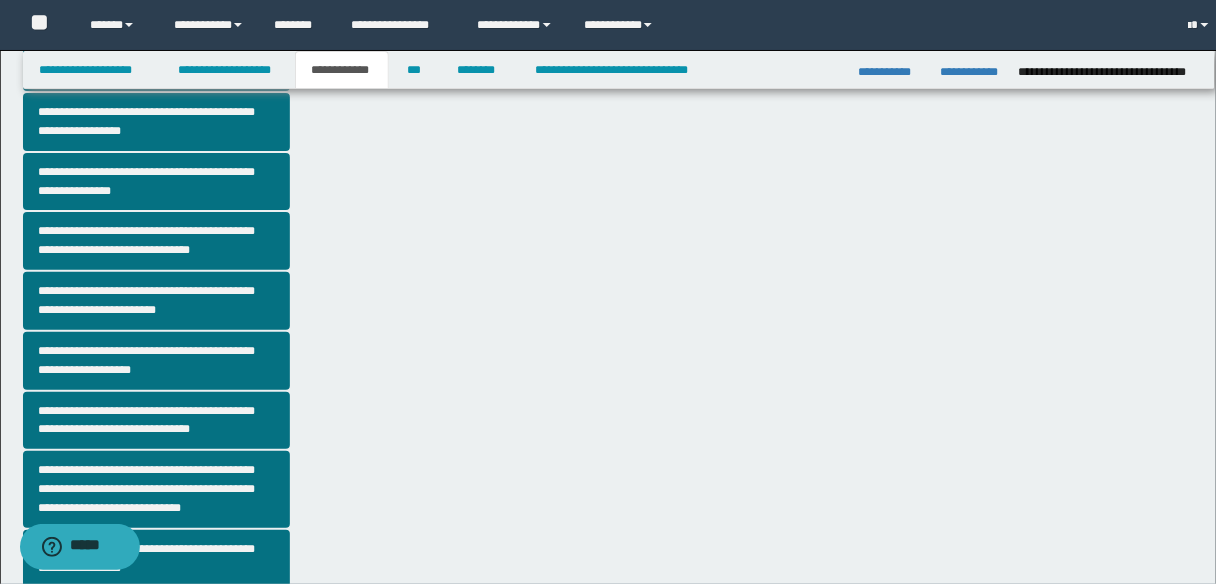 scroll, scrollTop: 183, scrollLeft: 0, axis: vertical 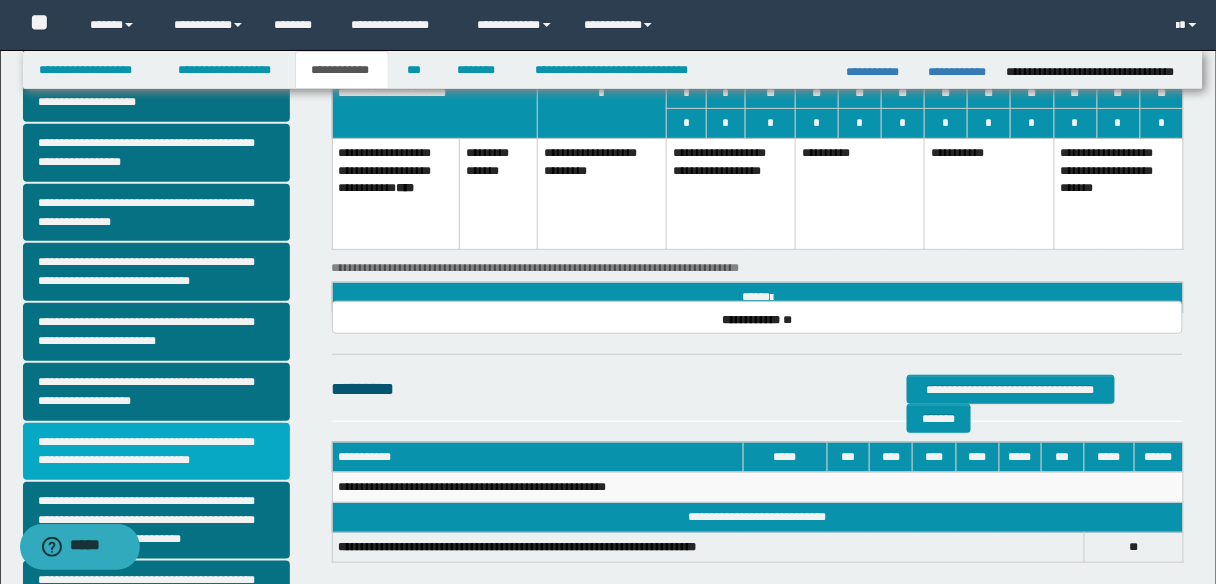 click on "**********" at bounding box center (156, 452) 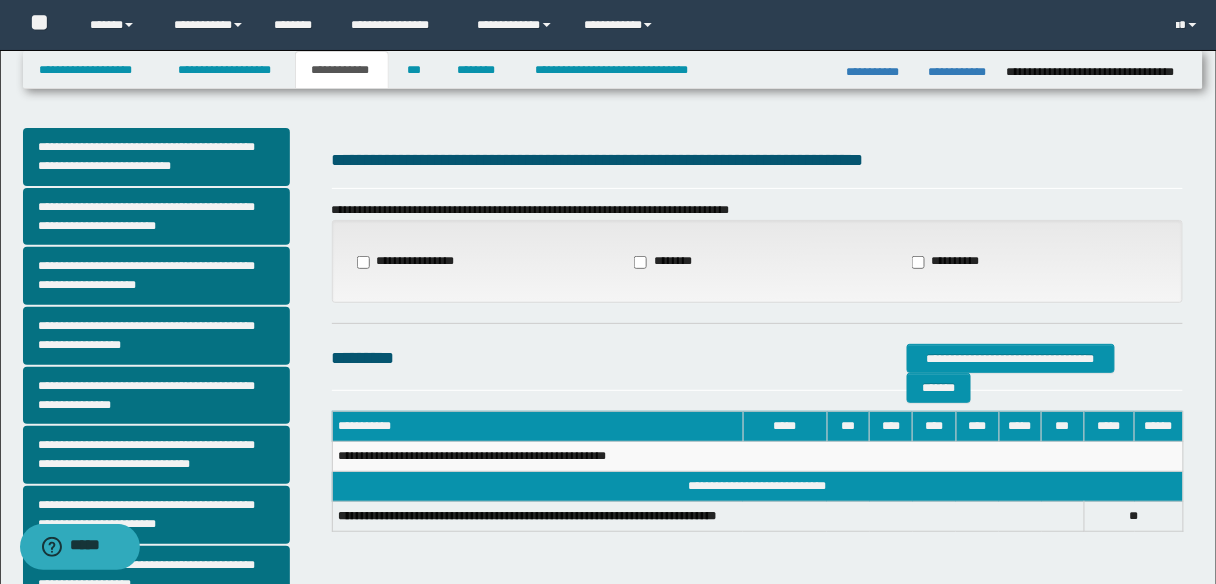 click on "**********" at bounding box center (412, 262) 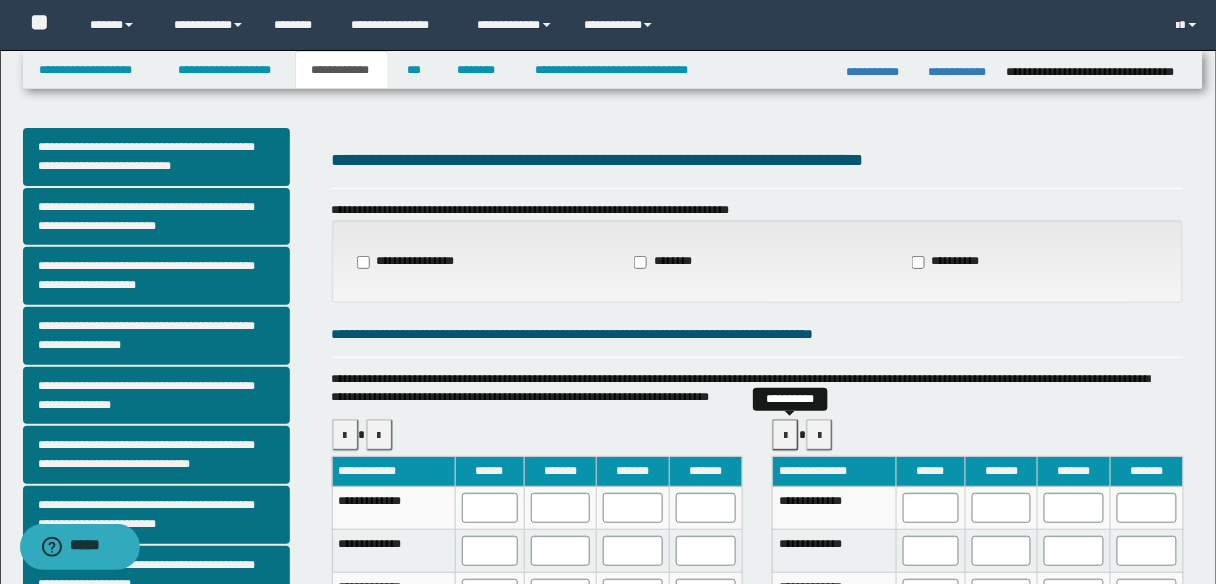 click at bounding box center [785, 435] 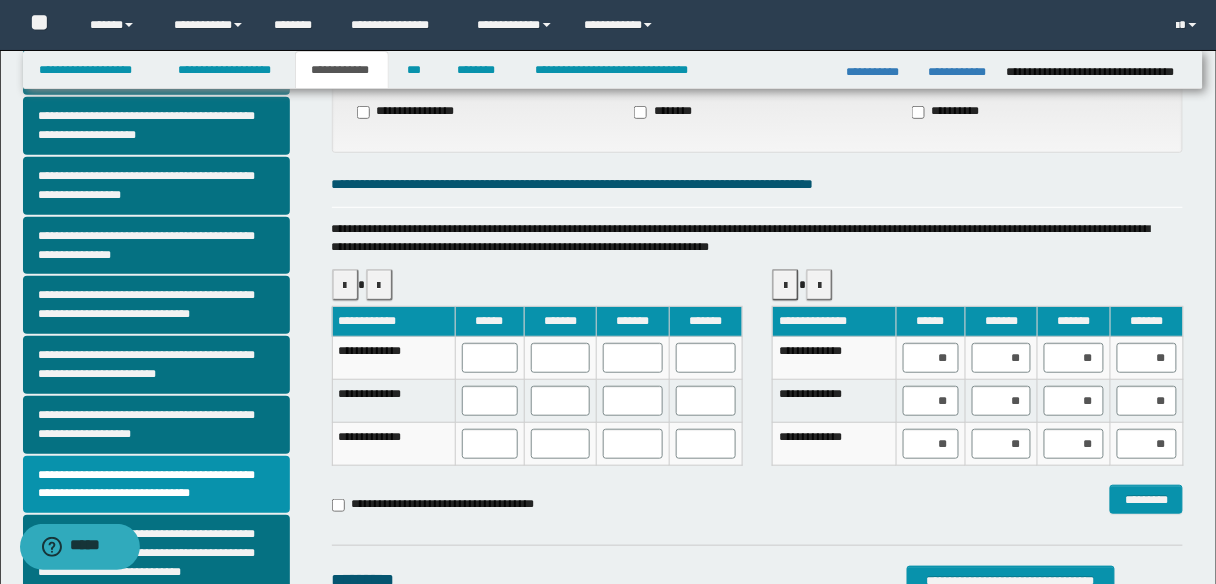 scroll, scrollTop: 160, scrollLeft: 0, axis: vertical 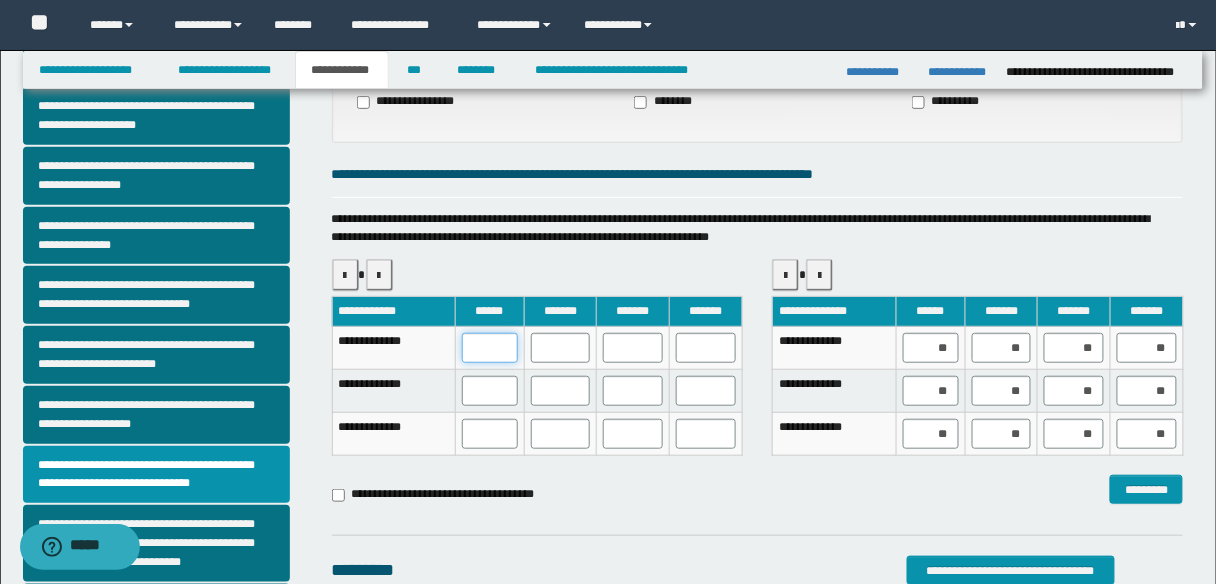 click at bounding box center [490, 348] 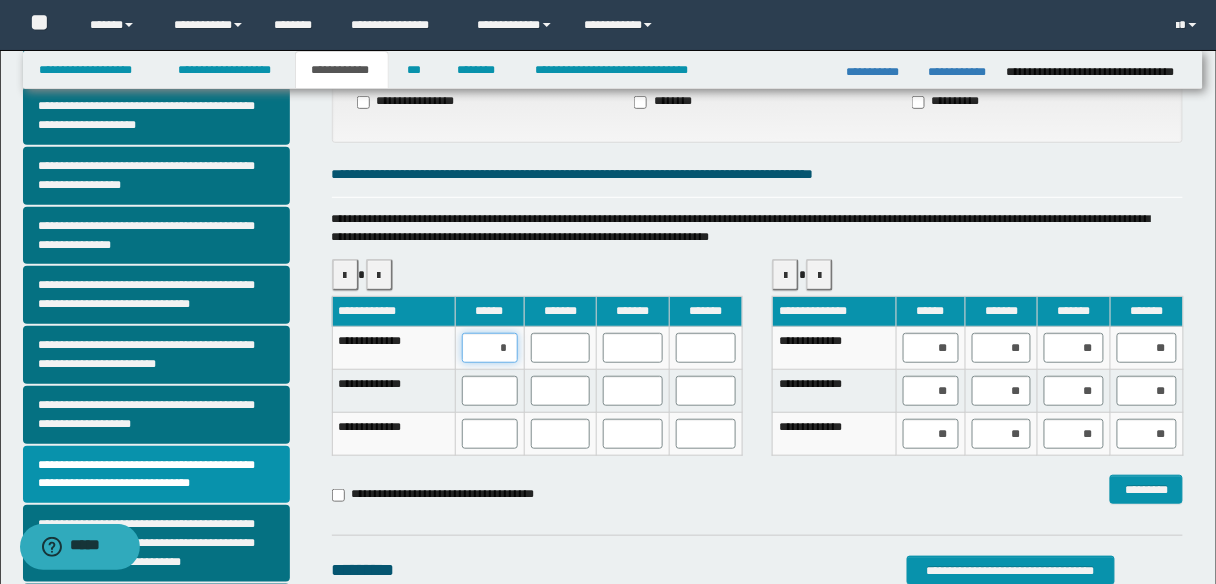 type on "**" 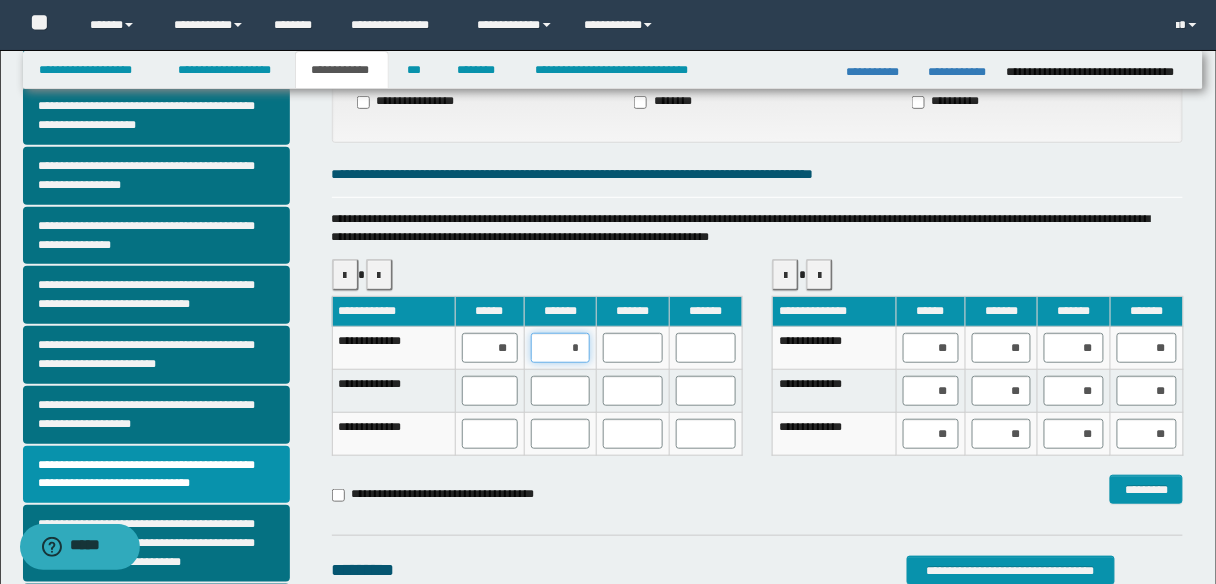 type on "**" 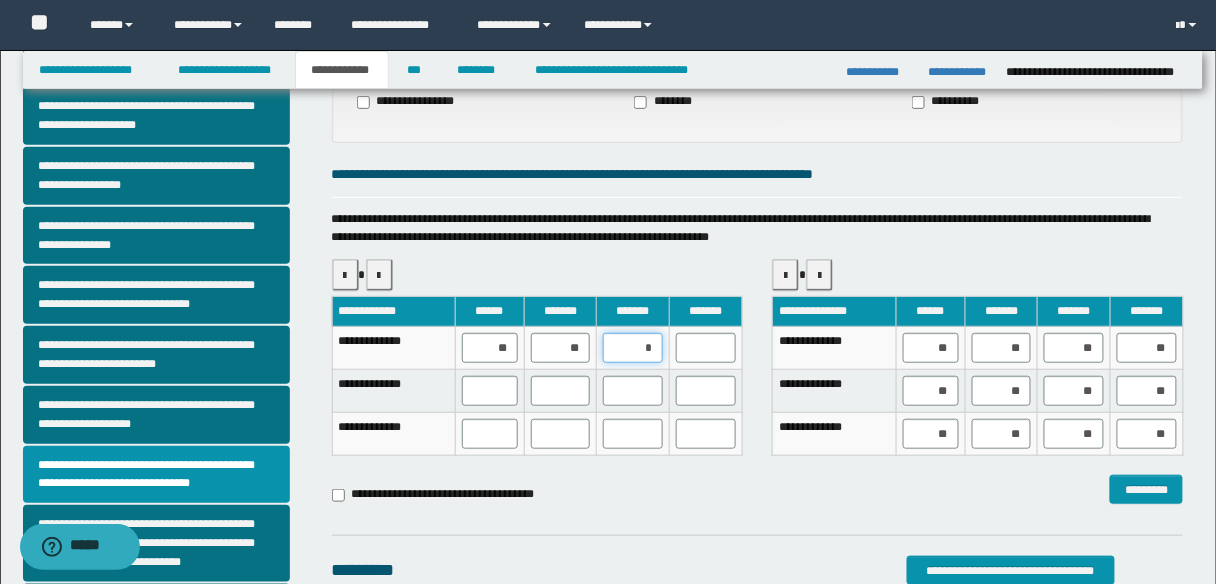 type on "**" 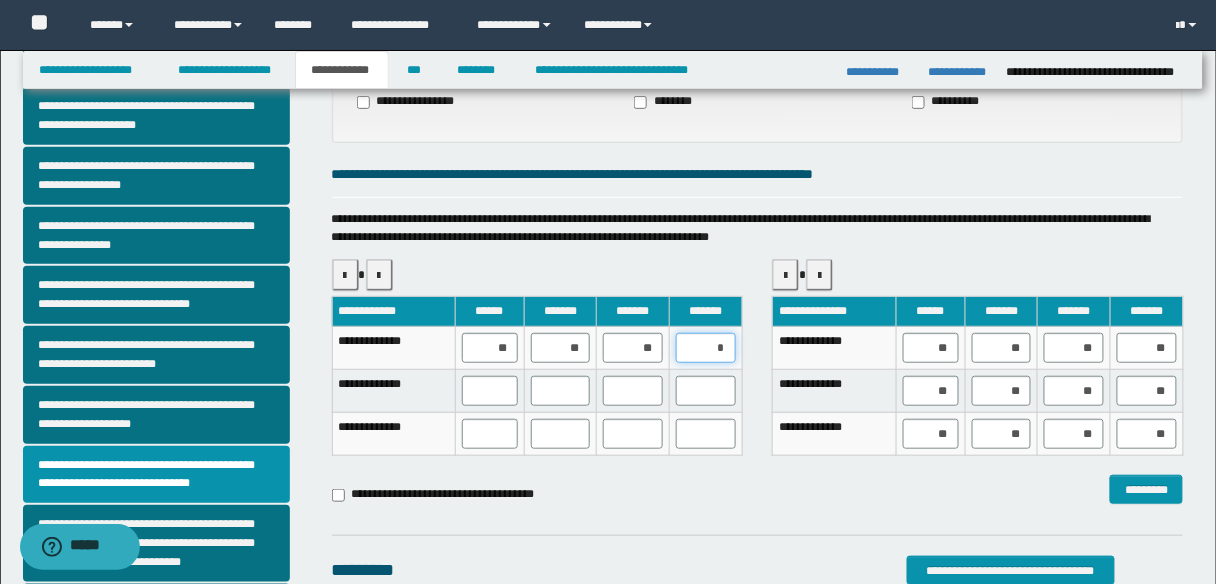 type on "**" 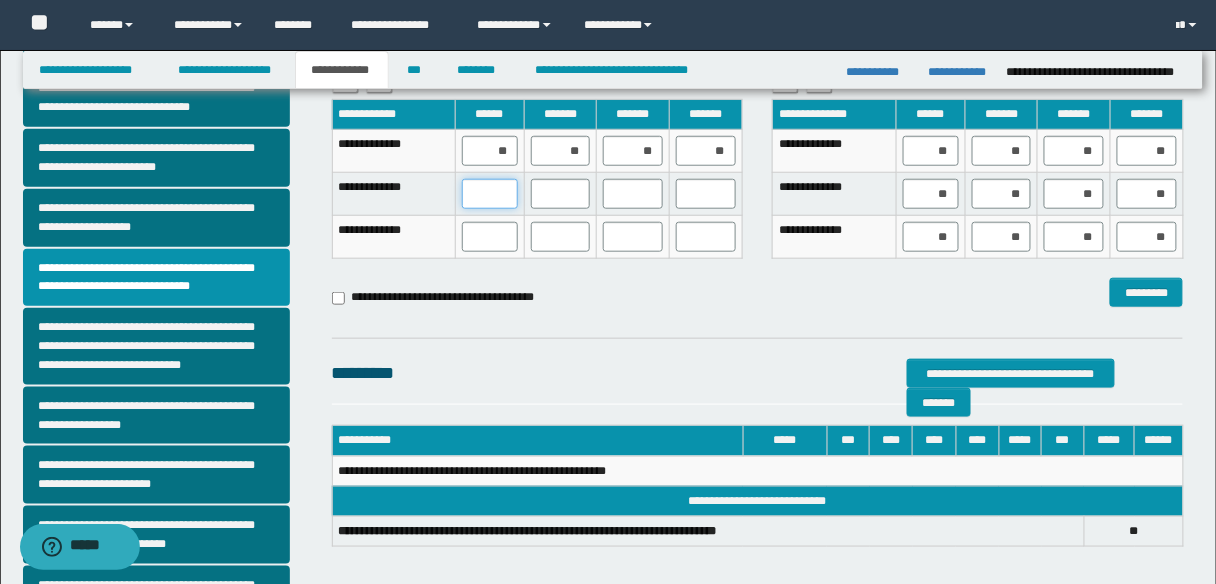 scroll, scrollTop: 400, scrollLeft: 0, axis: vertical 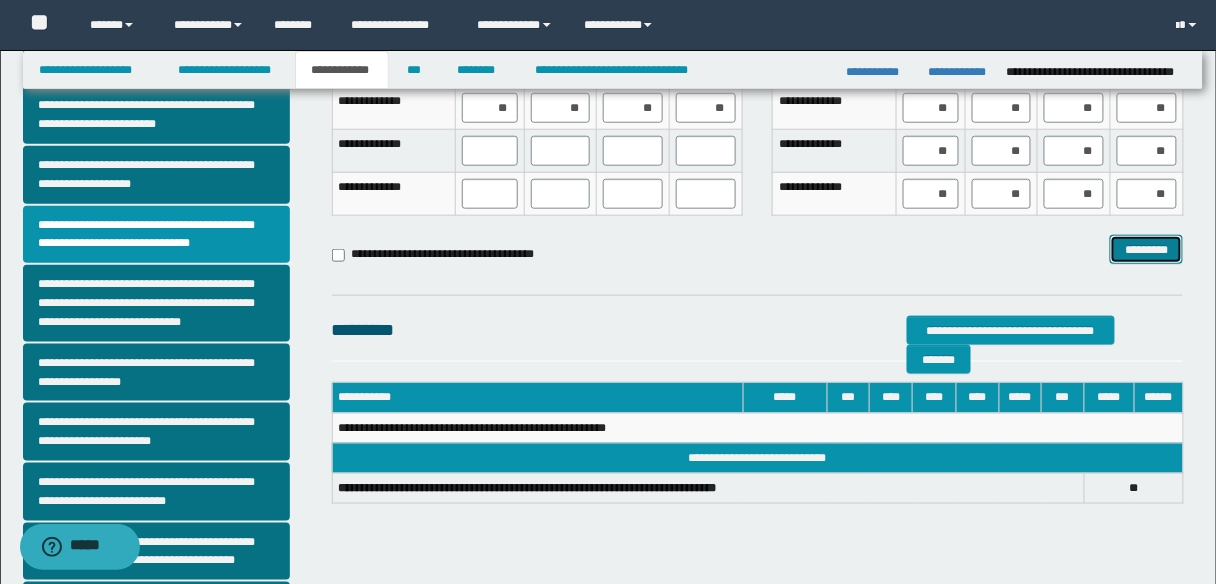 click on "*********" at bounding box center [1146, 249] 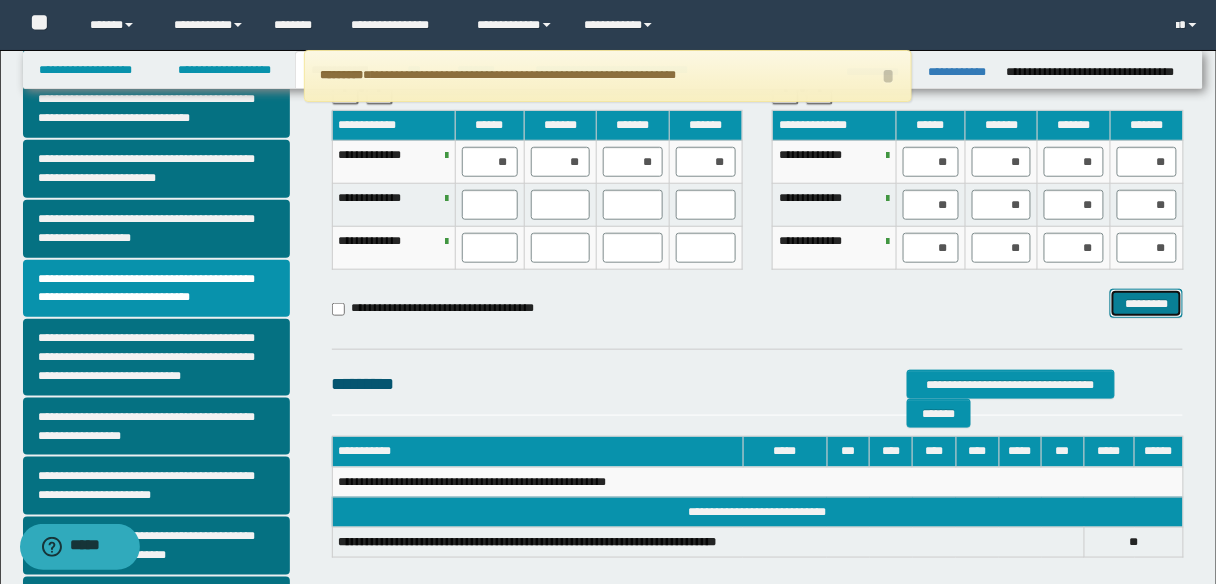 scroll, scrollTop: 240, scrollLeft: 0, axis: vertical 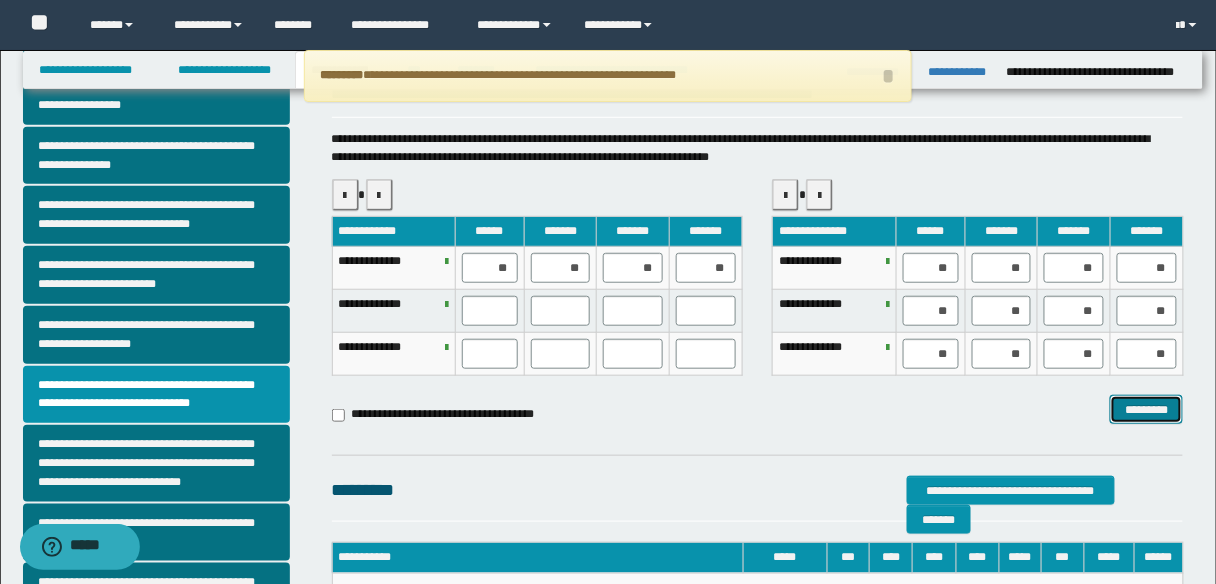 click on "*********" at bounding box center (1146, 409) 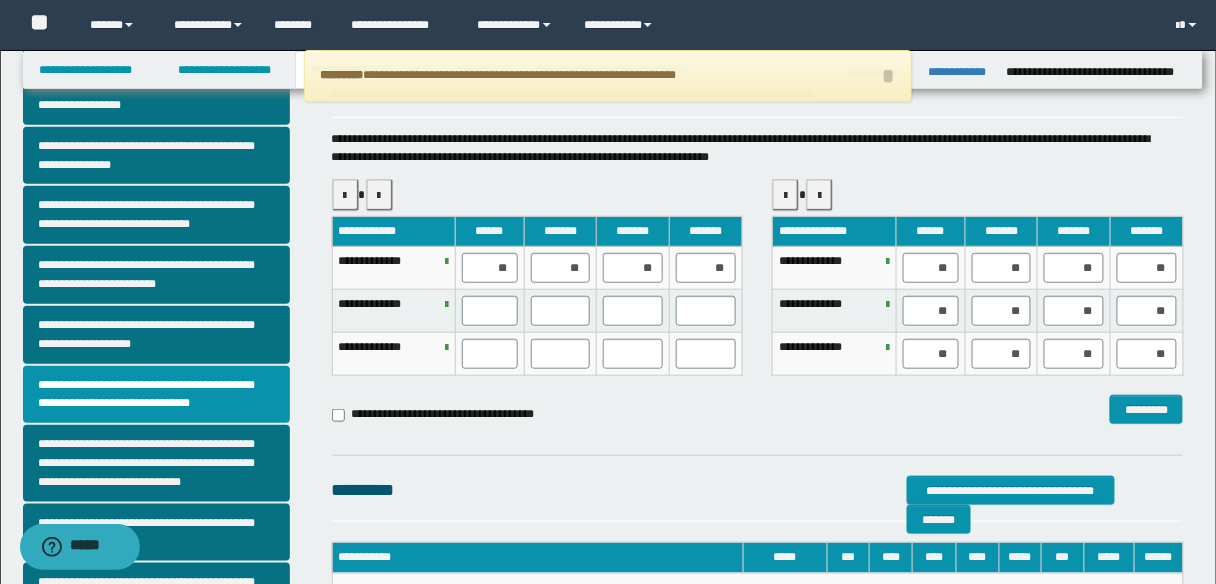 click on "**" at bounding box center [930, 311] 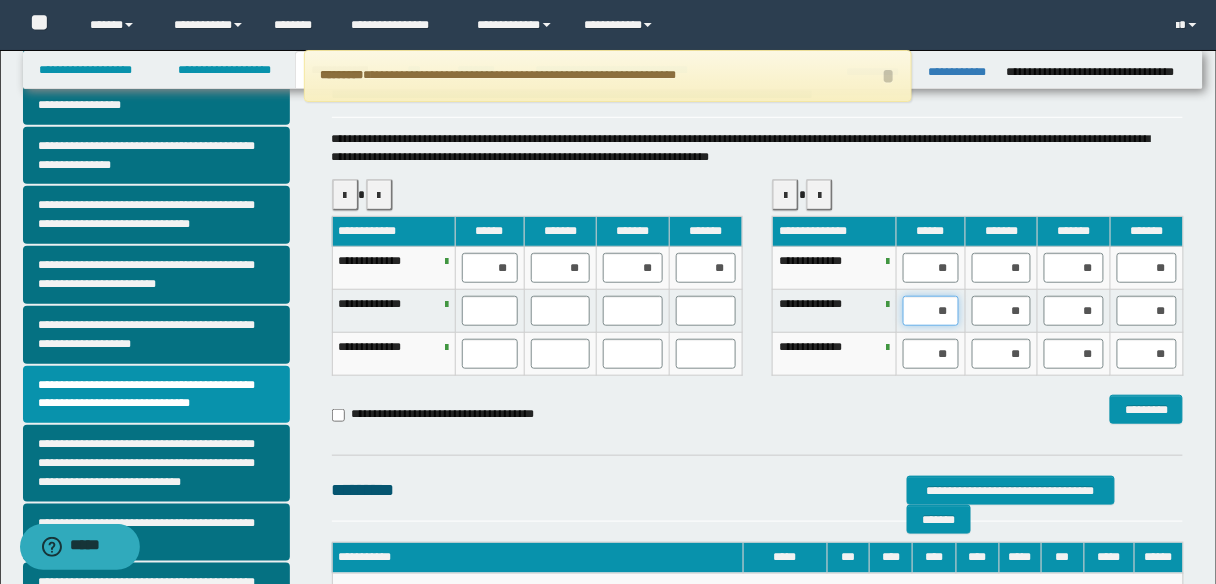 click on "**" at bounding box center (931, 311) 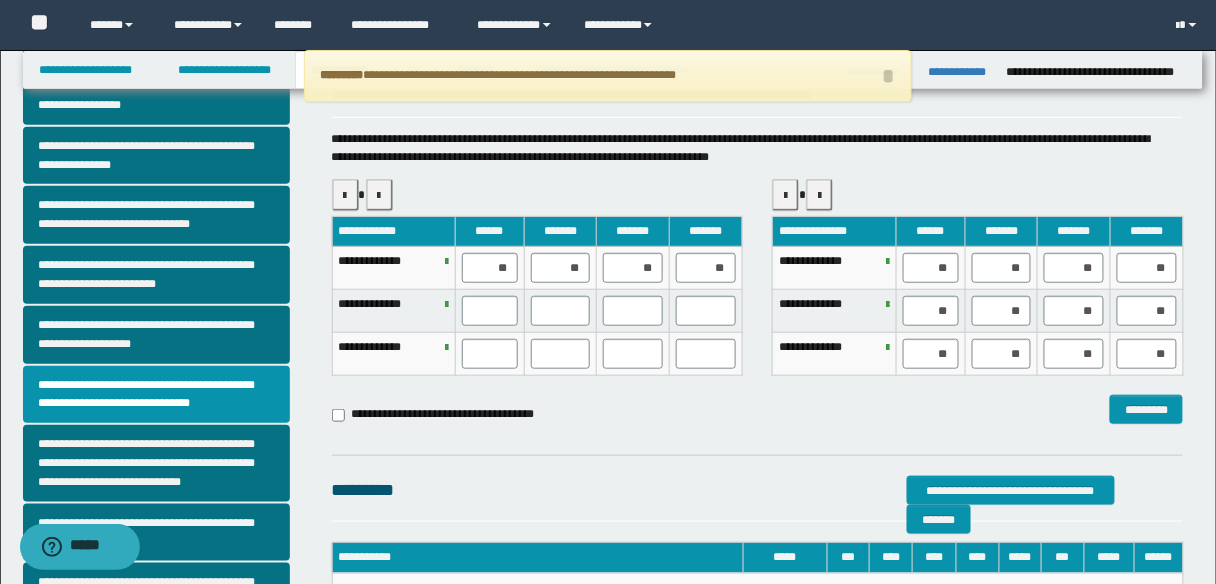 click on "**********" at bounding box center (977, 286) 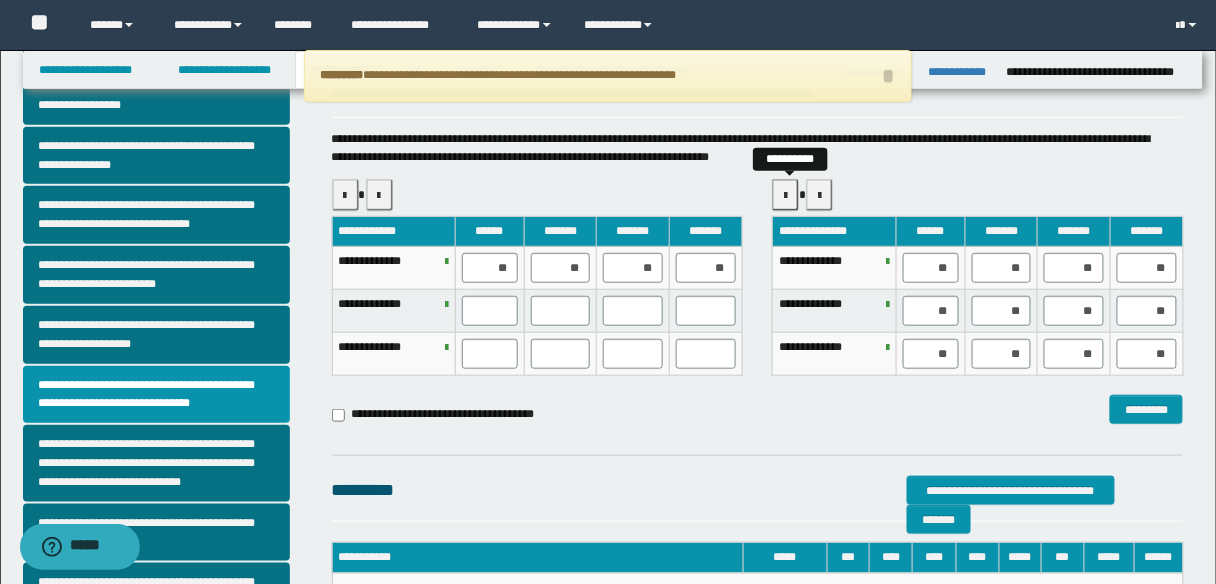 click at bounding box center (785, 196) 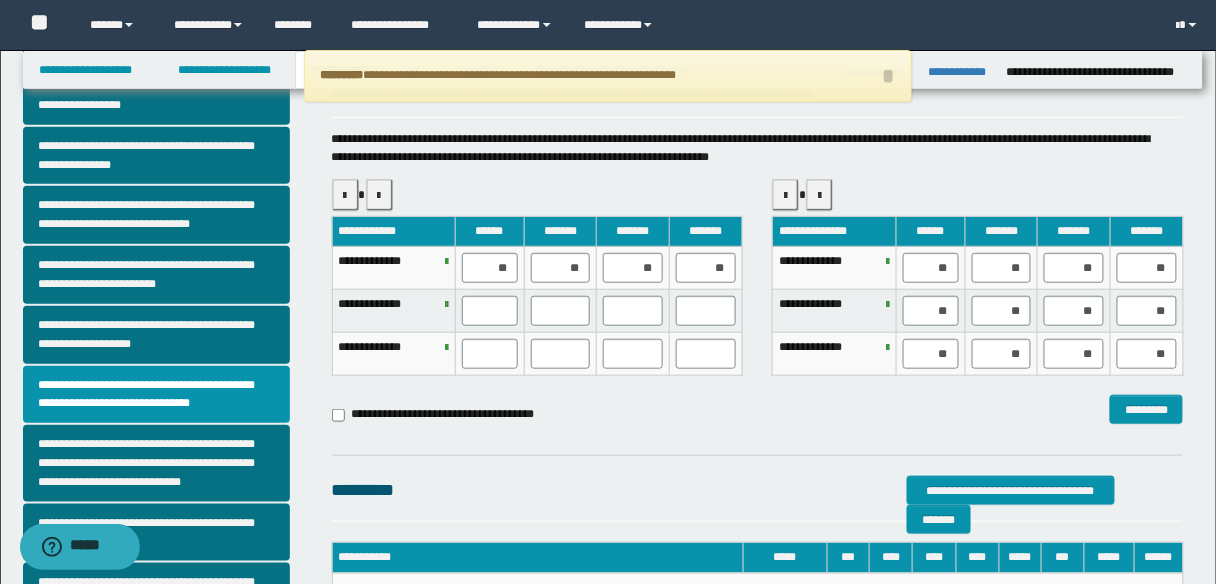 click on "**********" at bounding box center (537, 415) 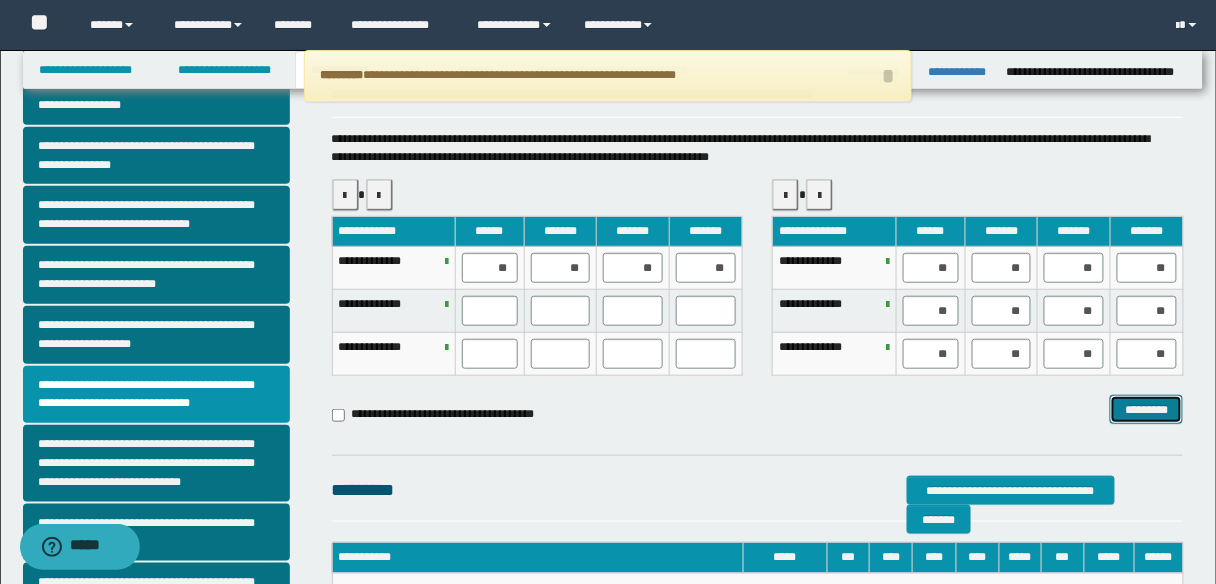 click on "*********" at bounding box center (1146, 409) 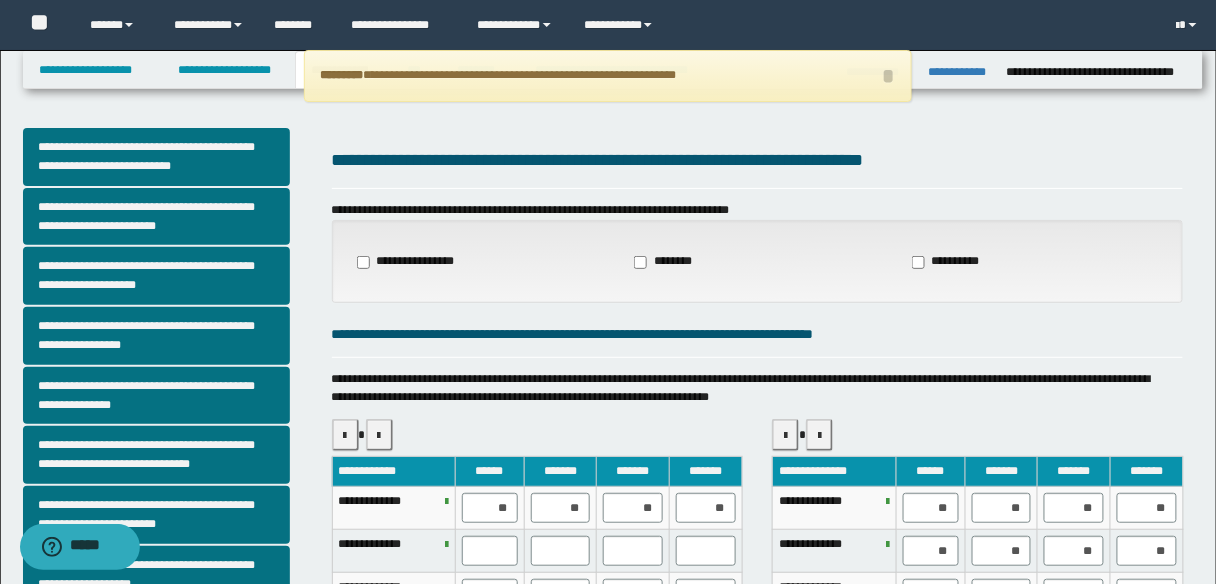 scroll, scrollTop: 160, scrollLeft: 0, axis: vertical 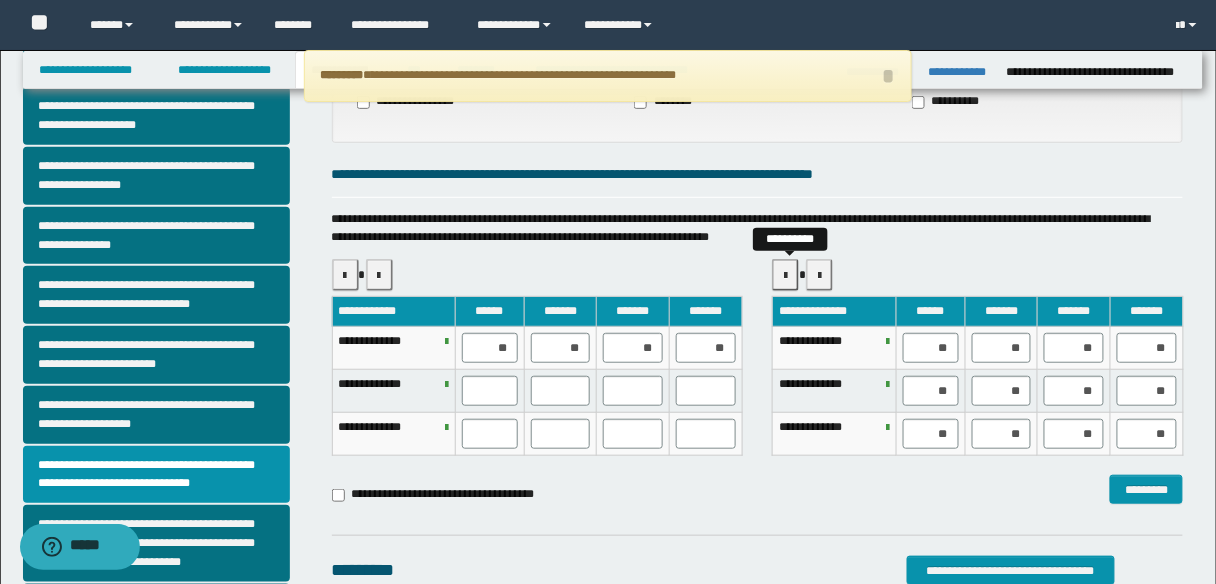 click at bounding box center (785, 275) 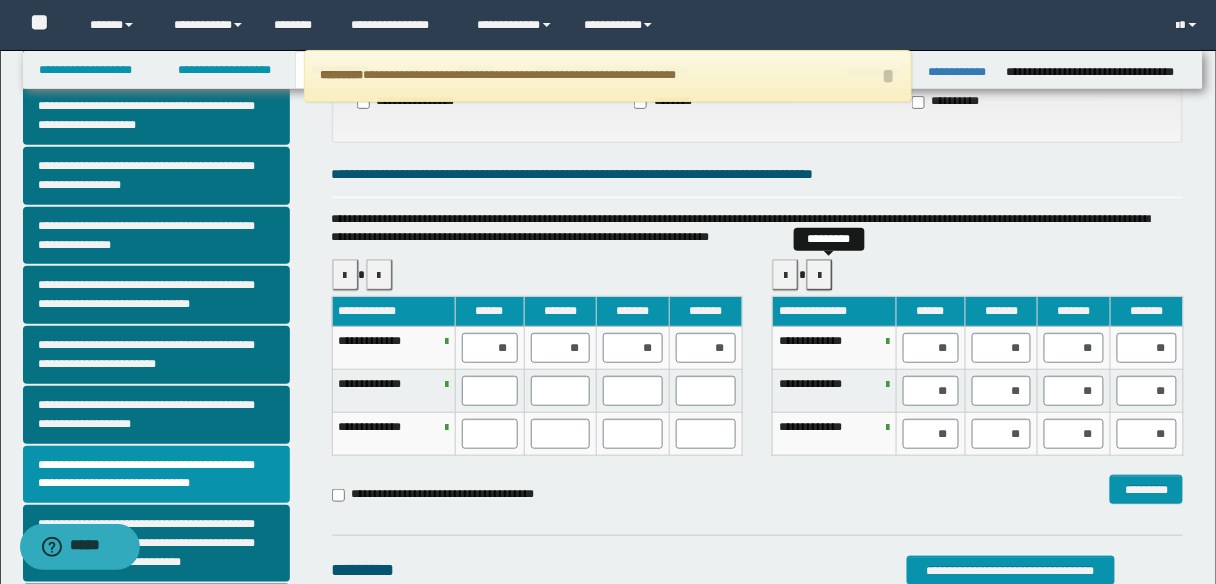 click at bounding box center [819, 275] 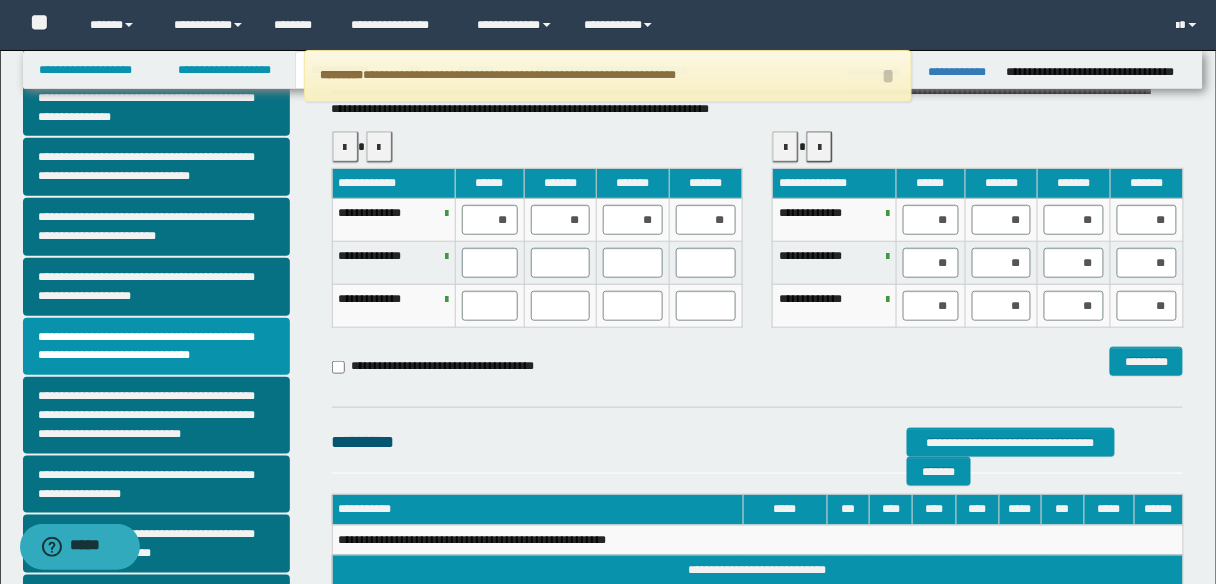 scroll, scrollTop: 160, scrollLeft: 0, axis: vertical 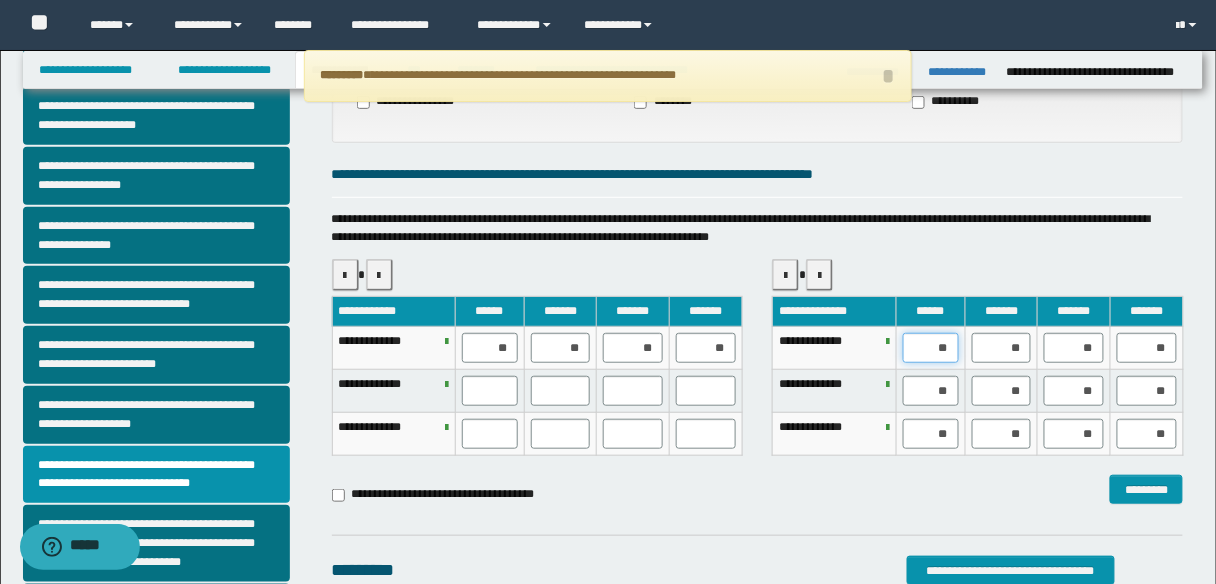 click on "**" at bounding box center [931, 348] 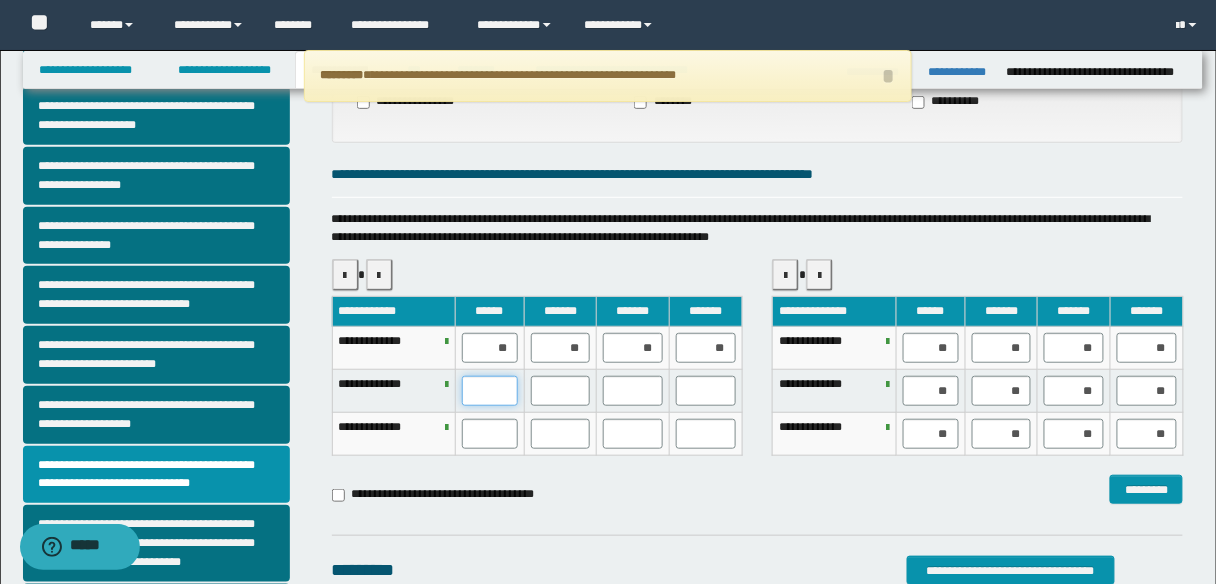 click at bounding box center [490, 391] 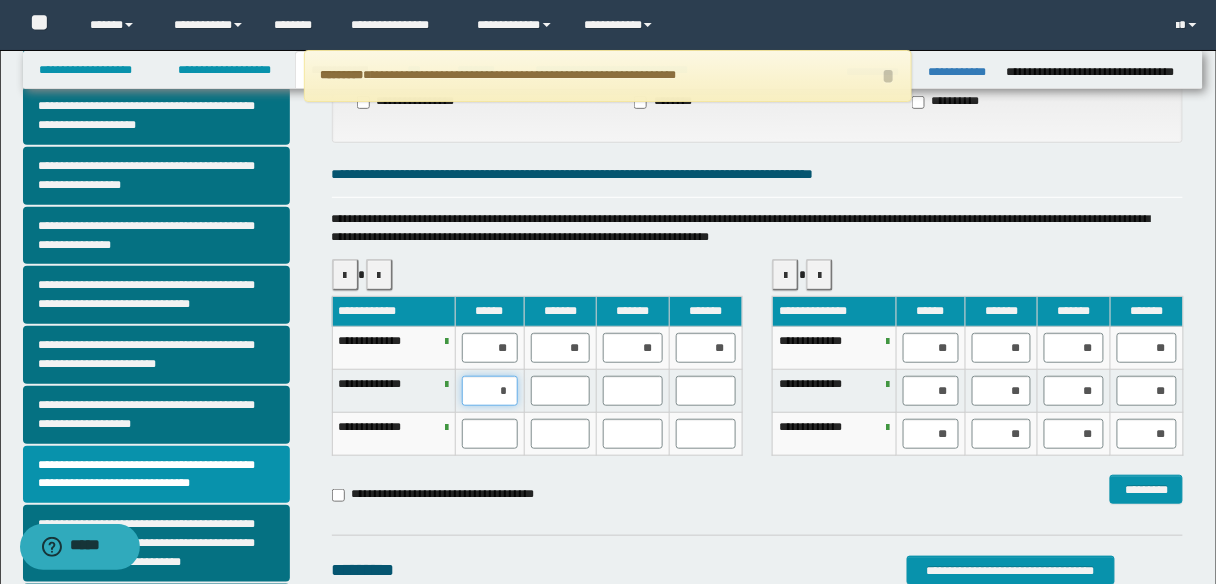 type on "**" 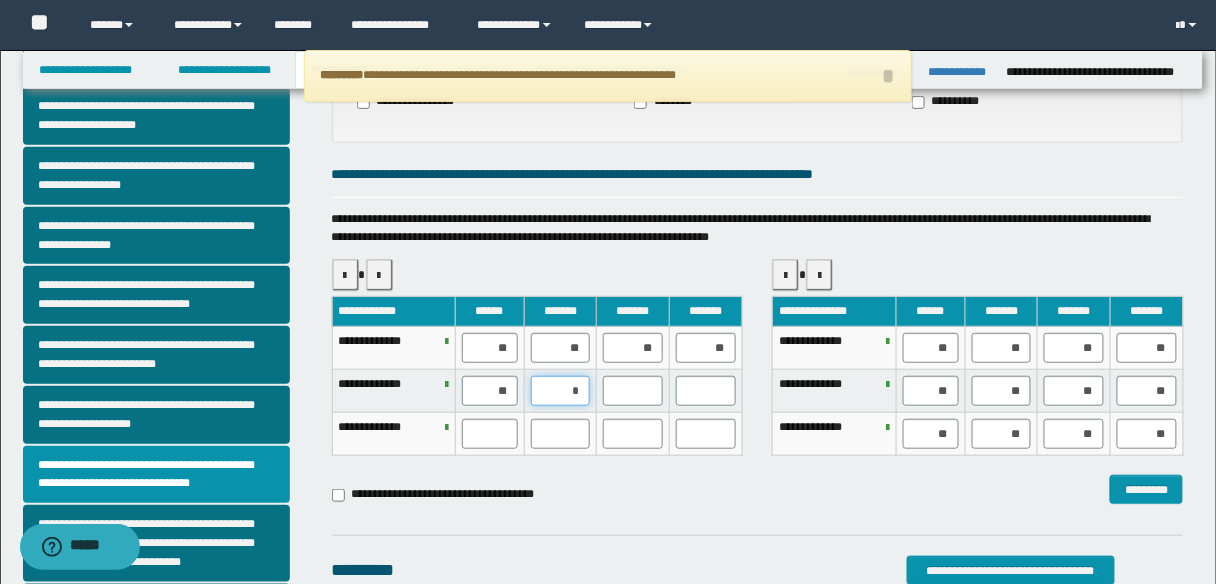 type on "**" 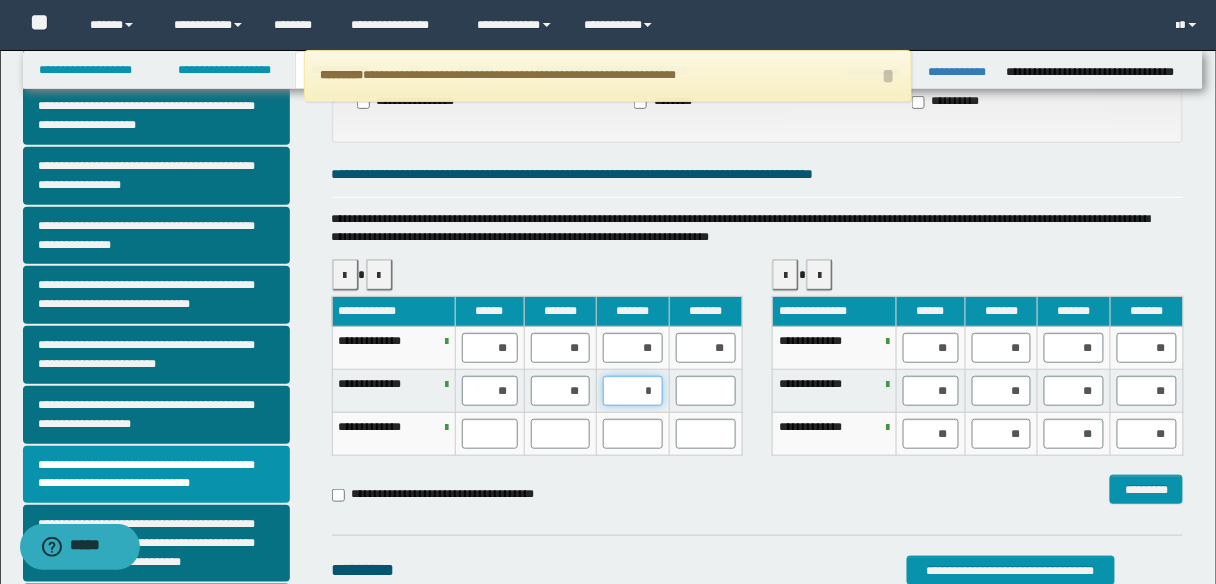 type on "**" 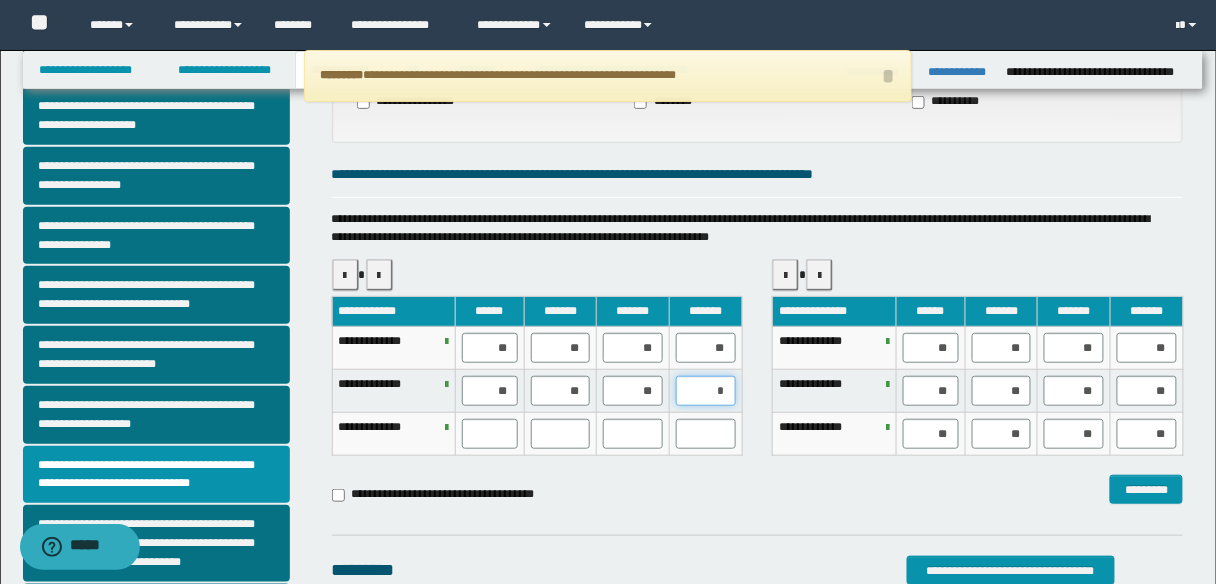 type on "**" 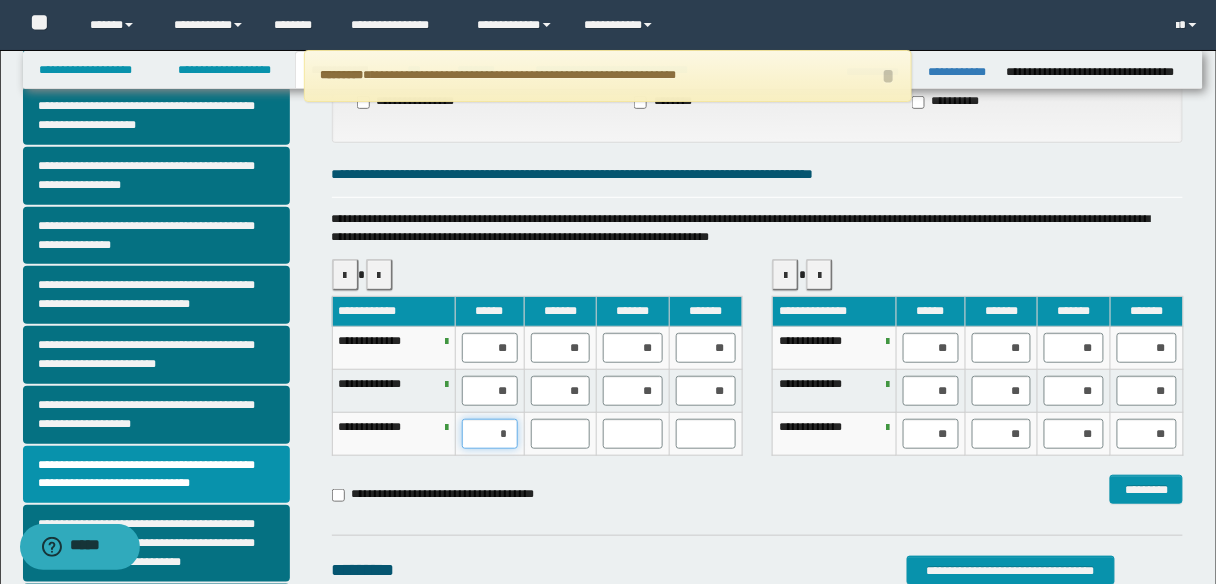 type on "**" 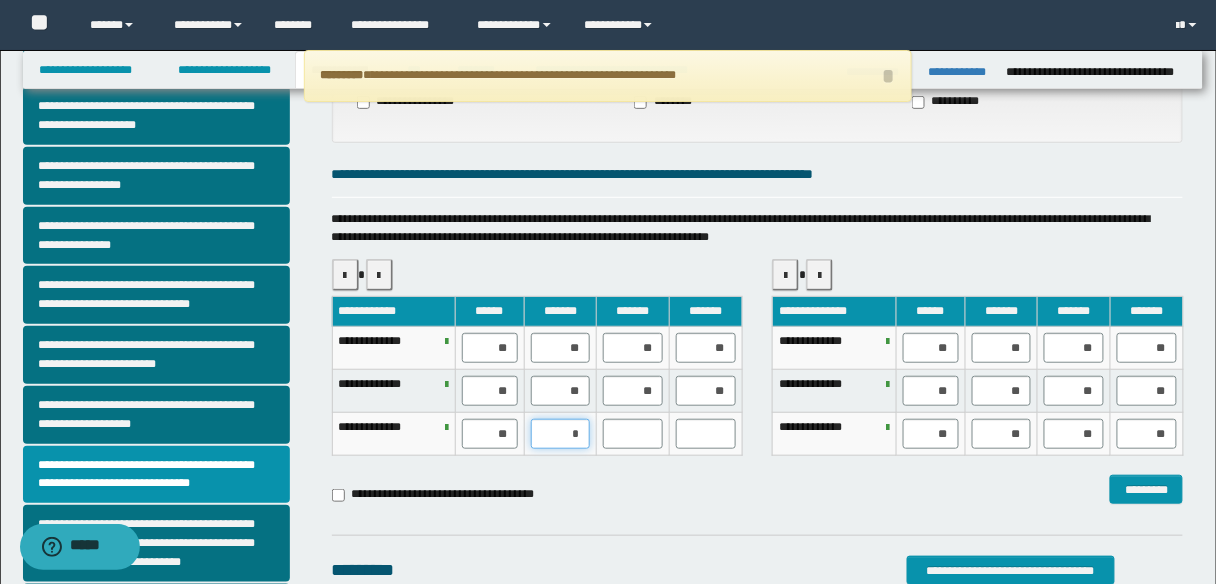 type on "**" 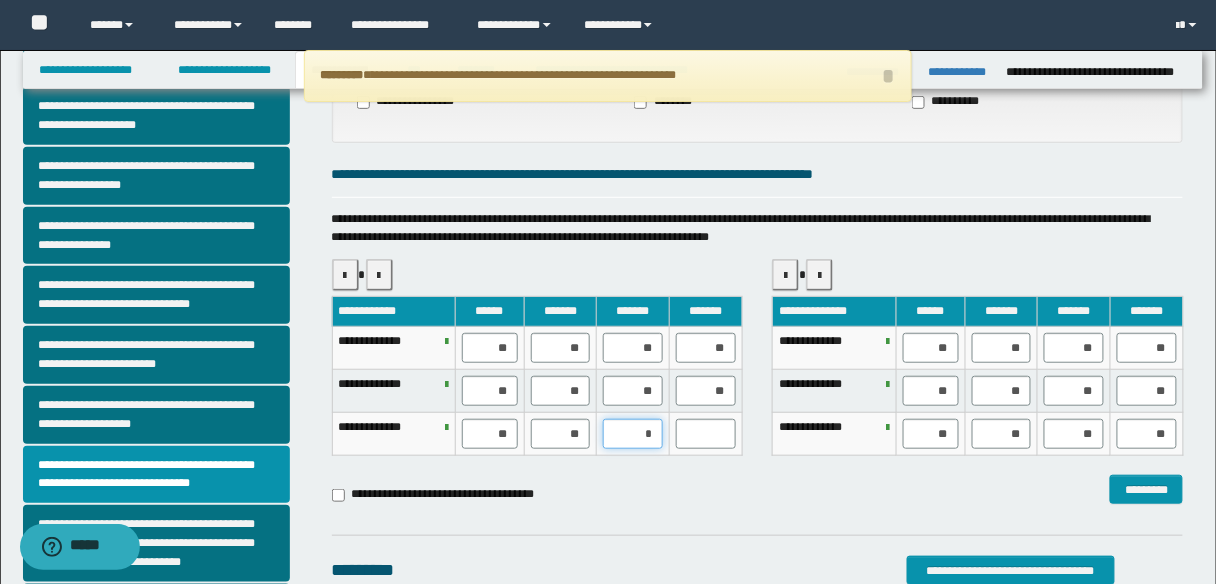 type on "**" 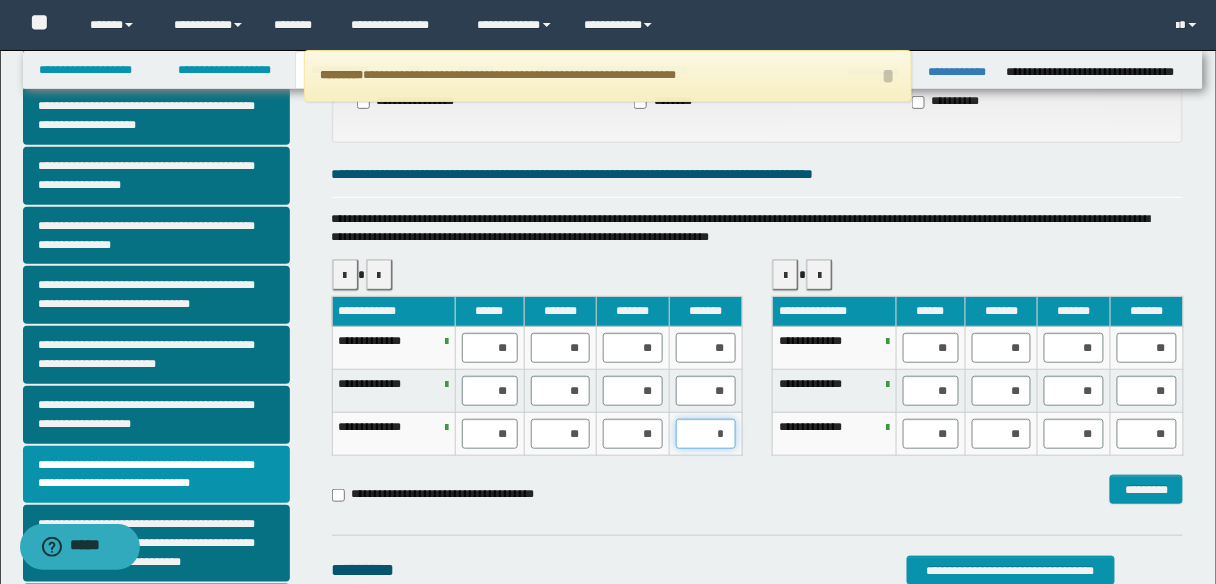 type on "**" 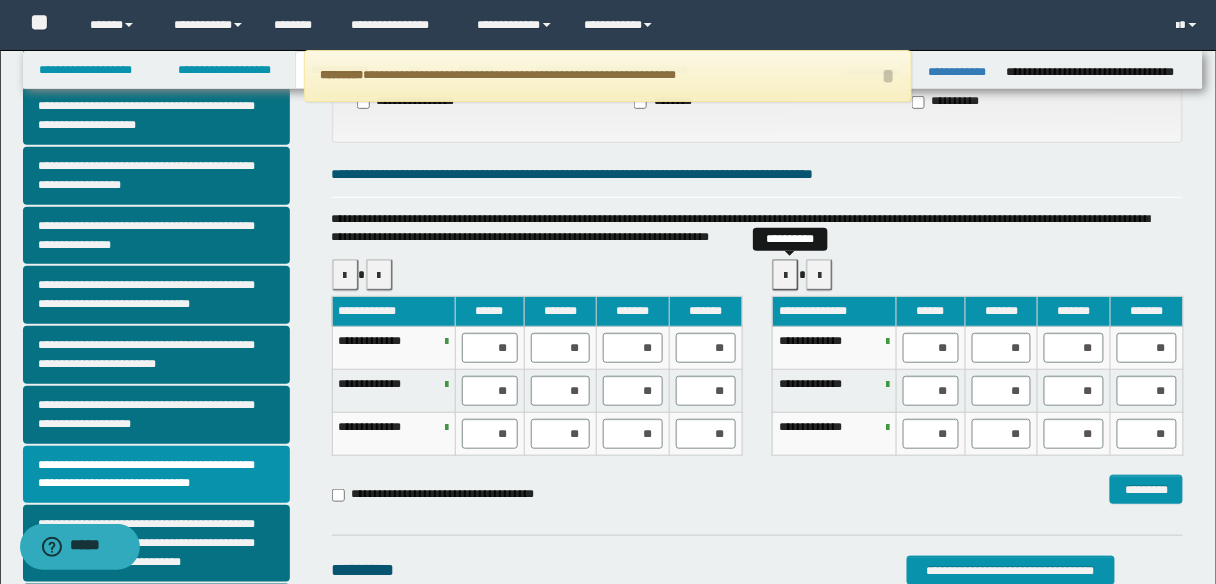 type 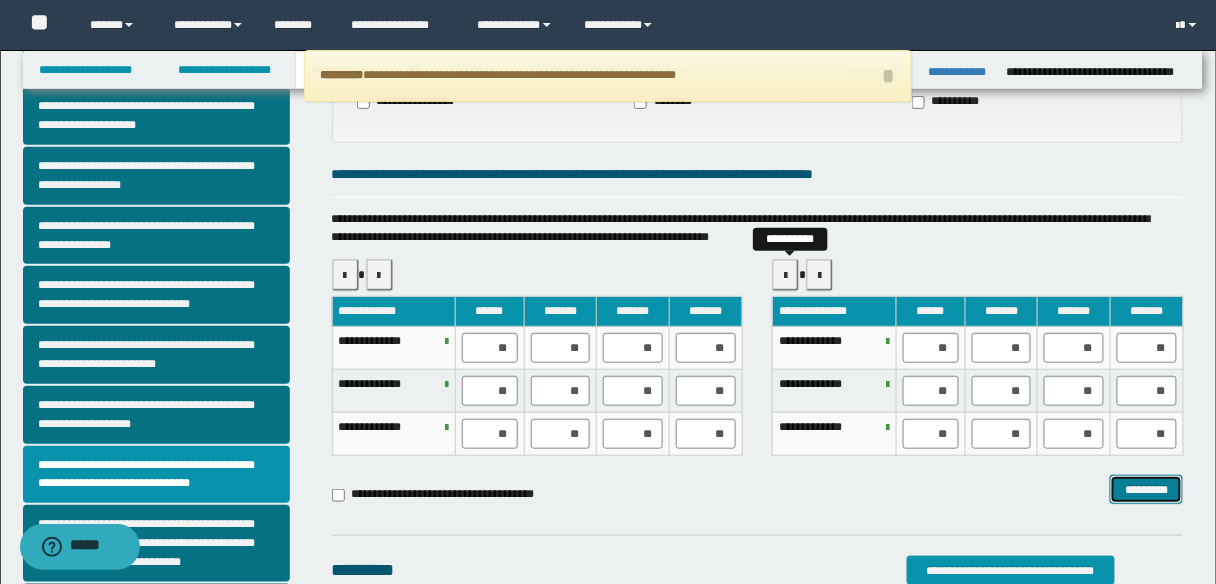 click on "*********" at bounding box center [1146, 489] 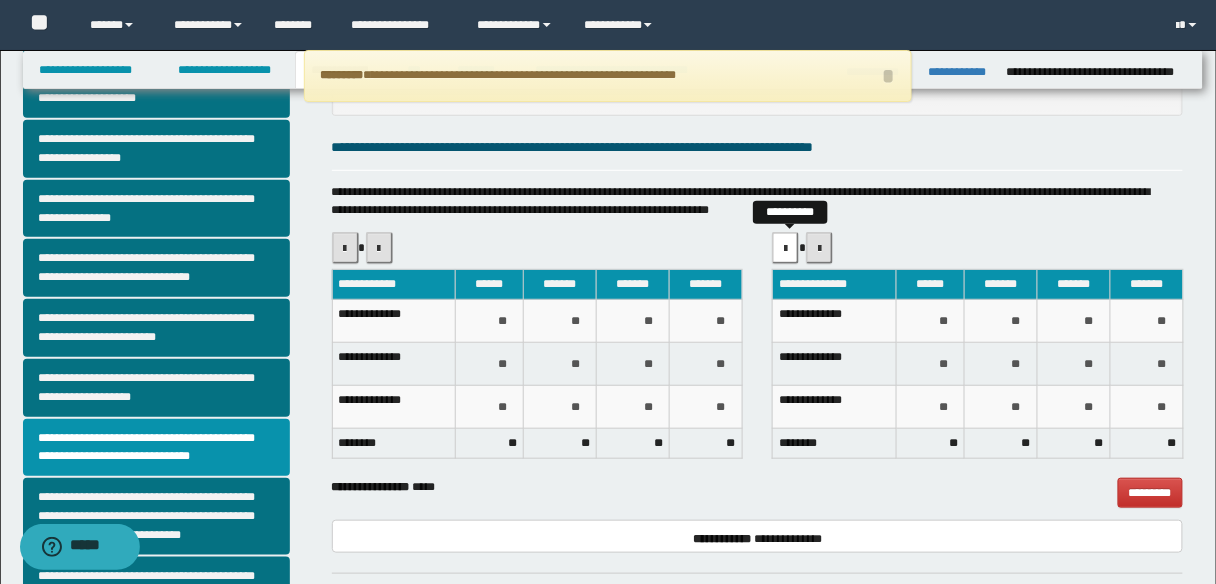 scroll, scrollTop: 400, scrollLeft: 0, axis: vertical 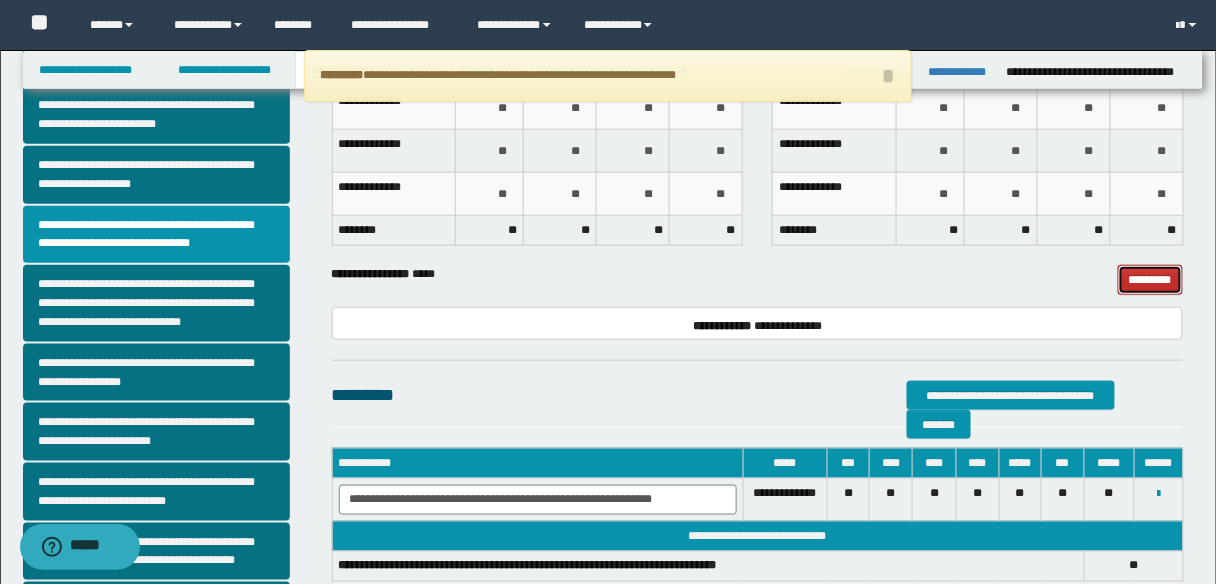 click on "*********" at bounding box center (1151, 279) 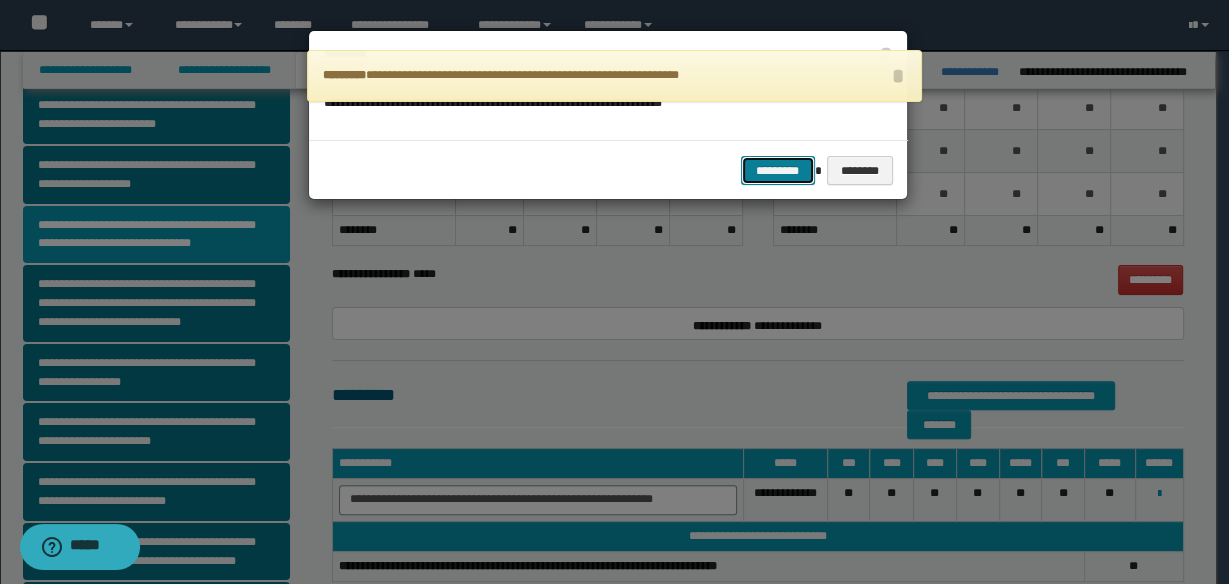 click on "*********" at bounding box center [778, 170] 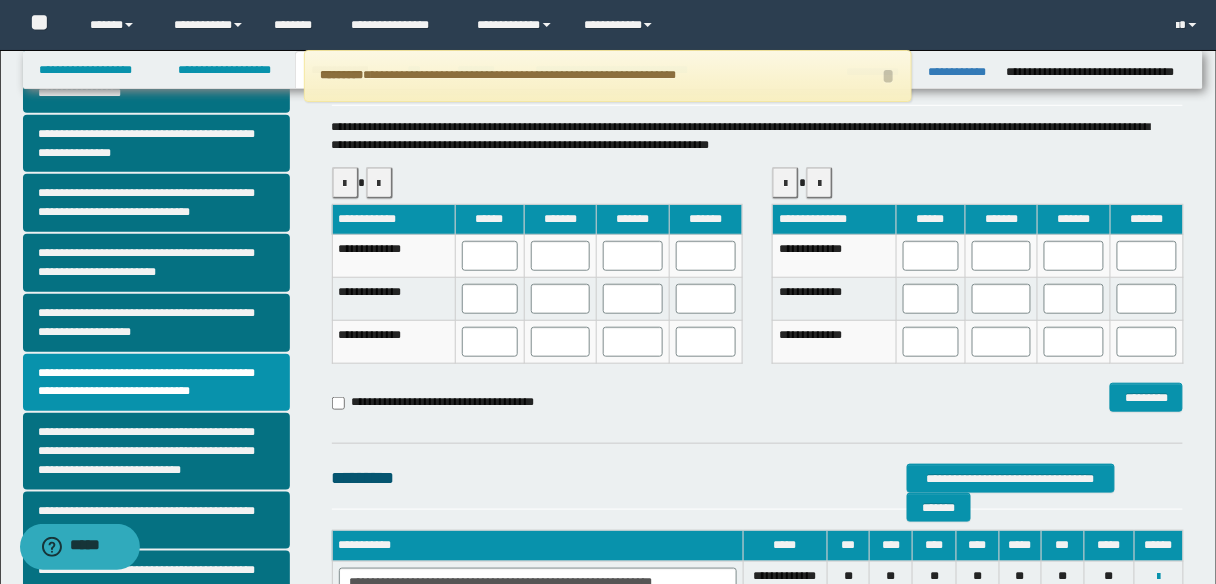 scroll, scrollTop: 320, scrollLeft: 0, axis: vertical 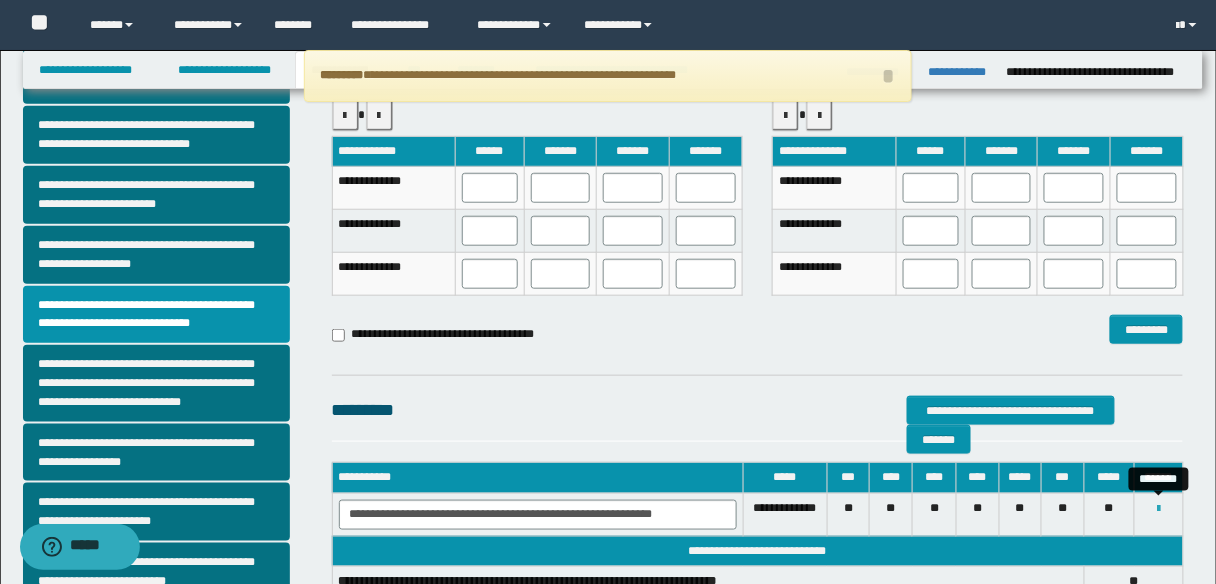 click at bounding box center (1159, 509) 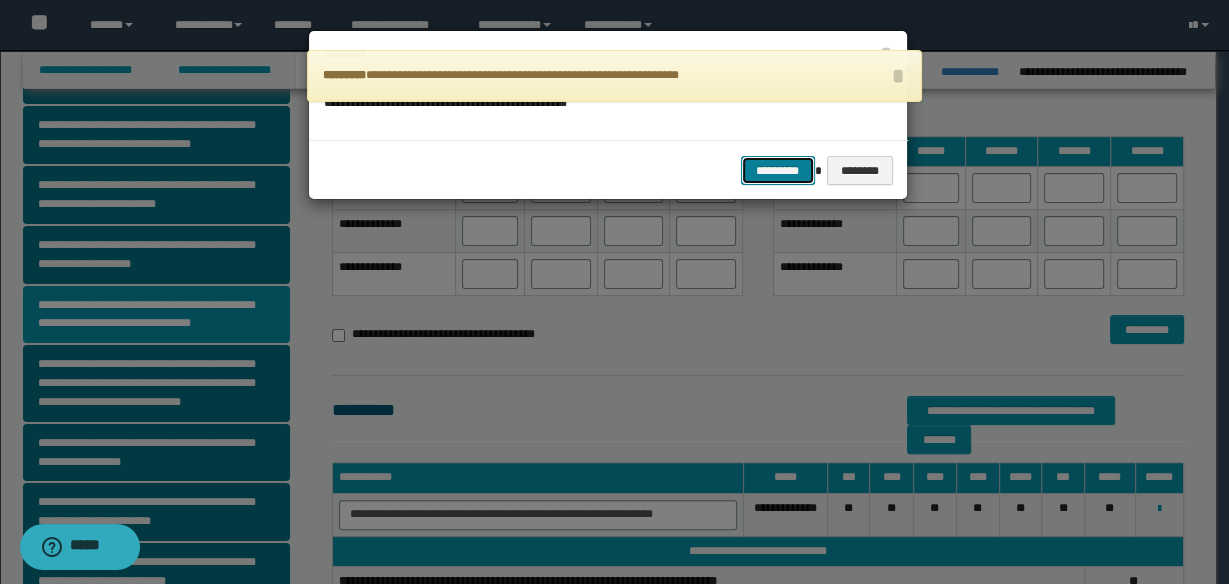 click on "*********" at bounding box center [778, 170] 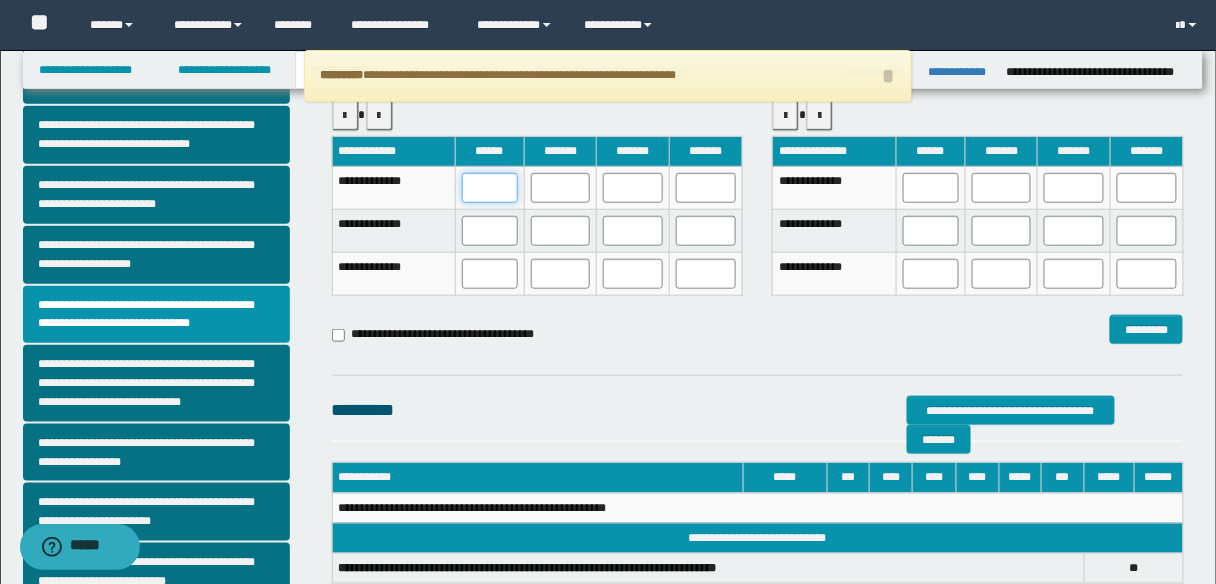 click at bounding box center [490, 188] 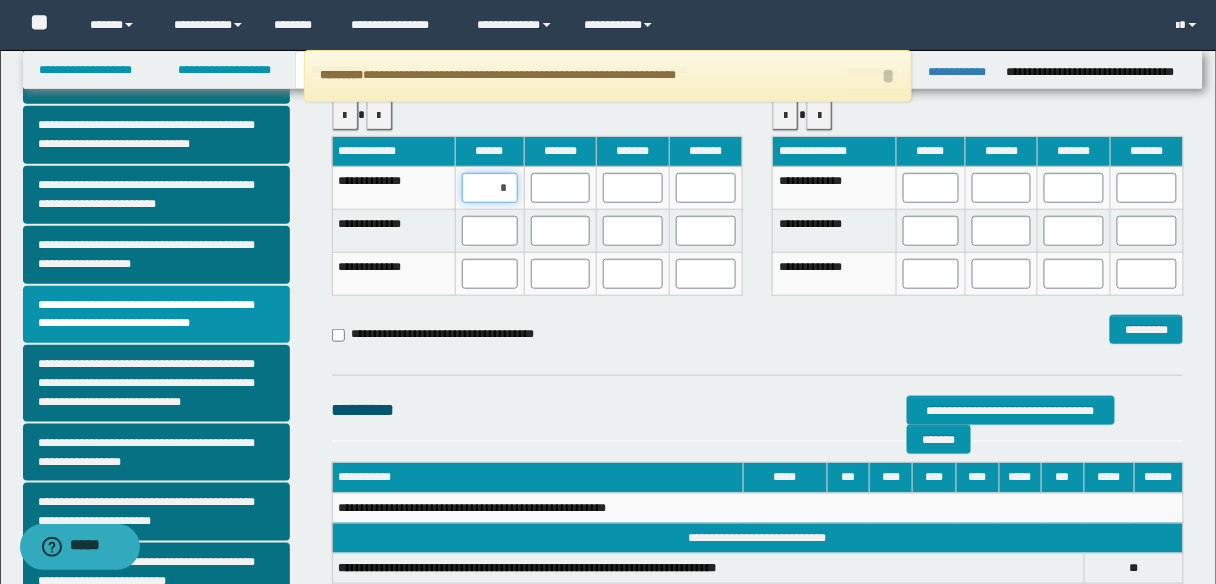 type on "**" 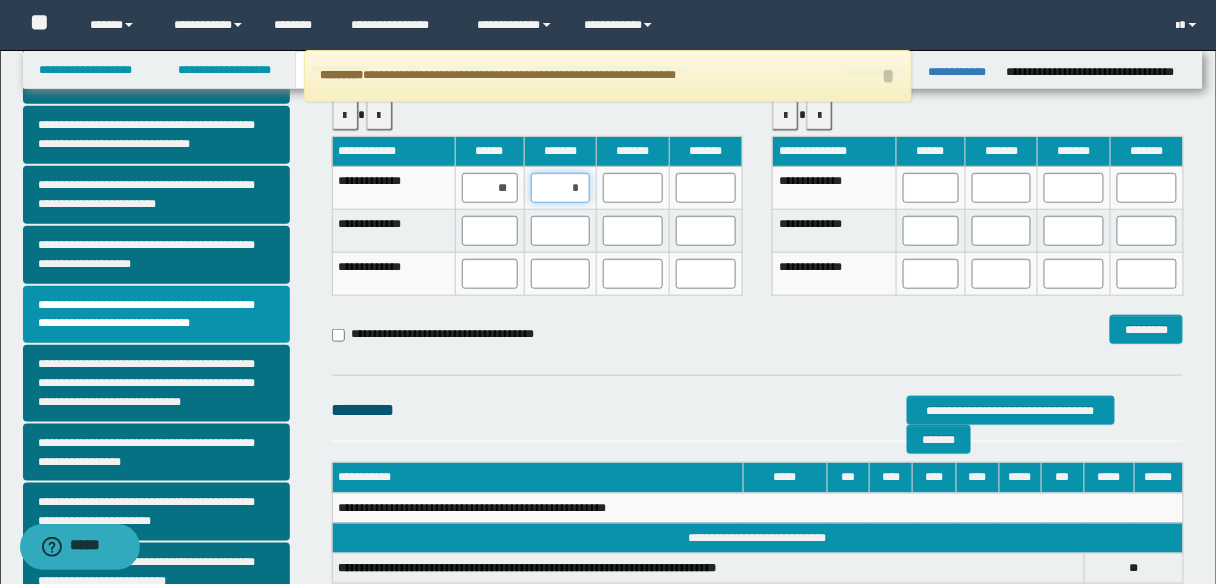 type on "**" 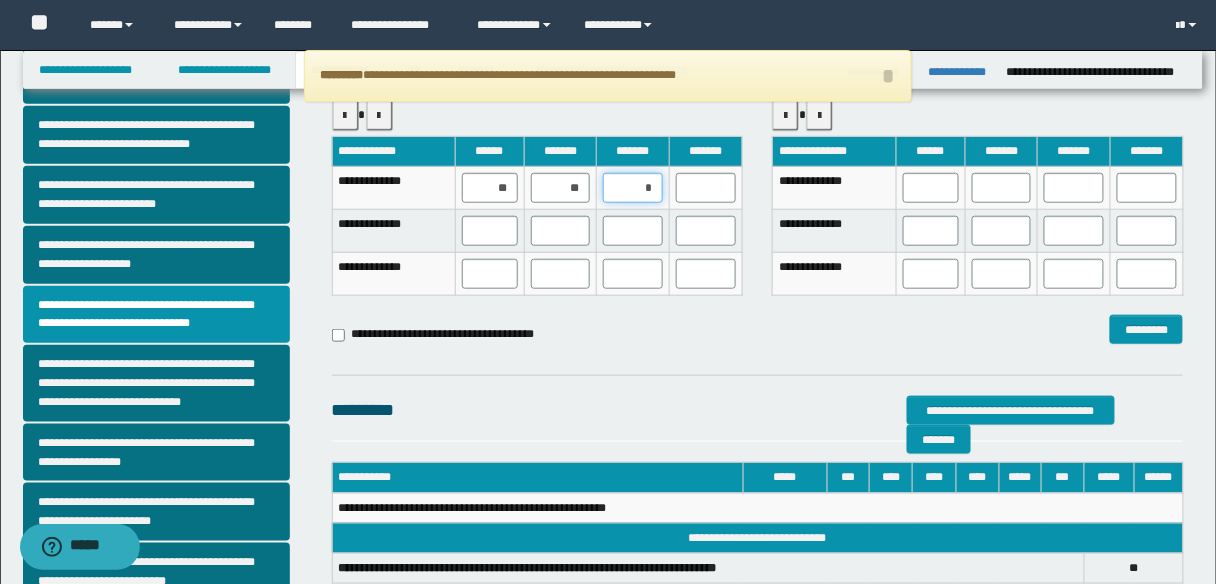 type on "**" 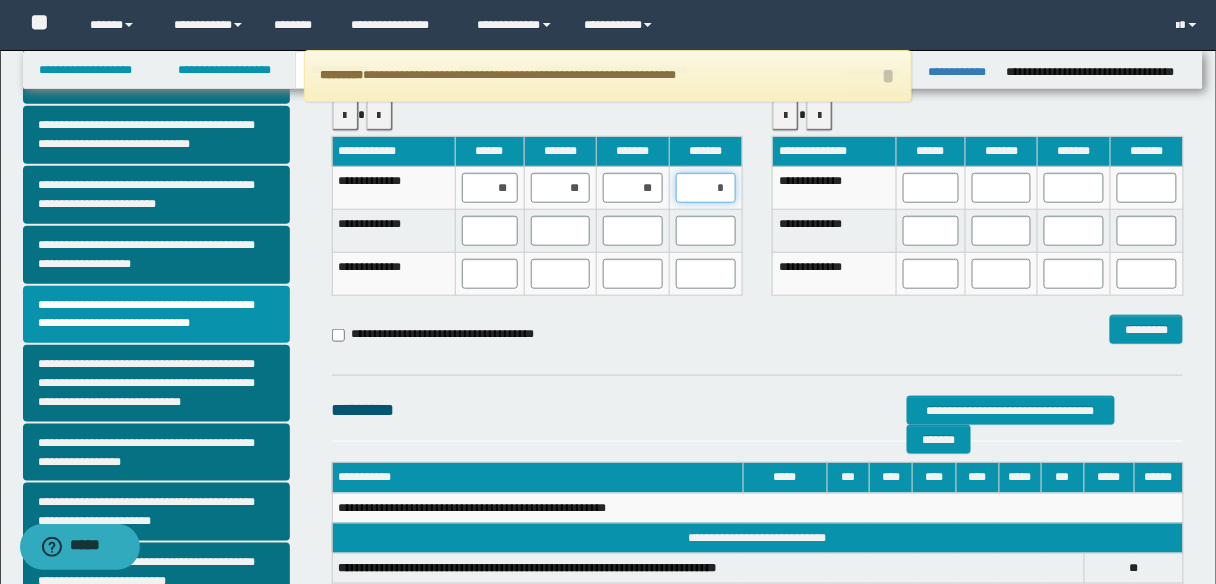 type on "**" 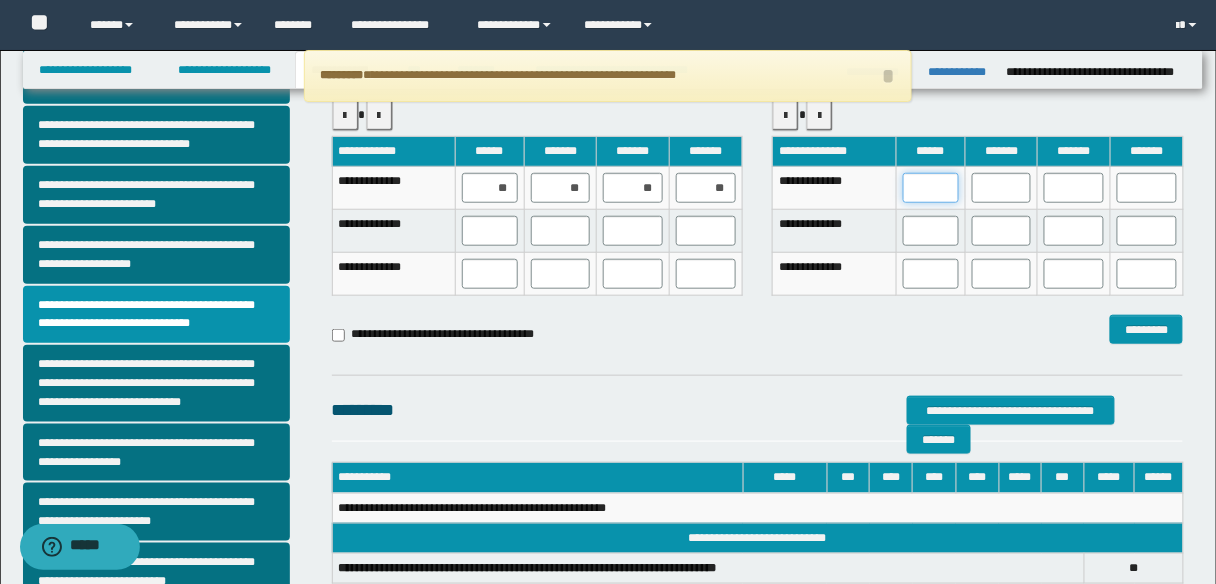 click at bounding box center [931, 188] 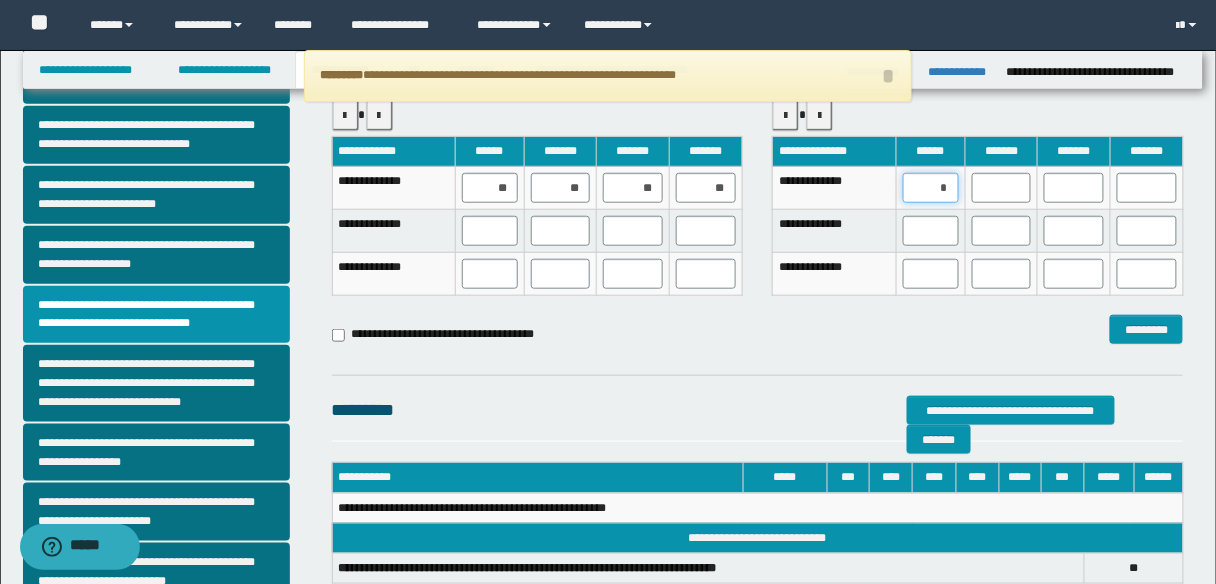 type on "**" 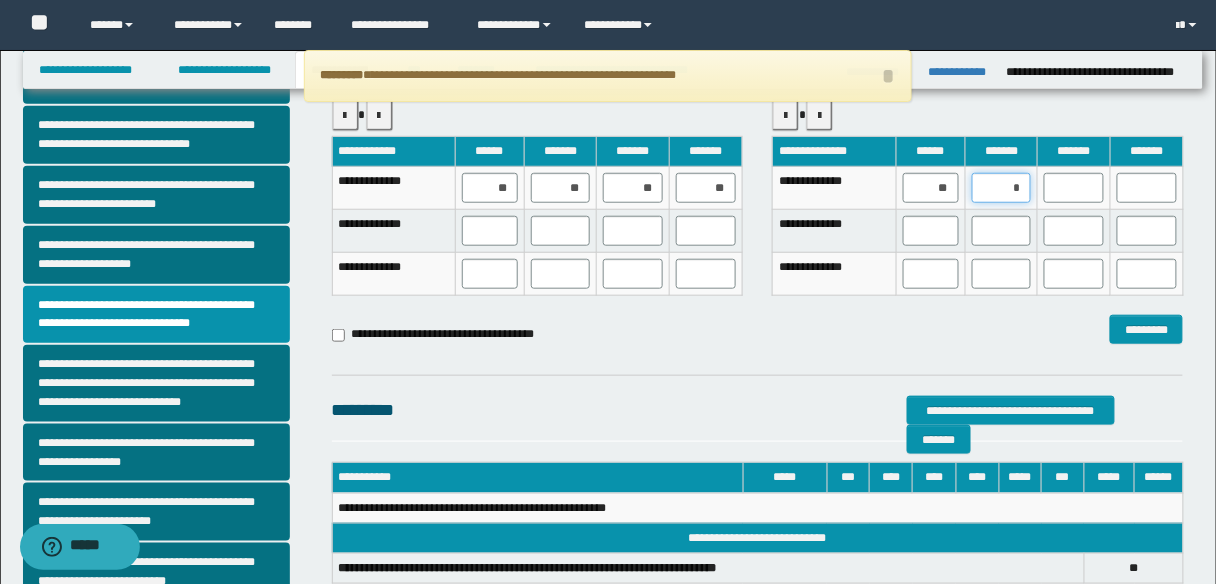 type on "**" 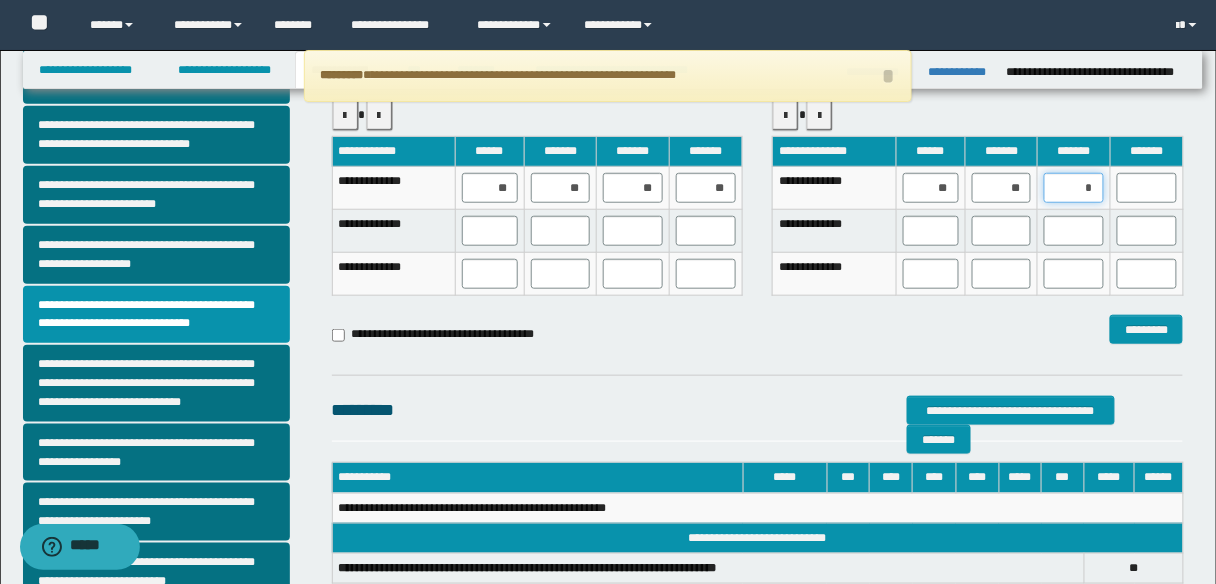 type on "**" 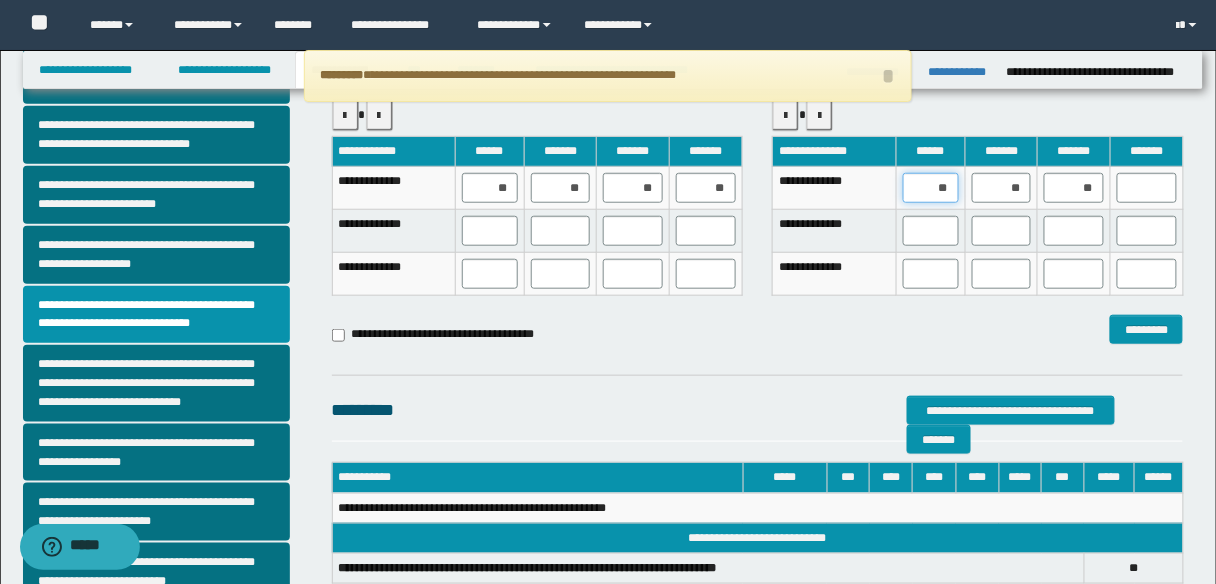 click on "**" at bounding box center (931, 188) 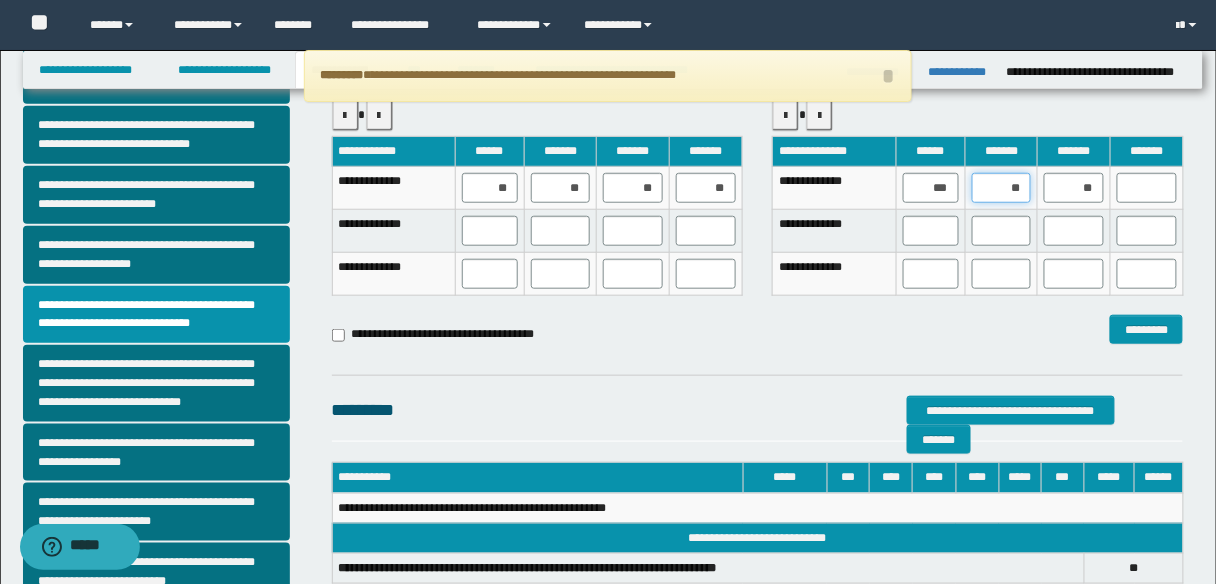 type on "***" 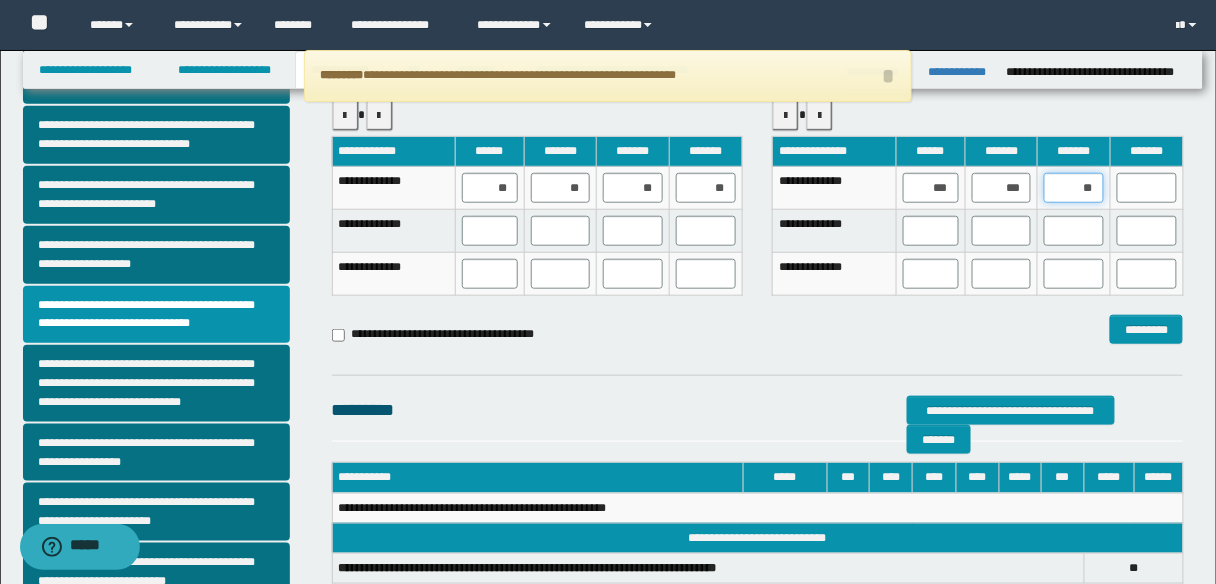 type on "*" 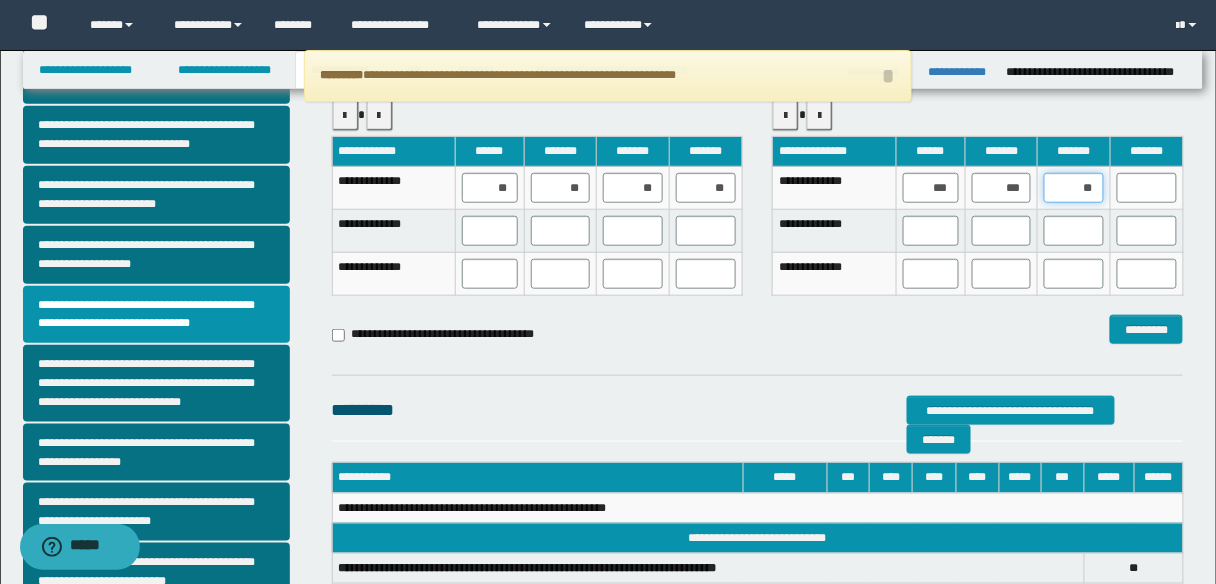type on "***" 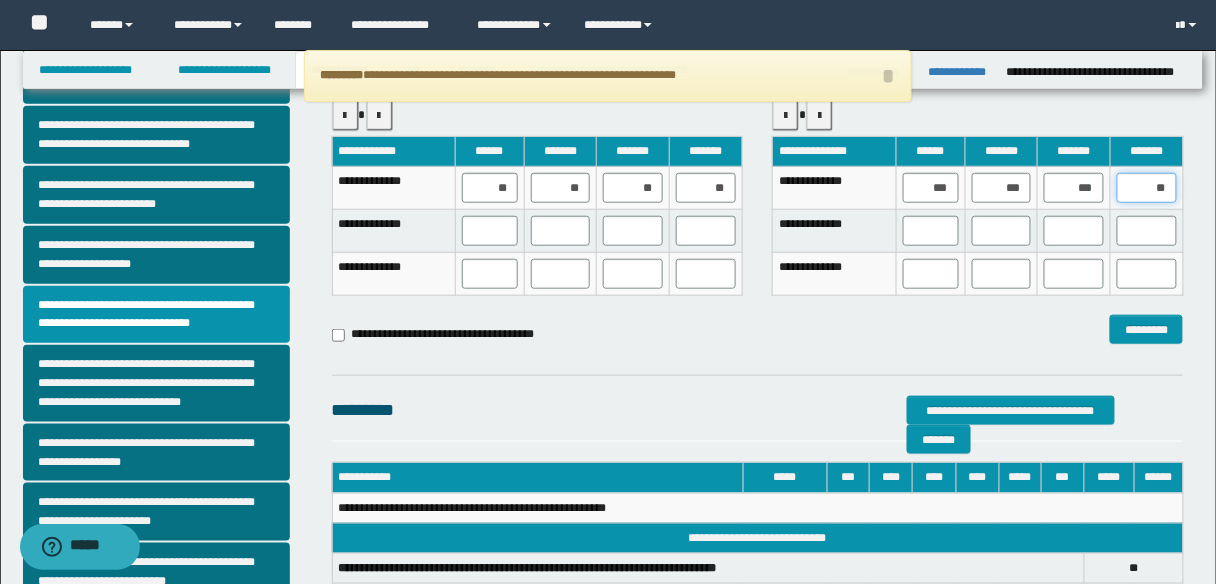 type on "***" 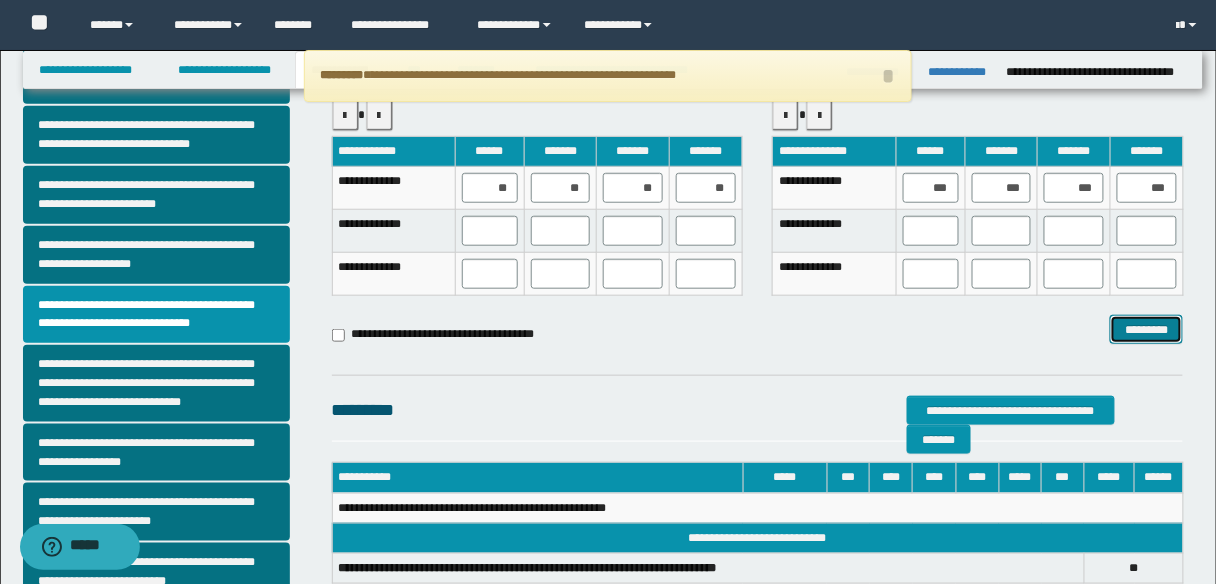 click on "*********" at bounding box center (1146, 329) 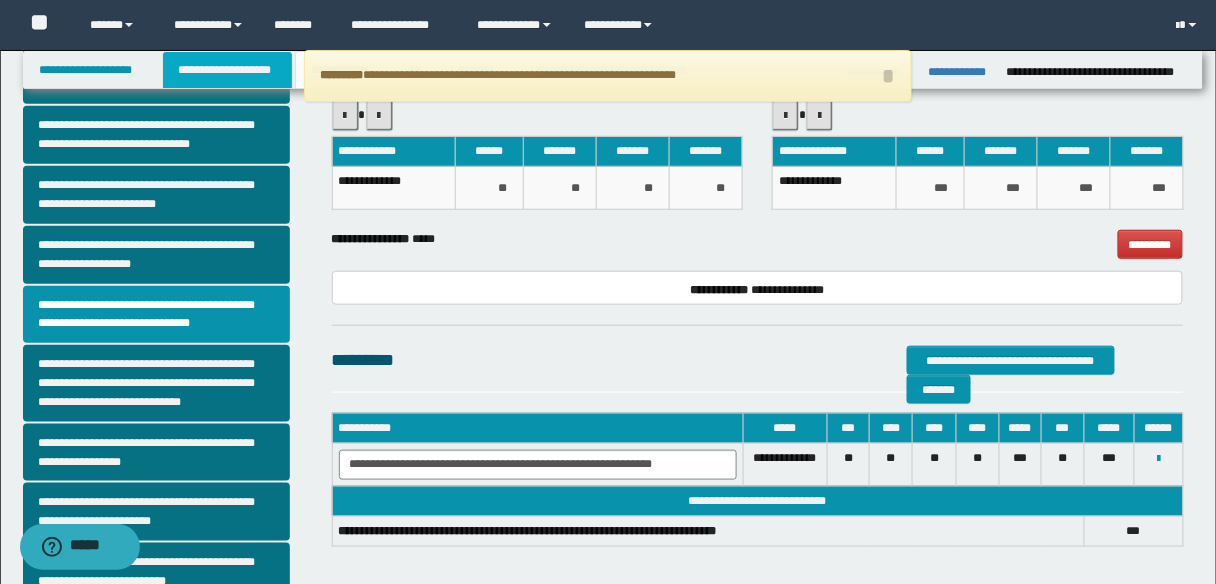 click on "**********" at bounding box center [227, 70] 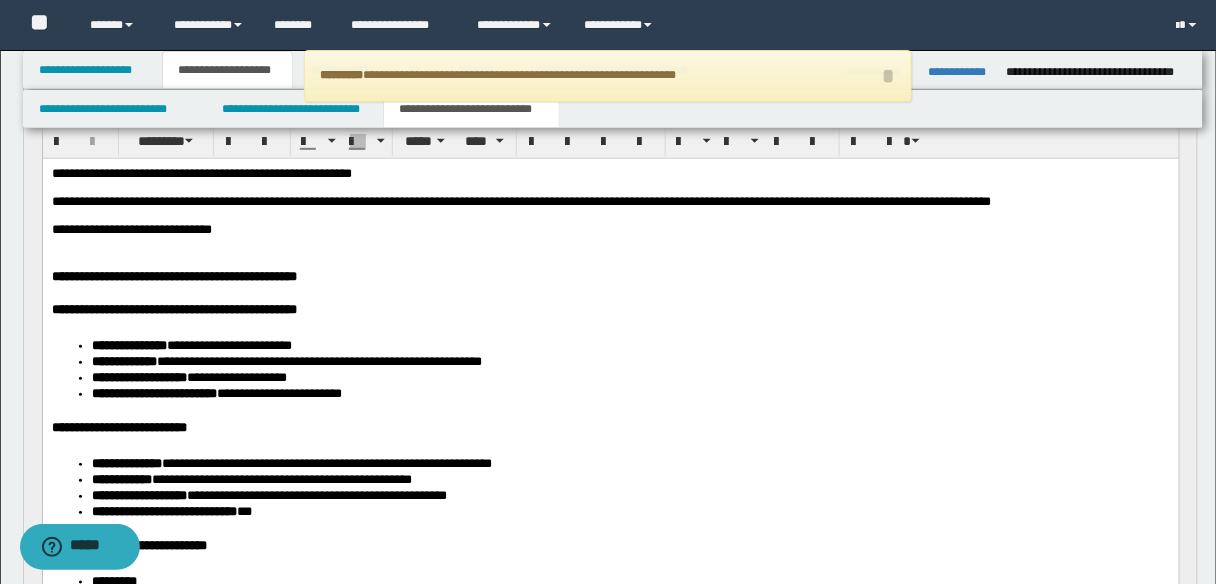 scroll, scrollTop: 191, scrollLeft: 0, axis: vertical 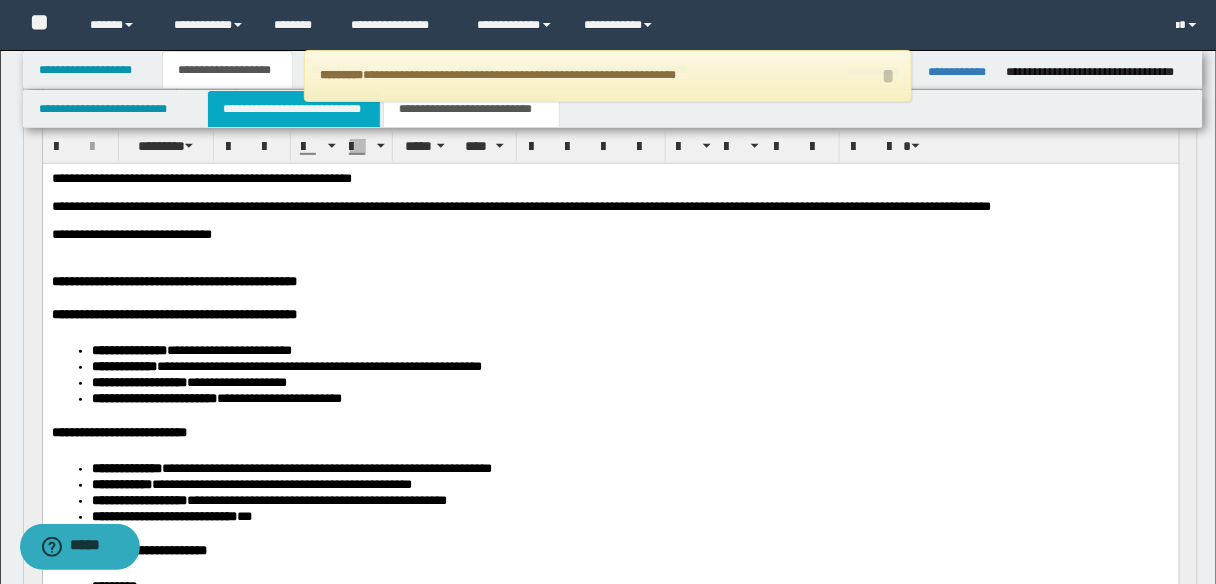 click on "**********" at bounding box center [294, 109] 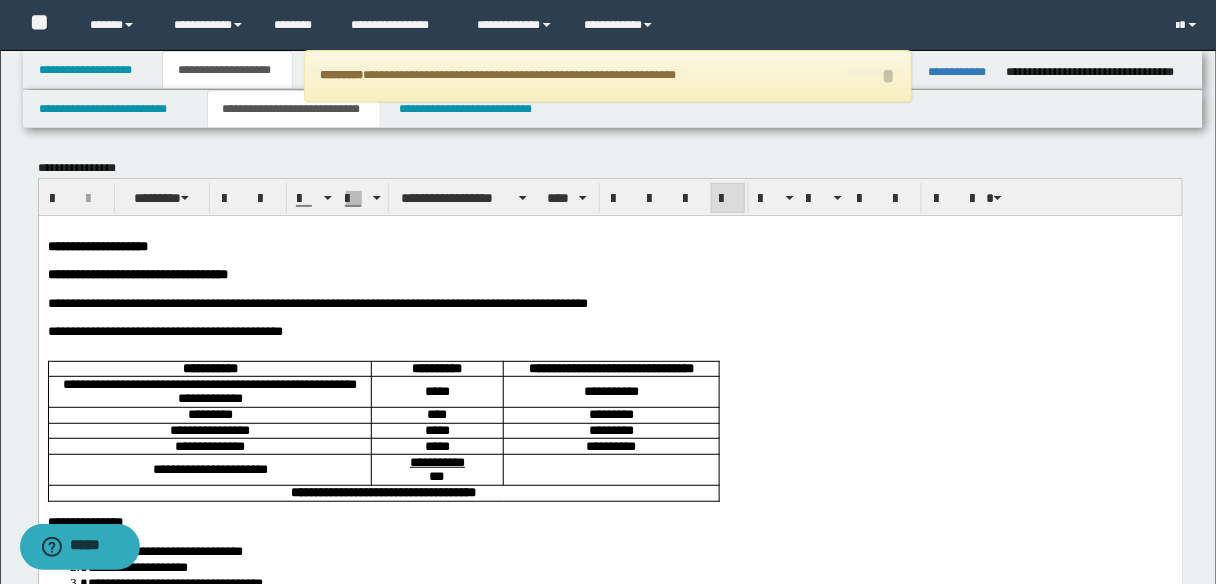 scroll, scrollTop: 0, scrollLeft: 0, axis: both 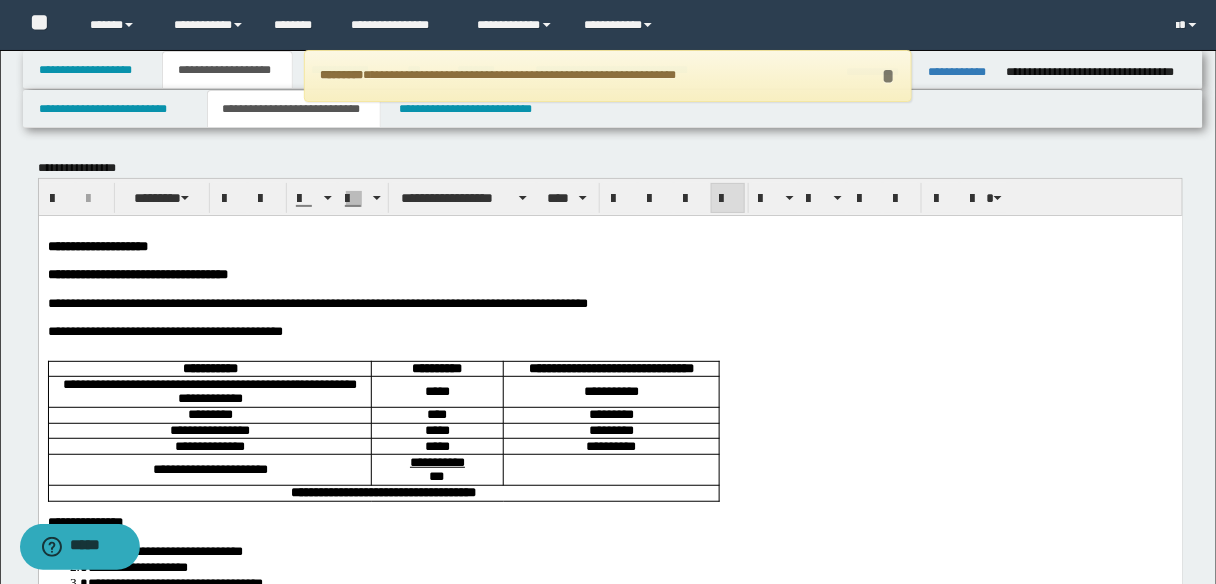 click on "*" at bounding box center [888, 76] 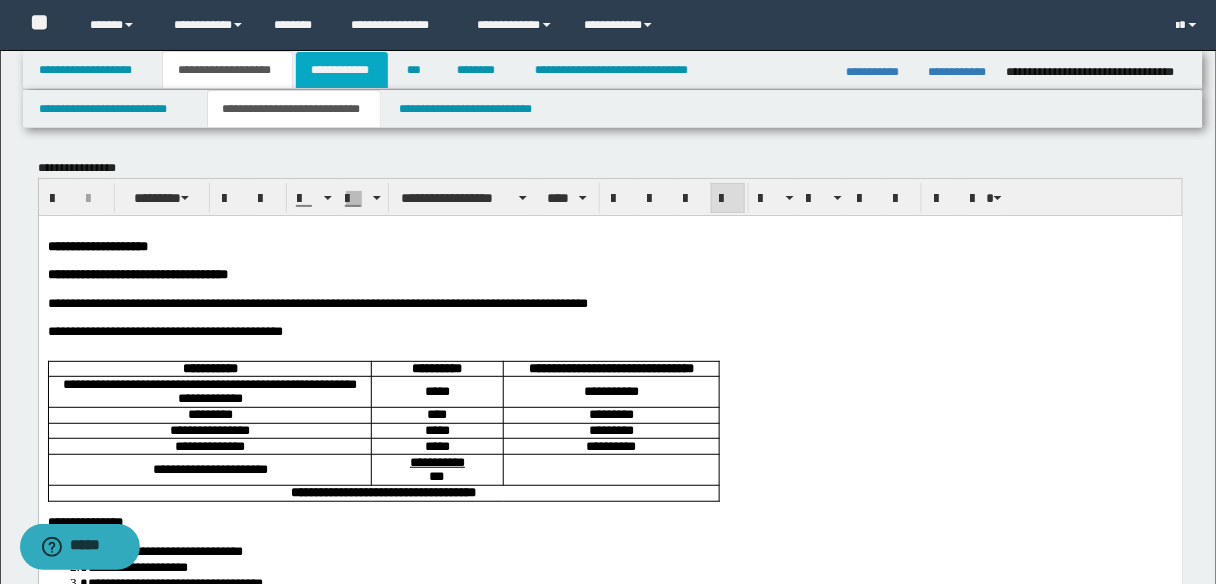 click on "**********" at bounding box center [342, 70] 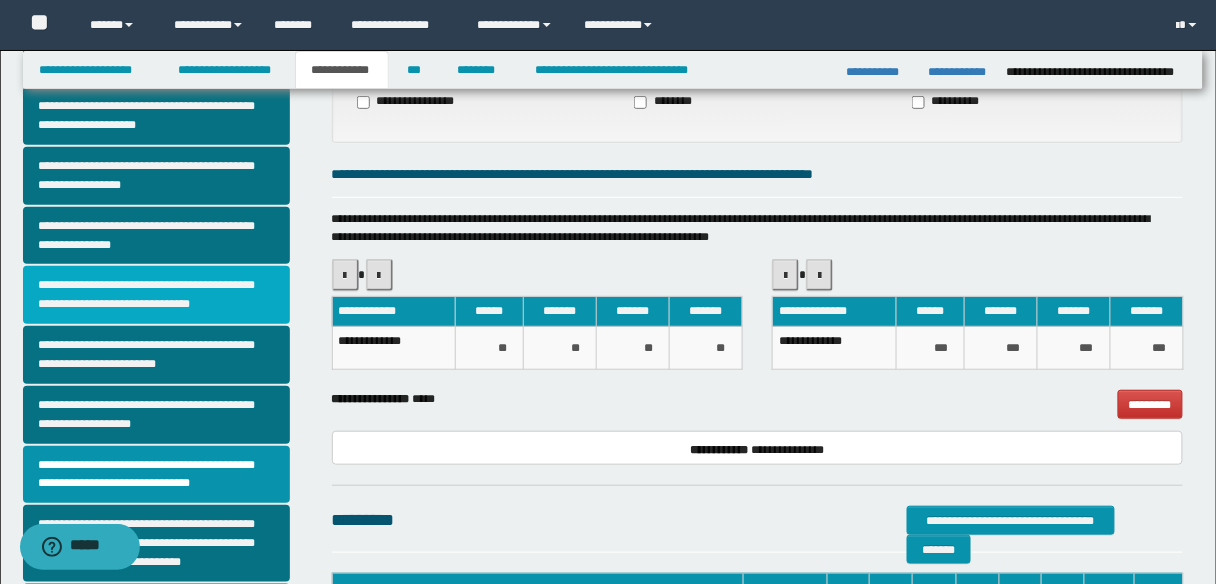 scroll, scrollTop: 0, scrollLeft: 0, axis: both 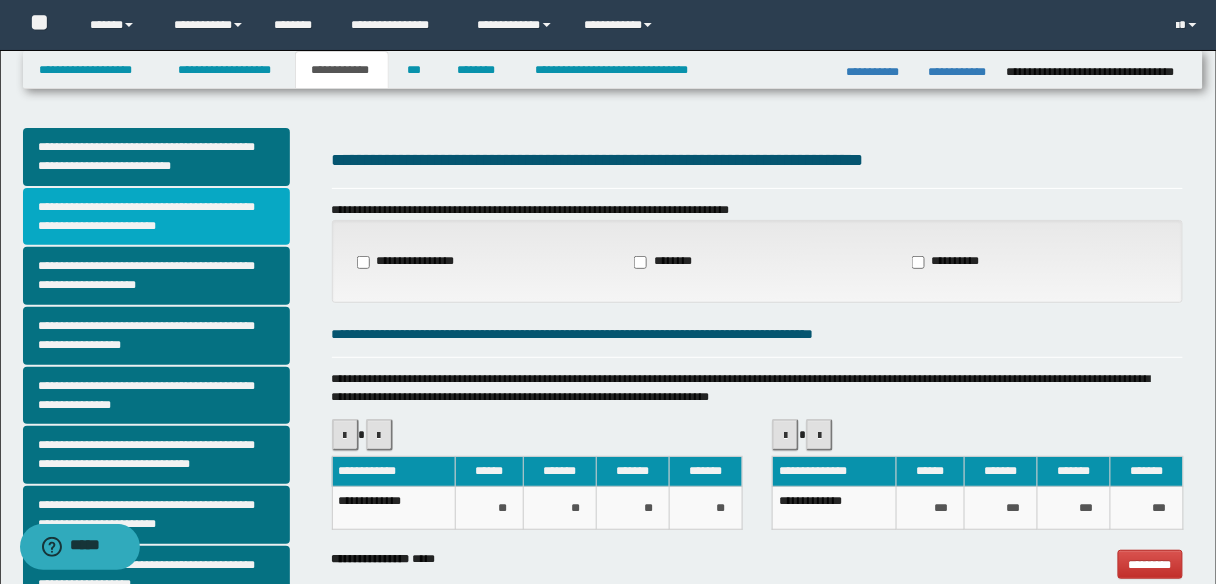 click on "**********" at bounding box center [156, 217] 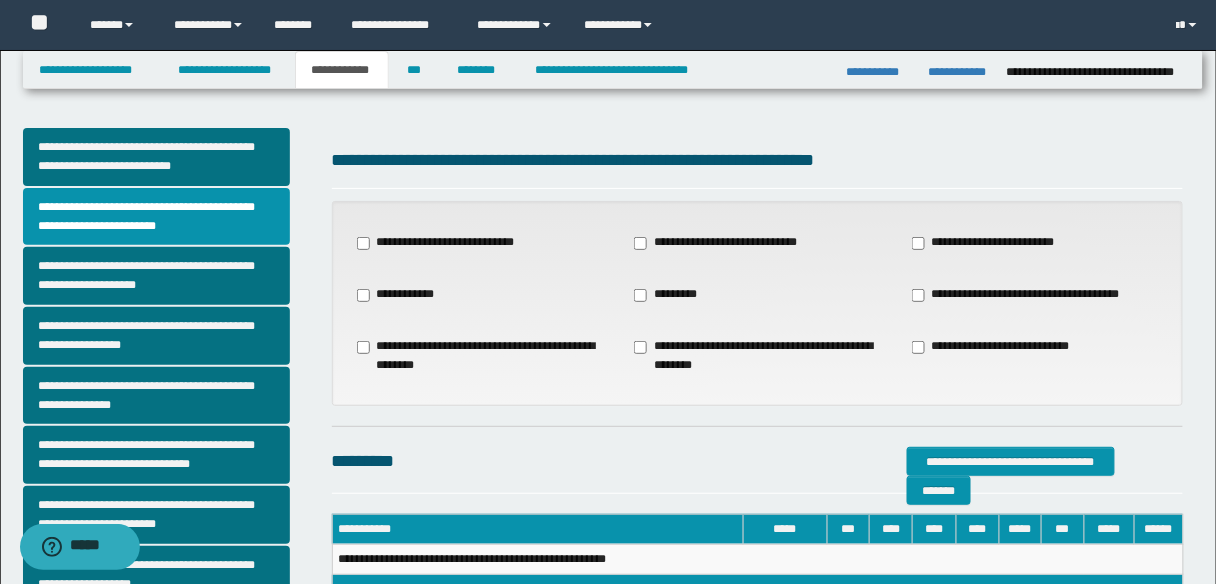 click on "*********" at bounding box center (668, 295) 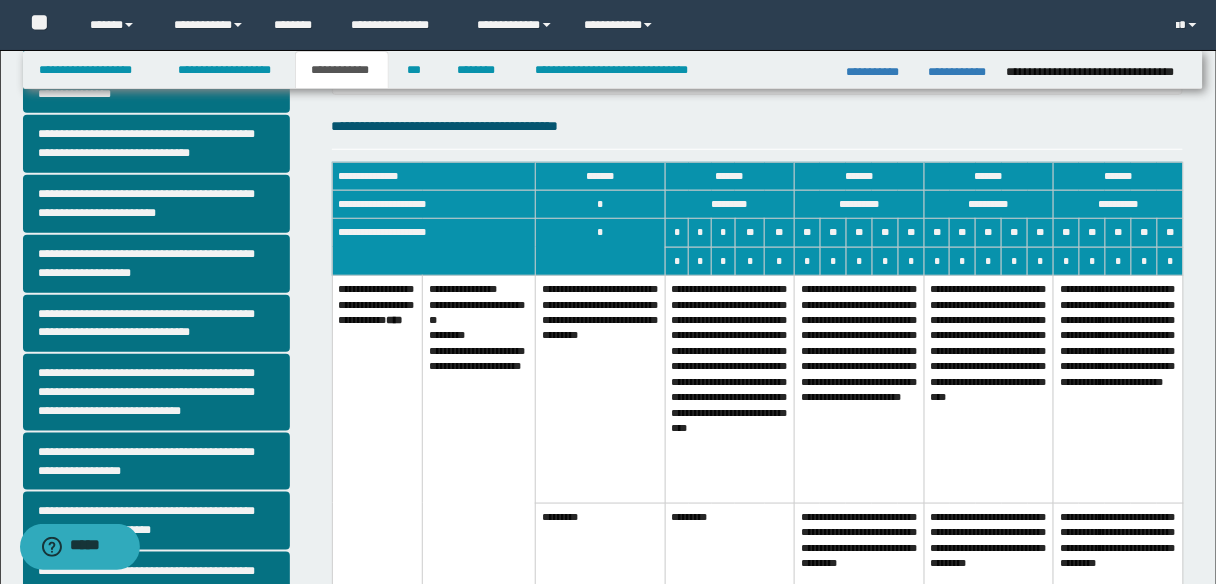 scroll, scrollTop: 320, scrollLeft: 0, axis: vertical 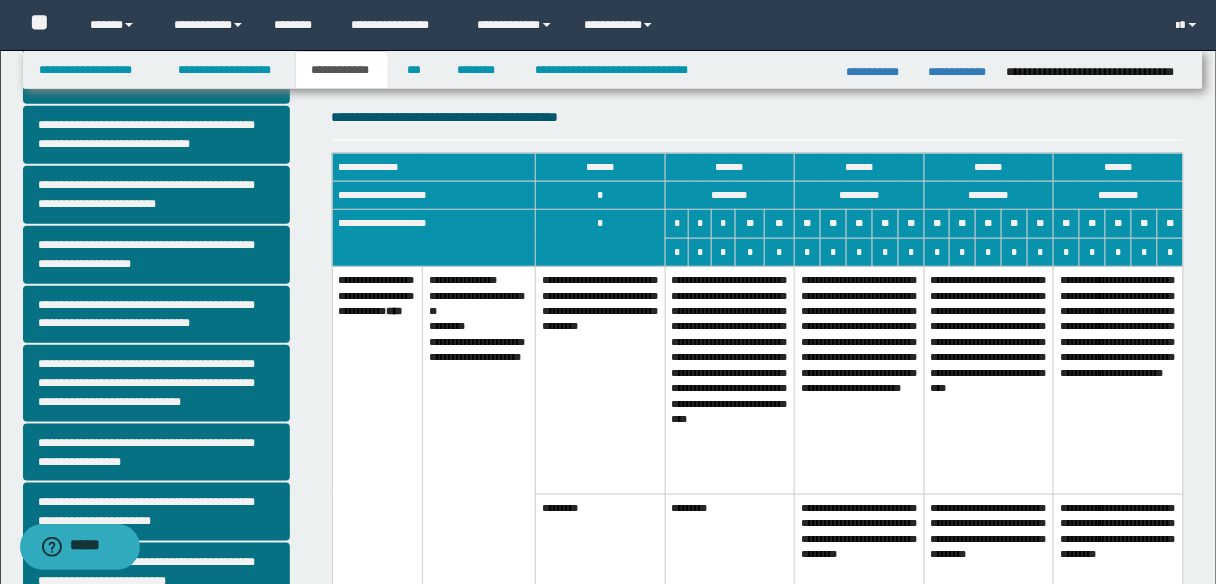 click on "**********" at bounding box center (730, 381) 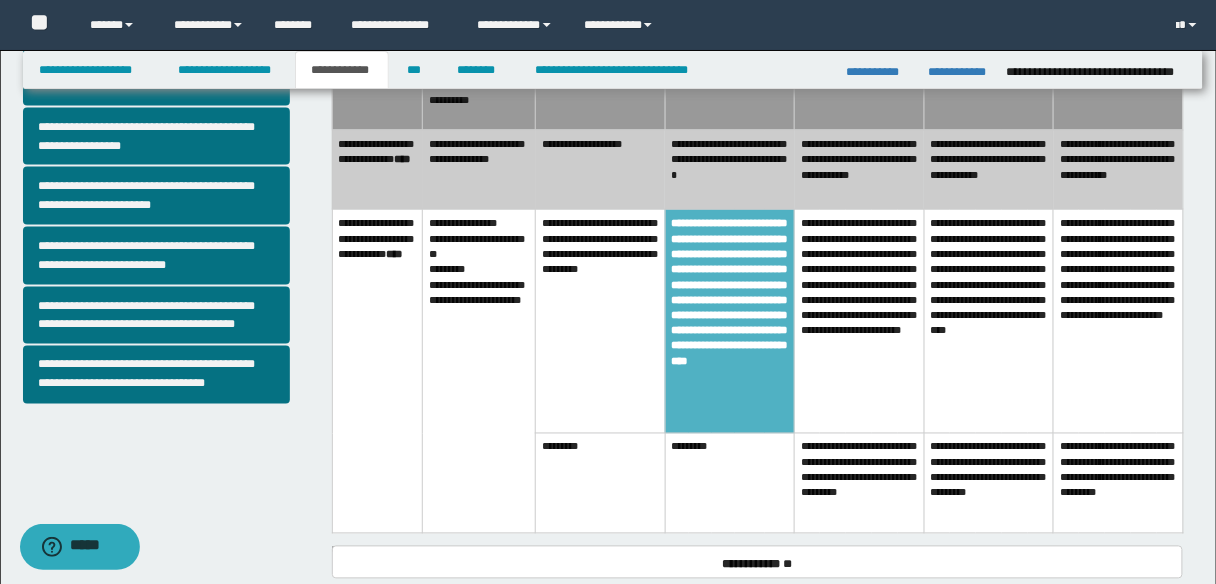 scroll, scrollTop: 640, scrollLeft: 0, axis: vertical 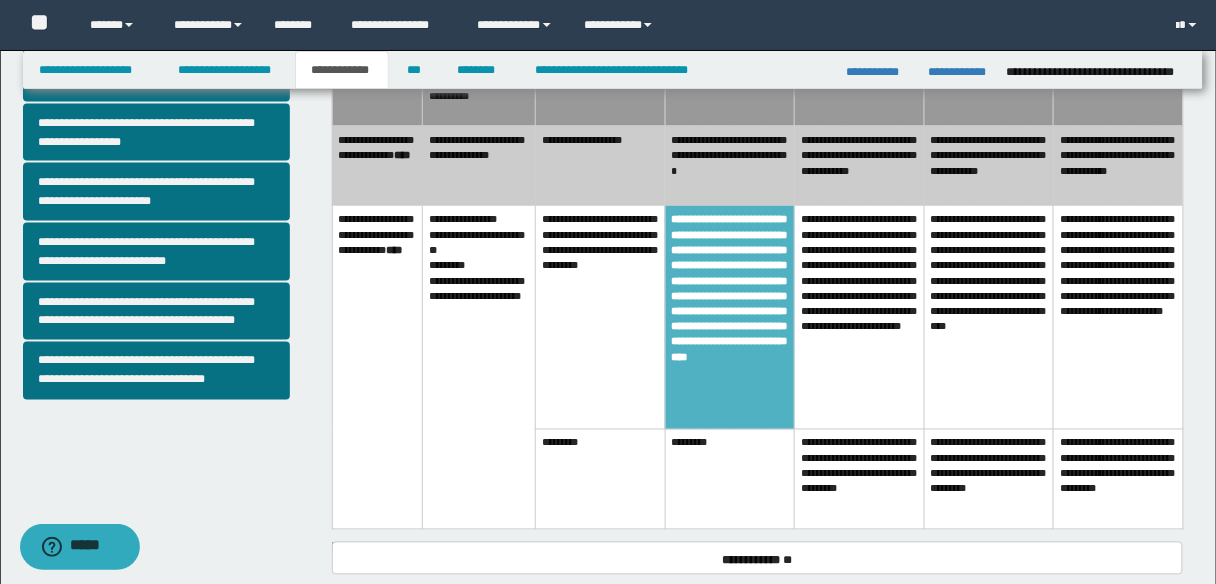 click on "*********" at bounding box center (730, 480) 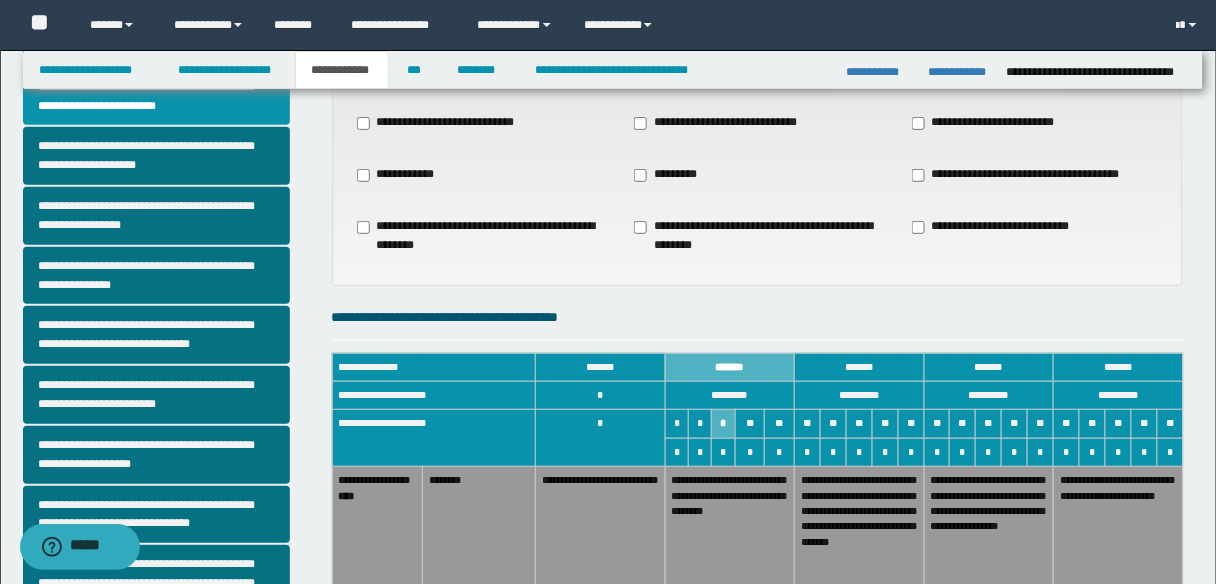 scroll, scrollTop: 0, scrollLeft: 0, axis: both 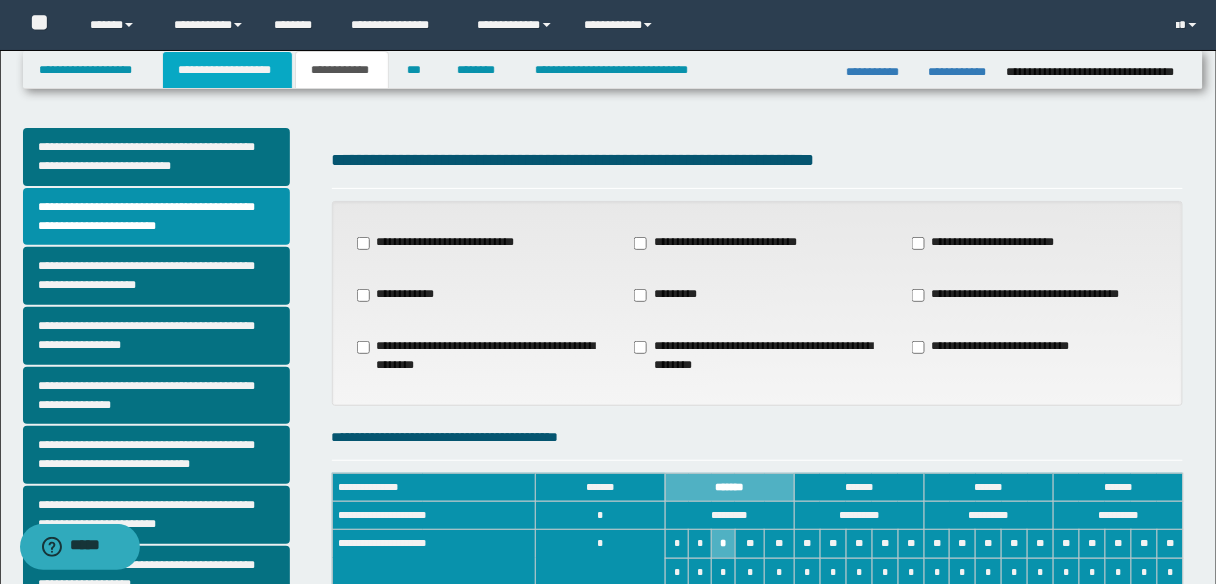 click on "**********" at bounding box center (227, 70) 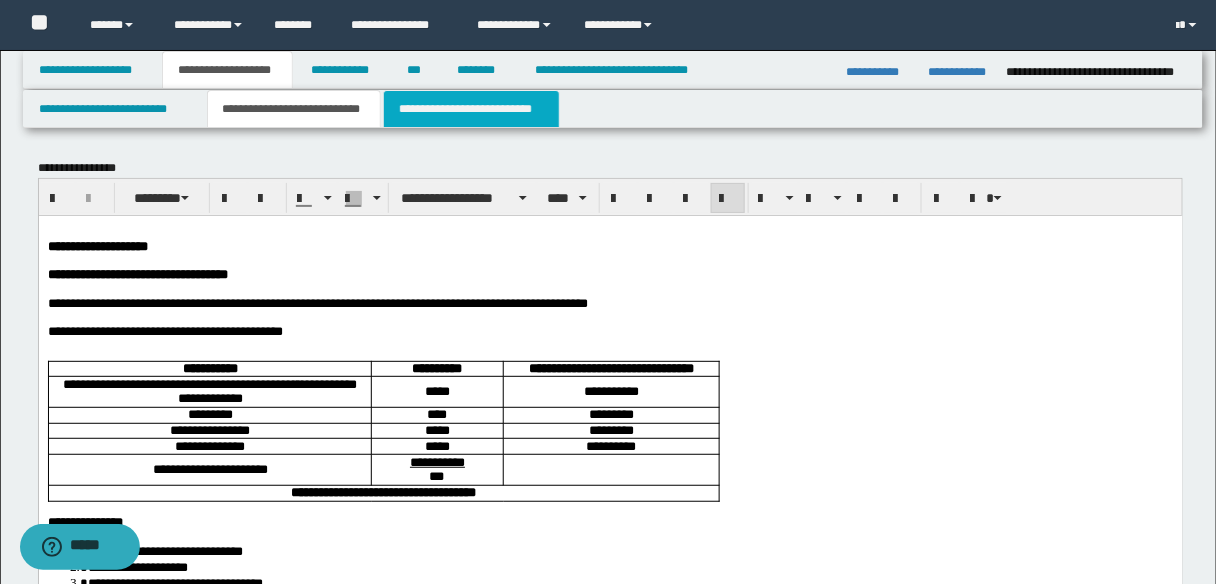click on "**********" at bounding box center [471, 109] 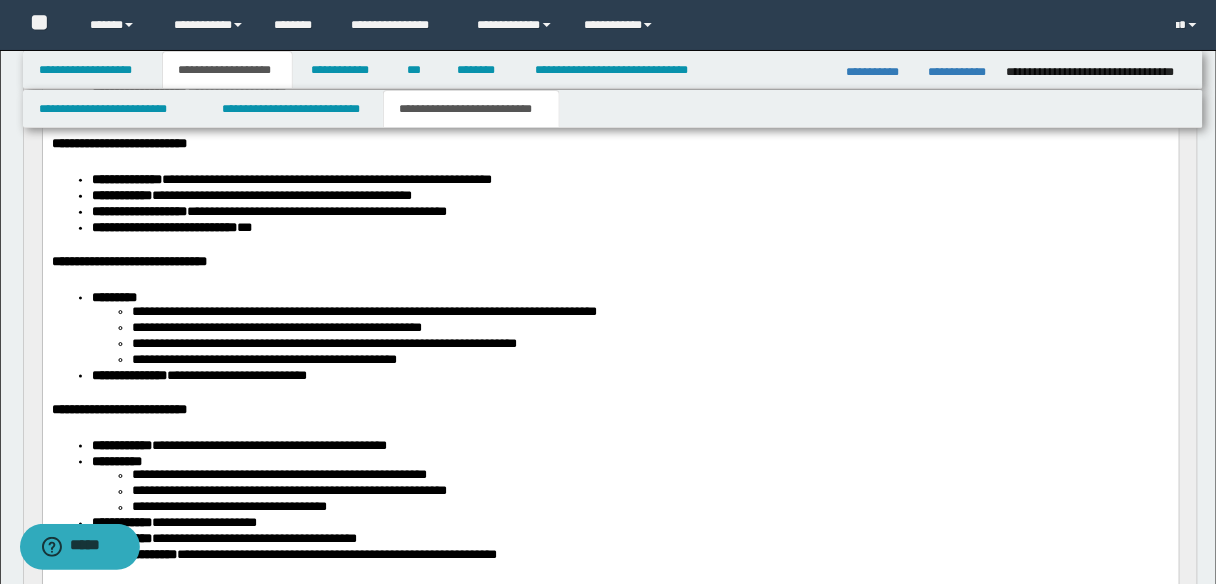 scroll, scrollTop: 240, scrollLeft: 0, axis: vertical 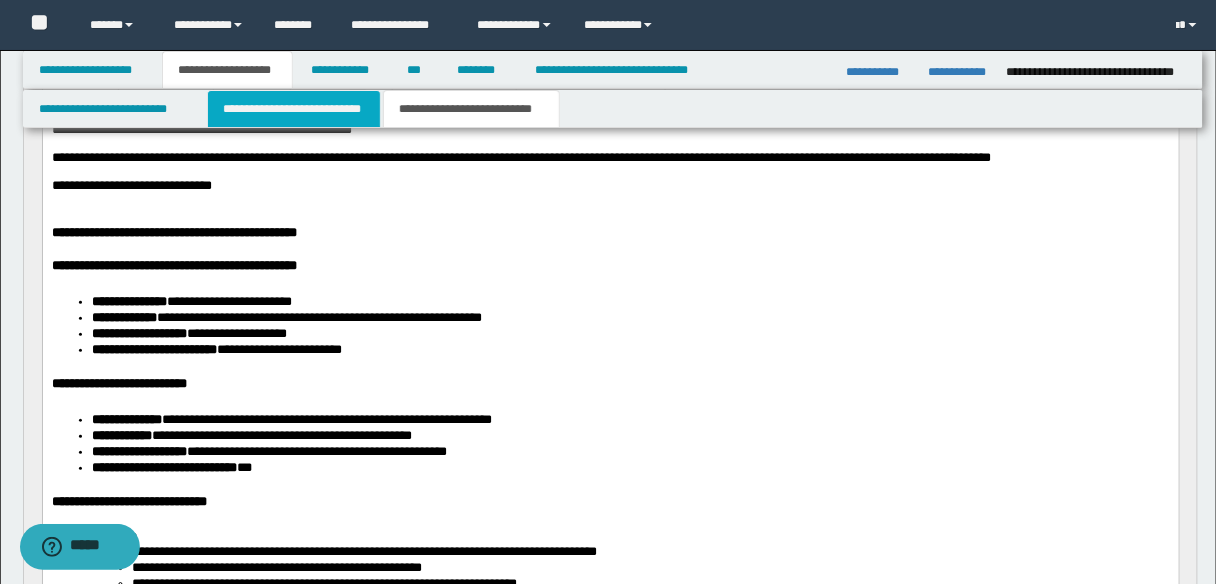click on "**********" at bounding box center (294, 109) 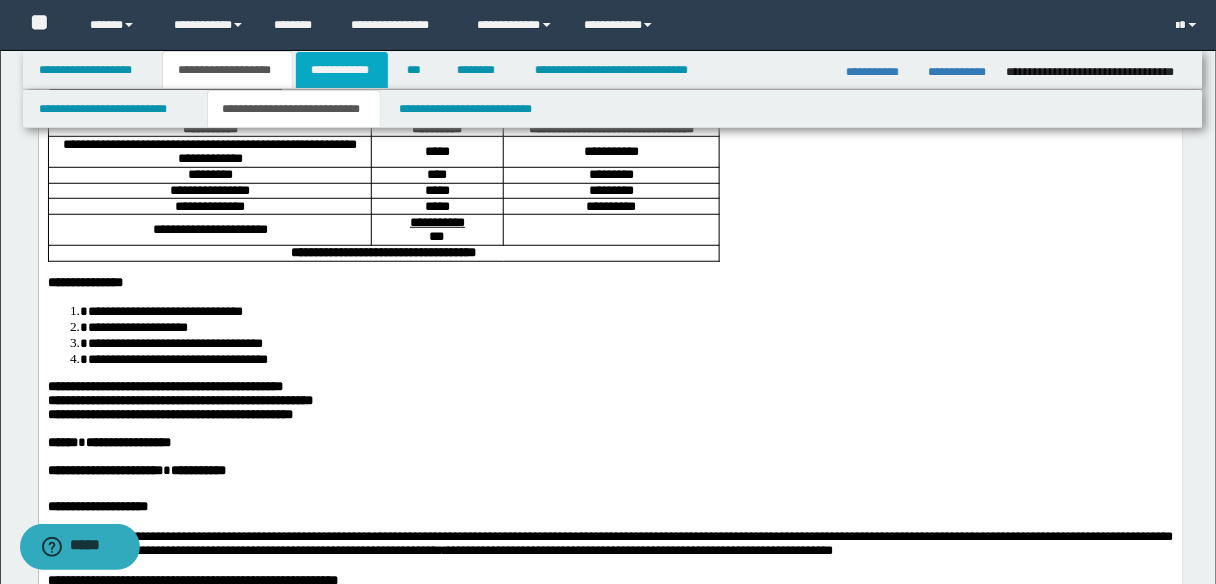 click on "**********" at bounding box center [342, 70] 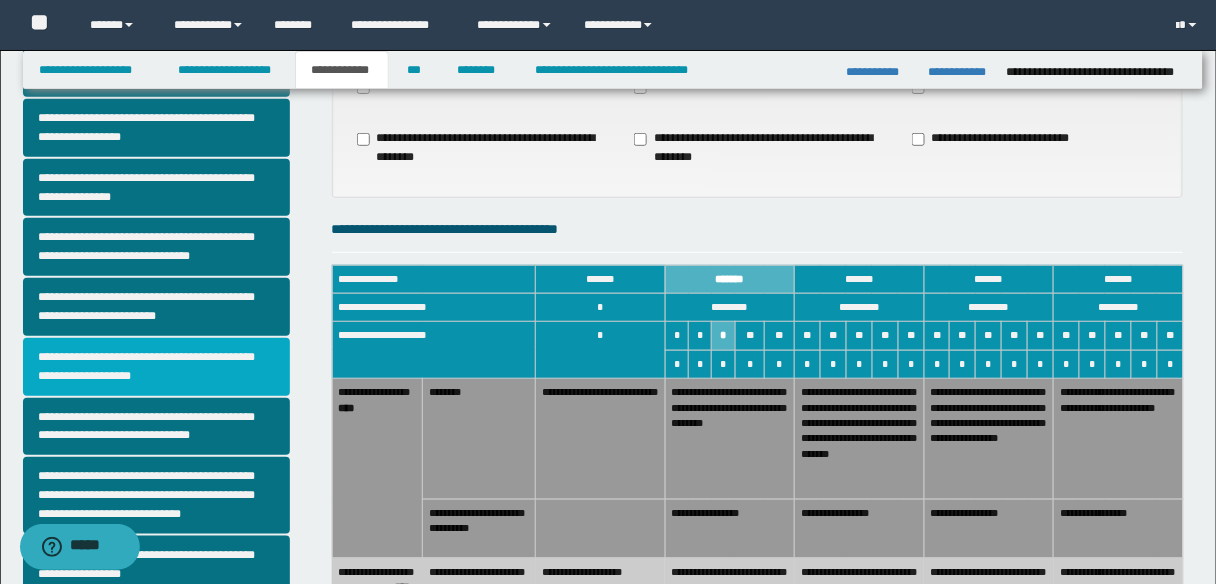 scroll, scrollTop: 448, scrollLeft: 0, axis: vertical 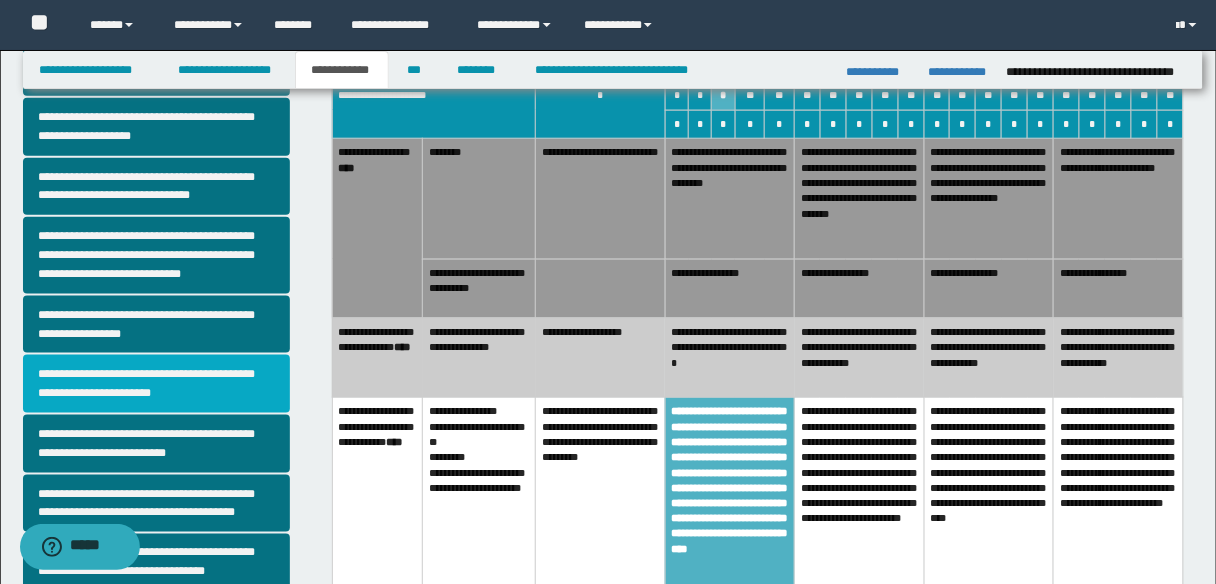click on "**********" at bounding box center (156, 384) 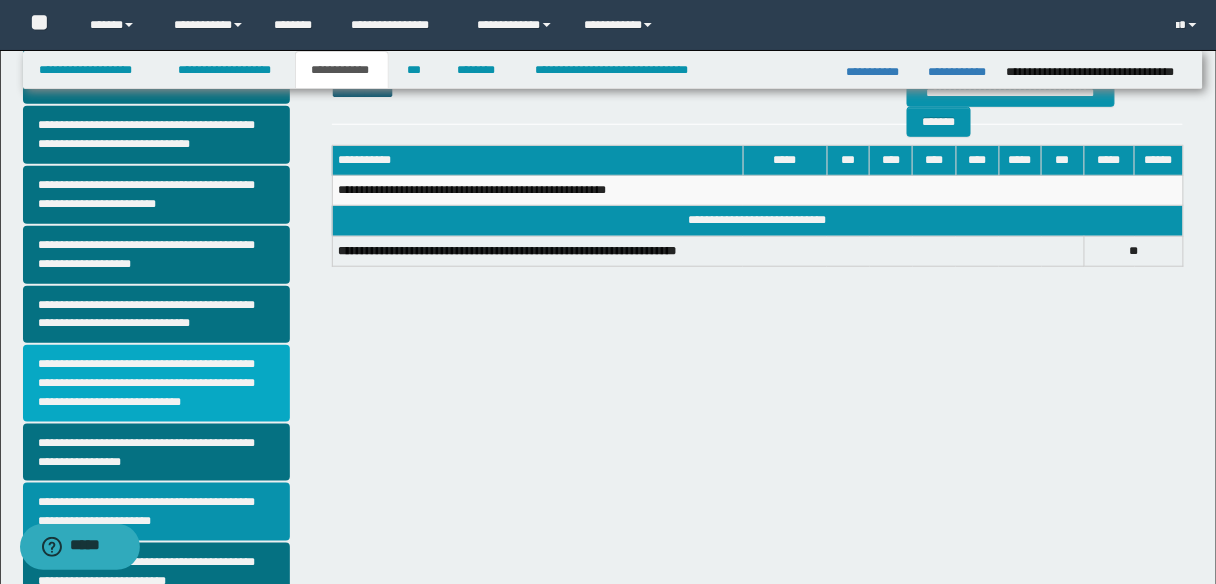 scroll, scrollTop: 564, scrollLeft: 0, axis: vertical 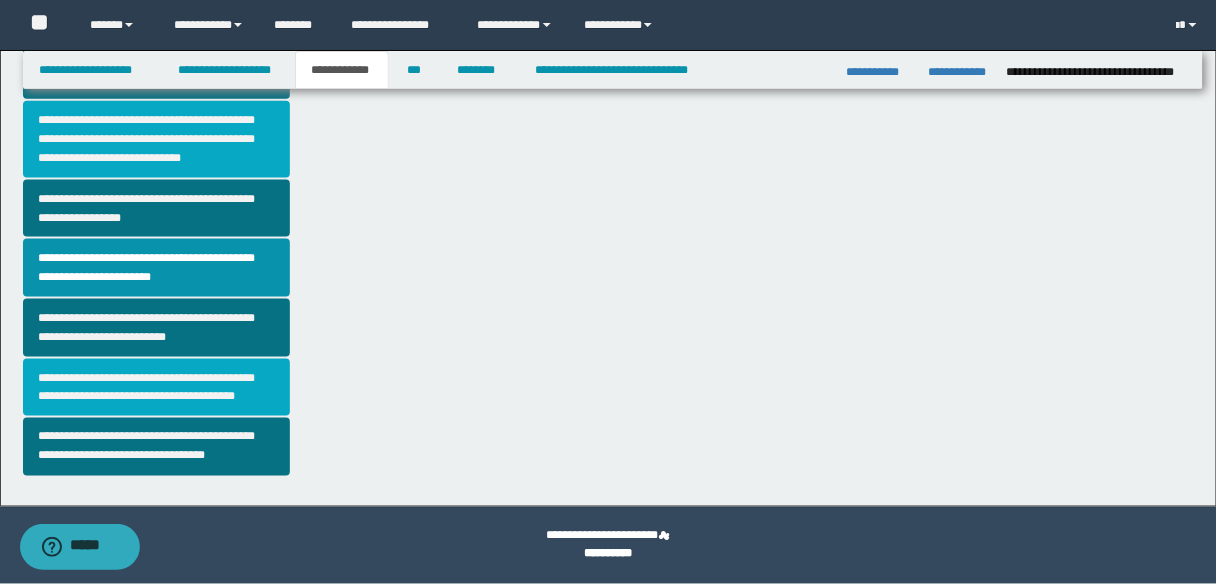 click on "**********" at bounding box center (156, 388) 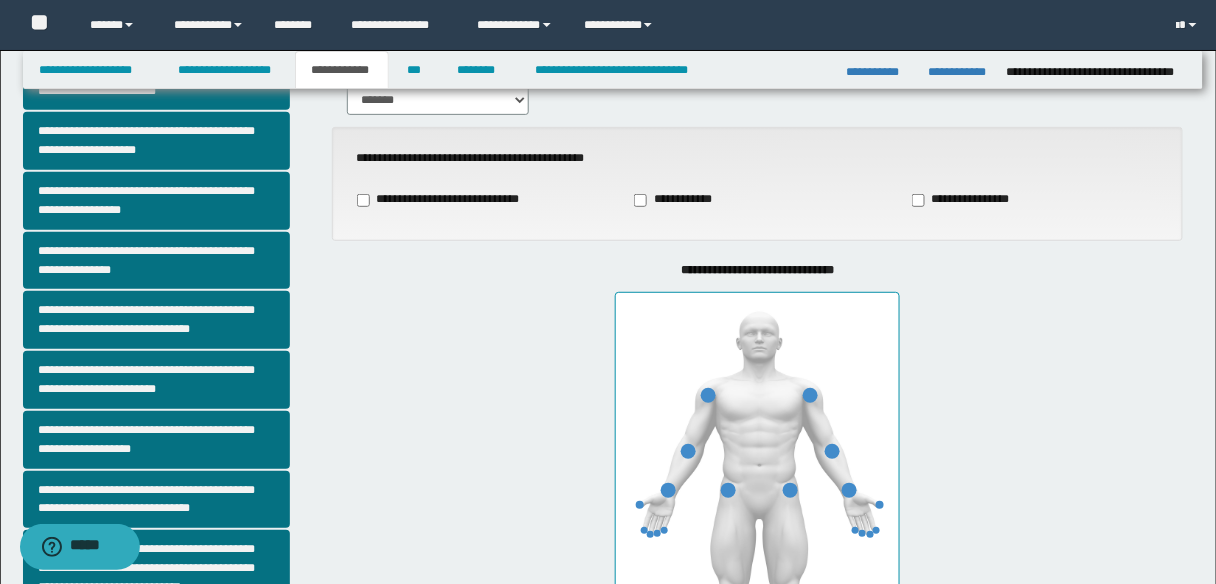 scroll, scrollTop: 160, scrollLeft: 0, axis: vertical 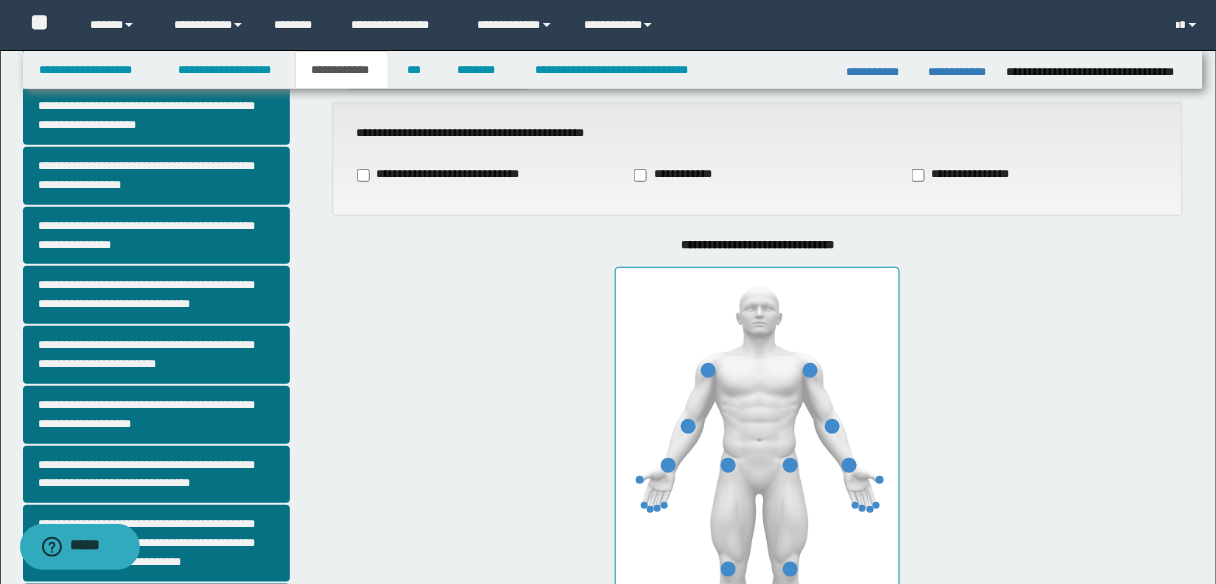 click on "**********" at bounding box center [965, 175] 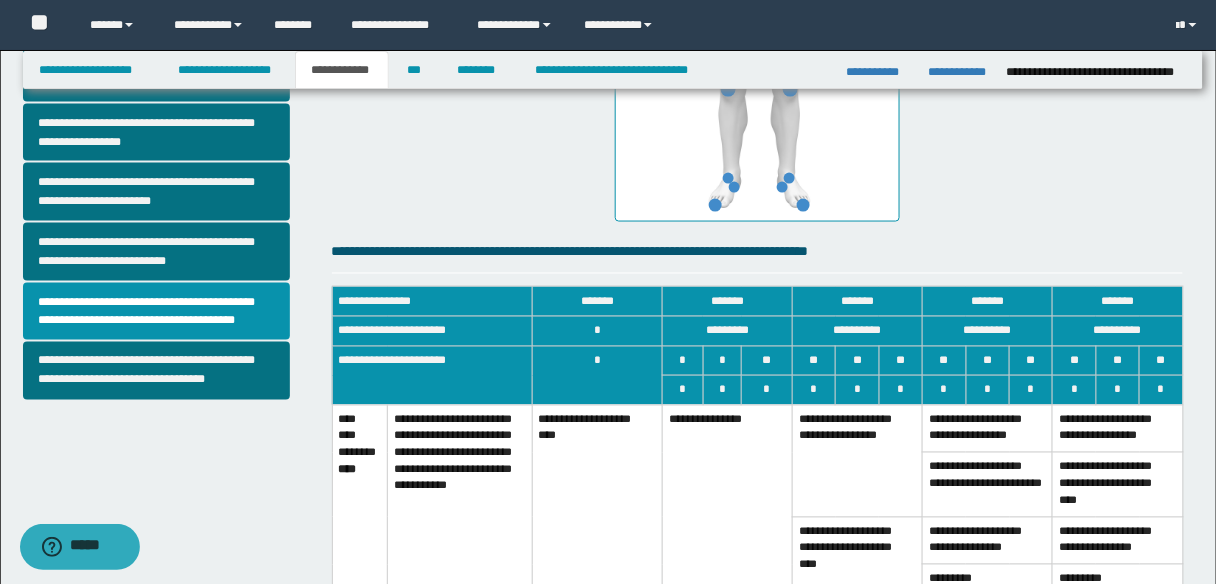 scroll, scrollTop: 800, scrollLeft: 0, axis: vertical 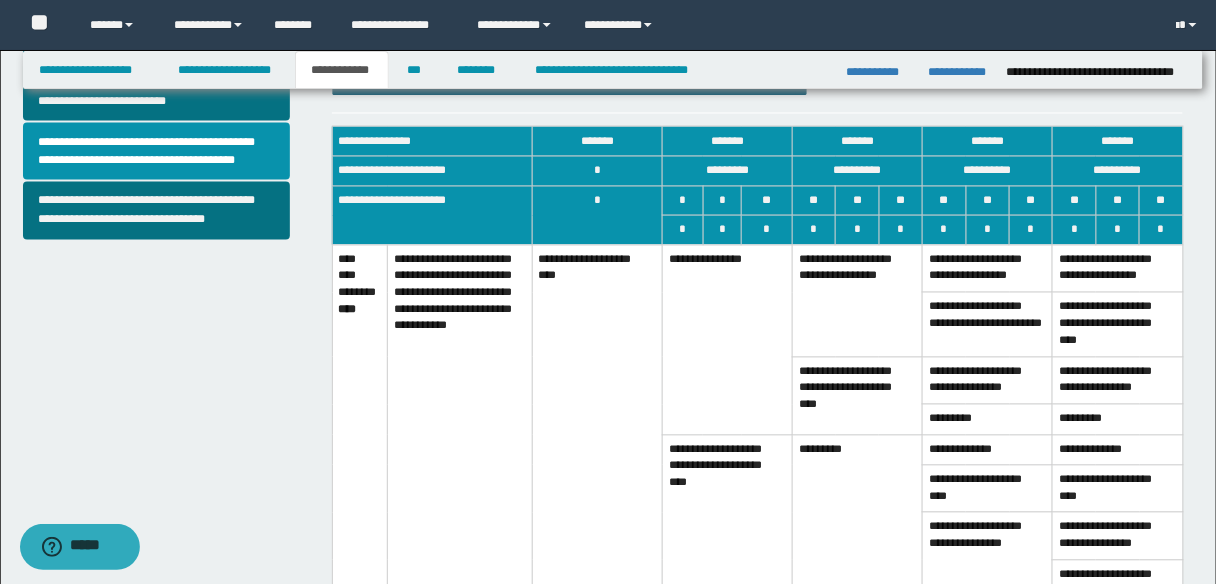 click on "**********" at bounding box center [727, 521] 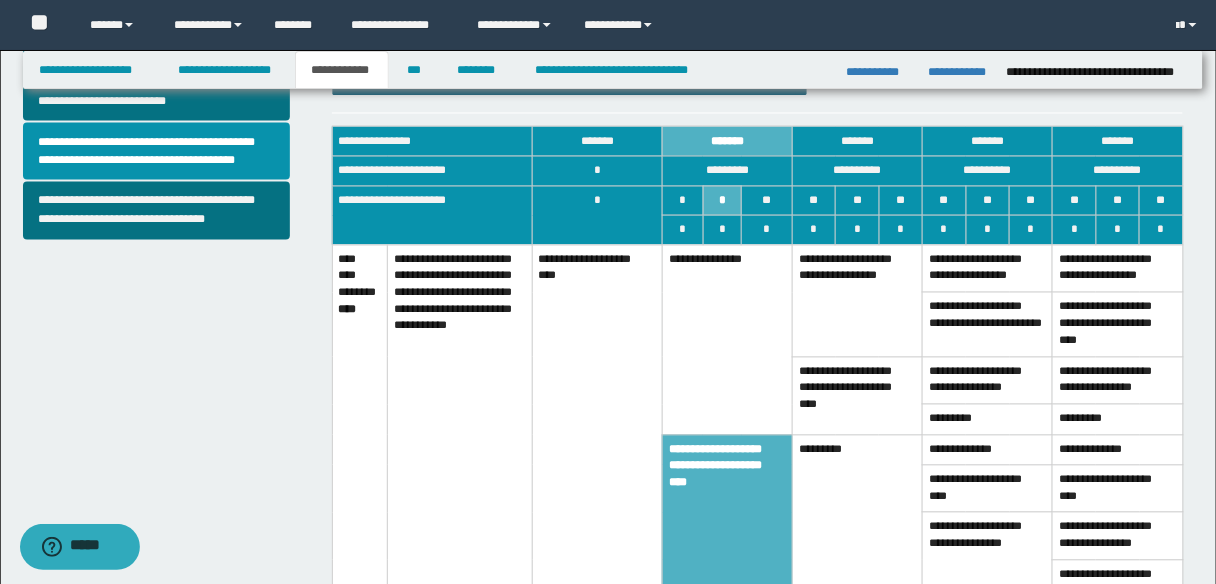 click on "**********" at bounding box center (727, 340) 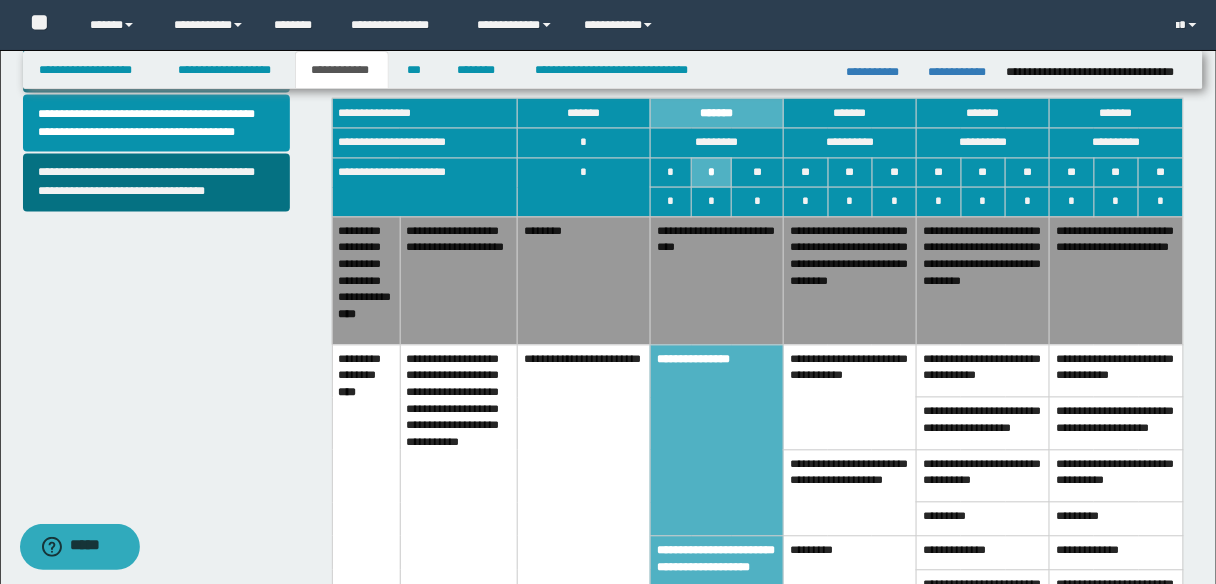 scroll, scrollTop: 640, scrollLeft: 0, axis: vertical 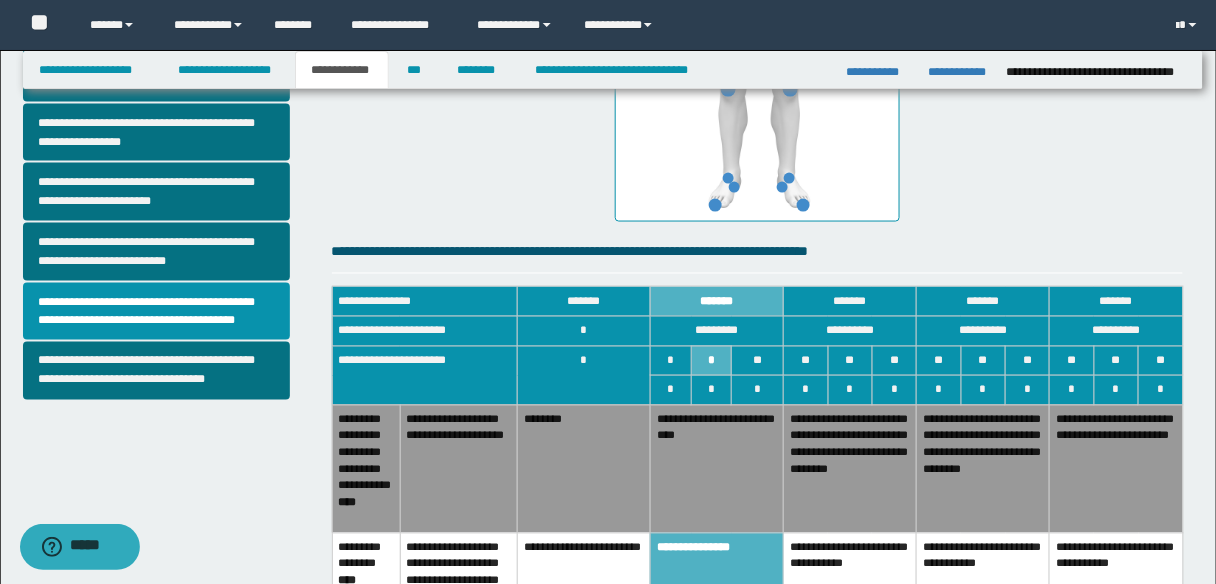click on "**********" at bounding box center (850, 469) 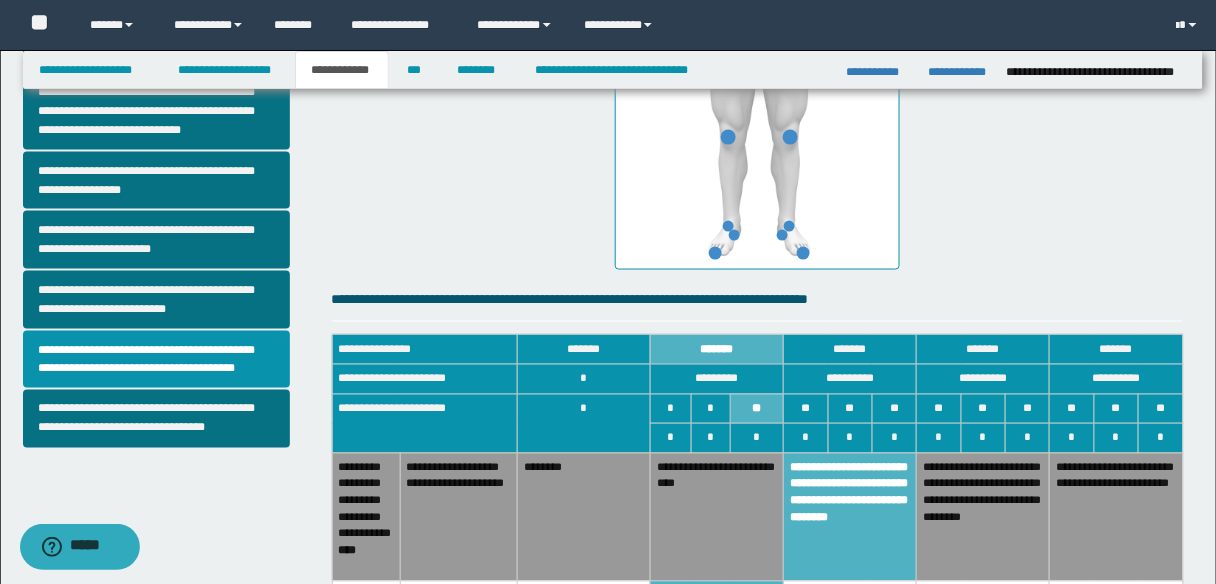 scroll, scrollTop: 400, scrollLeft: 0, axis: vertical 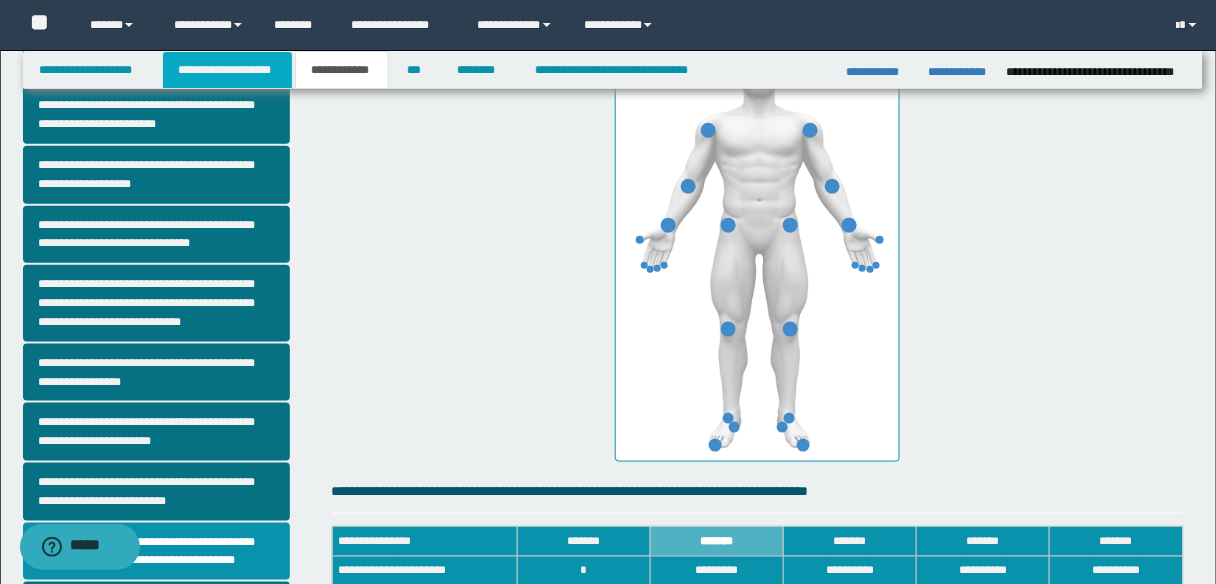 click on "**********" at bounding box center [227, 70] 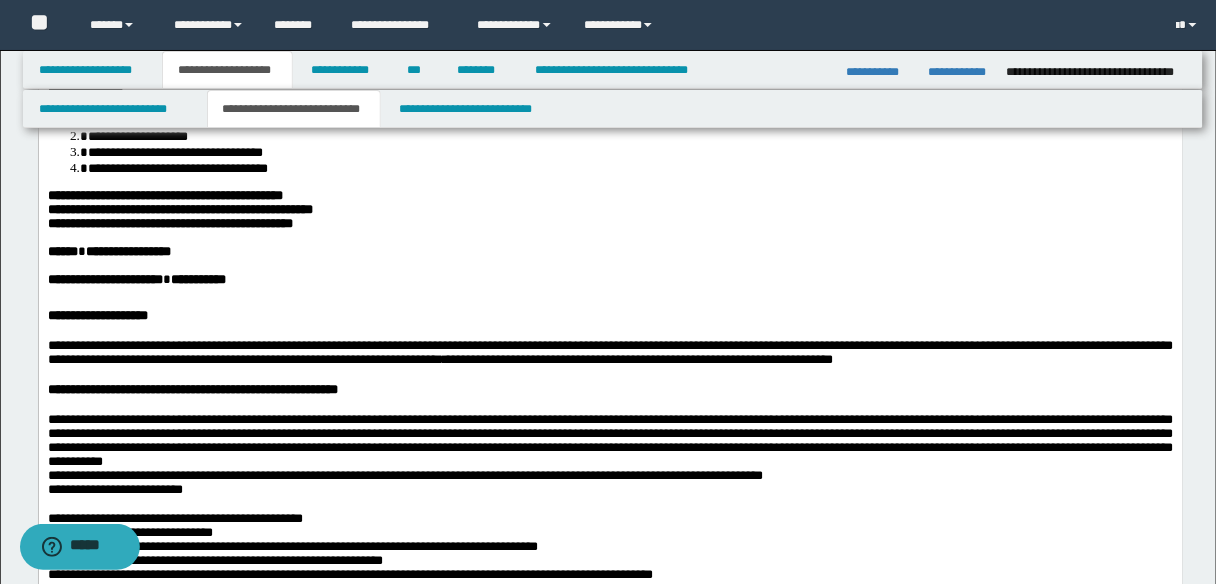 scroll, scrollTop: 31, scrollLeft: 0, axis: vertical 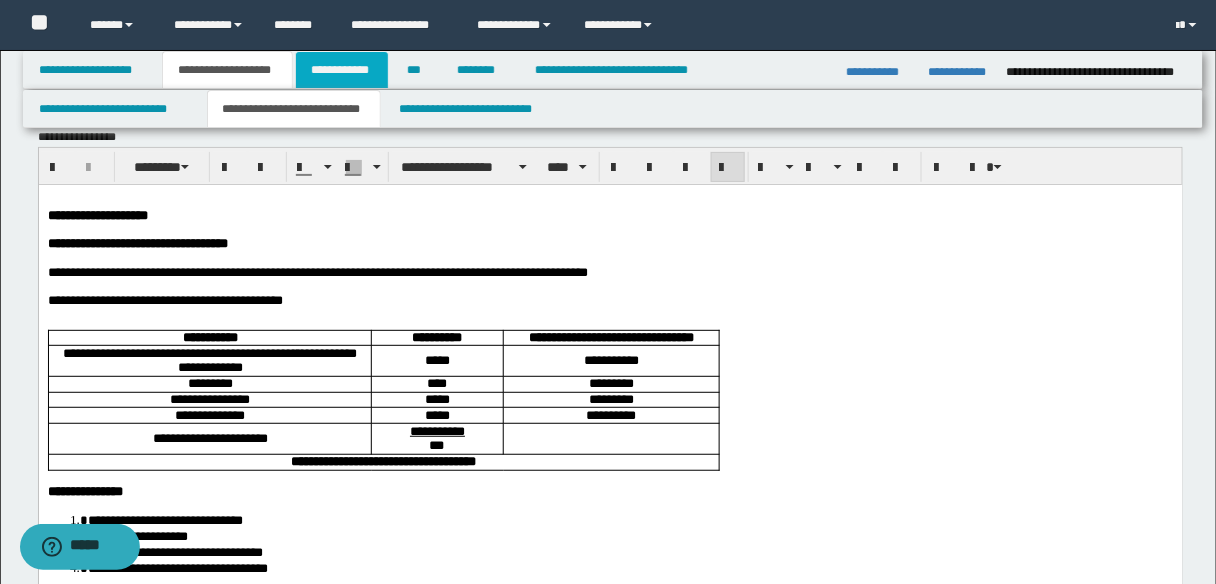 click on "**********" at bounding box center (342, 70) 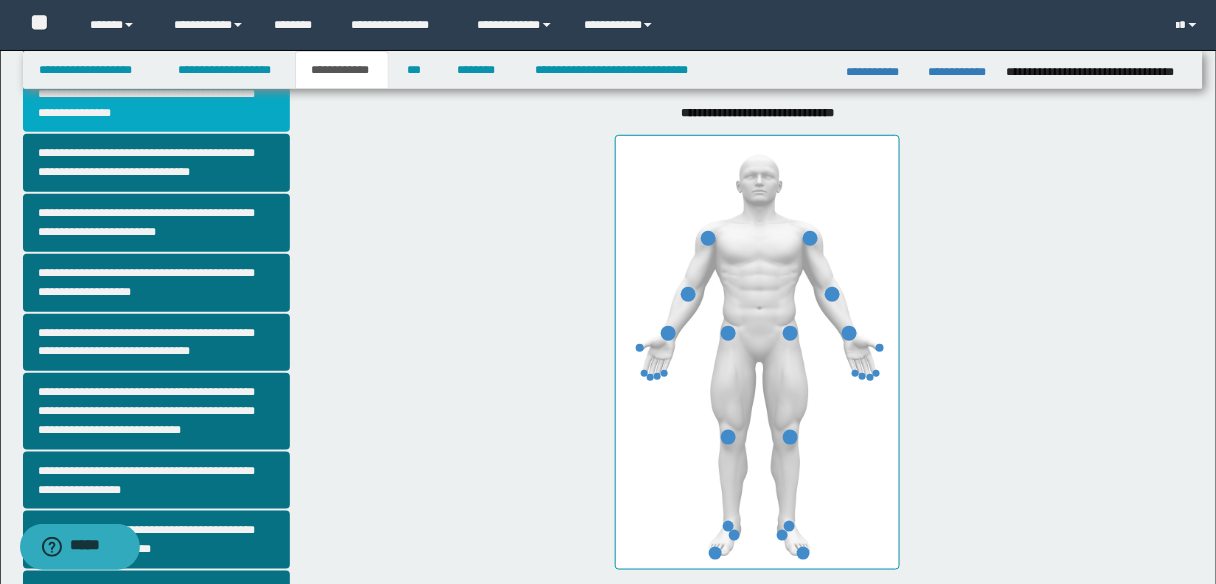 scroll, scrollTop: 320, scrollLeft: 0, axis: vertical 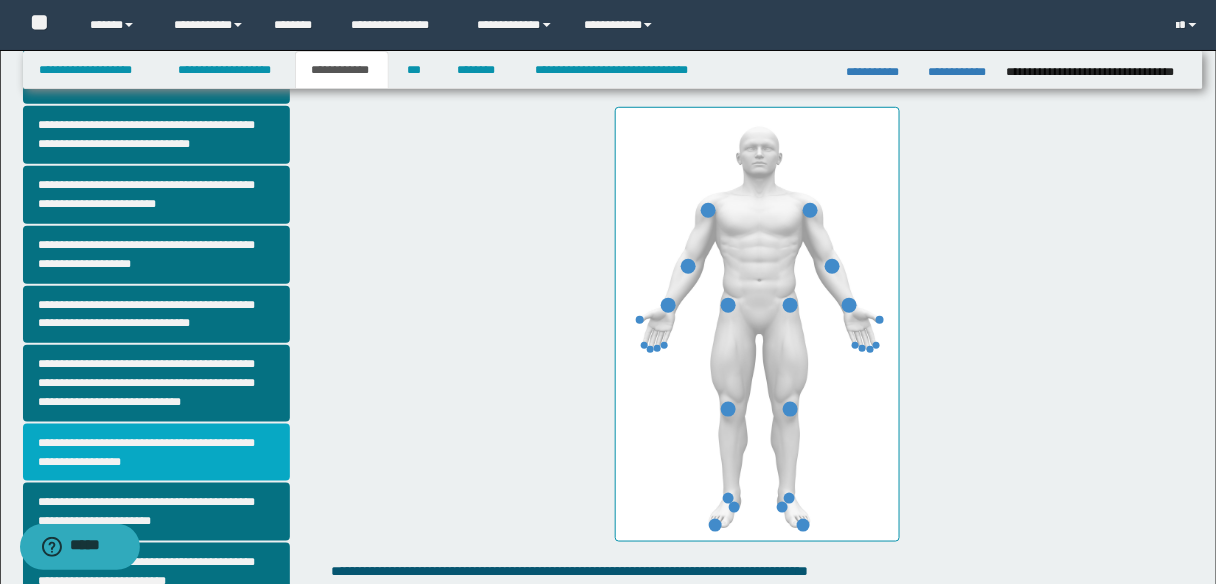 click on "**********" at bounding box center (156, 453) 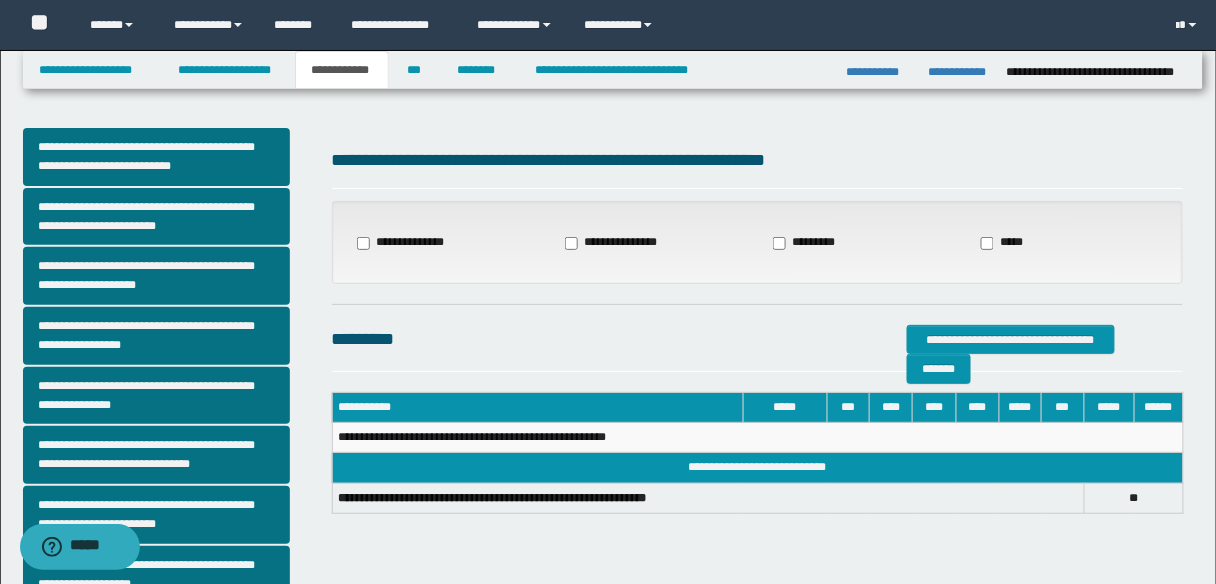 click on "**********" at bounding box center (406, 243) 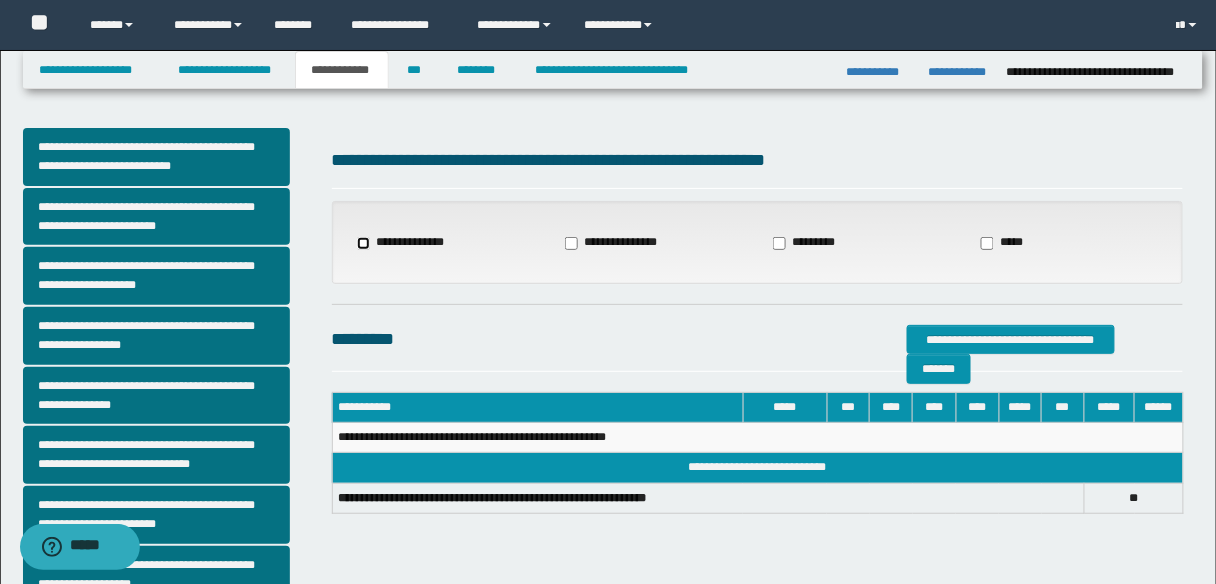 select on "*" 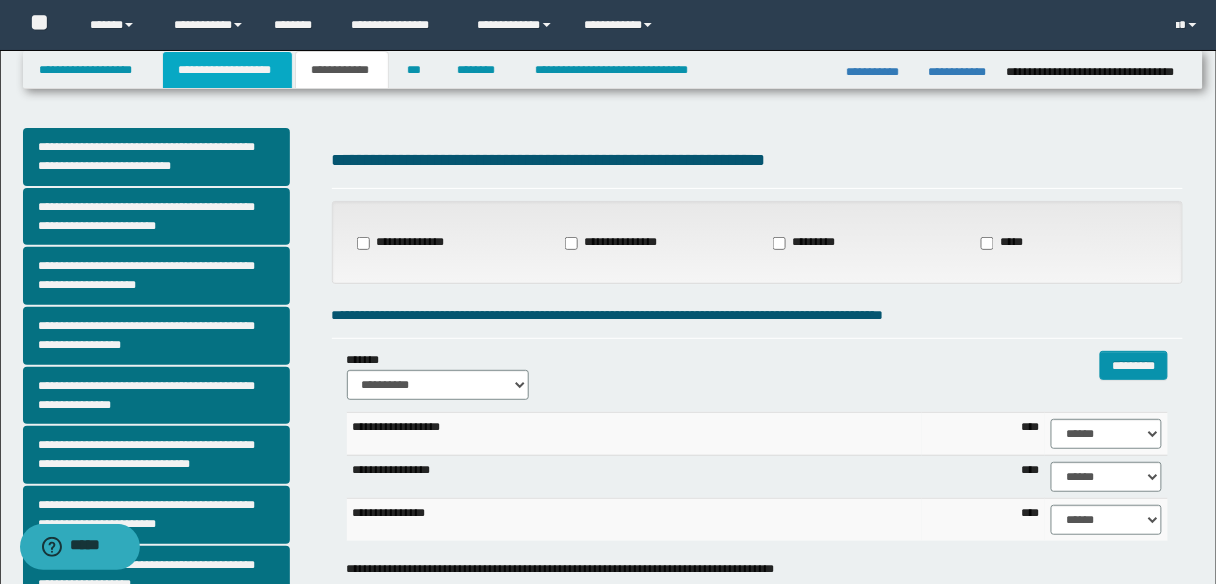 click on "**********" at bounding box center (227, 70) 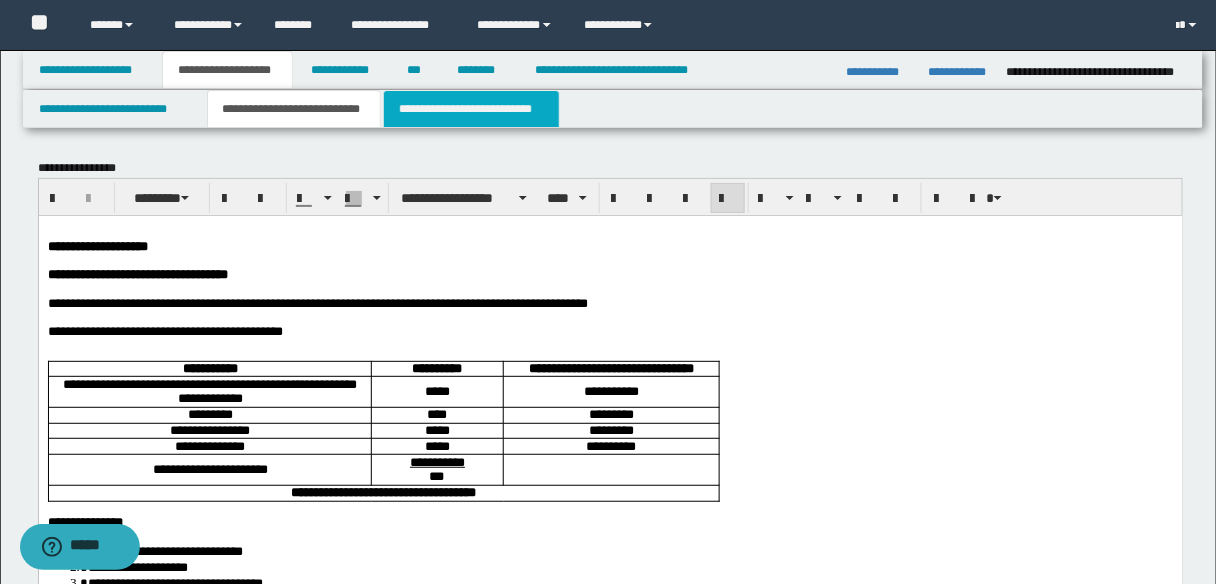 click on "**********" at bounding box center (471, 109) 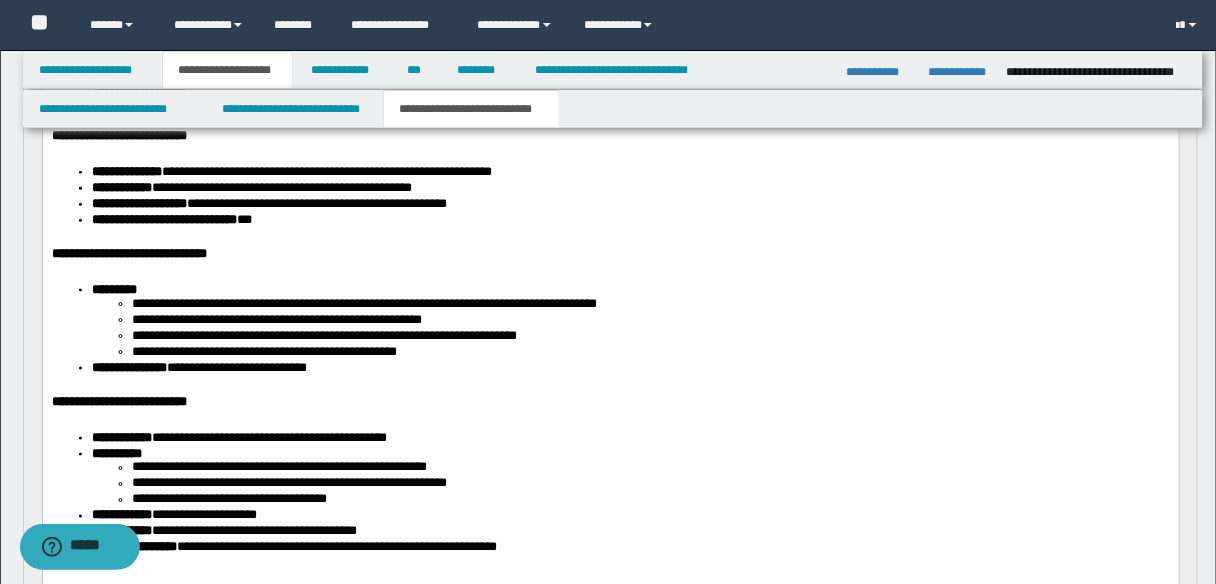 scroll, scrollTop: 480, scrollLeft: 0, axis: vertical 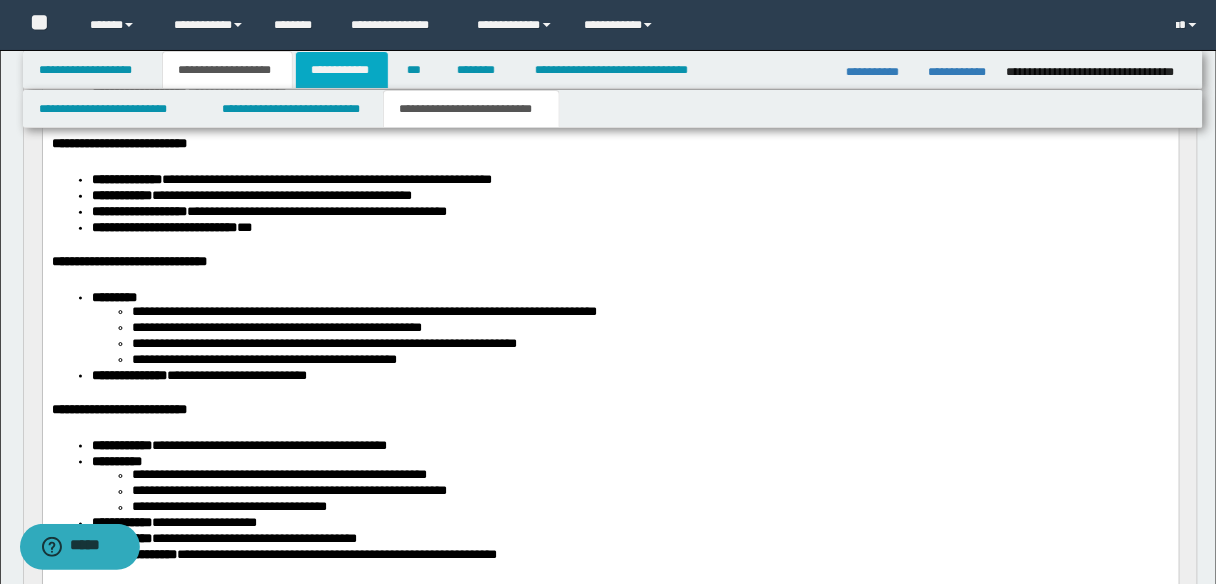 click on "**********" at bounding box center (342, 70) 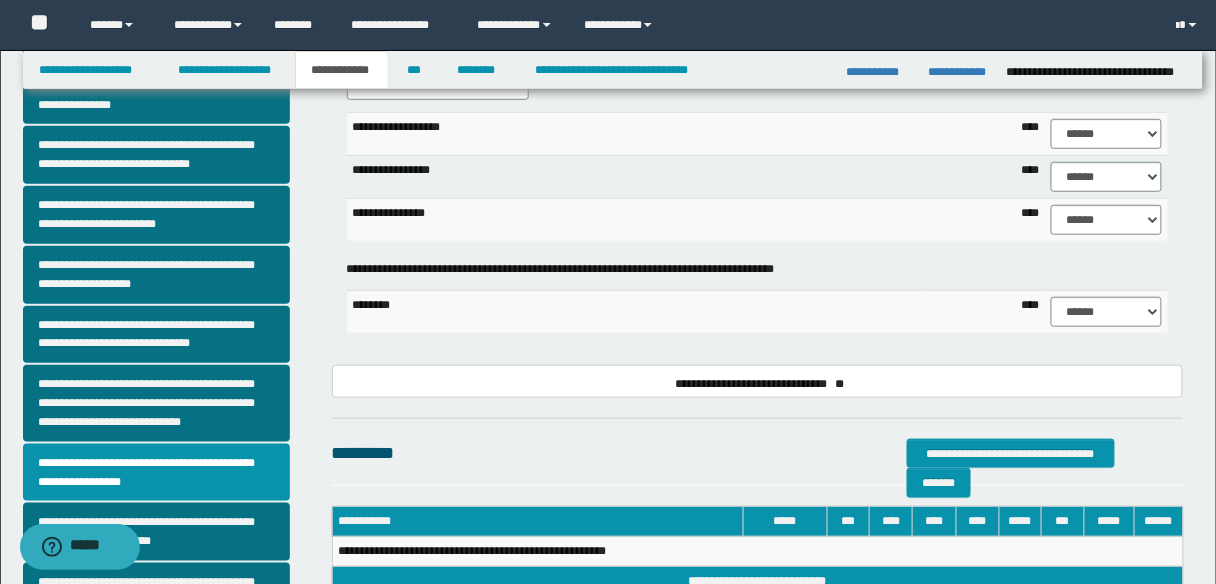 scroll, scrollTop: 208, scrollLeft: 0, axis: vertical 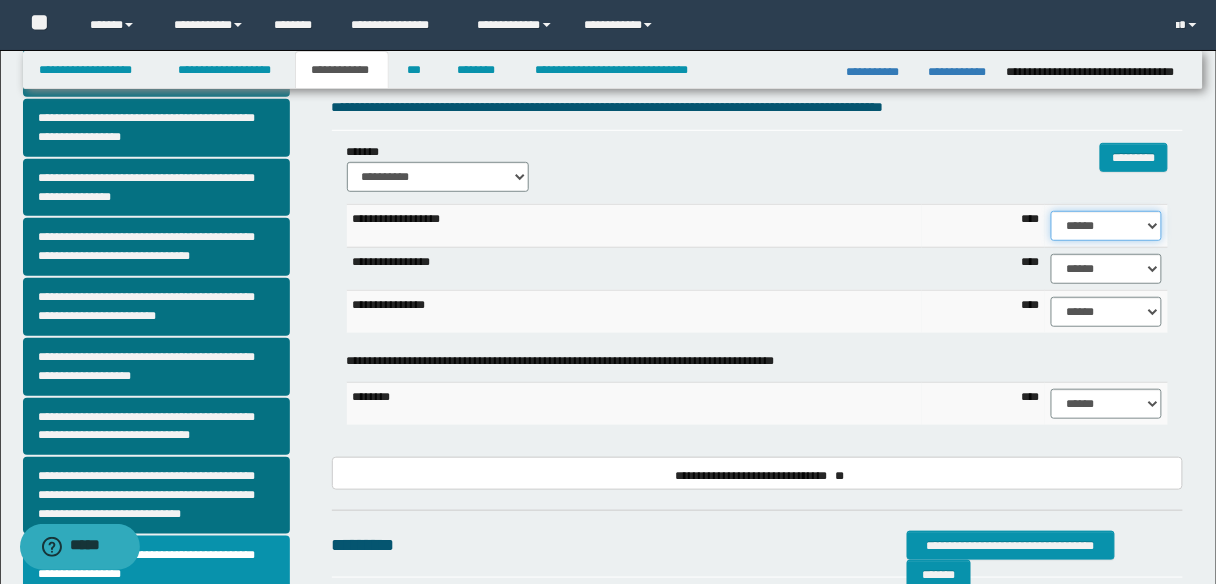 click on "******
****
**
**
**
**
**
**
**
**
***
***
***
***
***
***
***
***
***
***
****
****
****
****" at bounding box center [1106, 226] 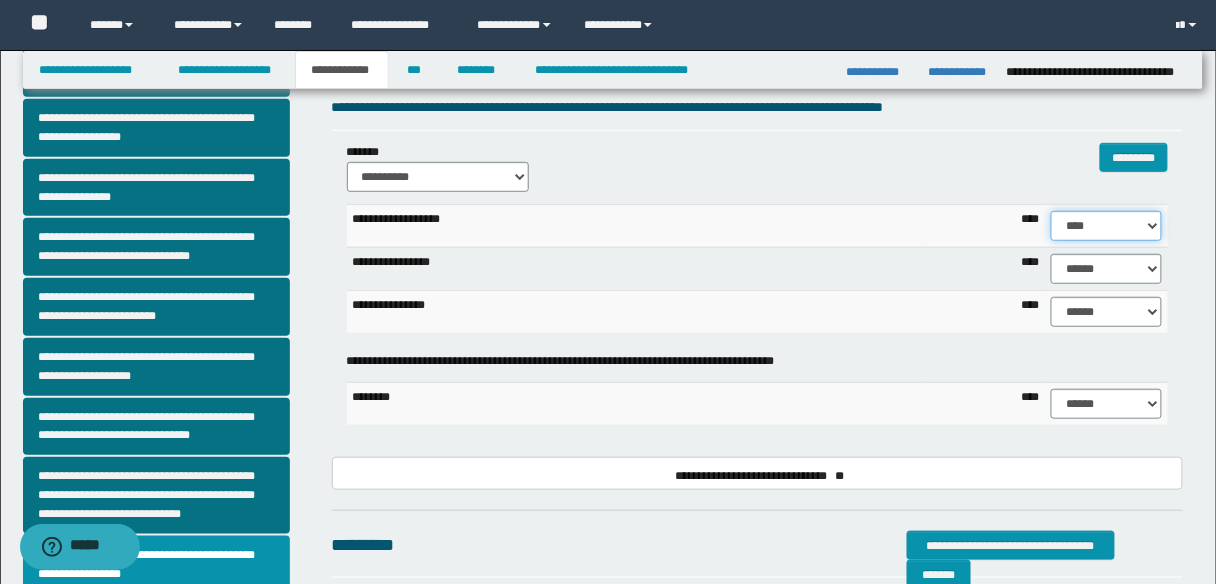 click on "******
****
**
**
**
**
**
**
**
**
***
***
***
***
***
***
***
***
***
***
****
****
****
****" at bounding box center [1106, 226] 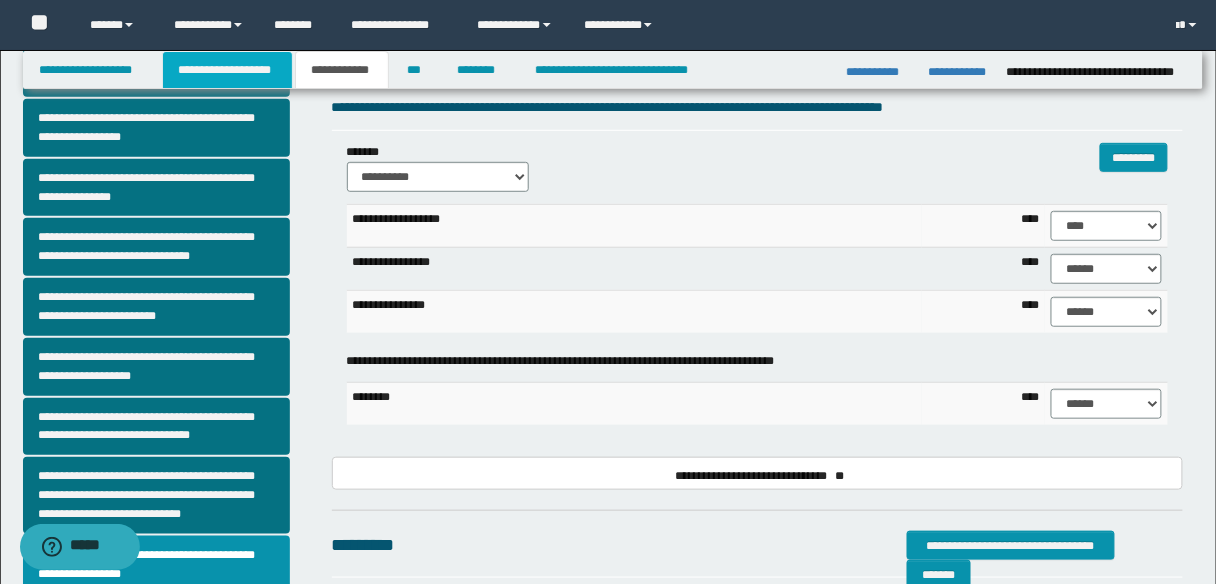 click on "**********" at bounding box center (227, 70) 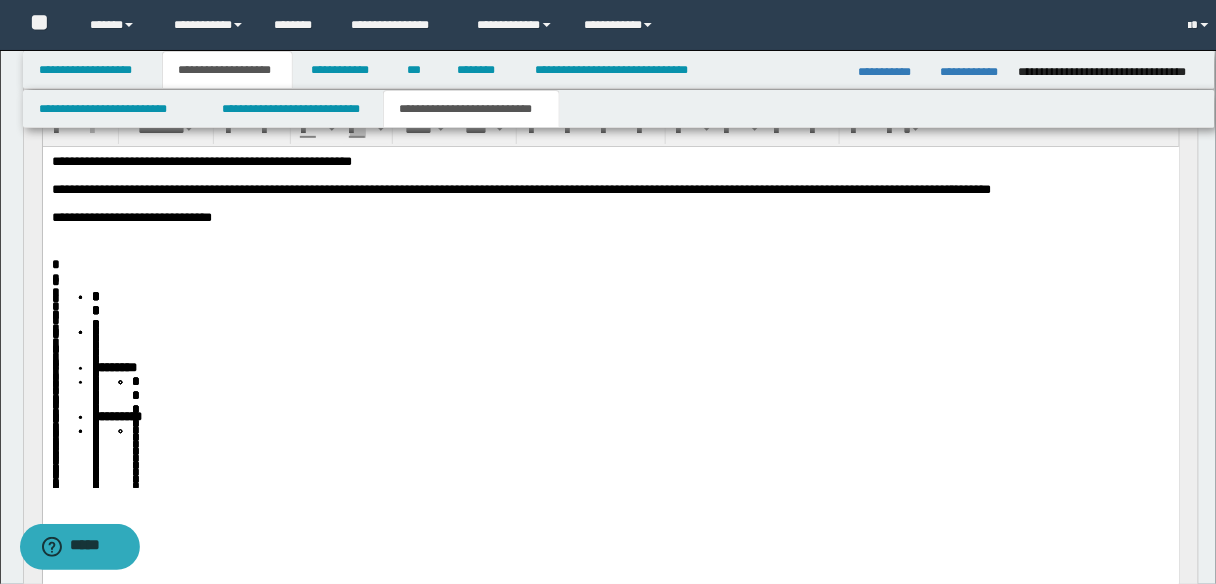scroll, scrollTop: 240, scrollLeft: 0, axis: vertical 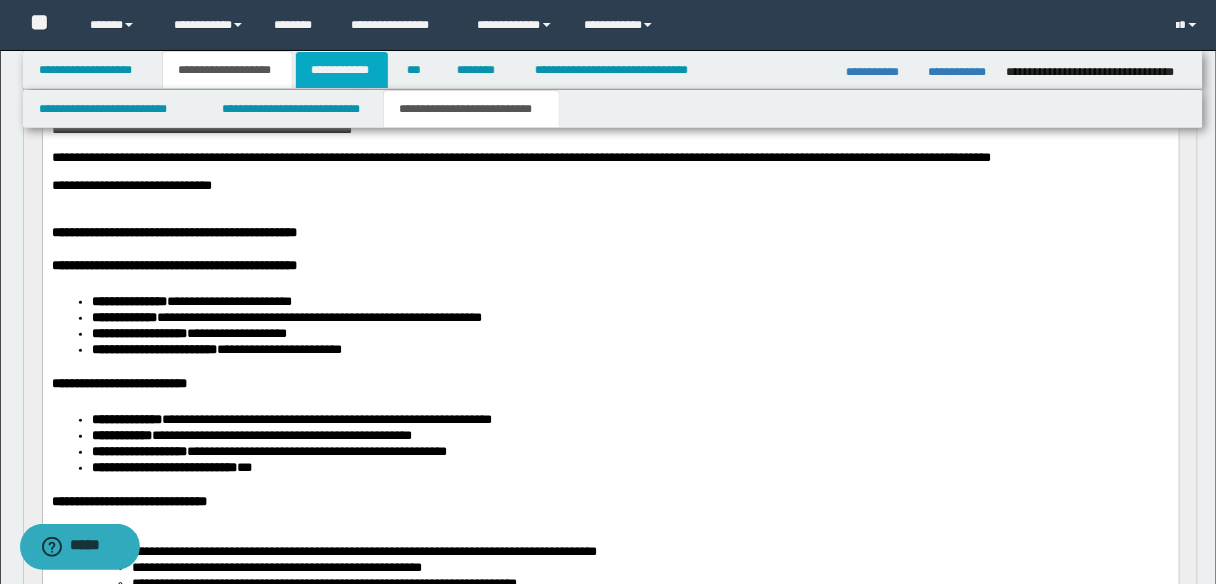 click on "**********" at bounding box center (342, 70) 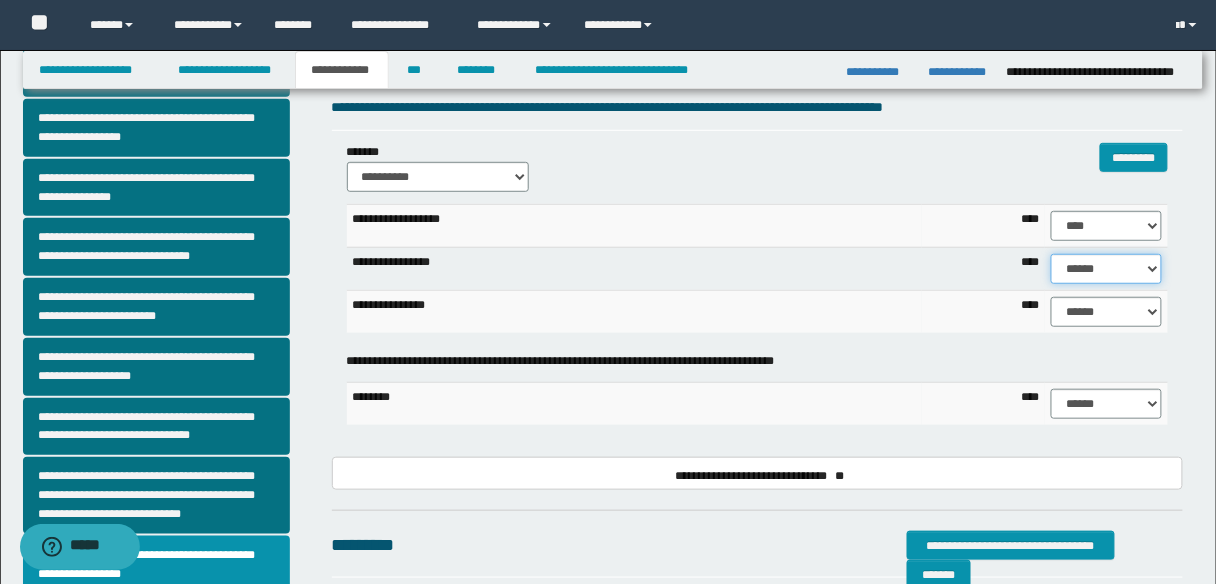 click on "******
****
**
**
**
**
**
**
**
**
***
***
***
***
***
***
***
***
***
***
****
****
****
****" at bounding box center [1106, 269] 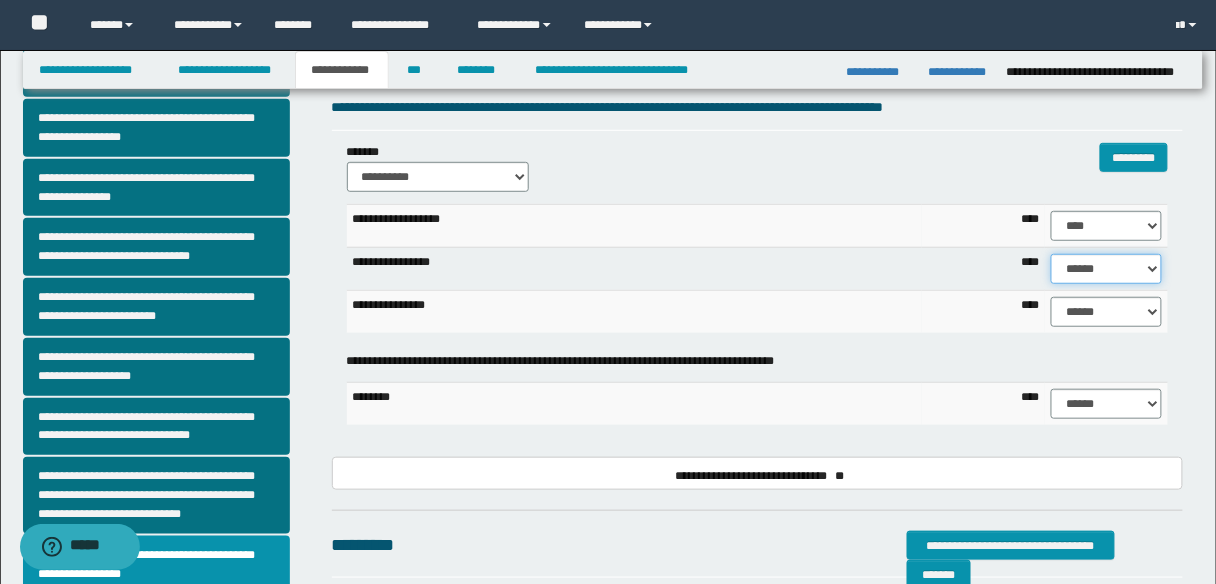 select on "**" 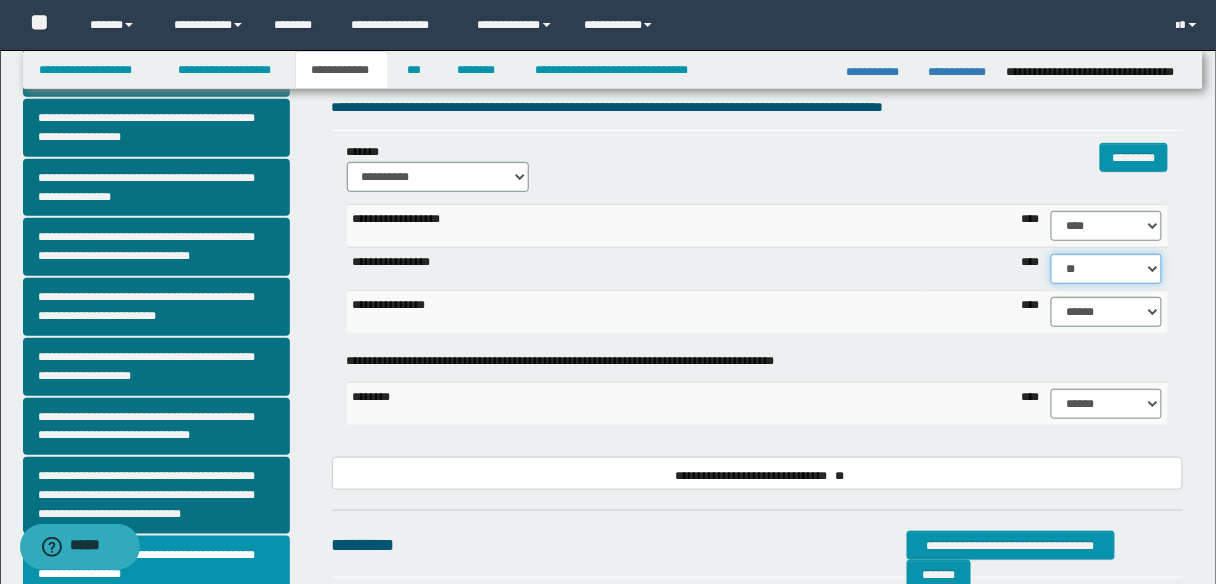 click on "******
****
**
**
**
**
**
**
**
**
***
***
***
***
***
***
***
***
***
***
****
****
****
****" at bounding box center (1106, 269) 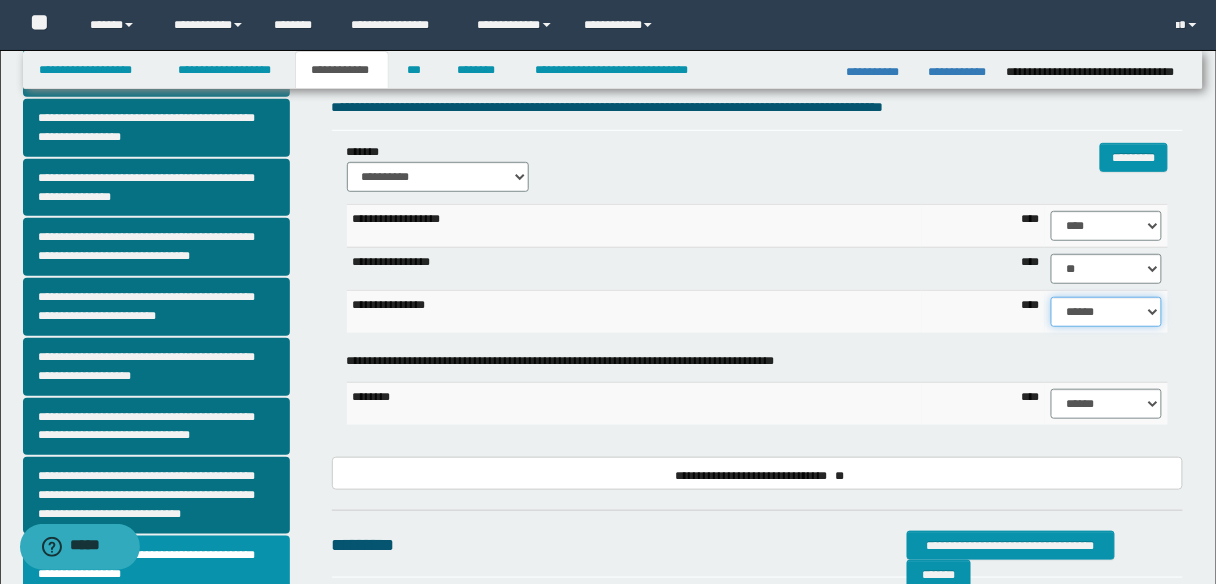 click on "******
****
**
**
**
**
**
**
**
**
***
***
***
***
***
***
***
***
***
***
****
****
****
****" at bounding box center [1106, 312] 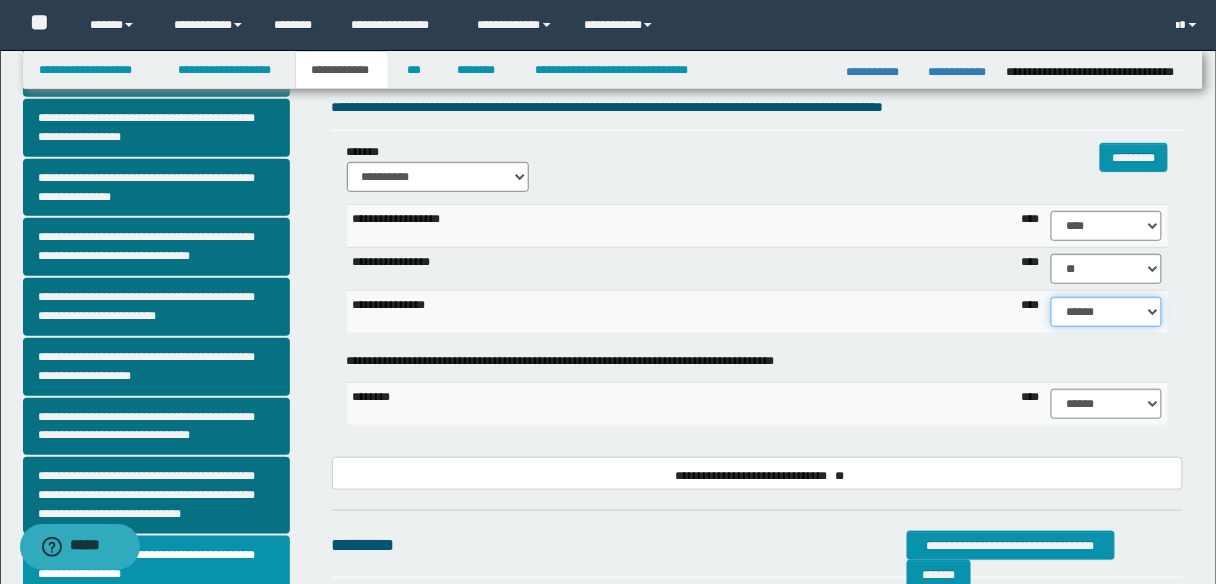 select on "**" 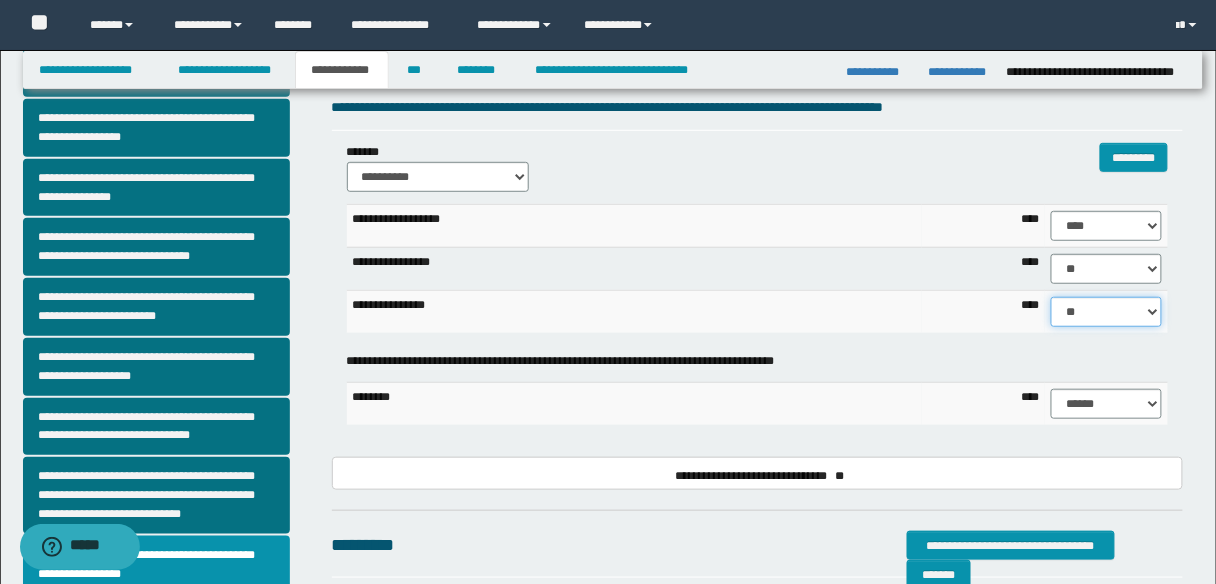 click on "******
****
**
**
**
**
**
**
**
**
***
***
***
***
***
***
***
***
***
***
****
****
****
****" at bounding box center (1106, 312) 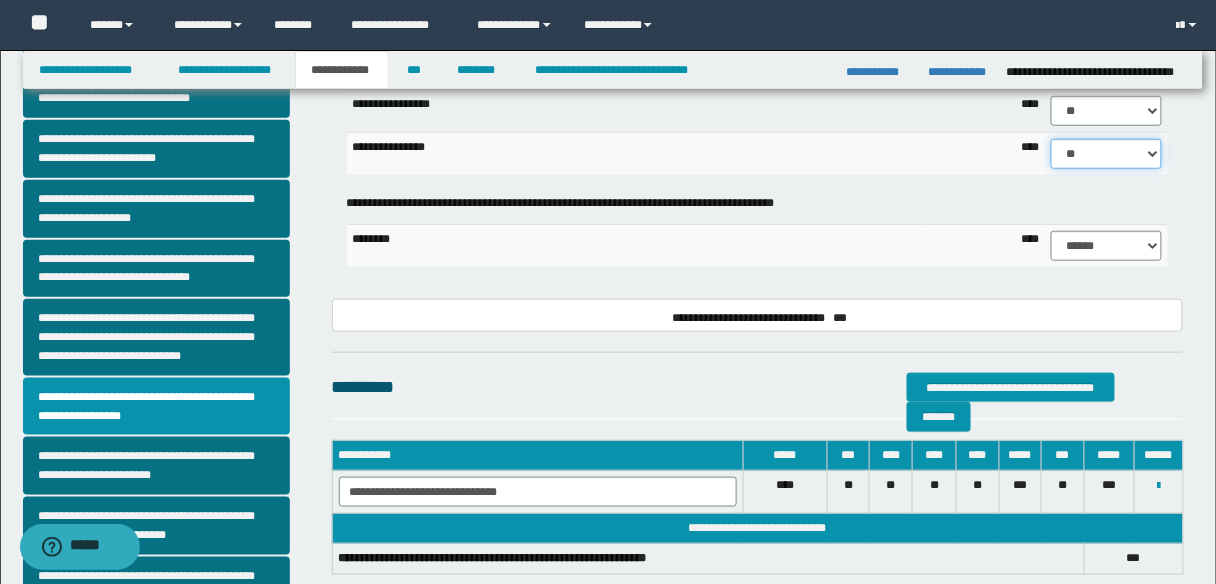scroll, scrollTop: 448, scrollLeft: 0, axis: vertical 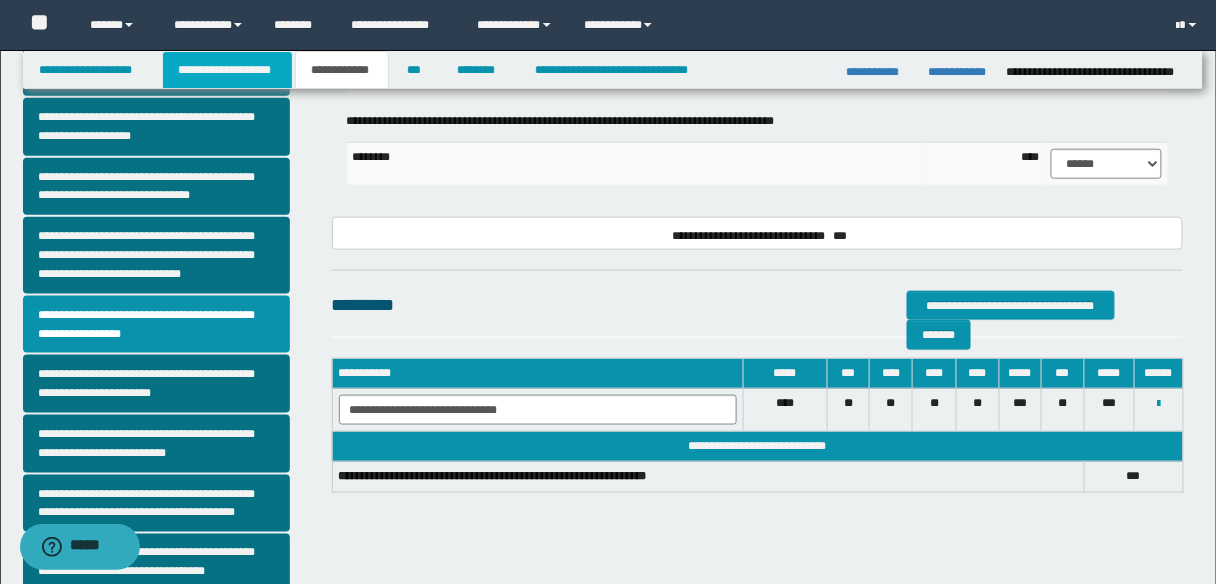 click on "**********" at bounding box center [227, 70] 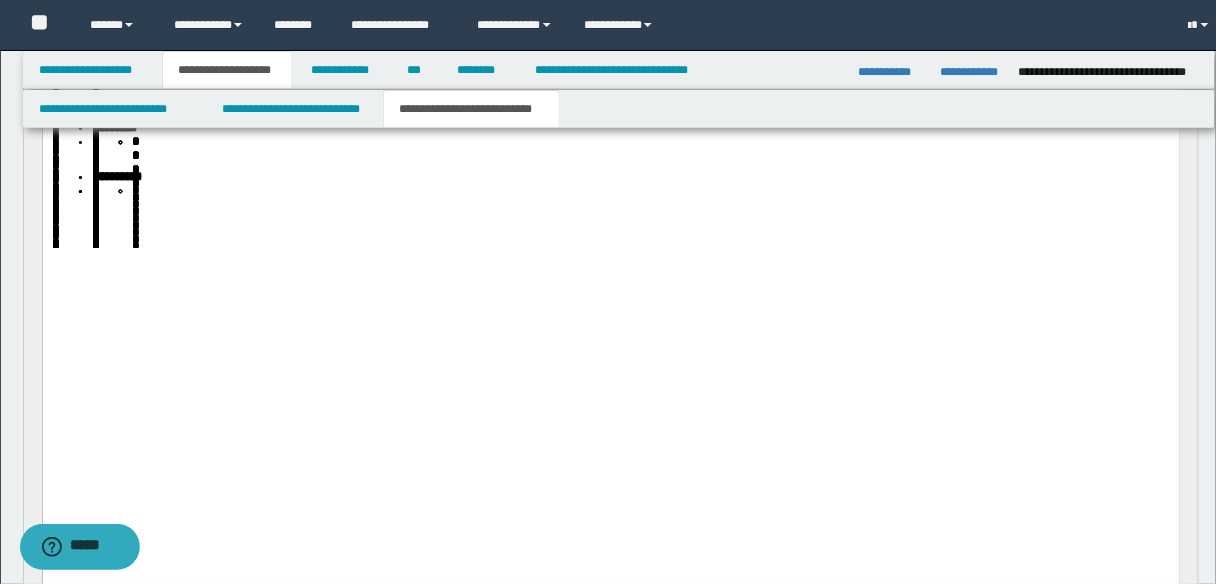 scroll, scrollTop: 480, scrollLeft: 0, axis: vertical 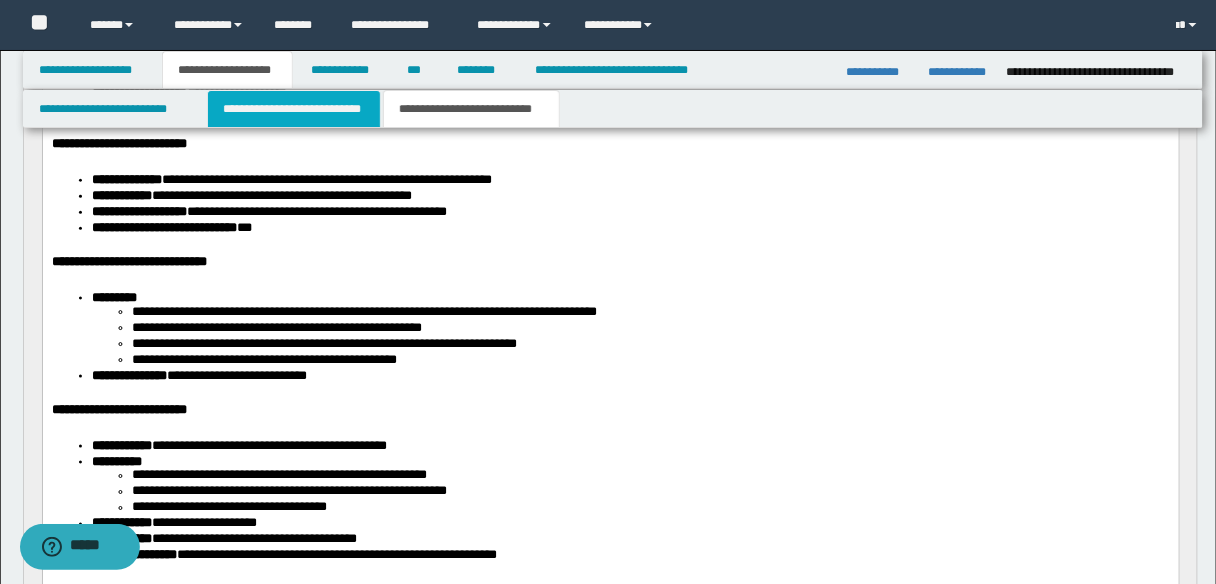 click on "**********" at bounding box center [294, 109] 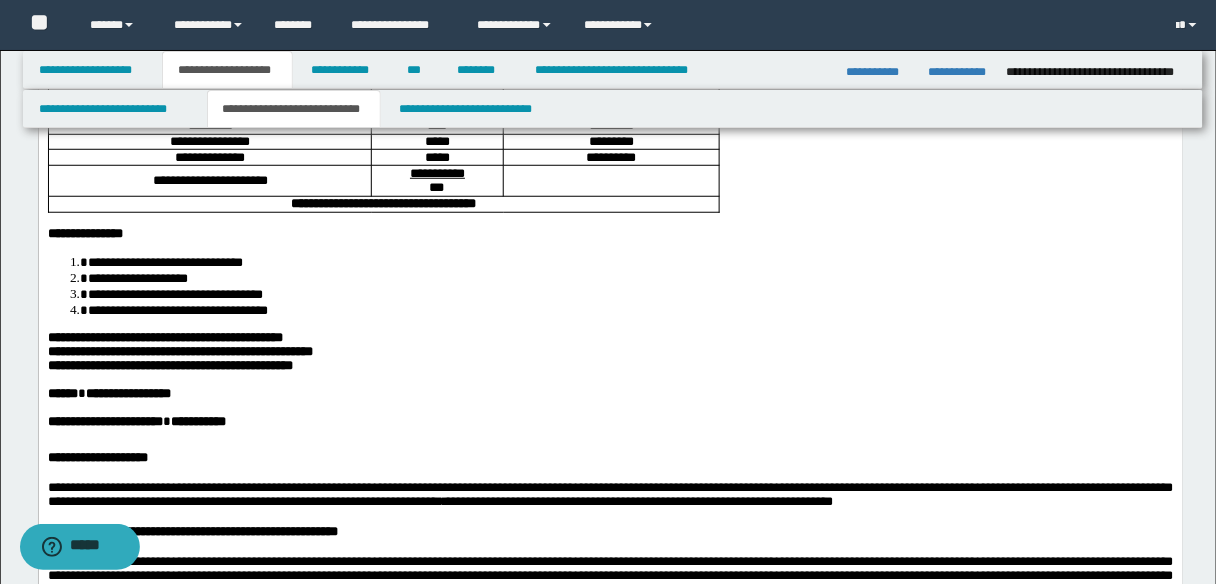 scroll, scrollTop: 160, scrollLeft: 0, axis: vertical 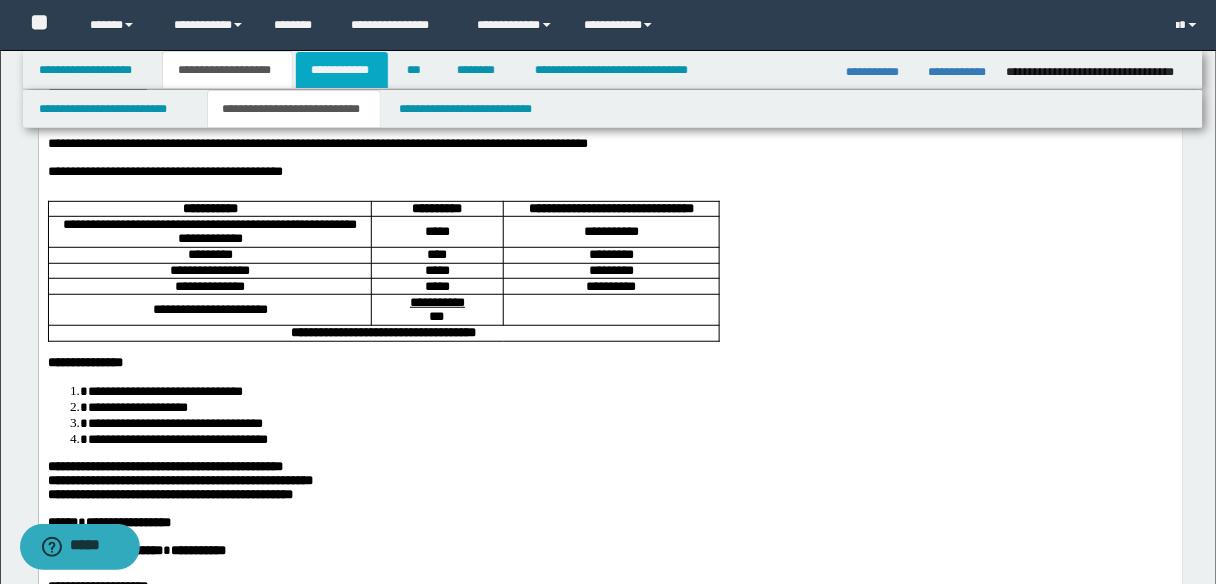 click on "**********" at bounding box center [342, 70] 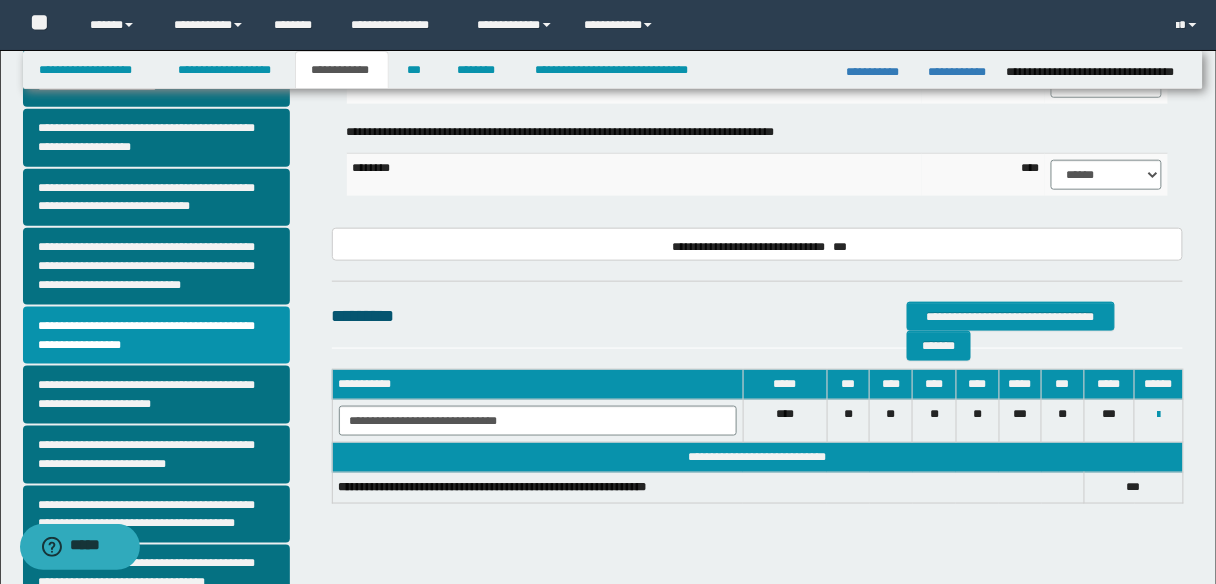 scroll, scrollTop: 528, scrollLeft: 0, axis: vertical 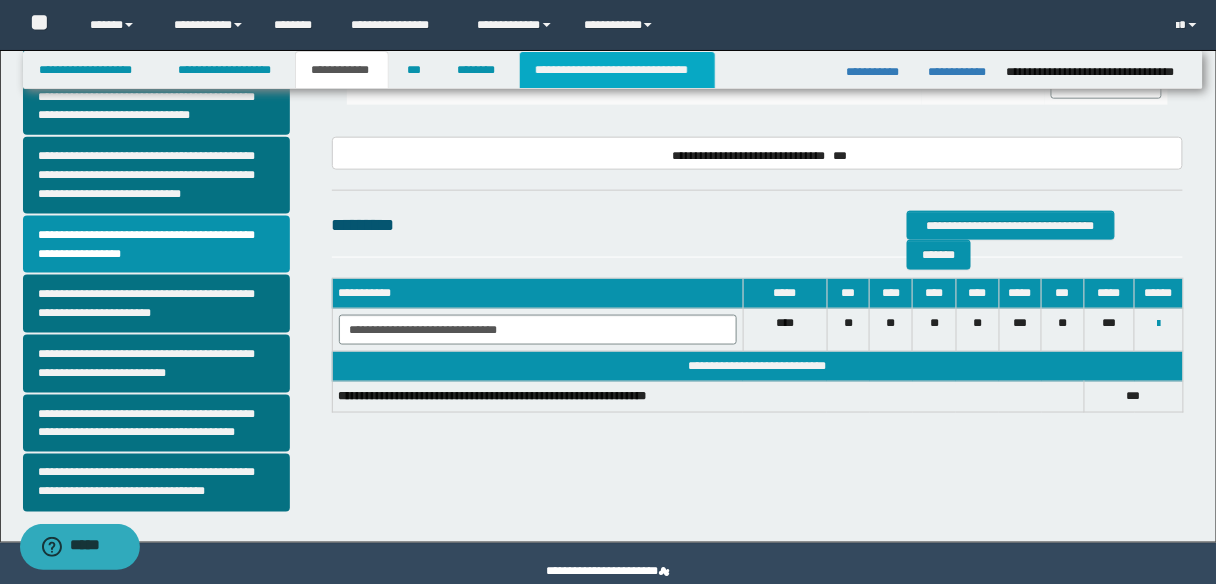 click on "**********" at bounding box center [617, 70] 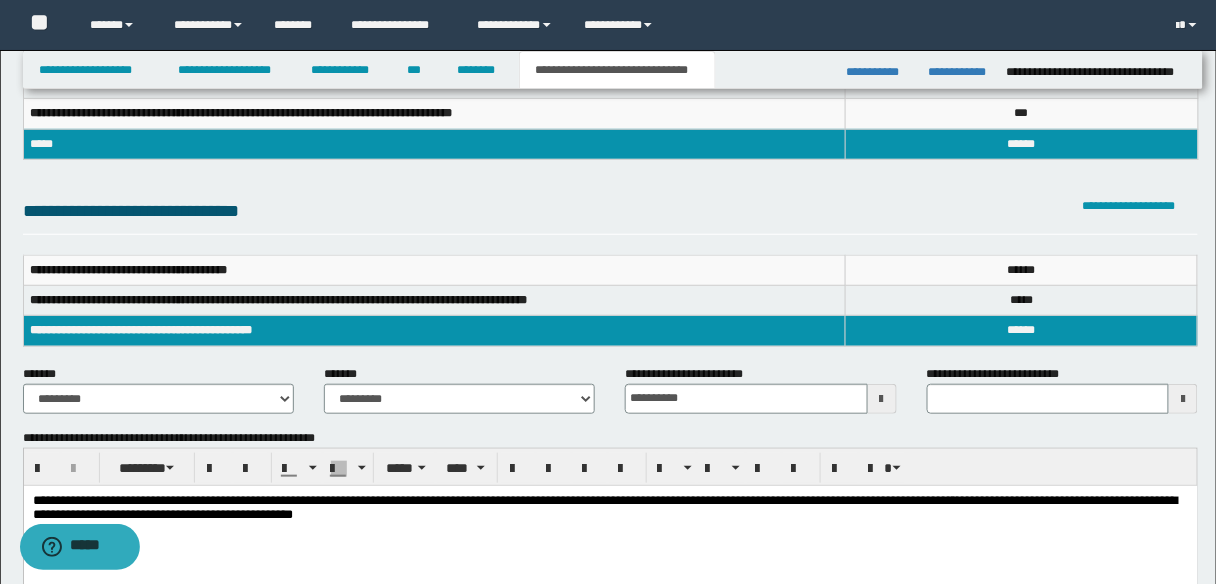scroll, scrollTop: 0, scrollLeft: 0, axis: both 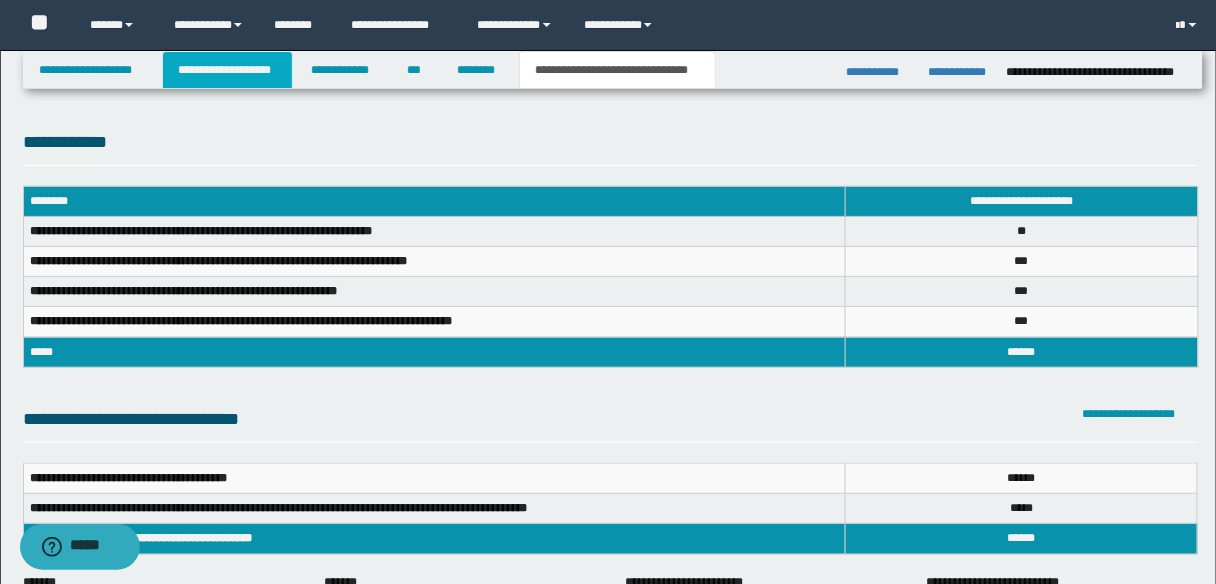 click on "**********" at bounding box center [227, 70] 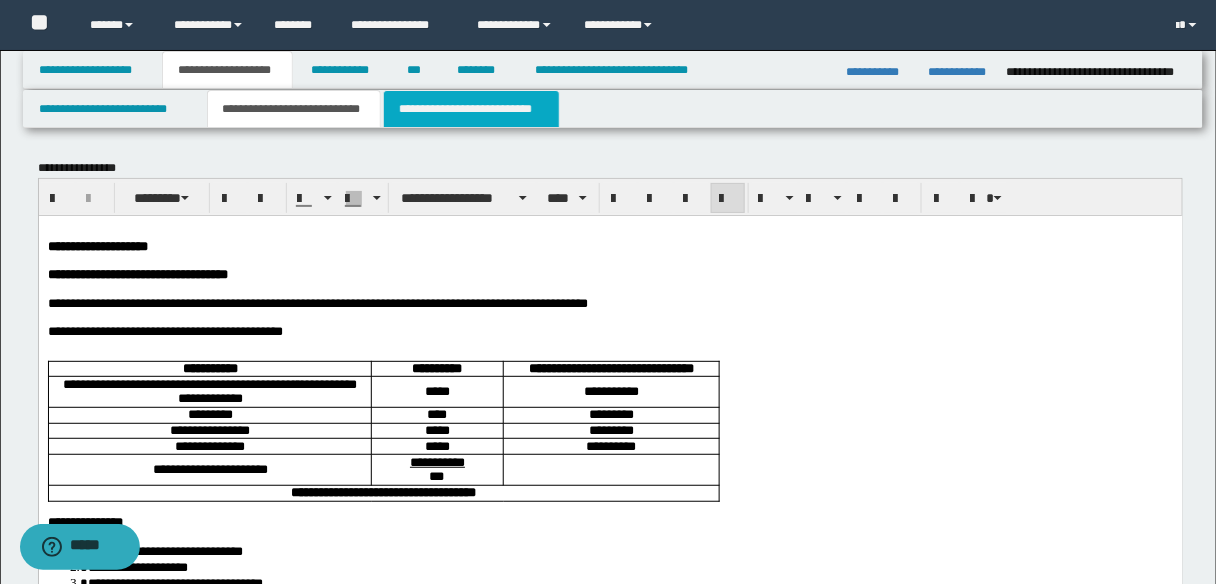 click on "**********" at bounding box center [471, 109] 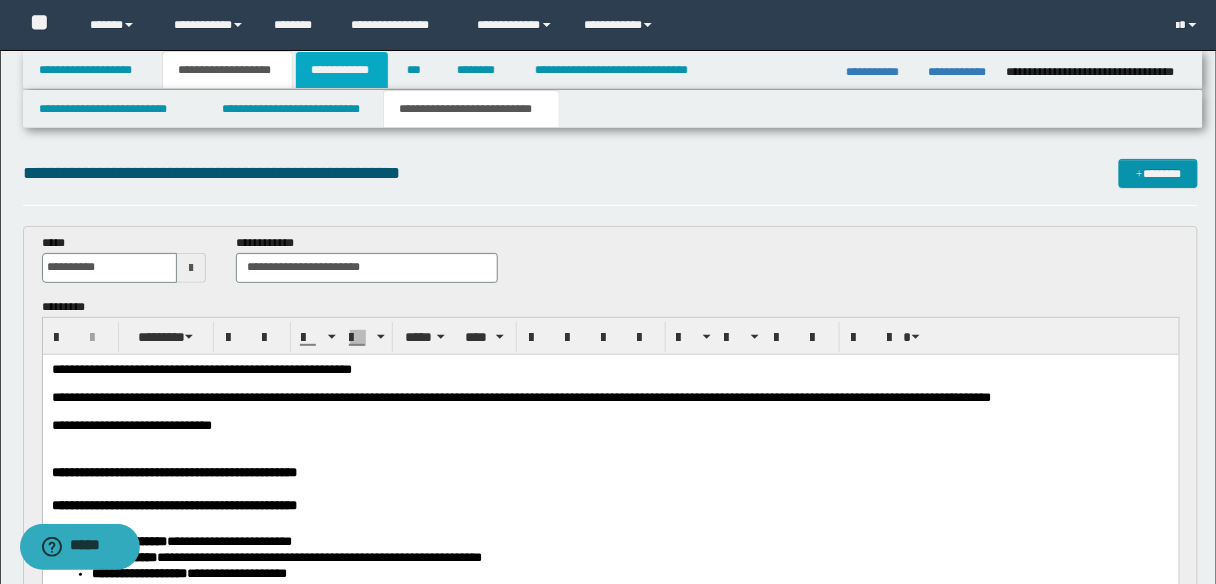 click on "**********" at bounding box center [342, 70] 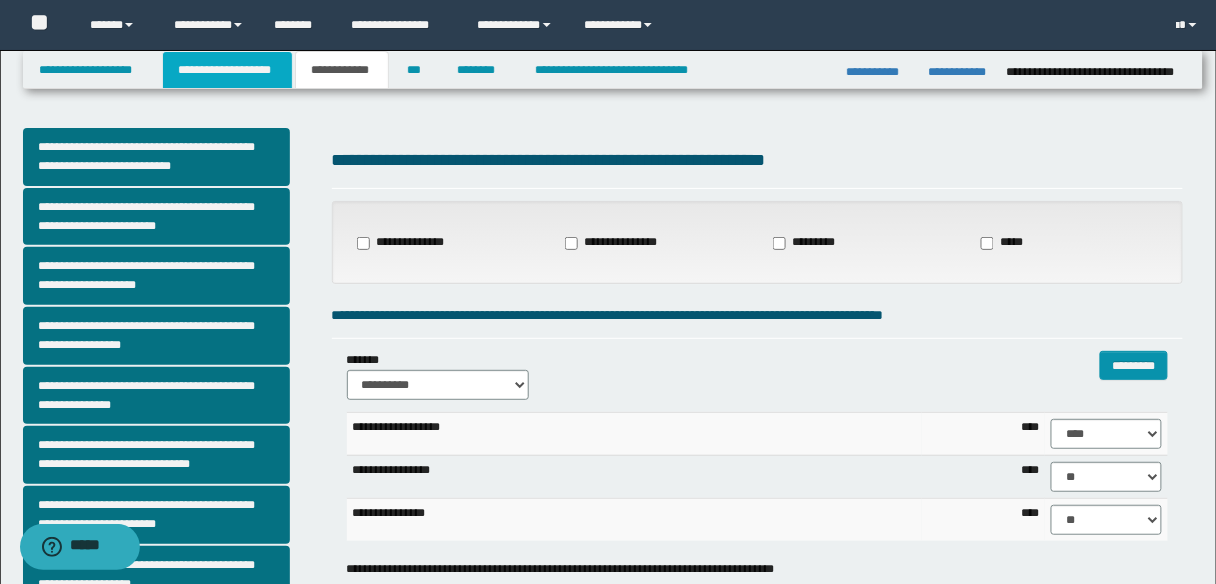 click on "**********" at bounding box center [227, 70] 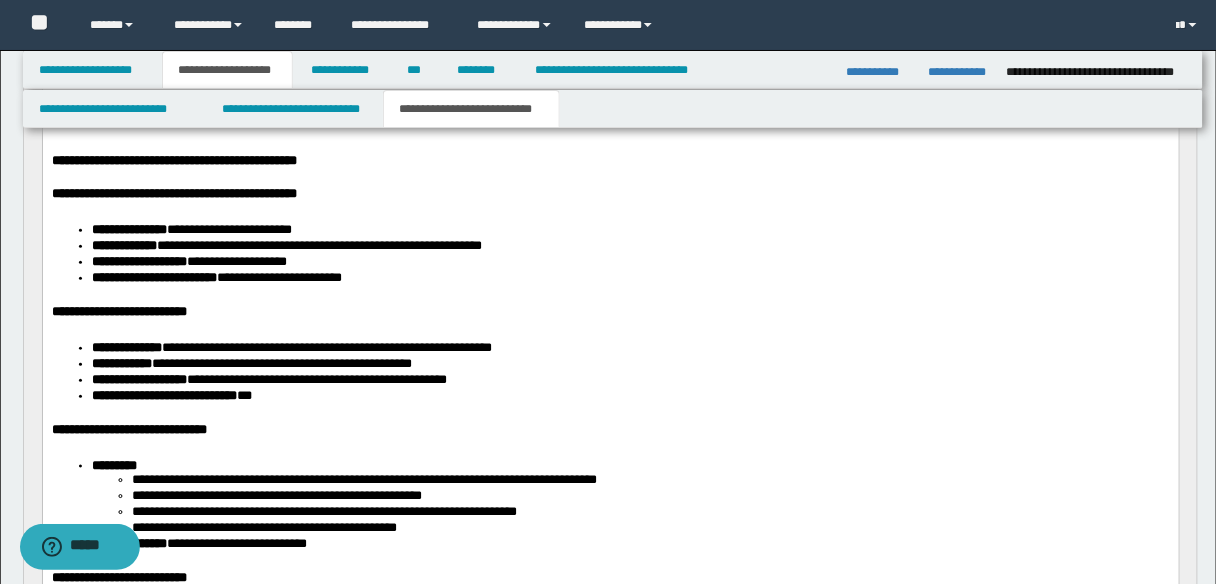 scroll, scrollTop: 320, scrollLeft: 0, axis: vertical 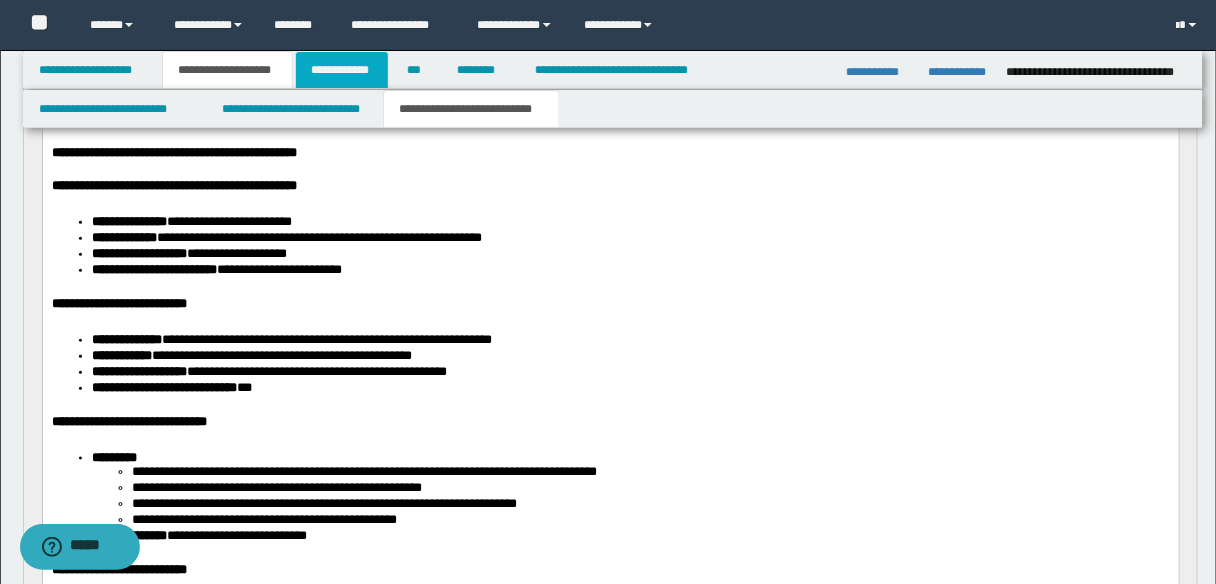 click on "**********" at bounding box center (342, 70) 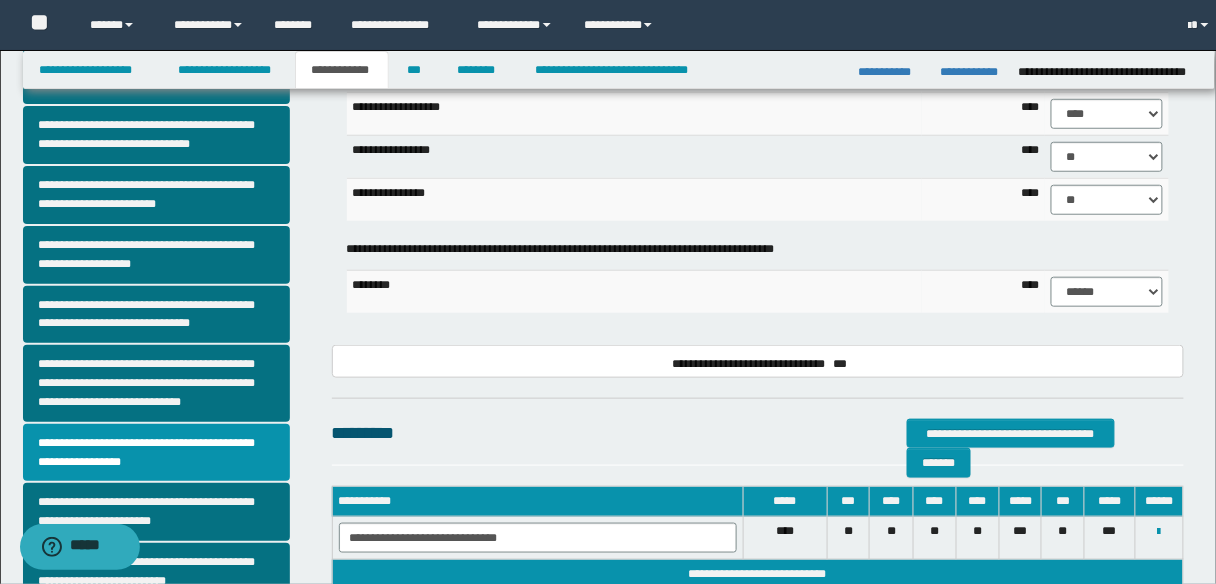 scroll, scrollTop: 288, scrollLeft: 0, axis: vertical 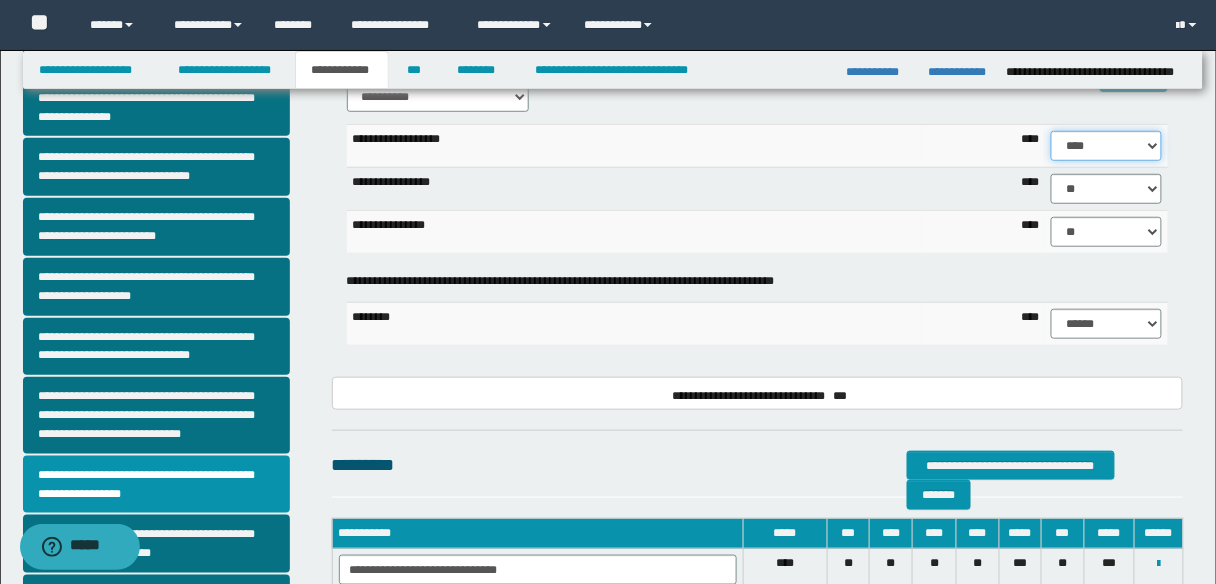 click on "******
****
**
**
**
**
**
**
**
**
***
***
***
***
***
***
***
***
***
***
****
****
****
****" at bounding box center (1106, 146) 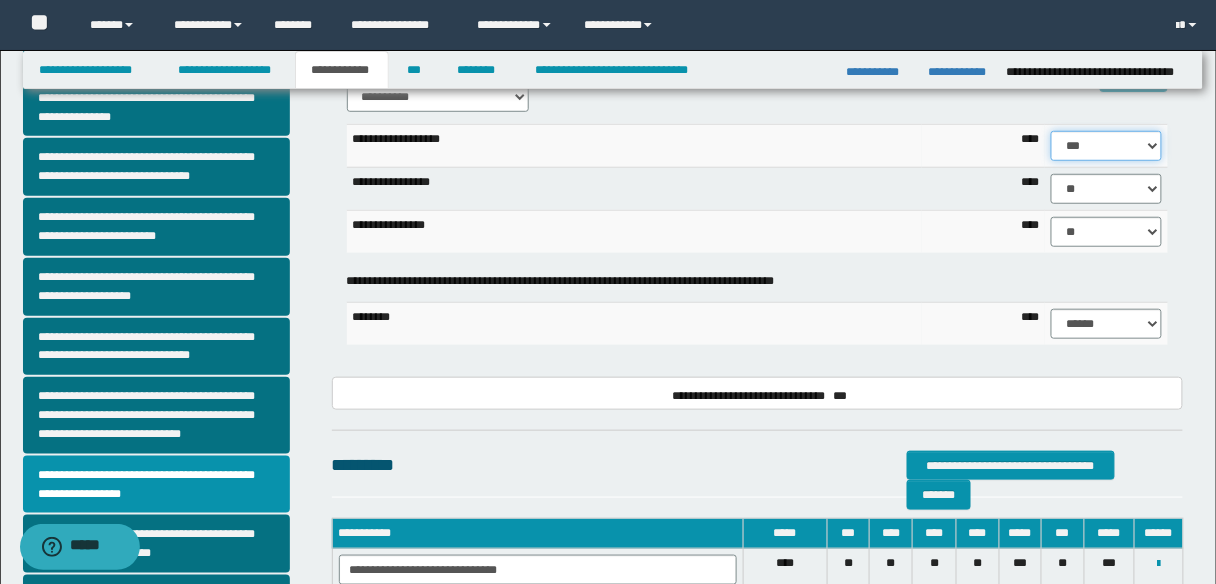 click on "******
****
**
**
**
**
**
**
**
**
***
***
***
***
***
***
***
***
***
***
****
****
****
****" at bounding box center (1106, 146) 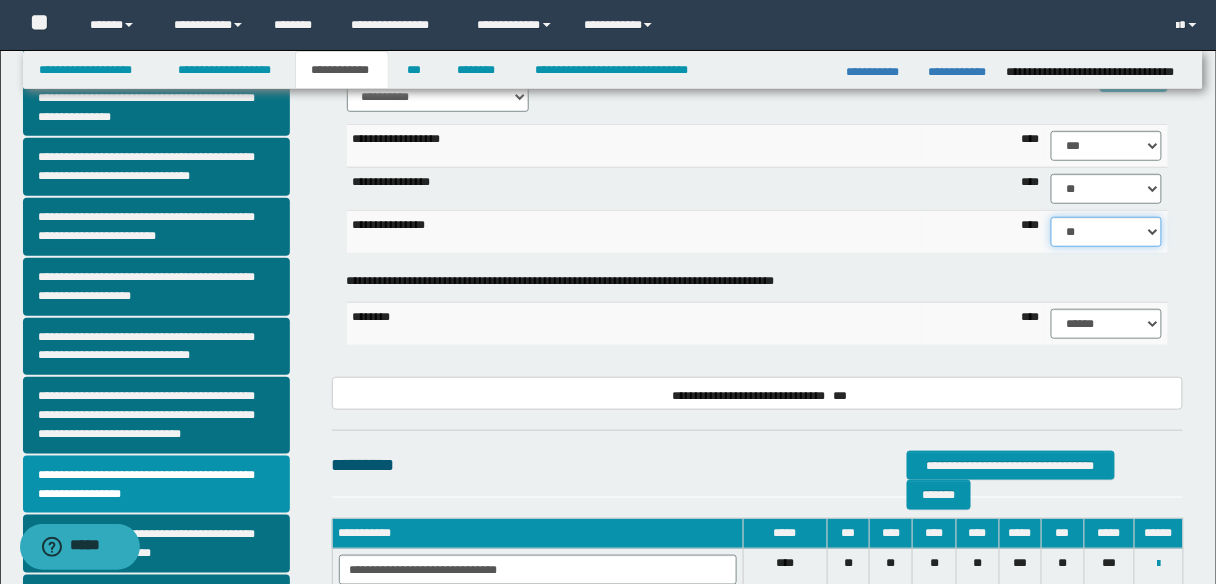 click on "******
****
**
**
**
**
**
**
**
**
***
***
***
***
***
***
***
***
***
***
****
****
****
****" at bounding box center (1106, 232) 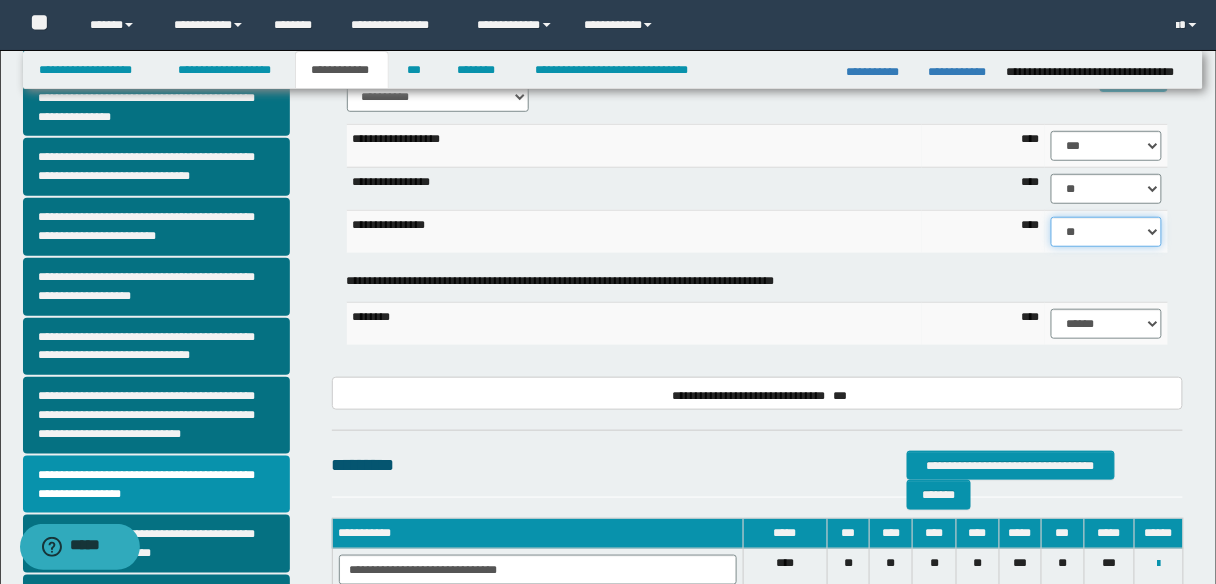 select on "**" 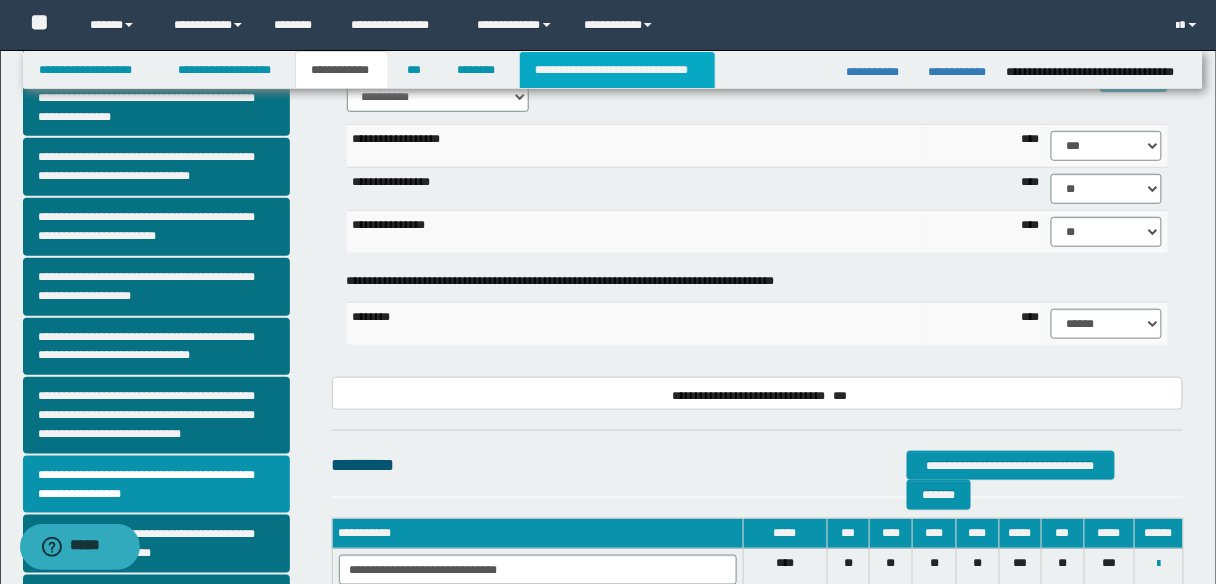 click on "**********" at bounding box center (617, 70) 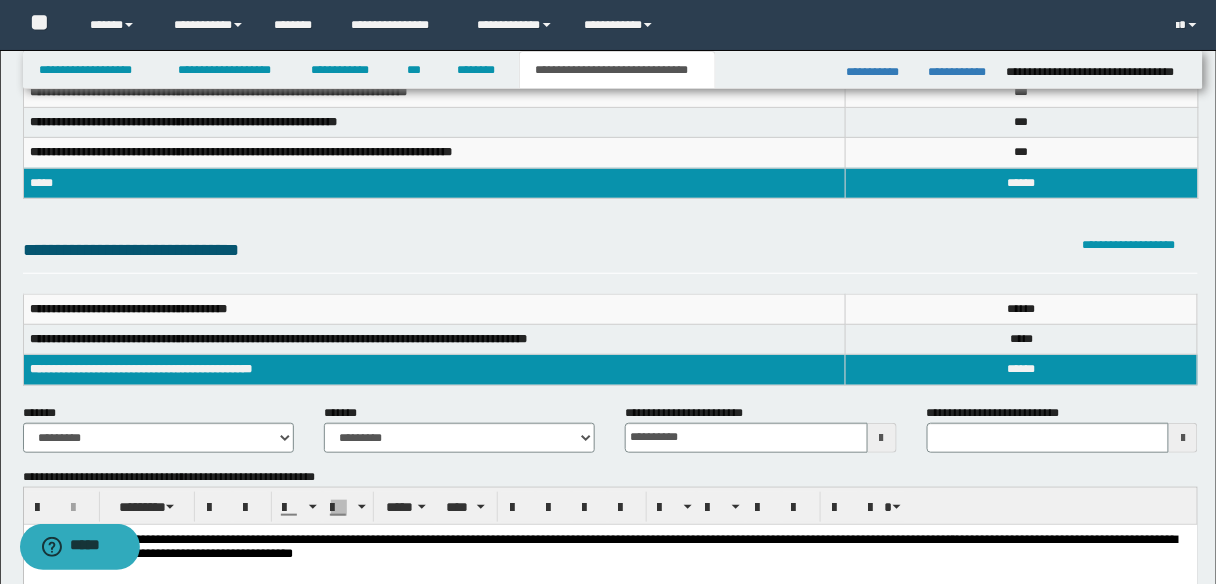scroll, scrollTop: 48, scrollLeft: 0, axis: vertical 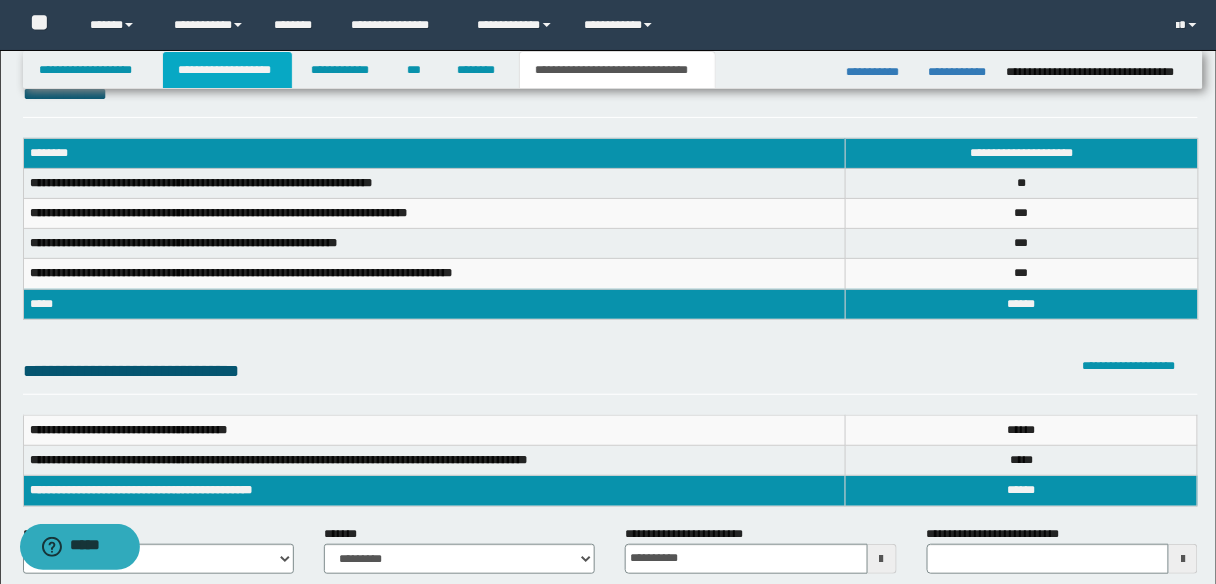 click on "**********" at bounding box center [227, 70] 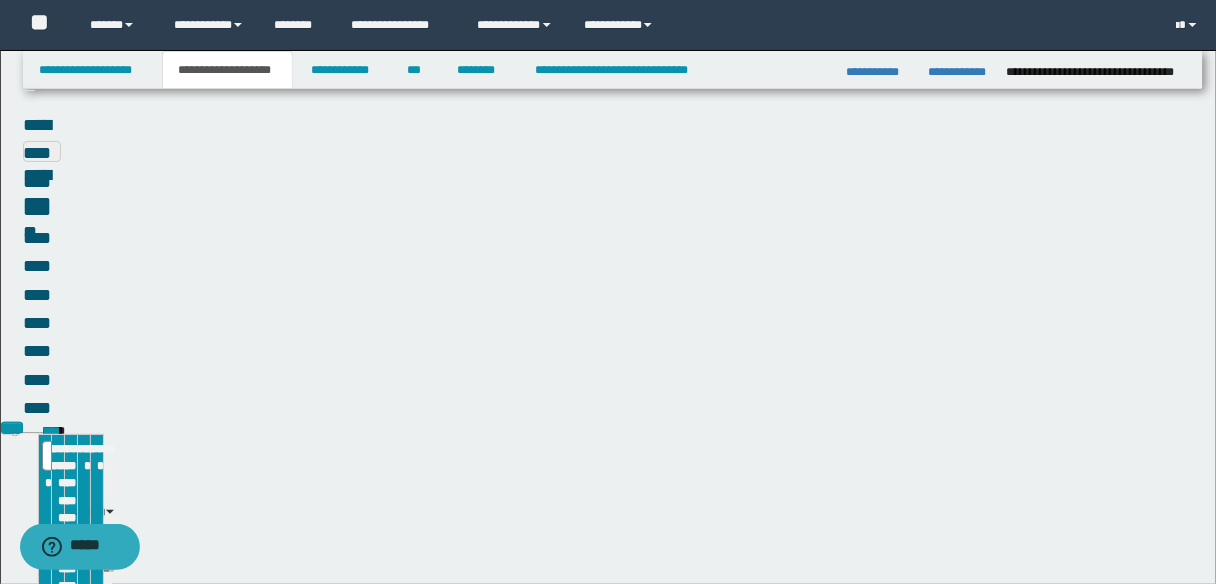 scroll, scrollTop: 80, scrollLeft: 0, axis: vertical 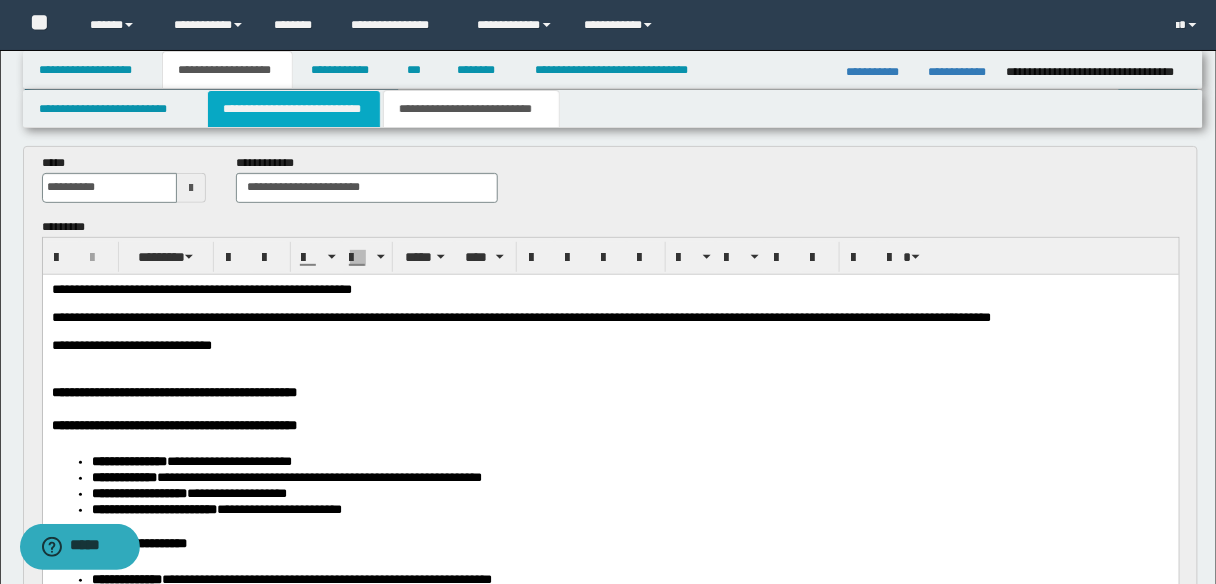 click on "**********" at bounding box center [294, 109] 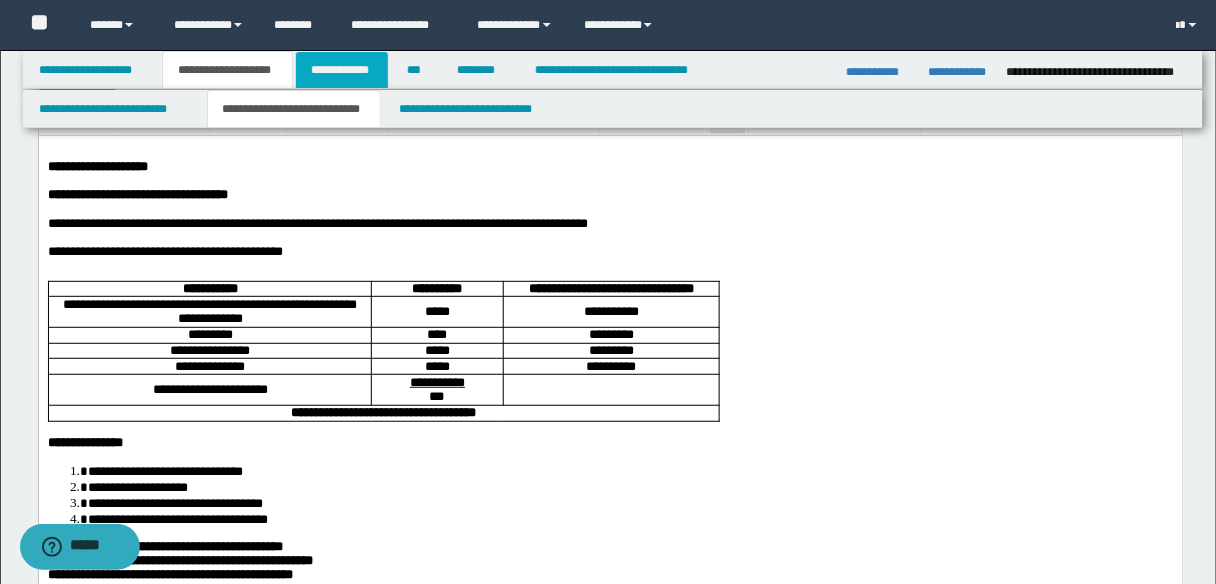 click on "**********" at bounding box center [342, 70] 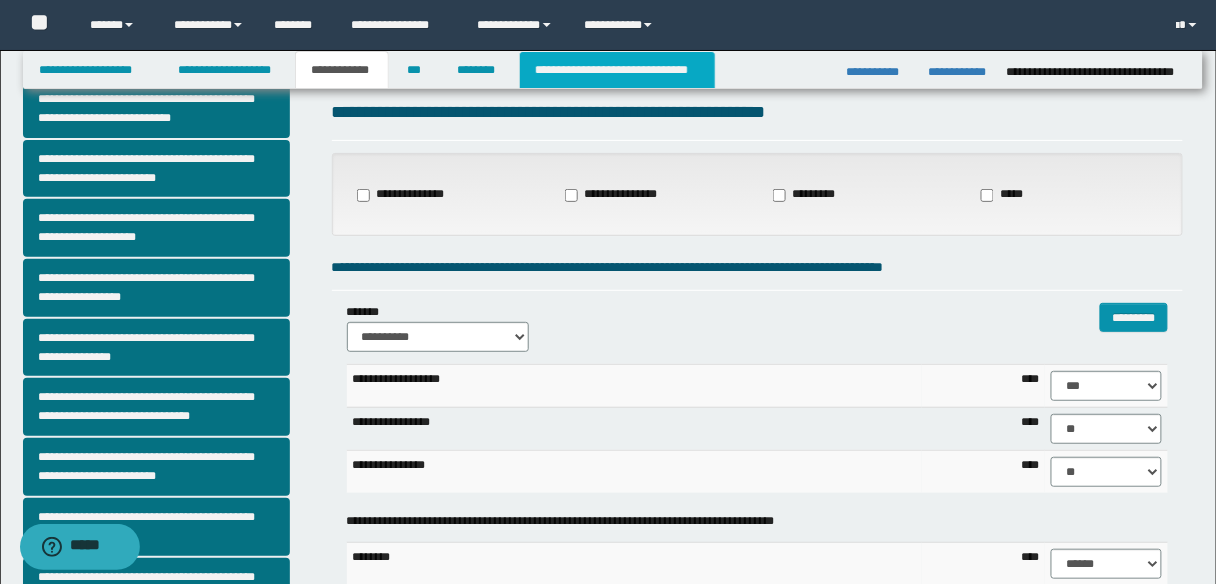 click on "**********" at bounding box center (617, 70) 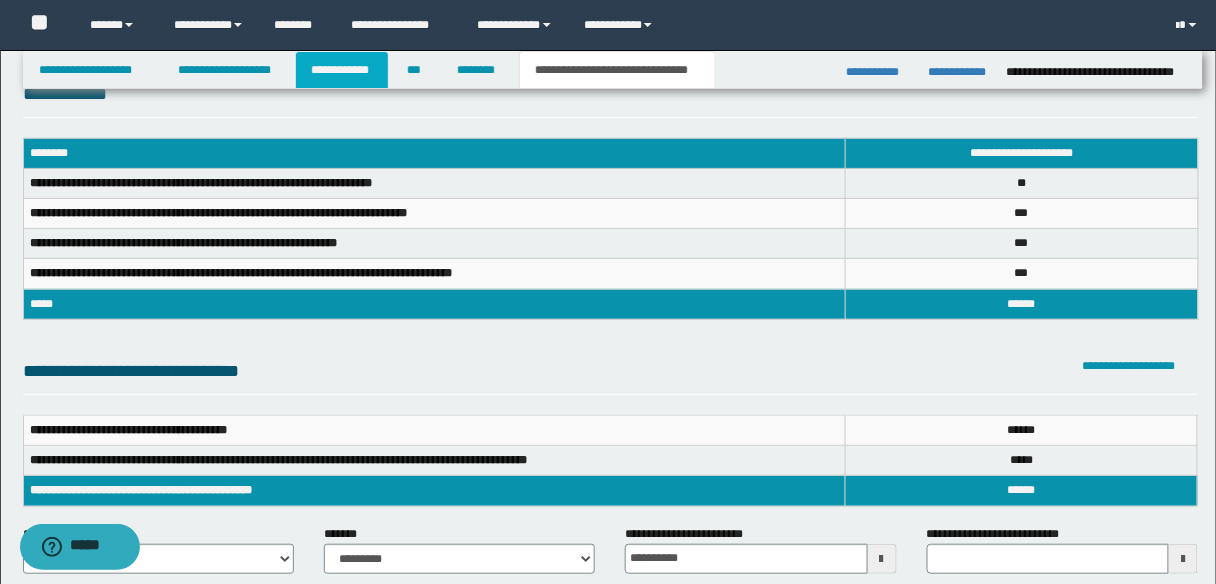 click on "**********" at bounding box center [342, 70] 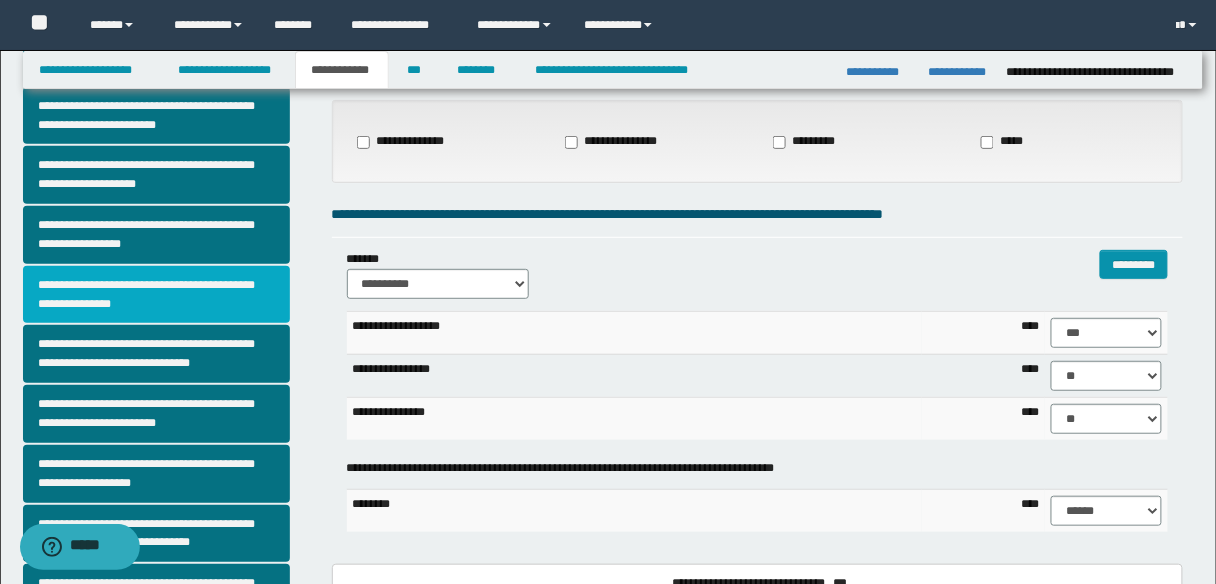 scroll, scrollTop: 128, scrollLeft: 0, axis: vertical 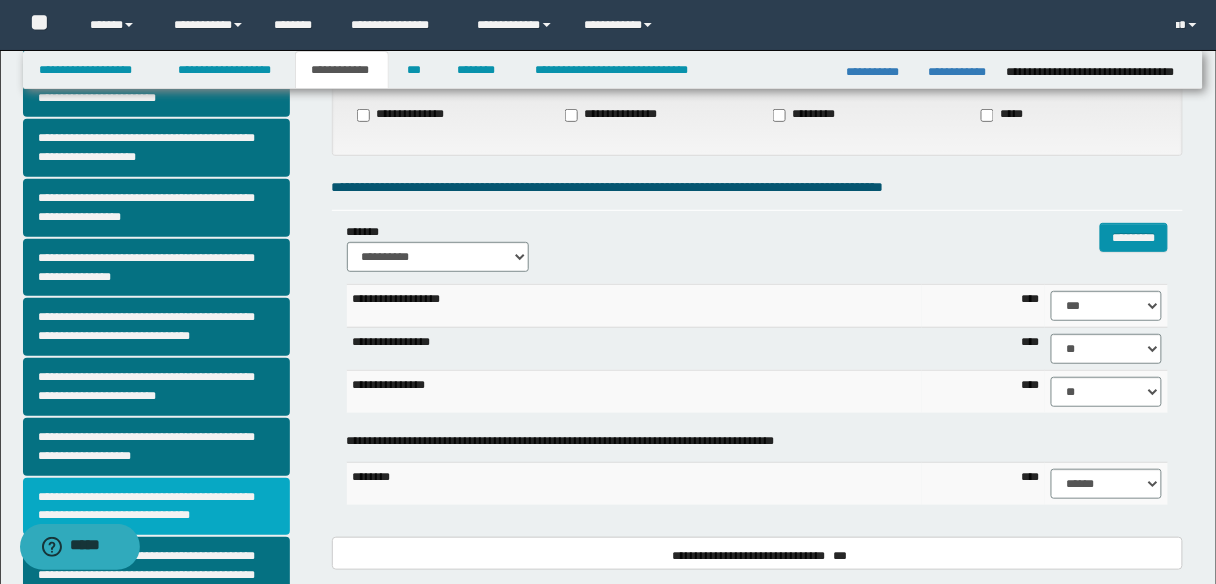 click on "**********" at bounding box center (156, 507) 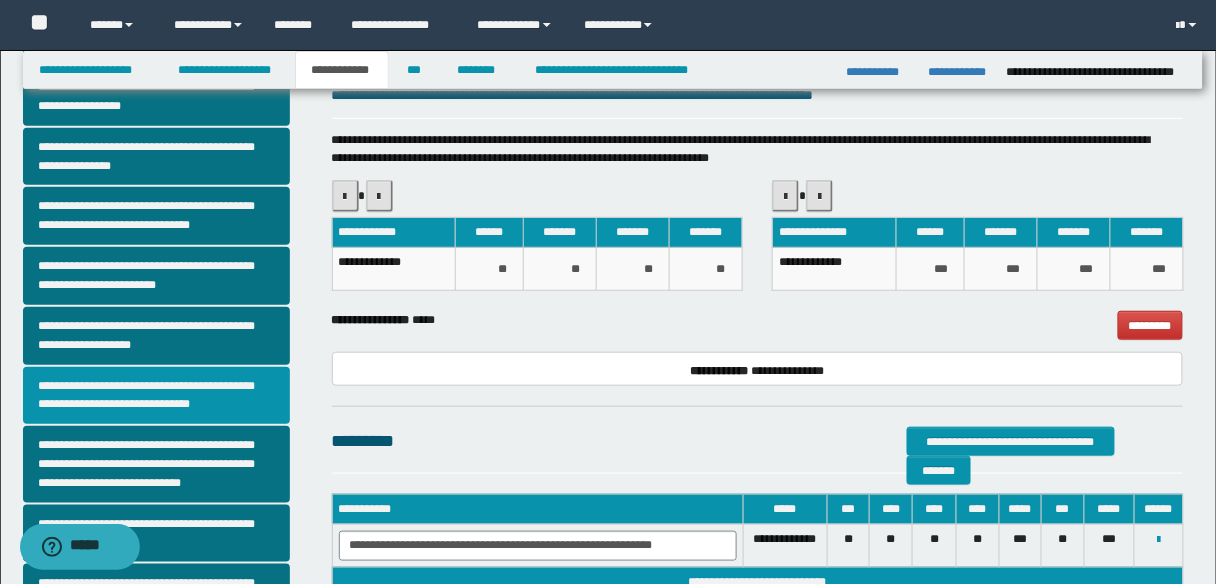 scroll, scrollTop: 240, scrollLeft: 0, axis: vertical 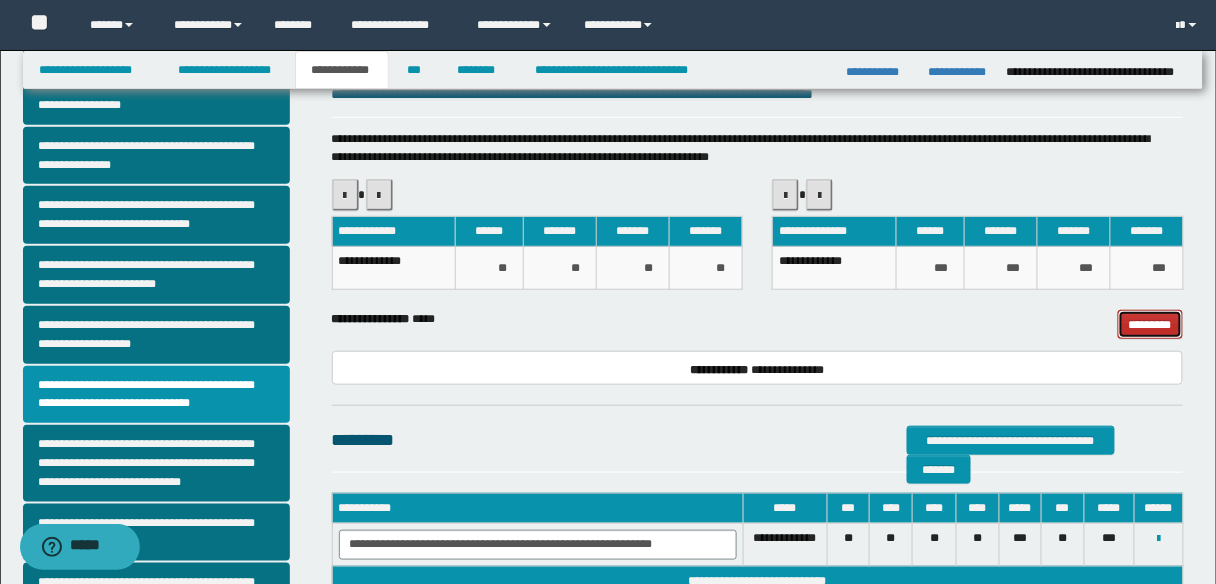 click on "*********" at bounding box center (1151, 324) 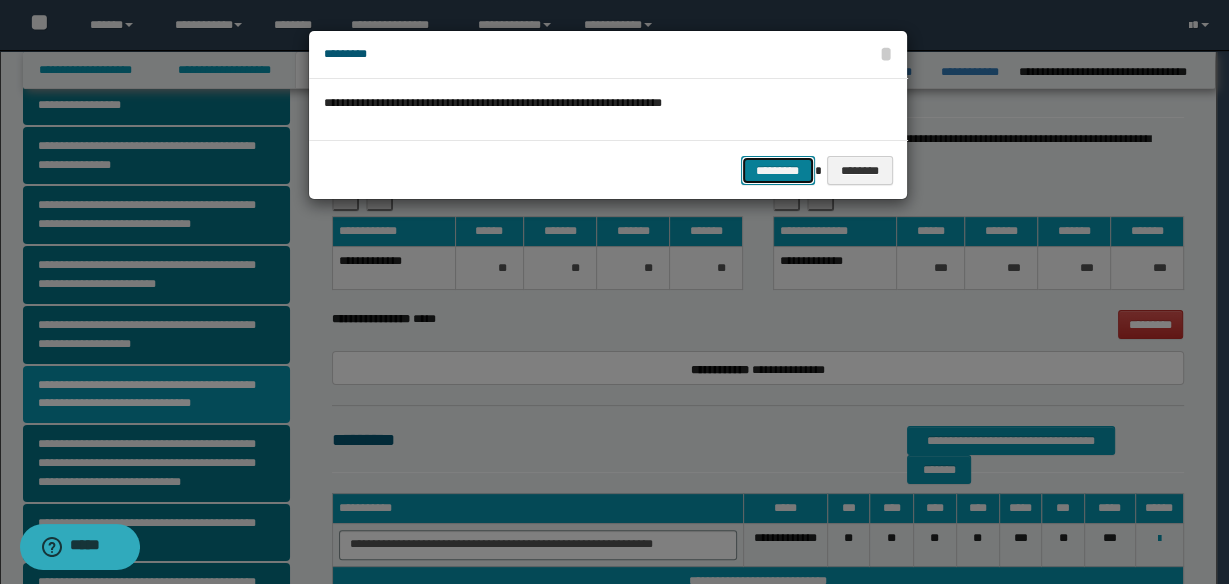 click on "*********" at bounding box center [778, 170] 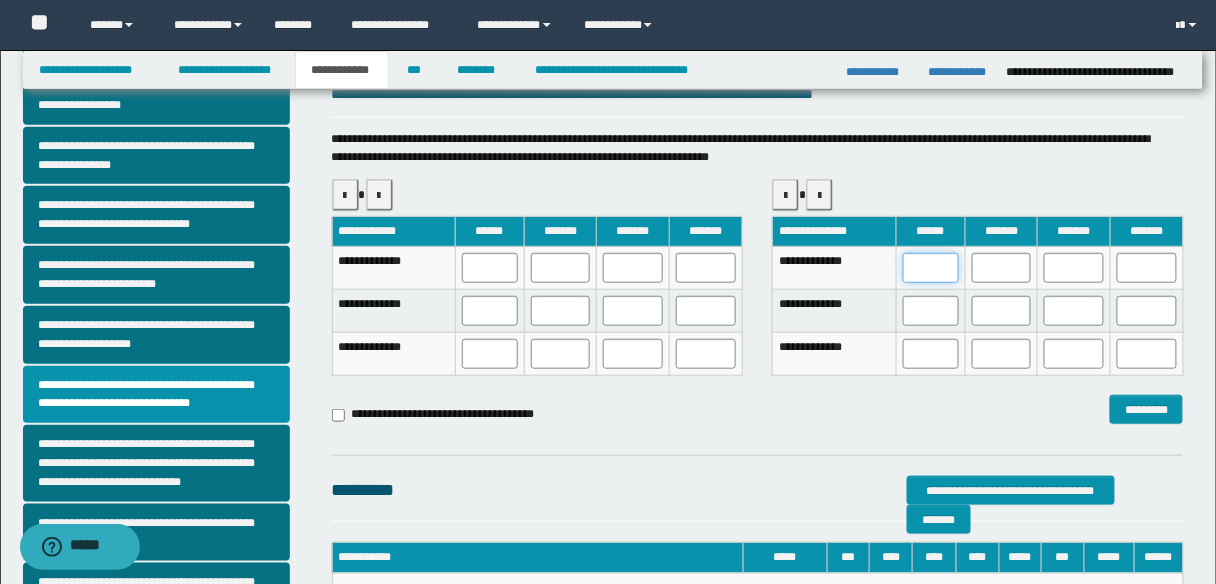click at bounding box center [931, 268] 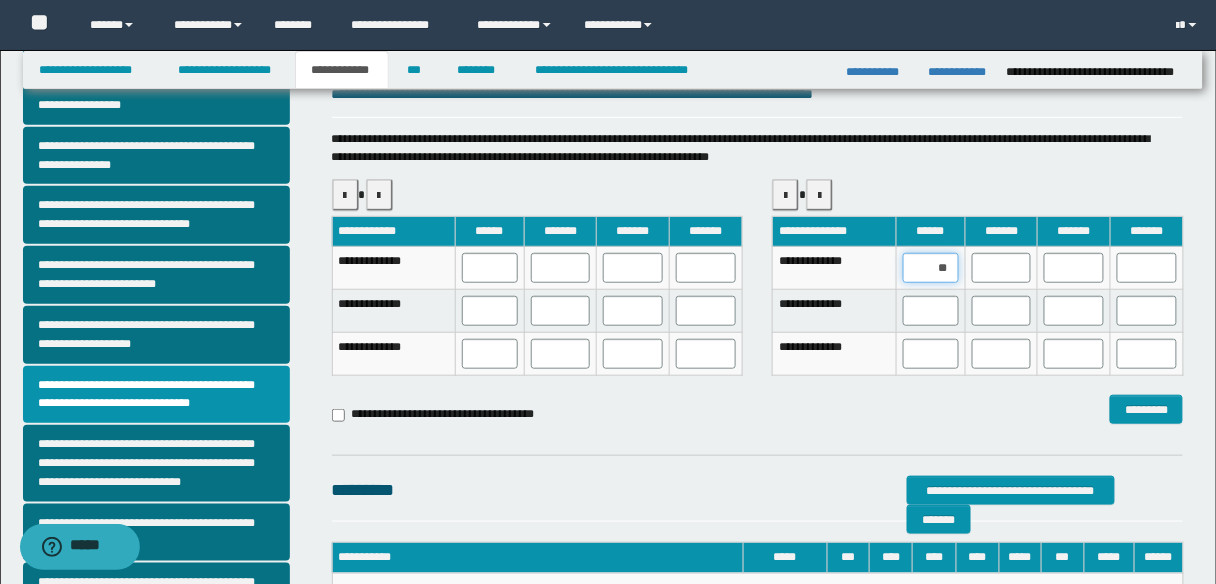 type on "***" 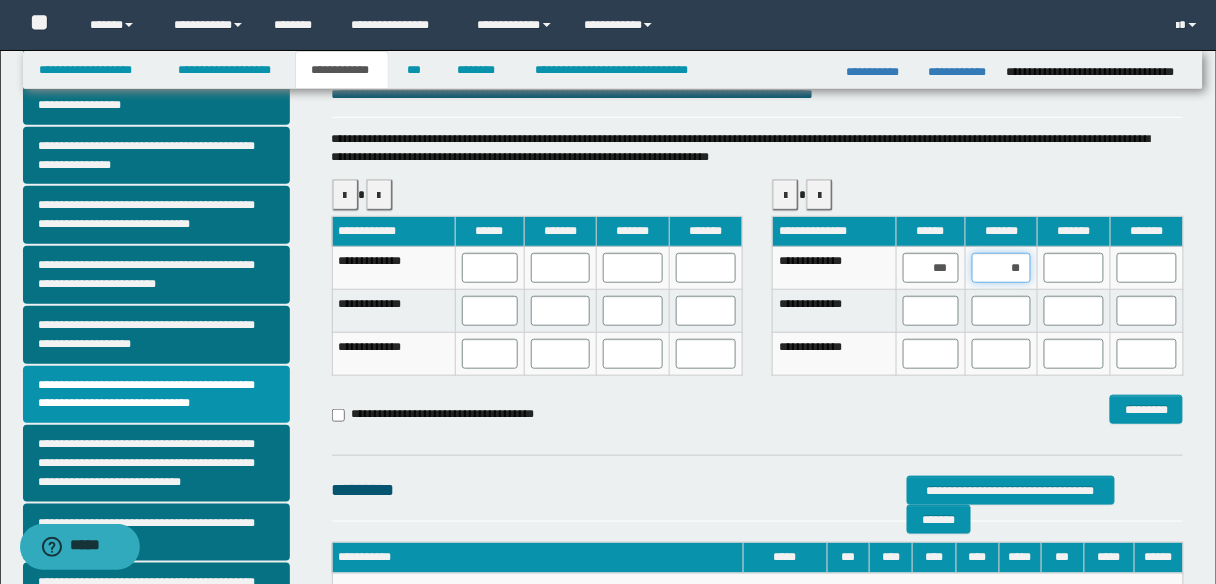 type on "***" 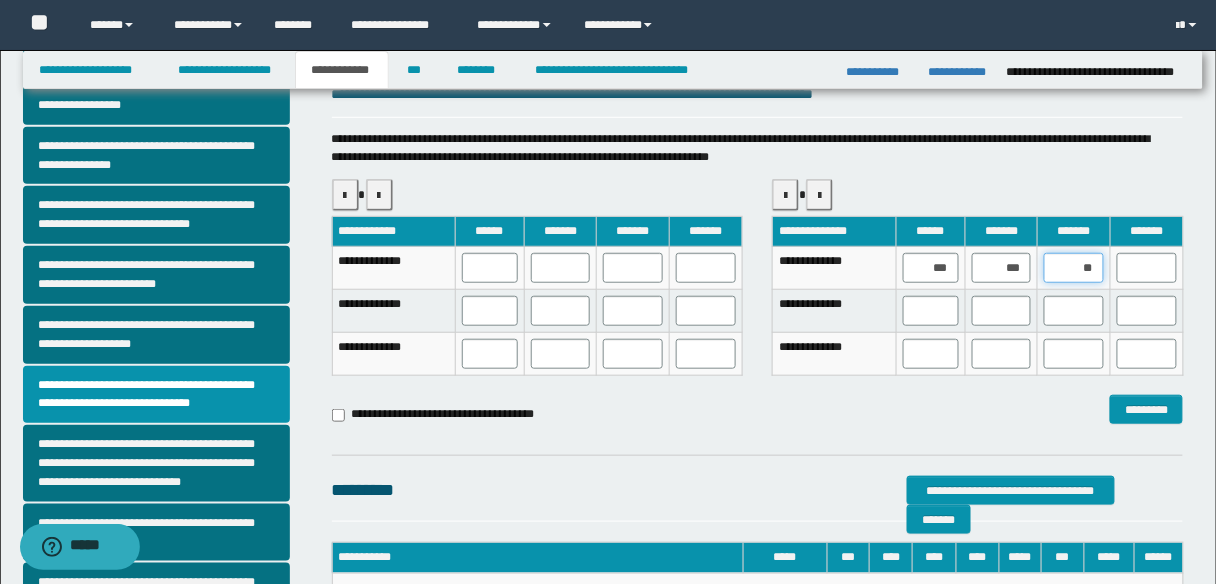 type on "***" 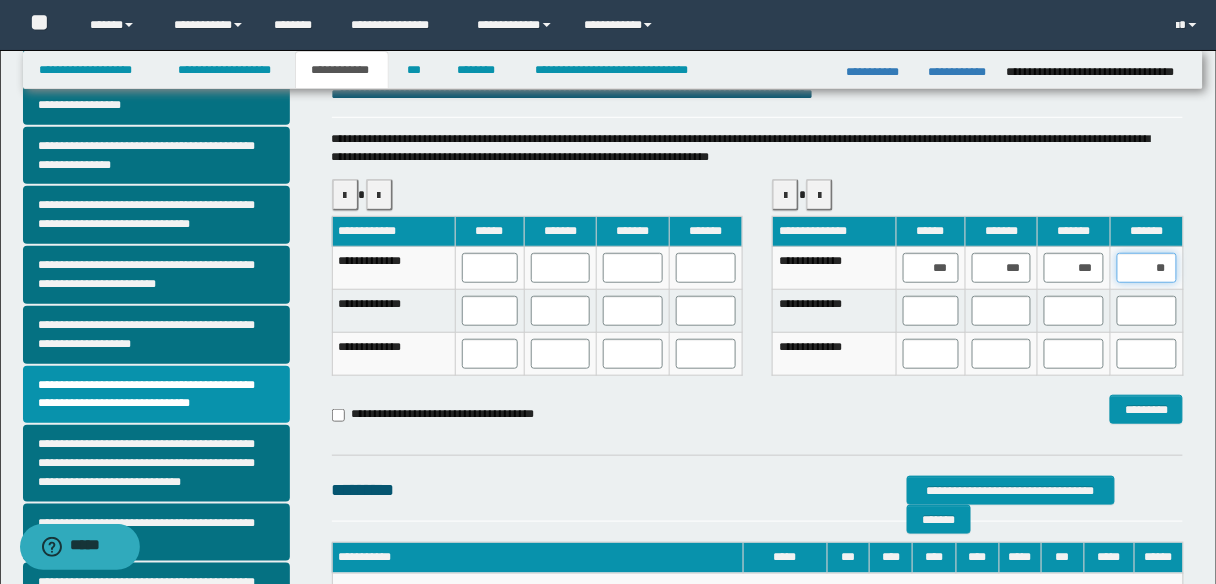 type on "***" 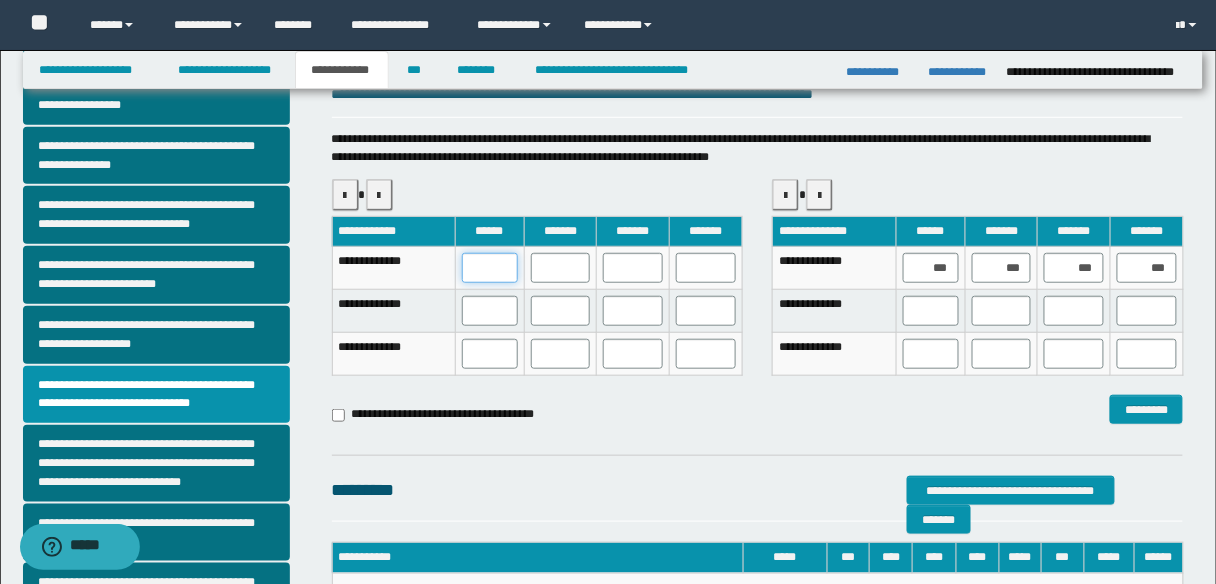 click at bounding box center (490, 268) 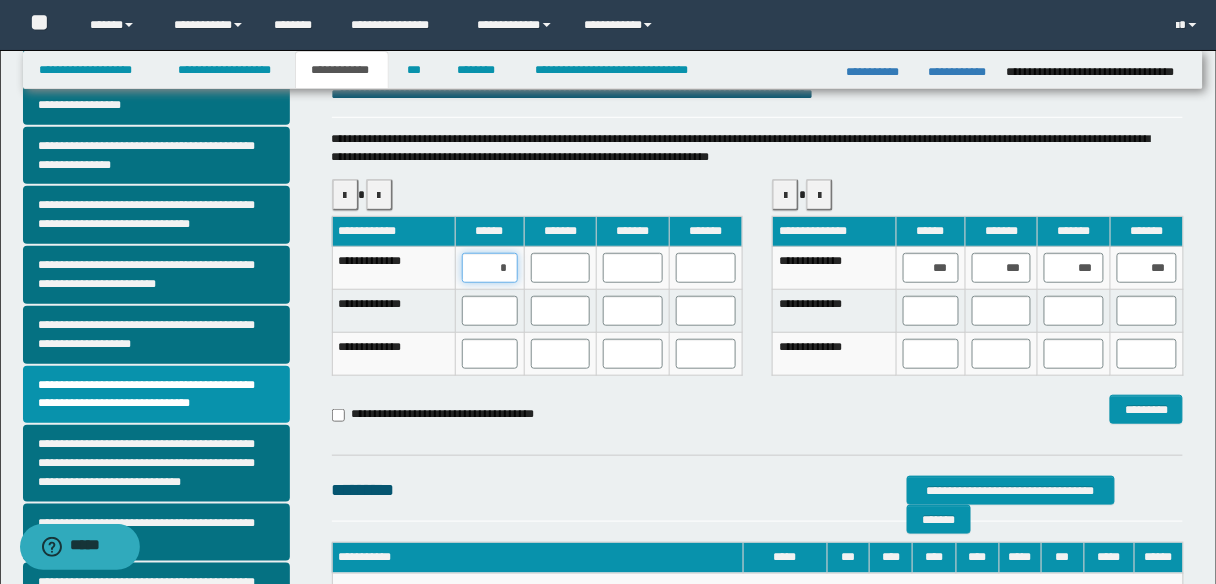 type on "**" 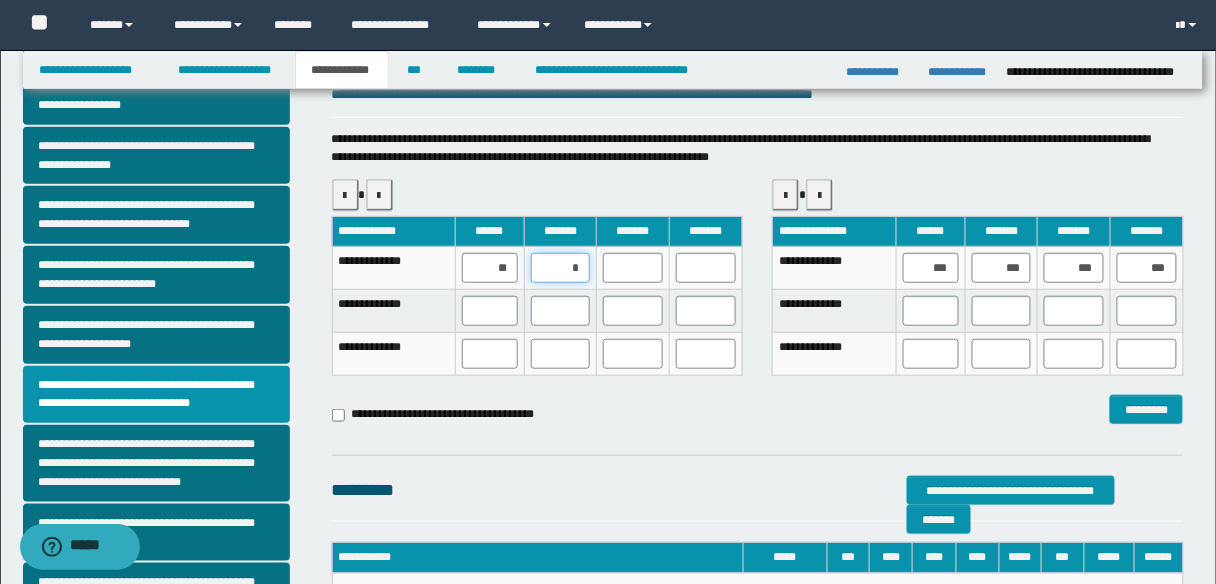 type on "**" 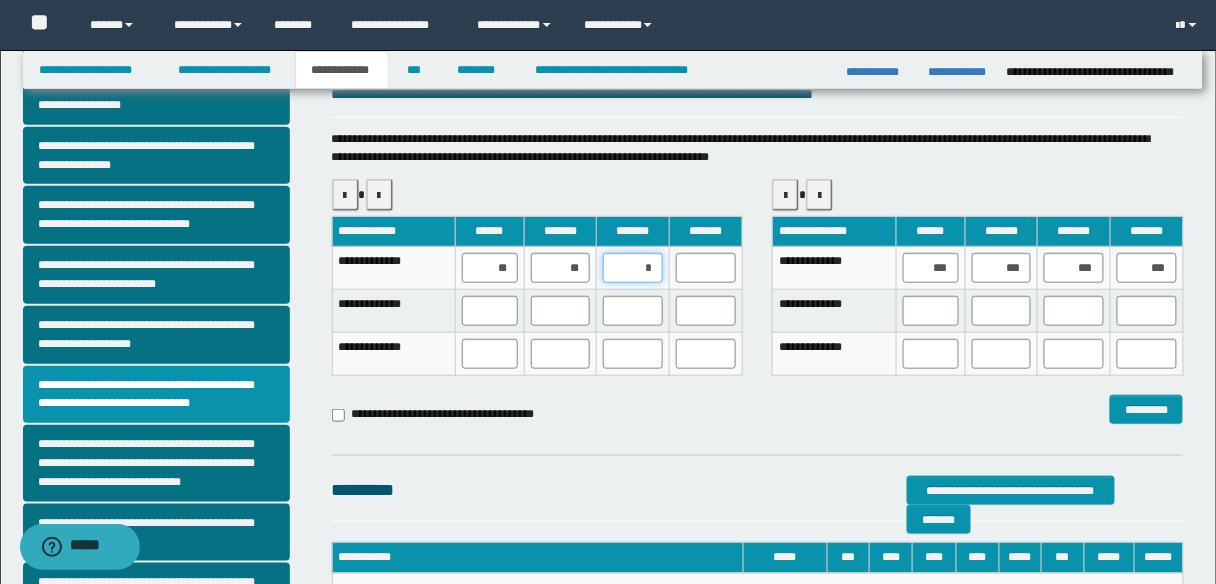 type on "**" 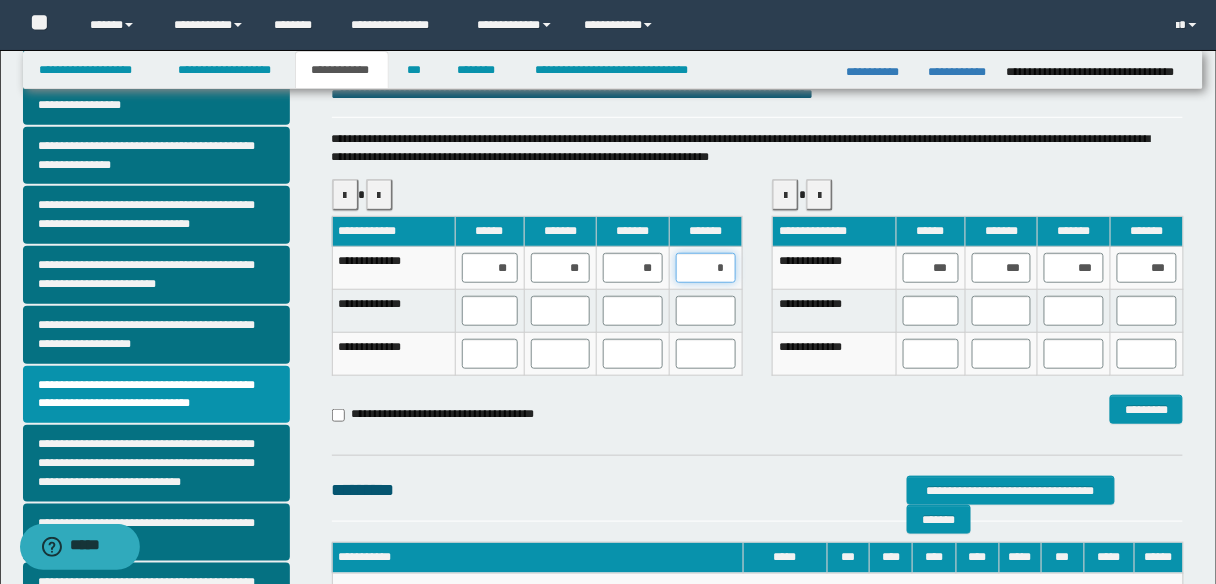 type on "**" 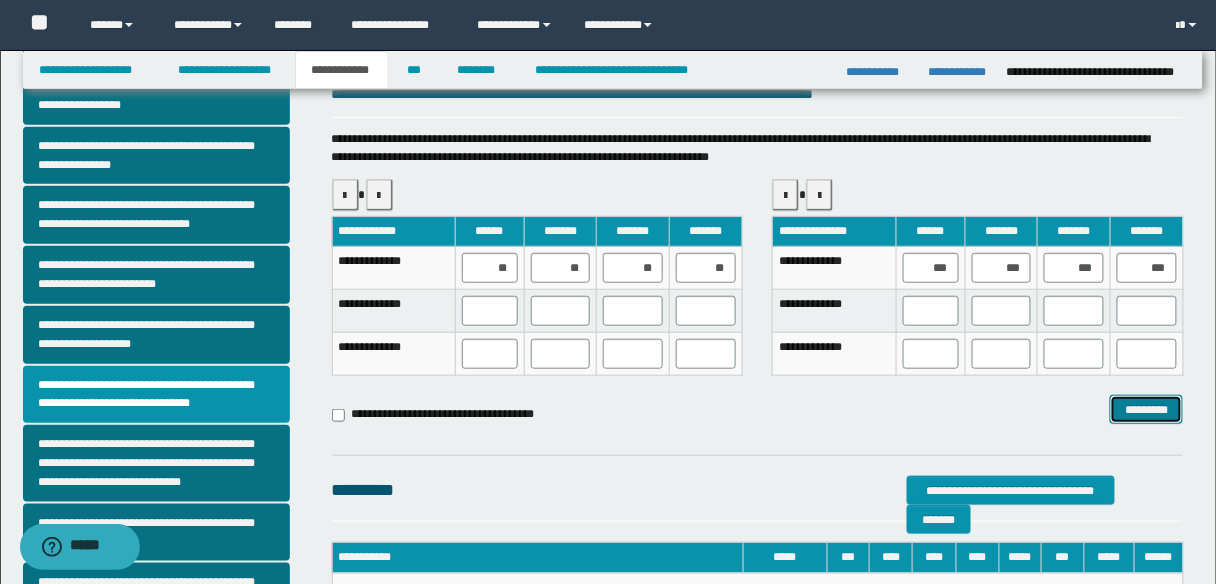 click on "*********" at bounding box center (1146, 409) 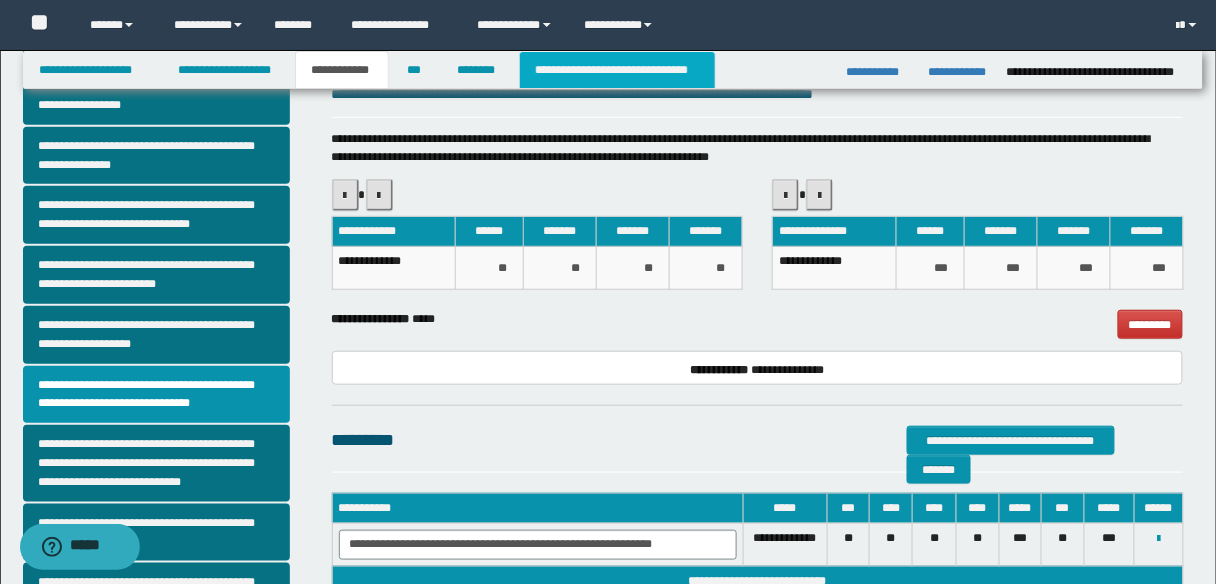 click on "**********" at bounding box center (617, 70) 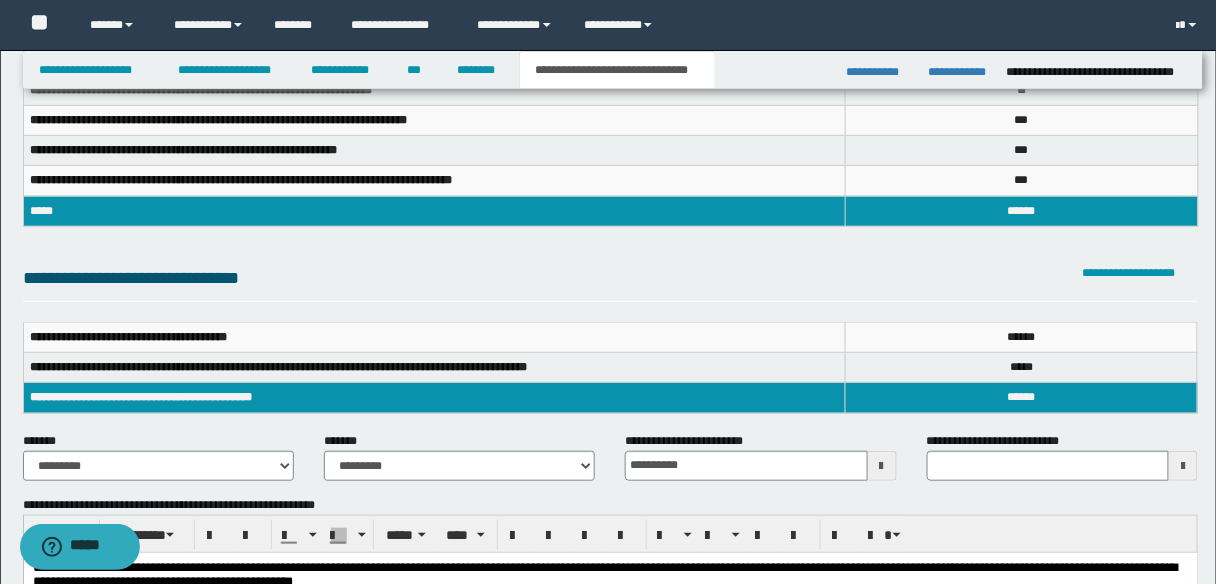 scroll, scrollTop: 0, scrollLeft: 0, axis: both 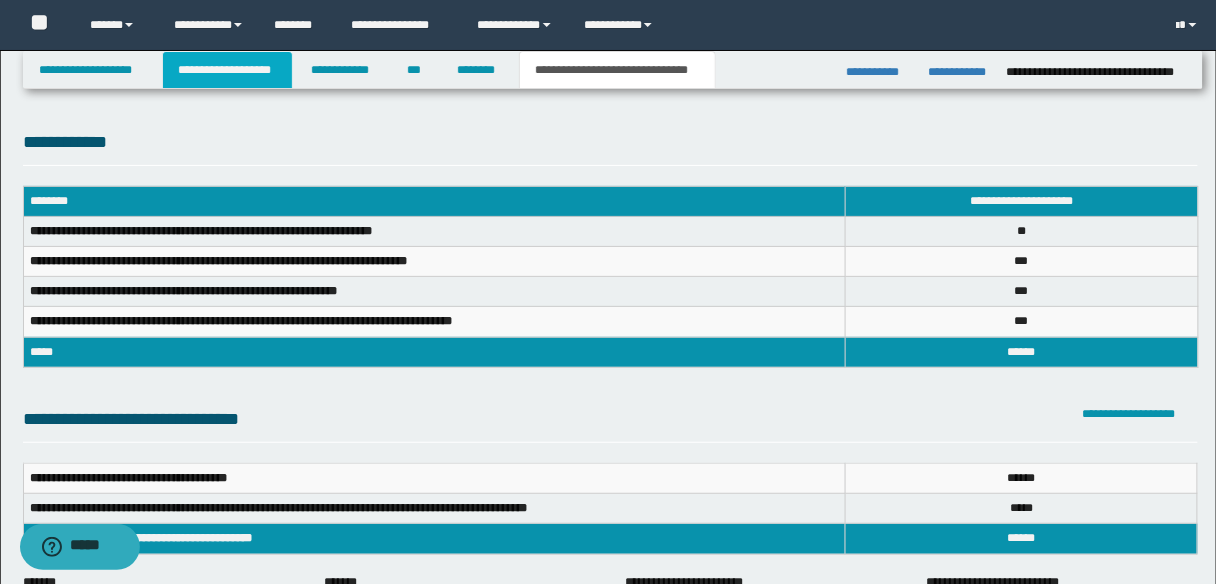 click on "**********" at bounding box center [227, 70] 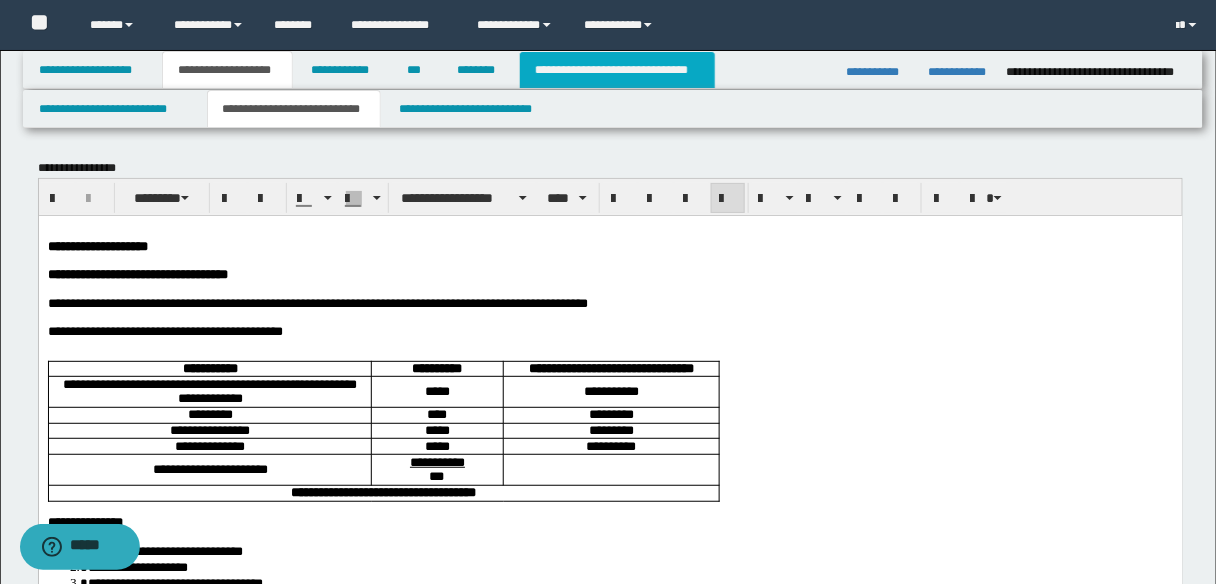 click on "**********" at bounding box center (617, 70) 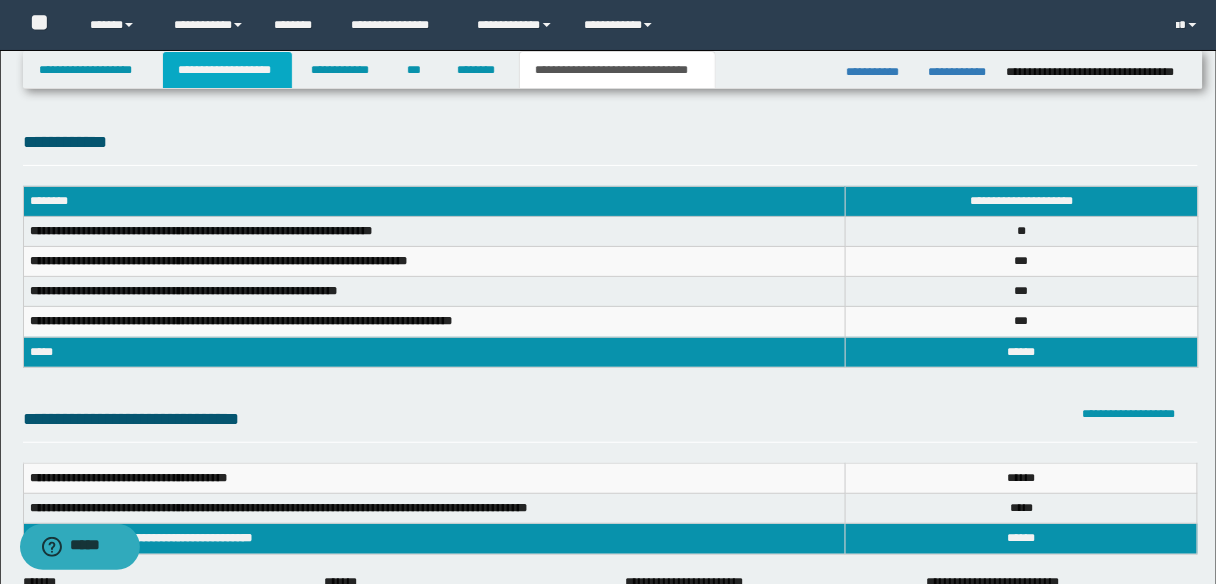 click on "**********" at bounding box center (227, 70) 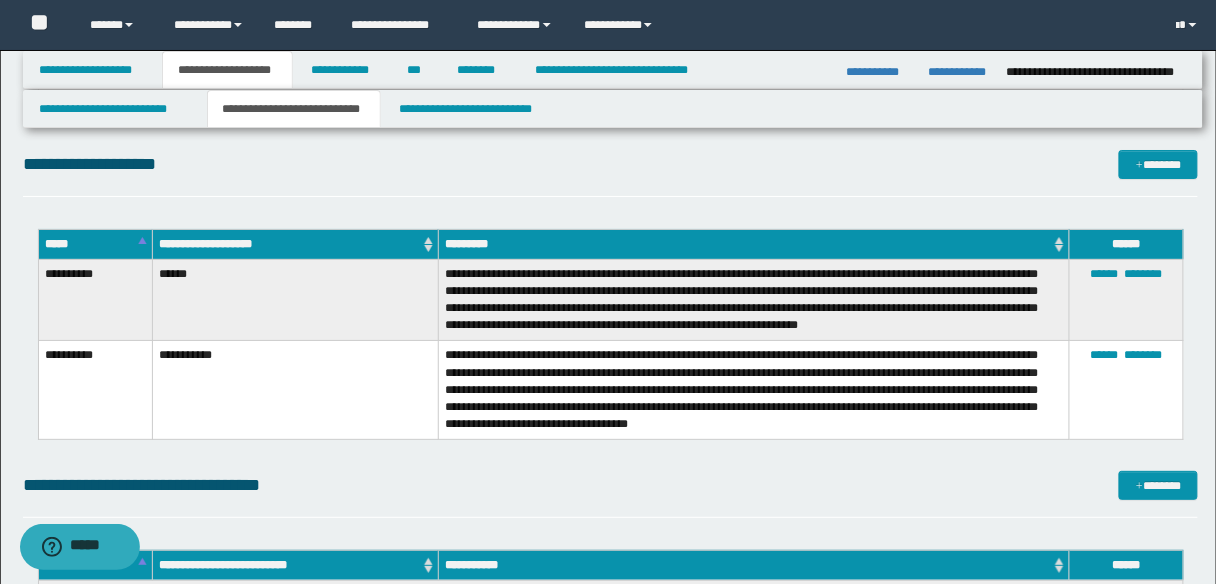 scroll, scrollTop: 3680, scrollLeft: 0, axis: vertical 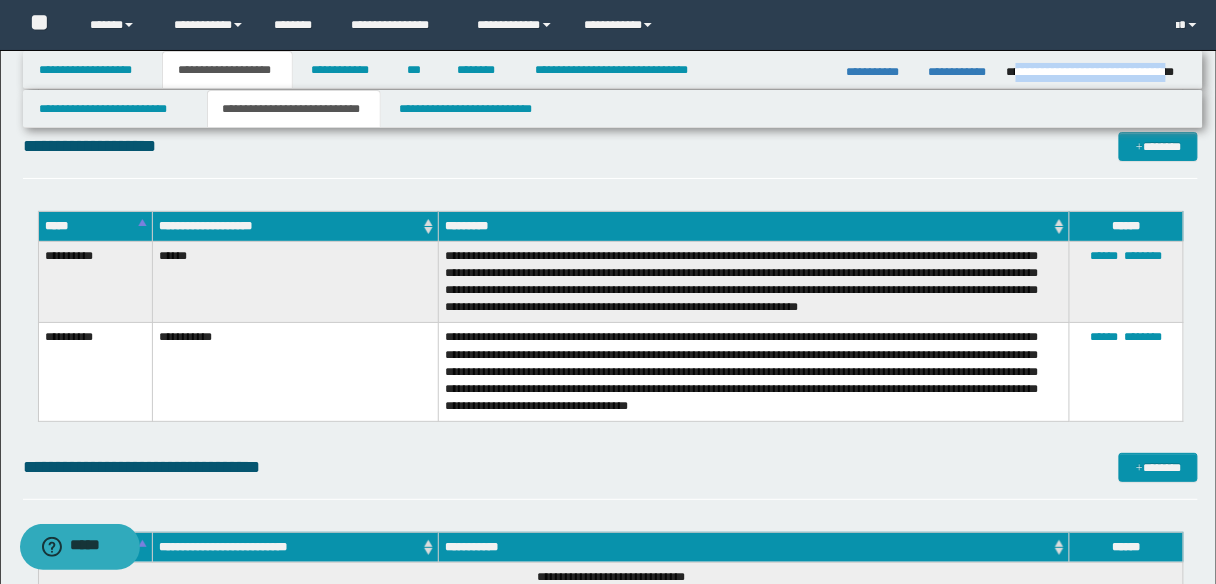 drag, startPoint x: 1184, startPoint y: 71, endPoint x: 1012, endPoint y: 75, distance: 172.04651 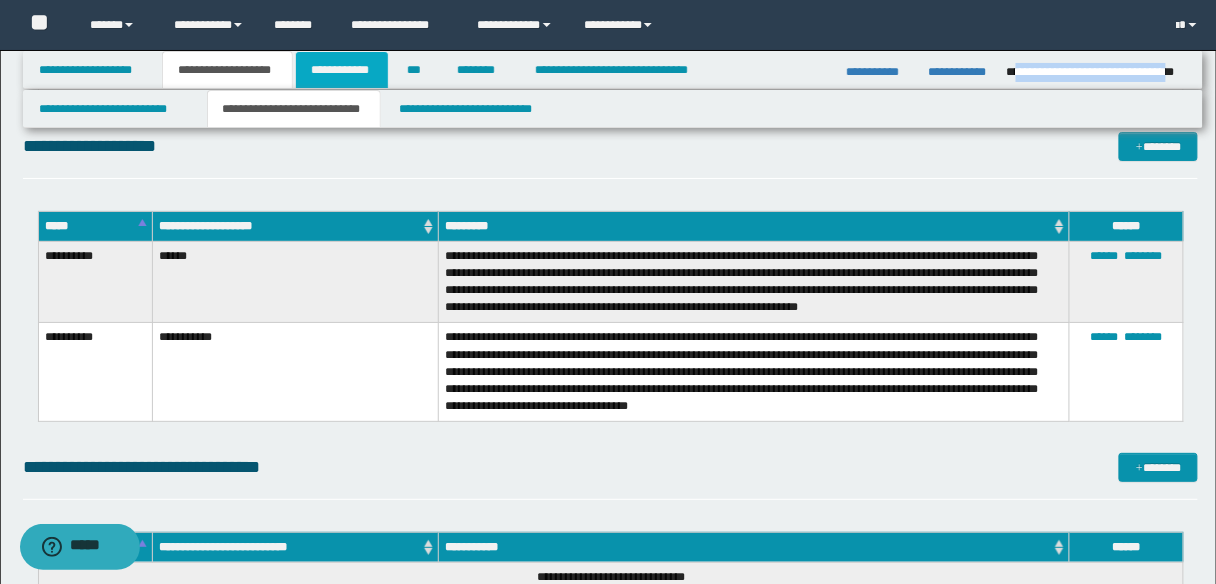 click on "**********" at bounding box center (342, 70) 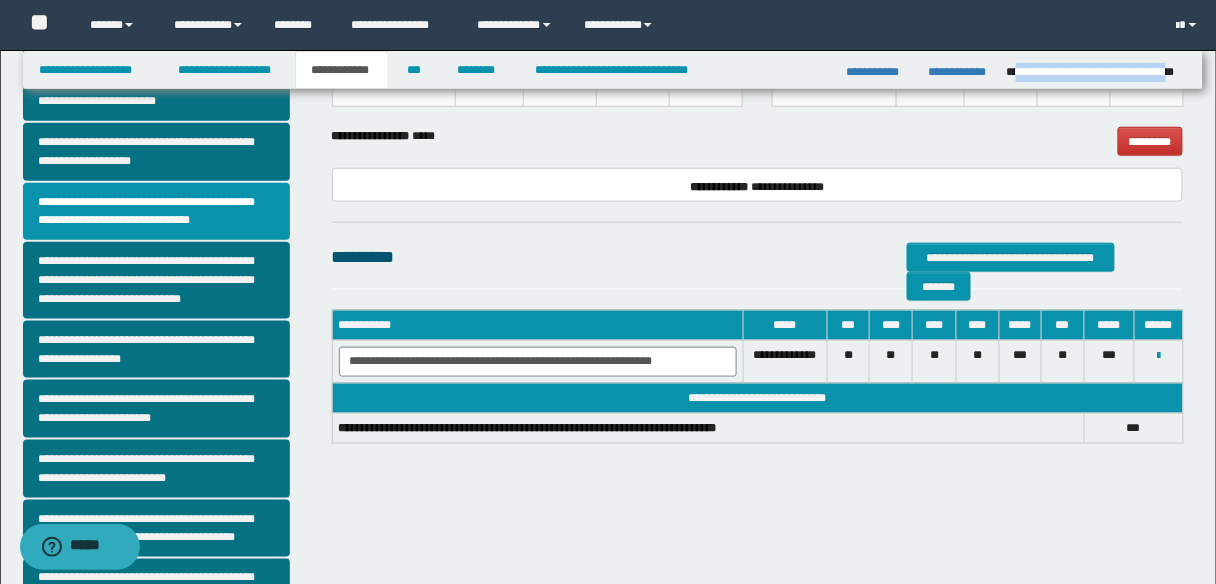 scroll, scrollTop: 324, scrollLeft: 0, axis: vertical 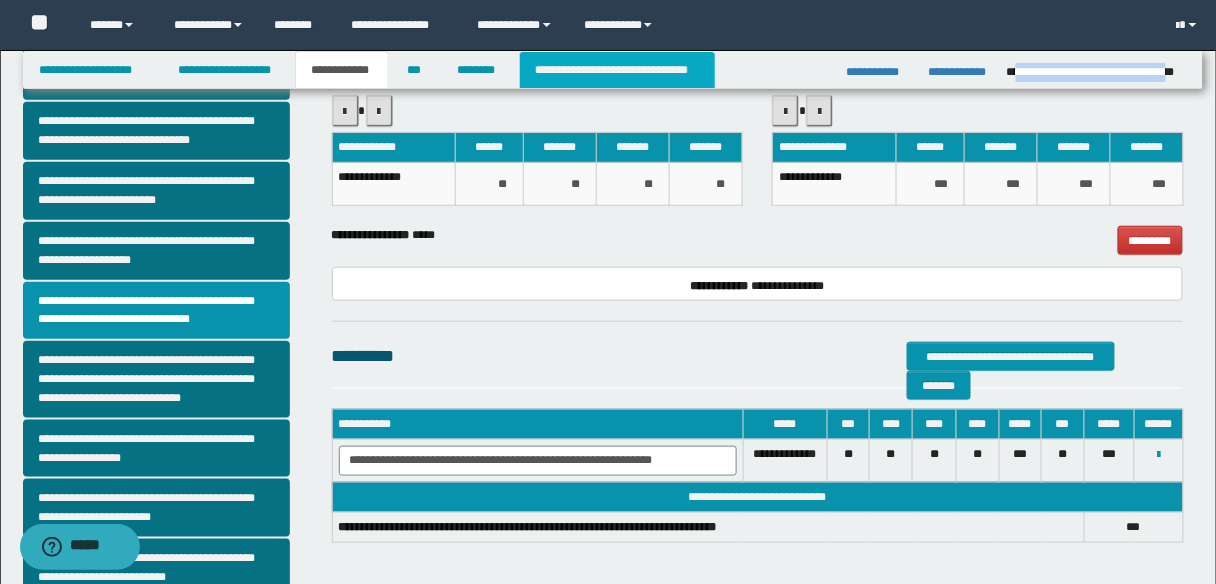 click on "**********" at bounding box center [617, 70] 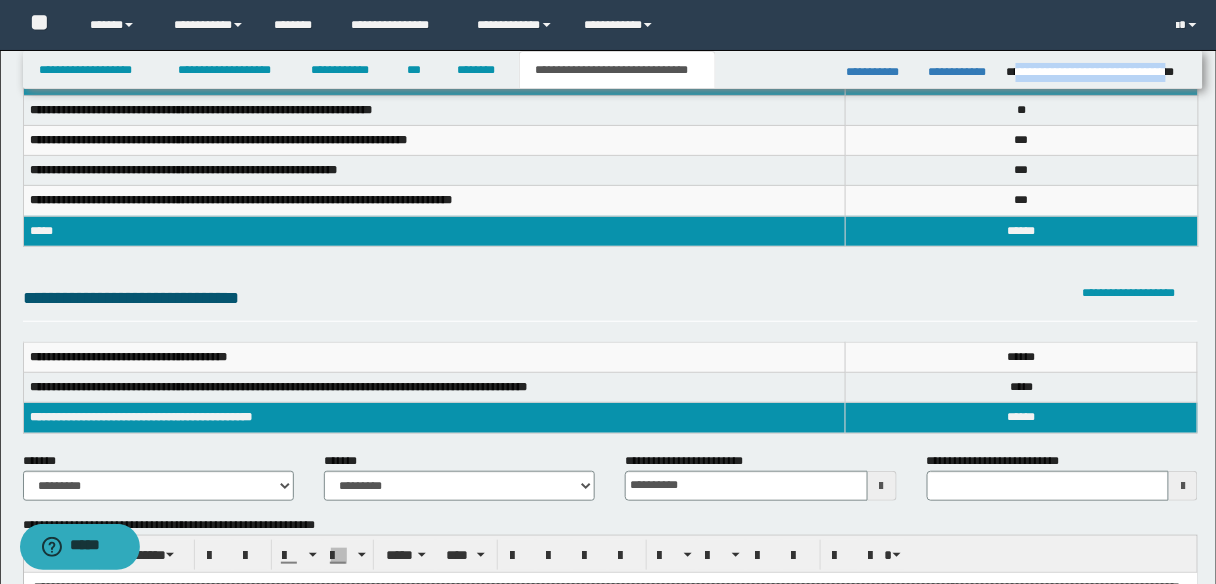 scroll, scrollTop: 84, scrollLeft: 0, axis: vertical 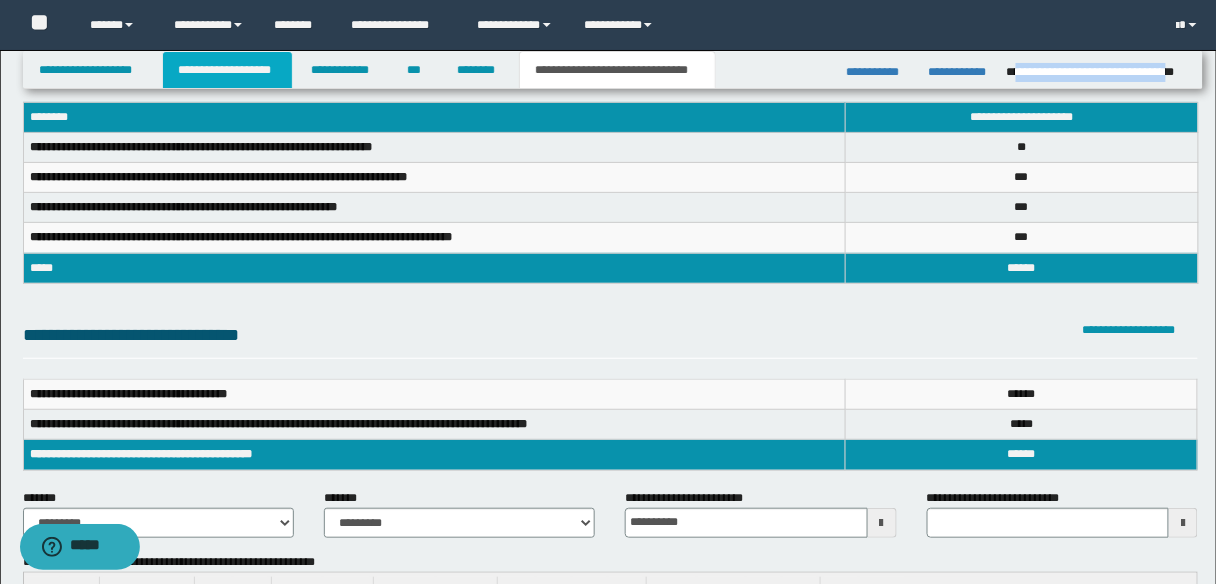 click on "**********" at bounding box center (227, 70) 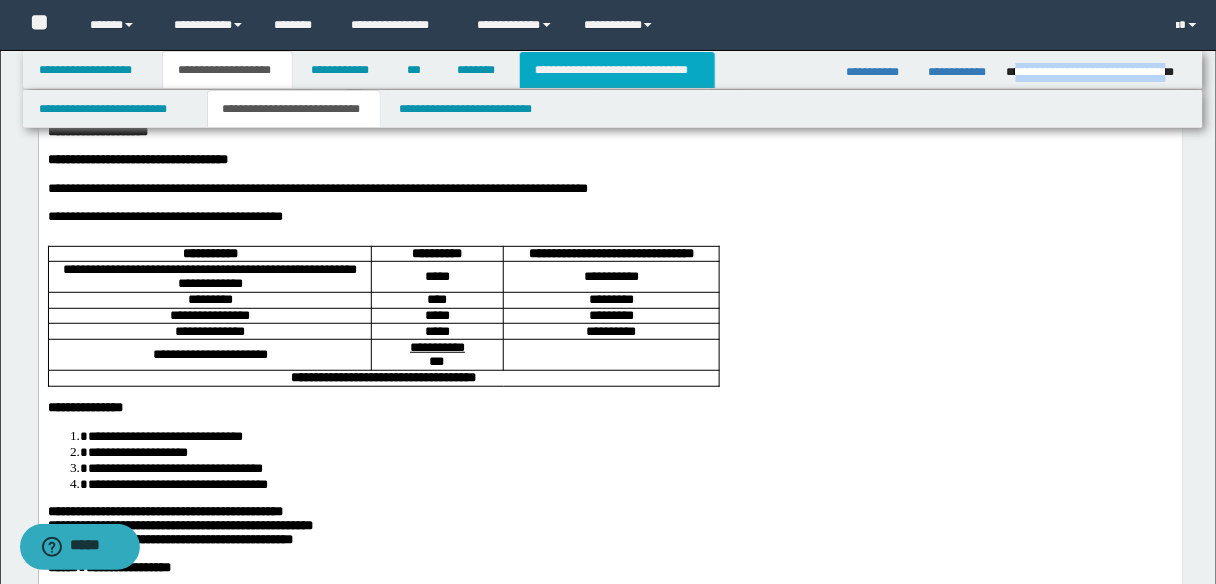 click on "**********" at bounding box center (617, 70) 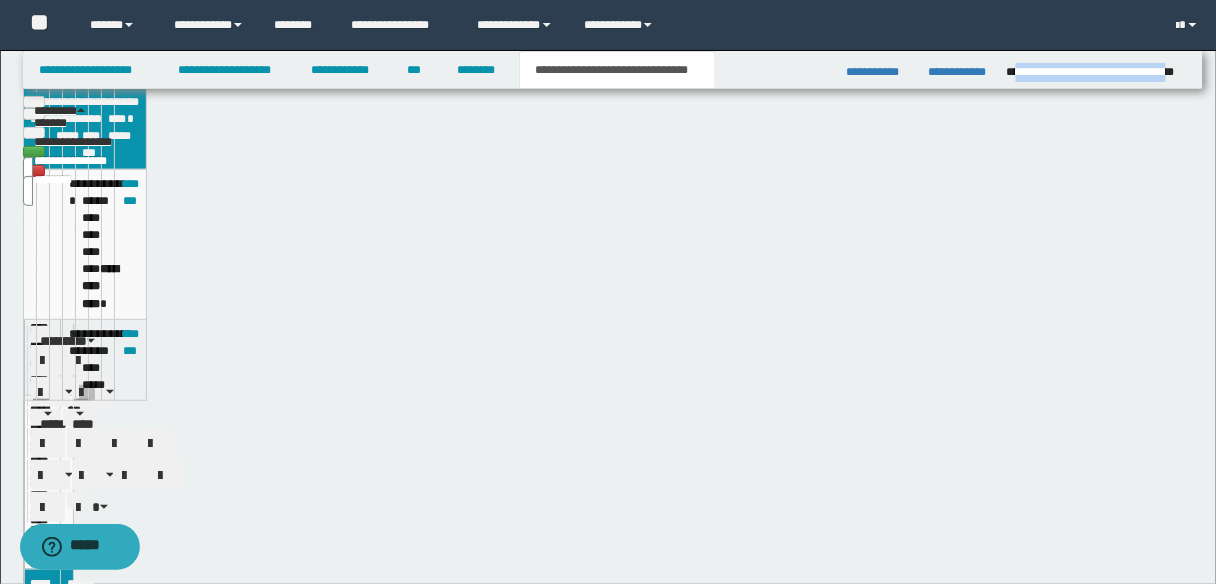 scroll, scrollTop: 84, scrollLeft: 0, axis: vertical 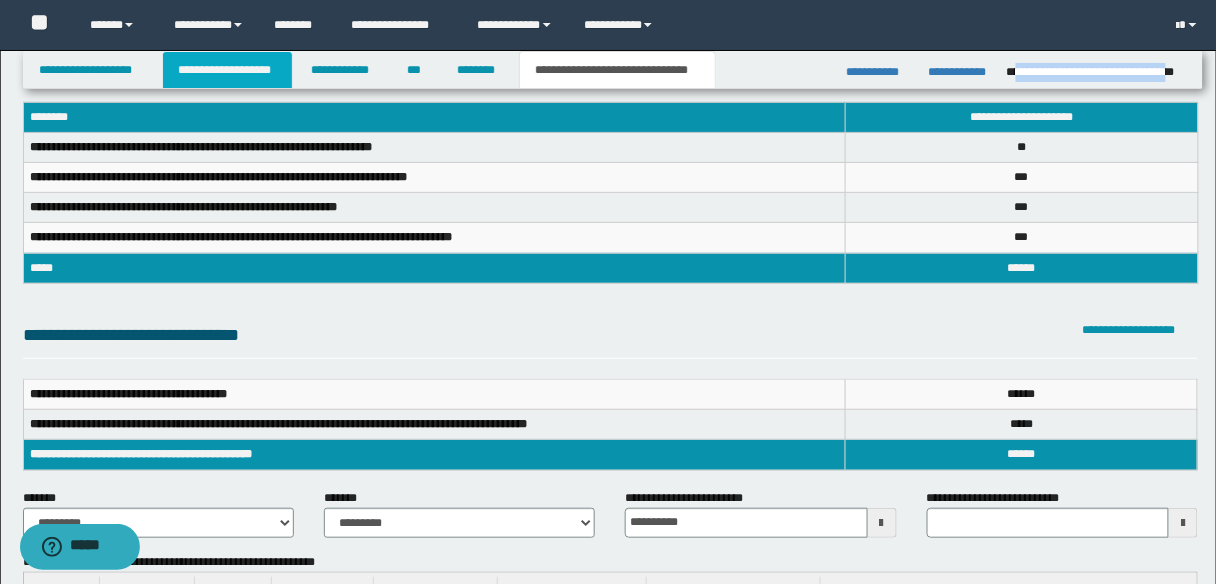 click on "**********" at bounding box center (227, 70) 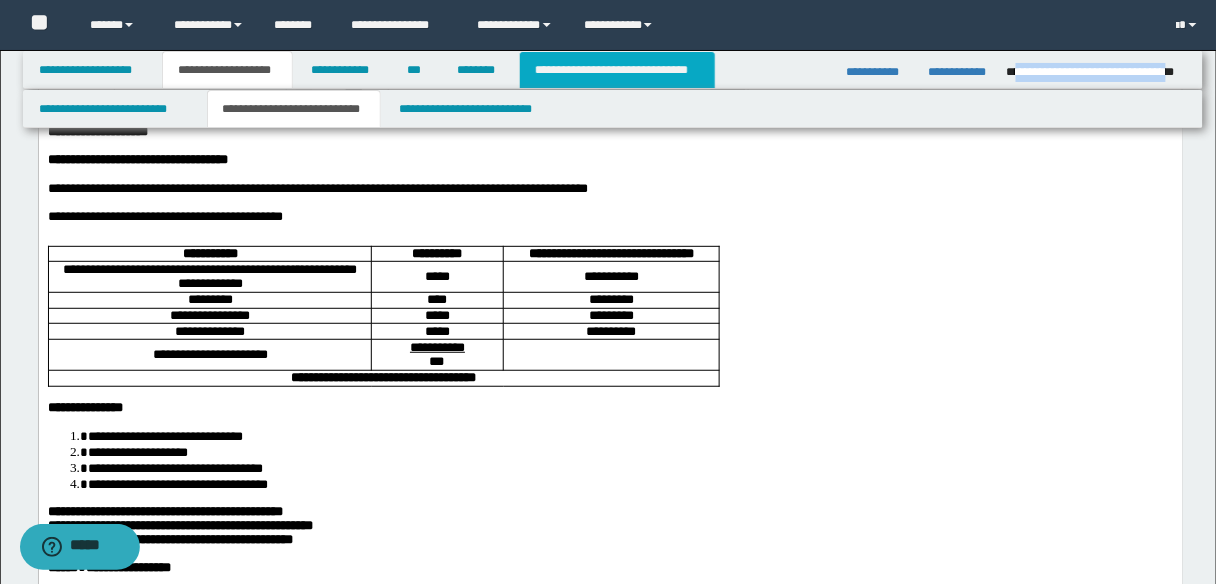 click on "**********" at bounding box center [617, 70] 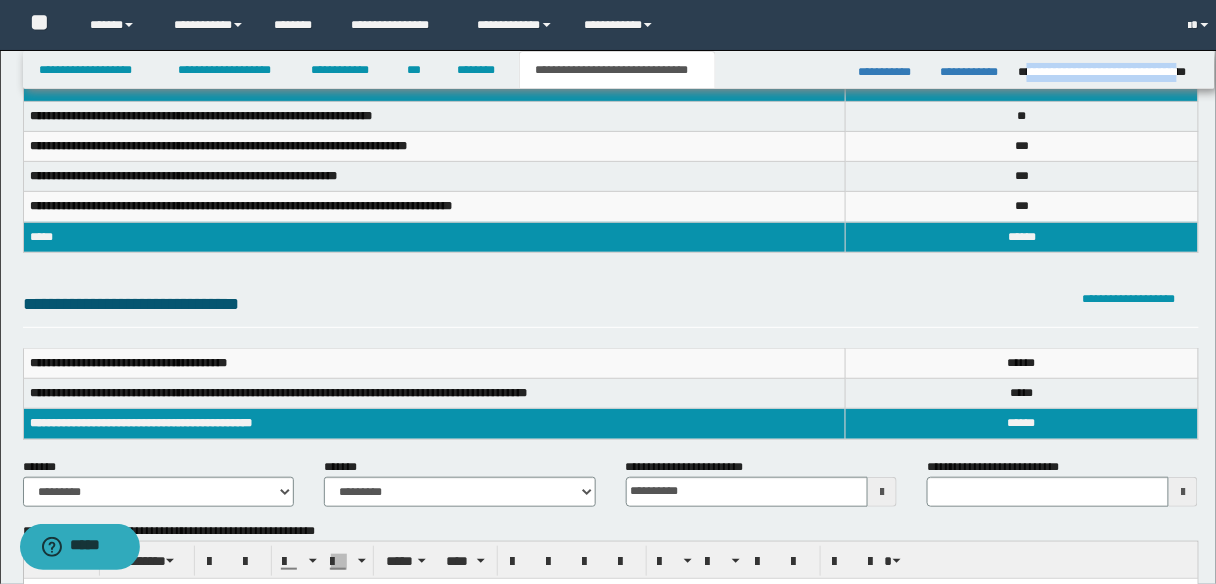 scroll, scrollTop: 84, scrollLeft: 0, axis: vertical 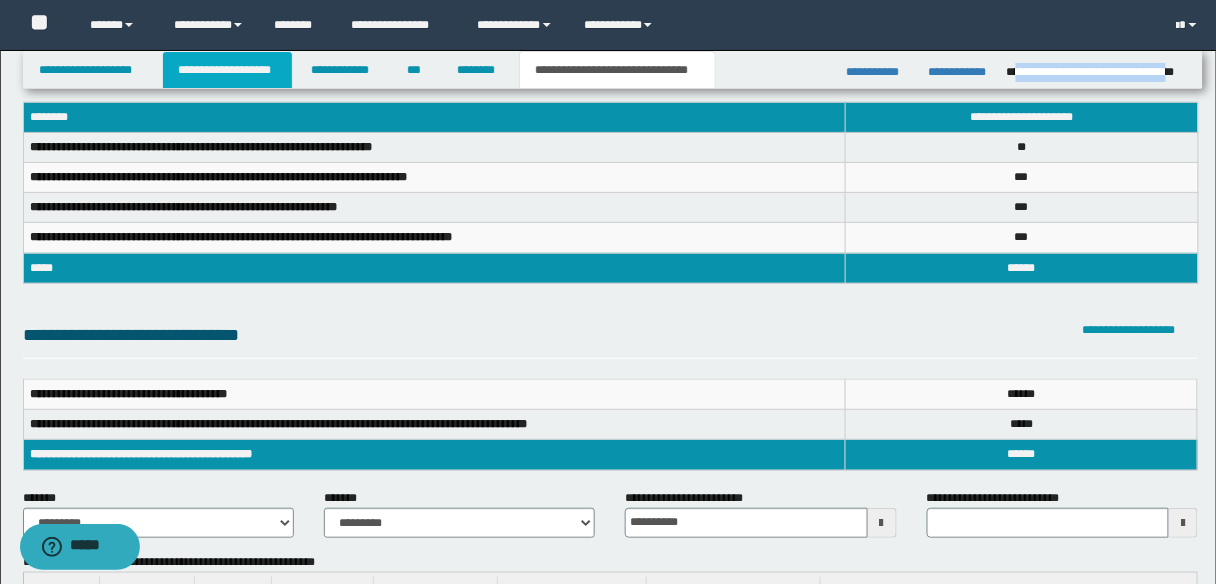 click on "**********" at bounding box center [227, 70] 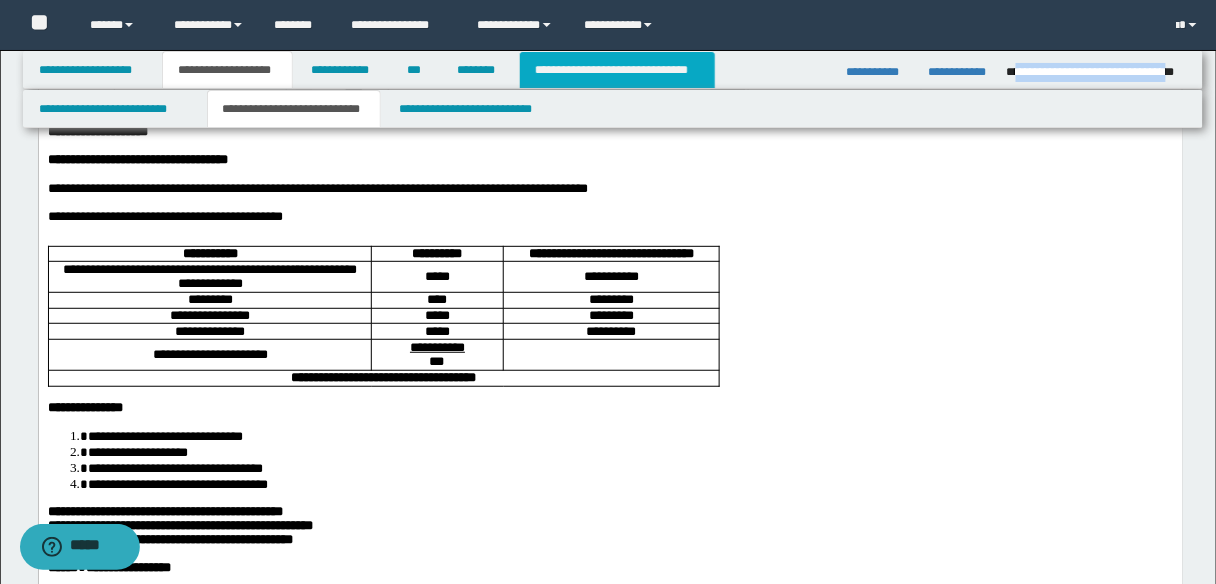 click on "**********" at bounding box center (617, 70) 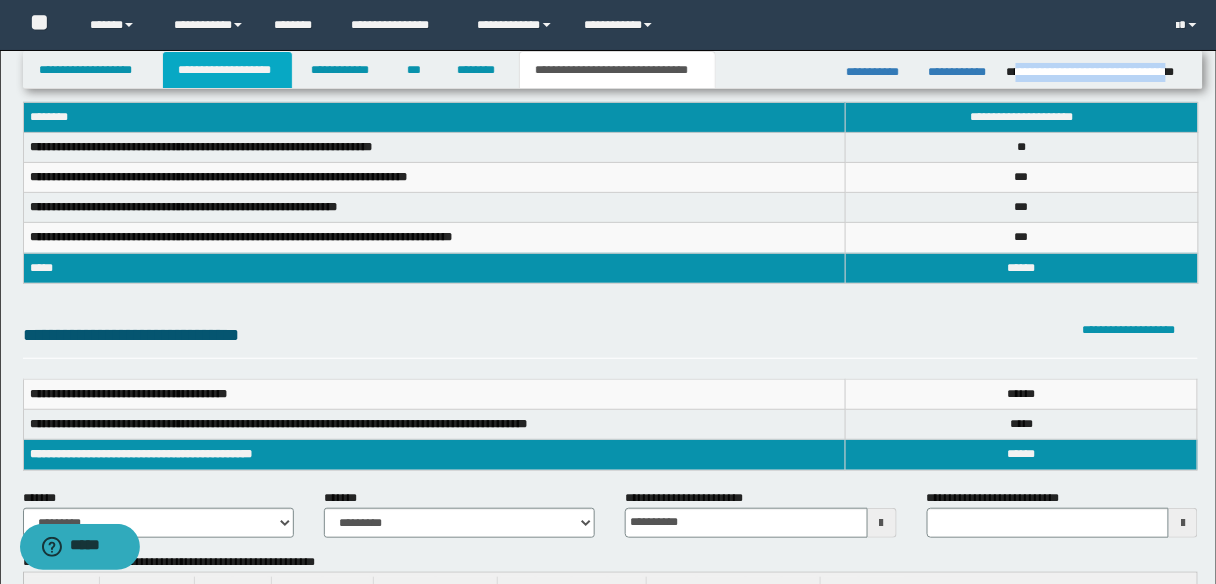 click on "**********" at bounding box center [227, 70] 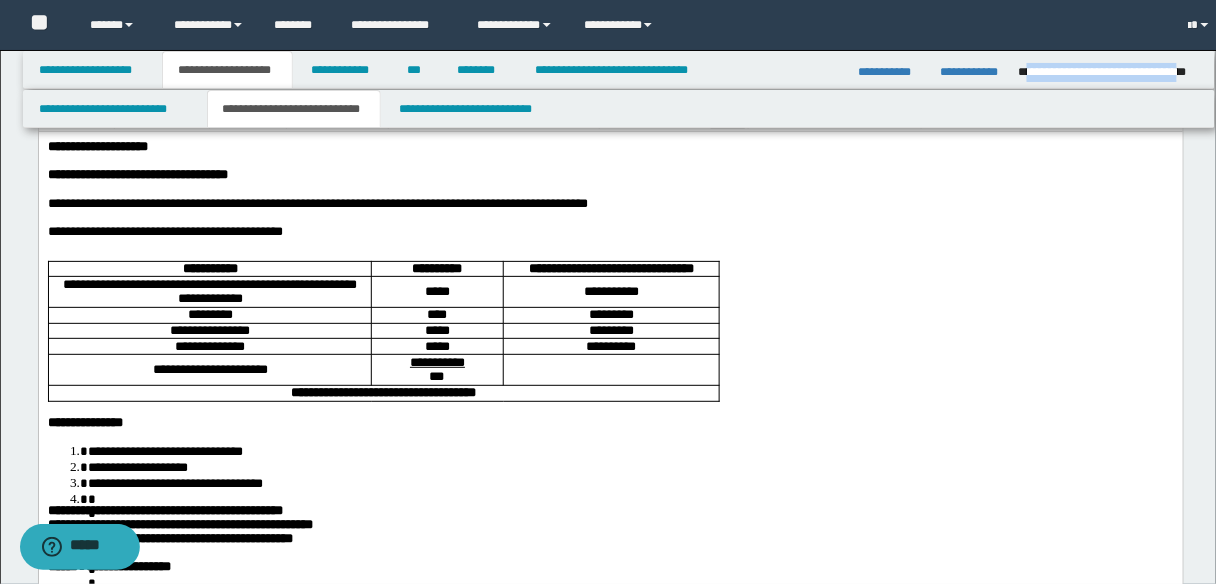 scroll, scrollTop: 115, scrollLeft: 0, axis: vertical 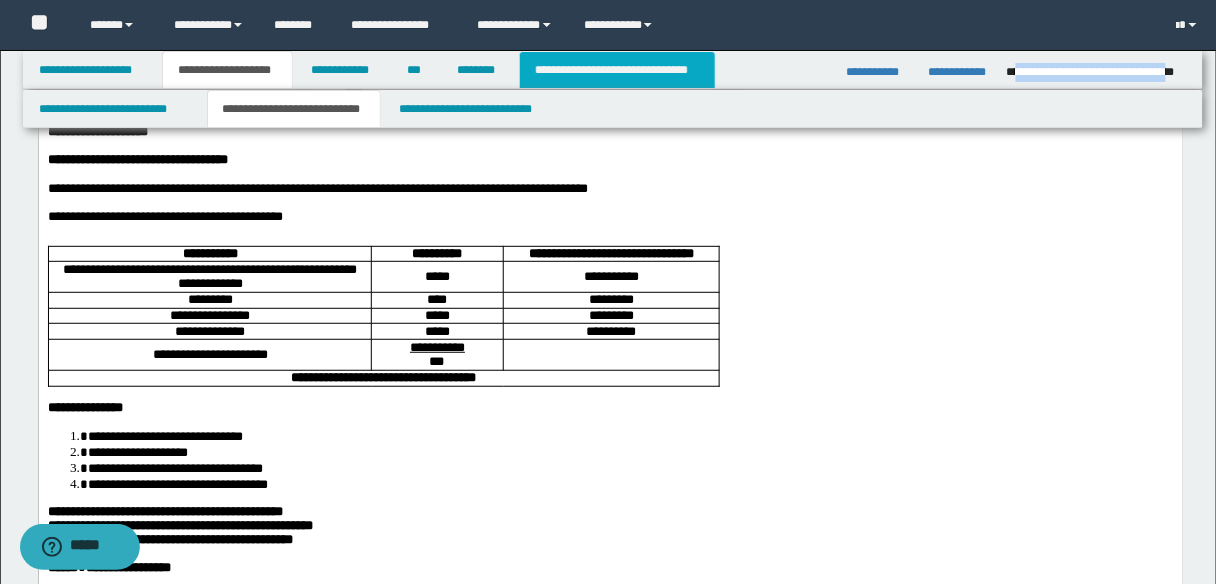 click on "**********" at bounding box center [617, 70] 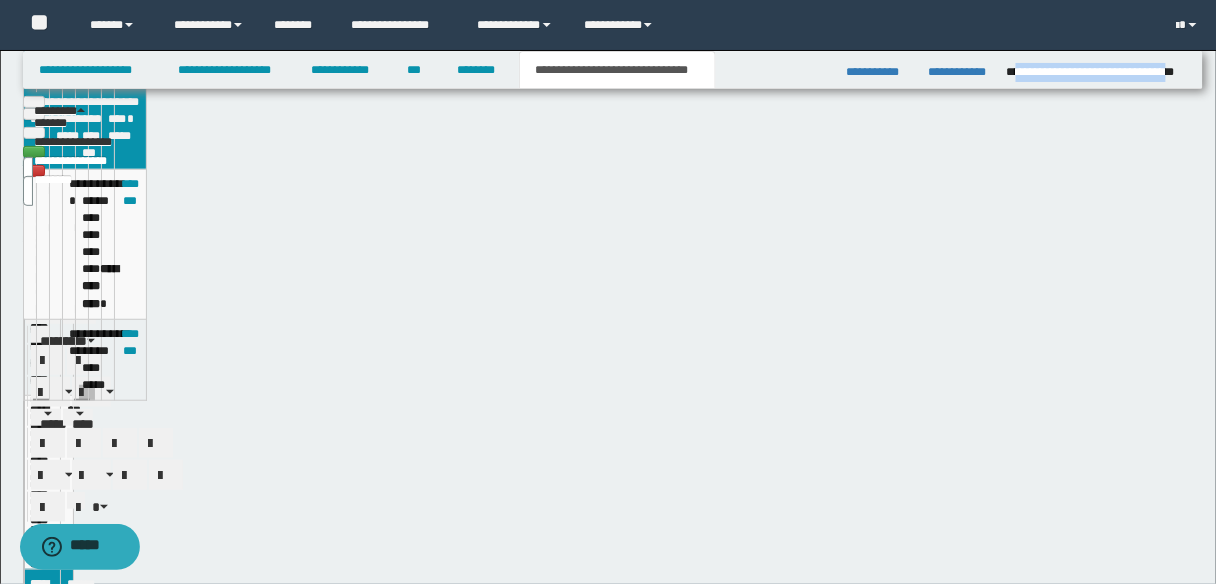 scroll, scrollTop: 84, scrollLeft: 0, axis: vertical 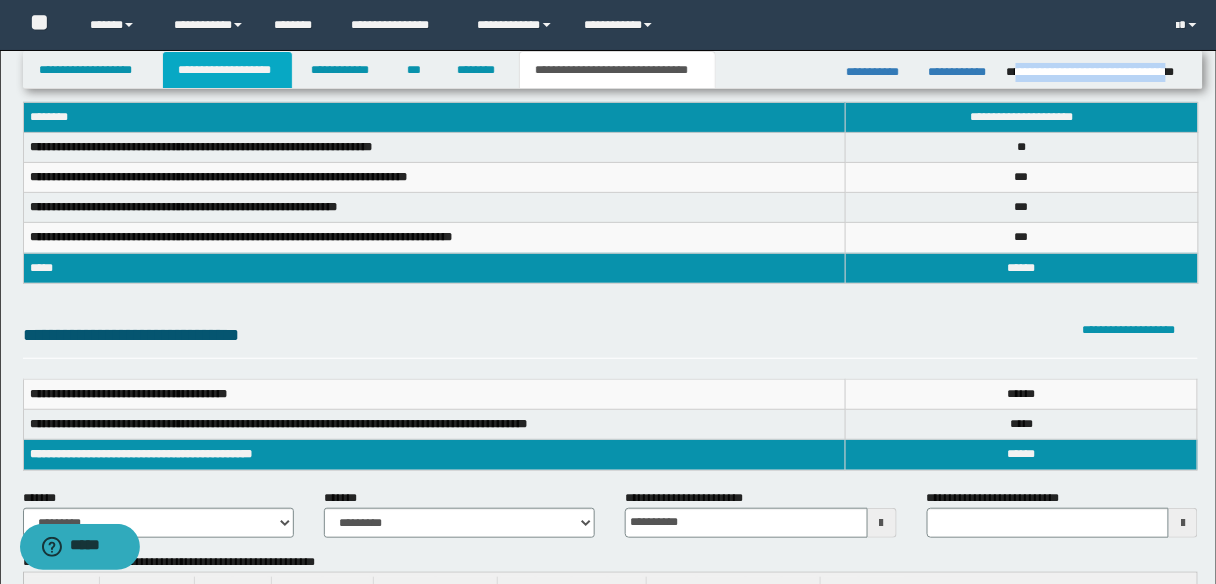 click on "**********" at bounding box center (227, 70) 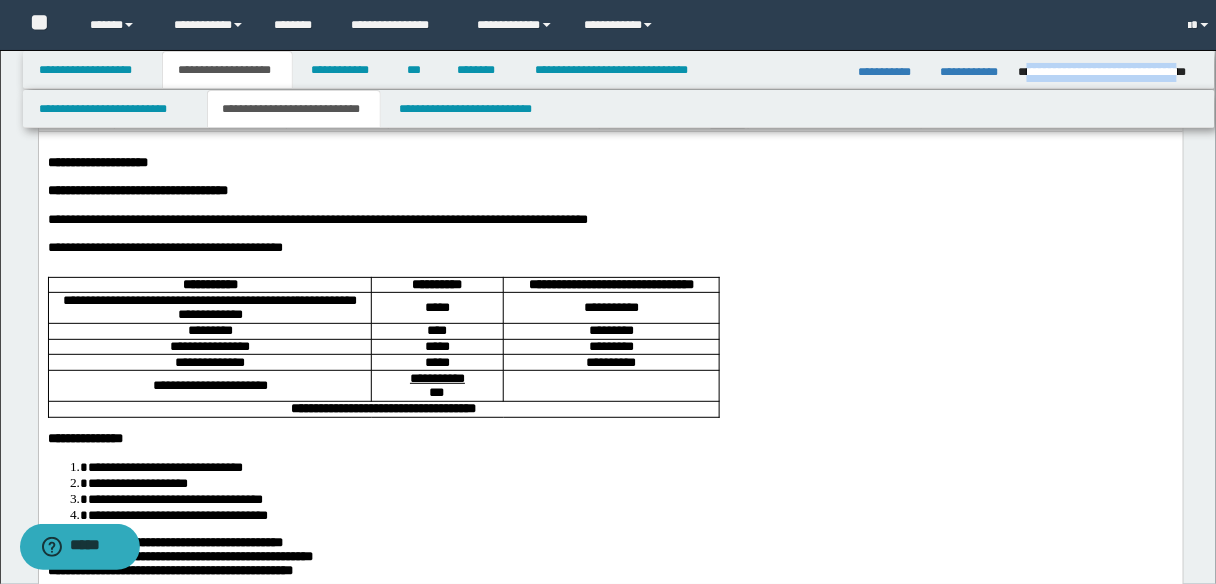 scroll, scrollTop: 115, scrollLeft: 0, axis: vertical 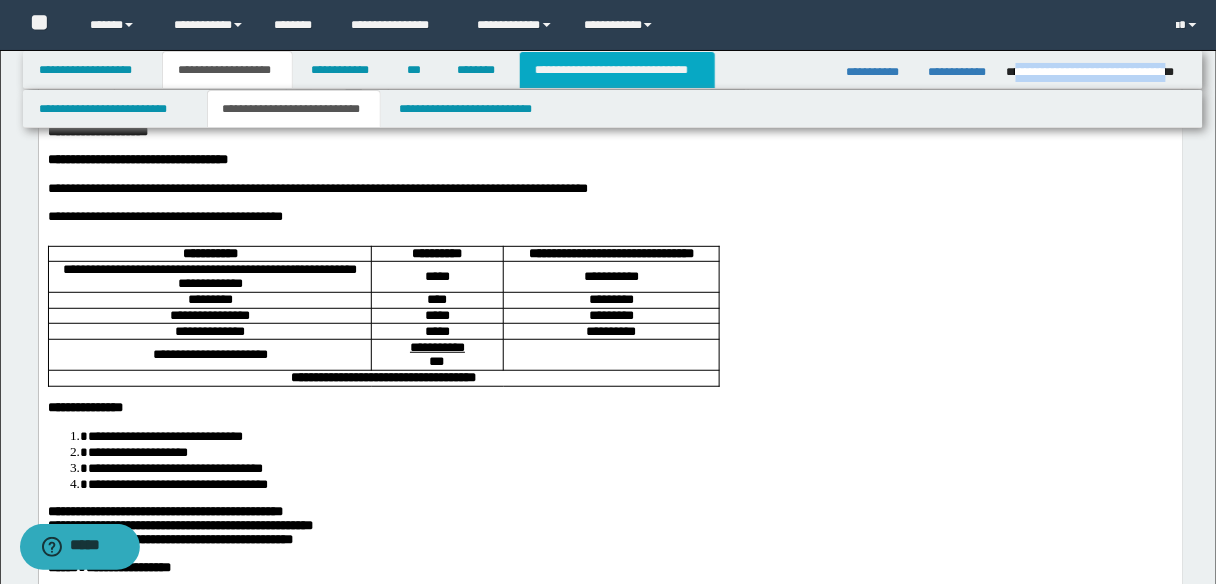 click on "**********" at bounding box center [617, 70] 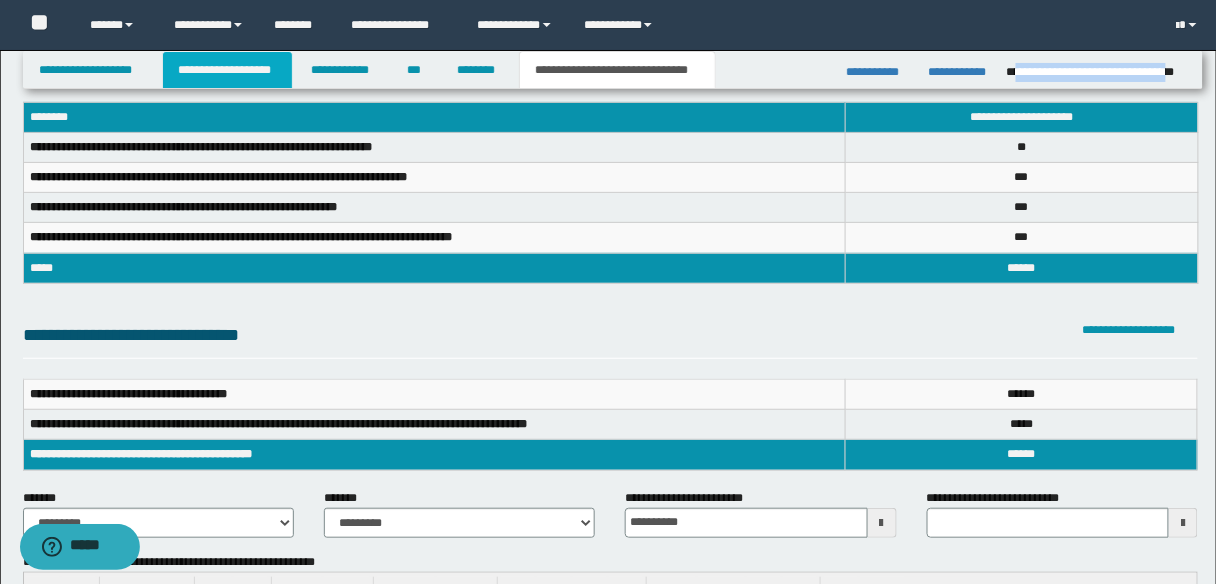 click on "**********" at bounding box center [227, 70] 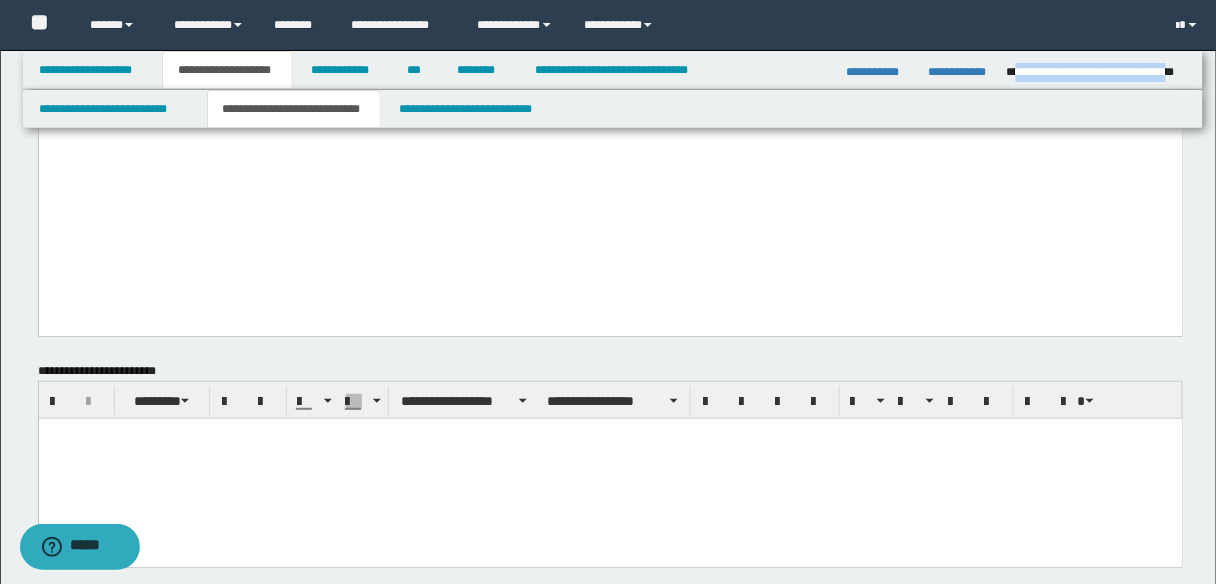 scroll, scrollTop: 2035, scrollLeft: 0, axis: vertical 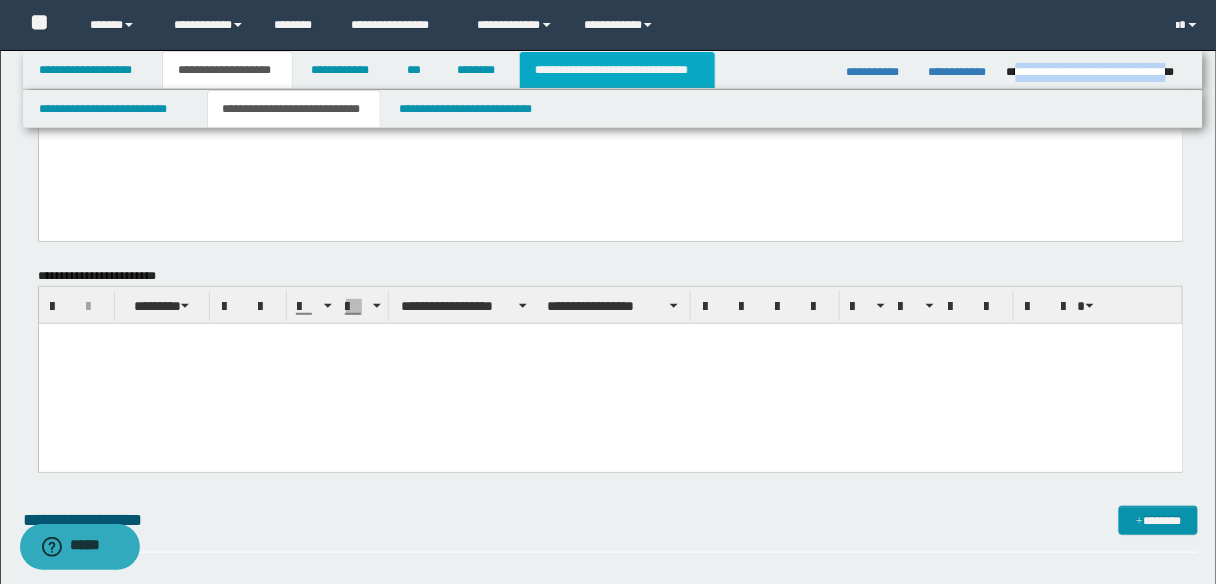 click on "**********" at bounding box center (617, 70) 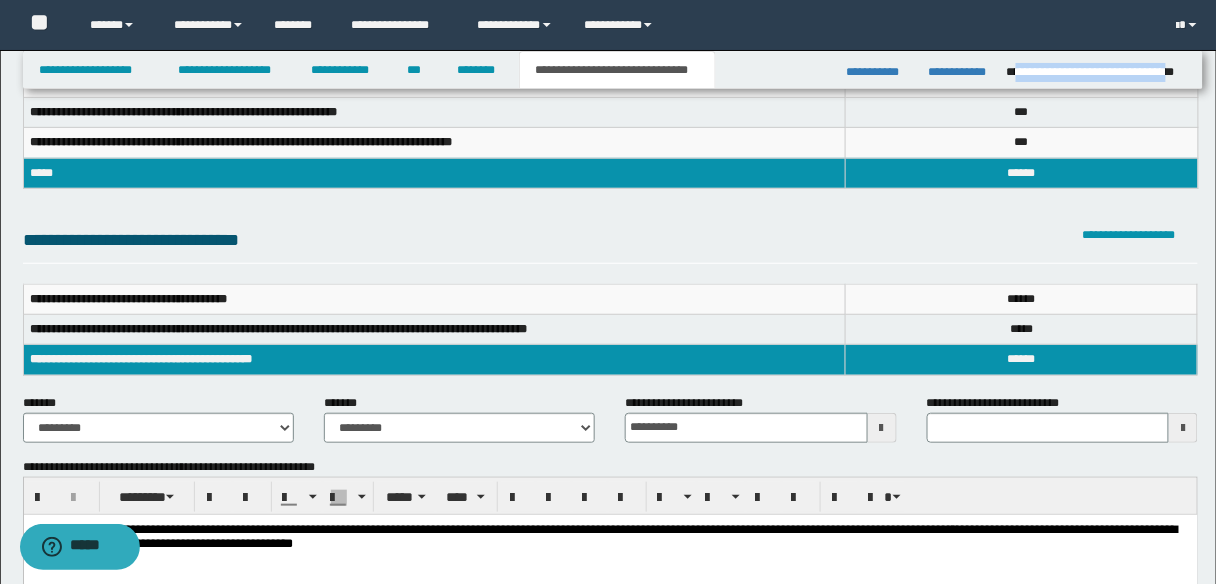 scroll, scrollTop: 32, scrollLeft: 0, axis: vertical 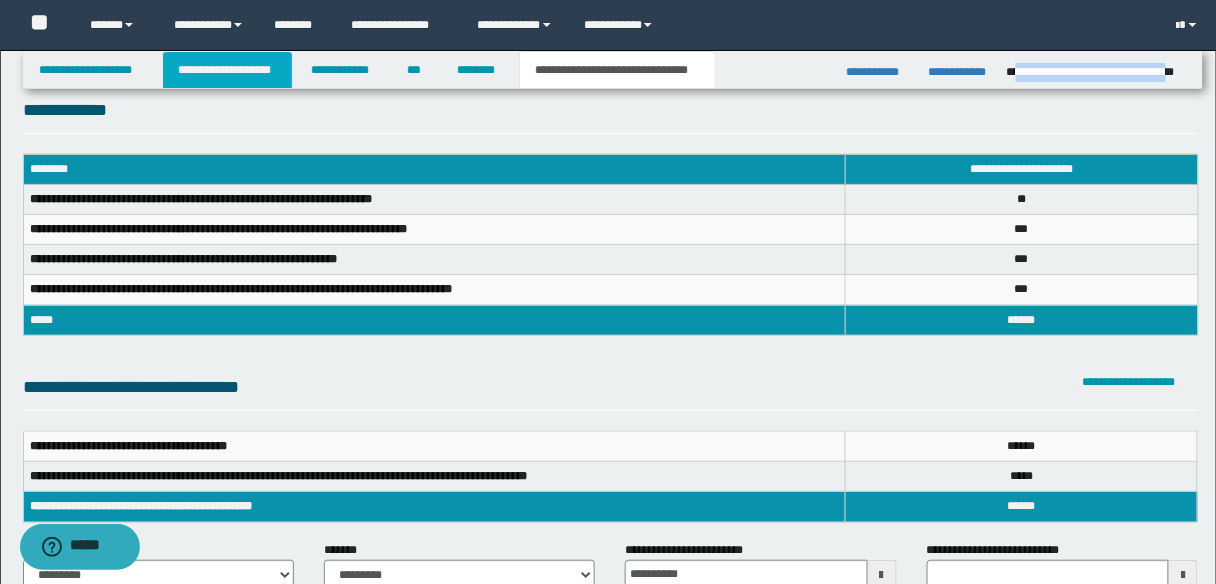 click on "**********" at bounding box center (227, 70) 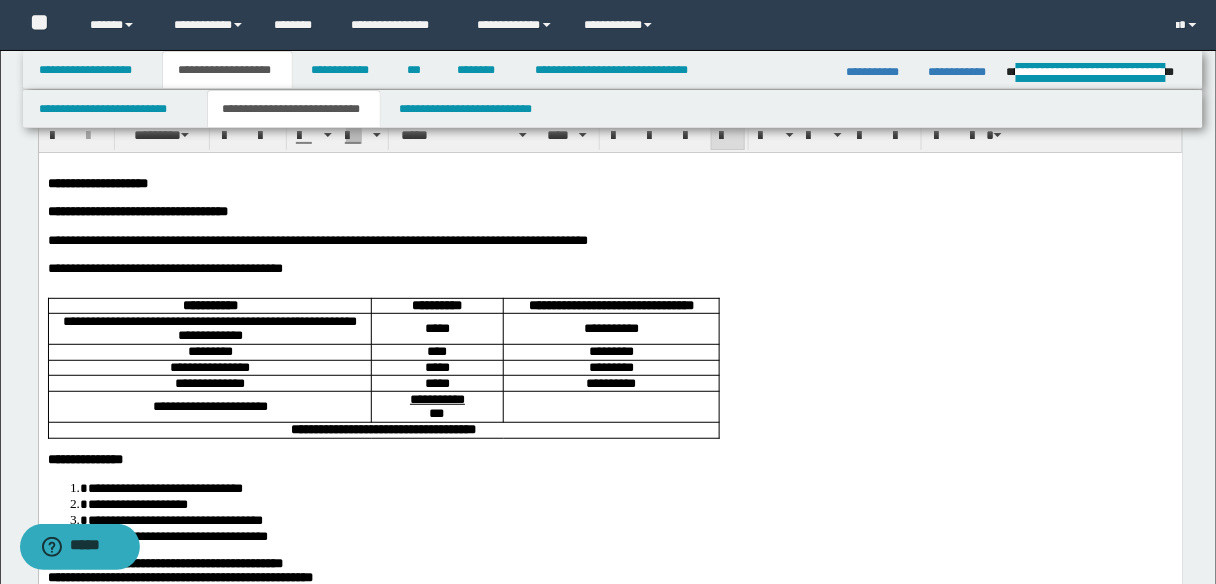 click at bounding box center [610, 282] 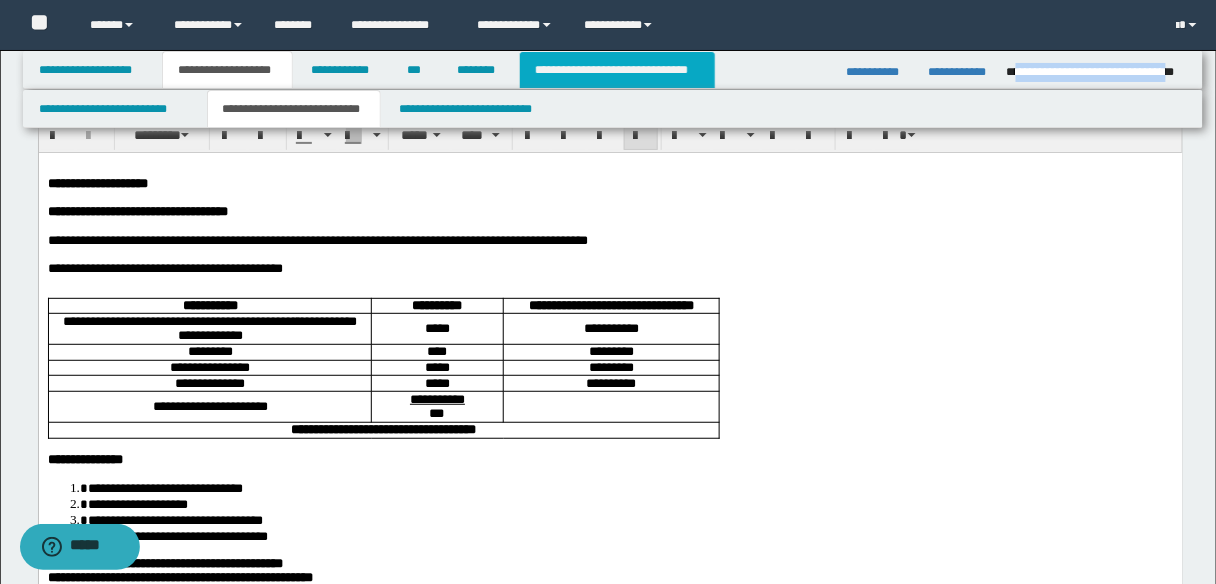 click on "**********" at bounding box center [617, 70] 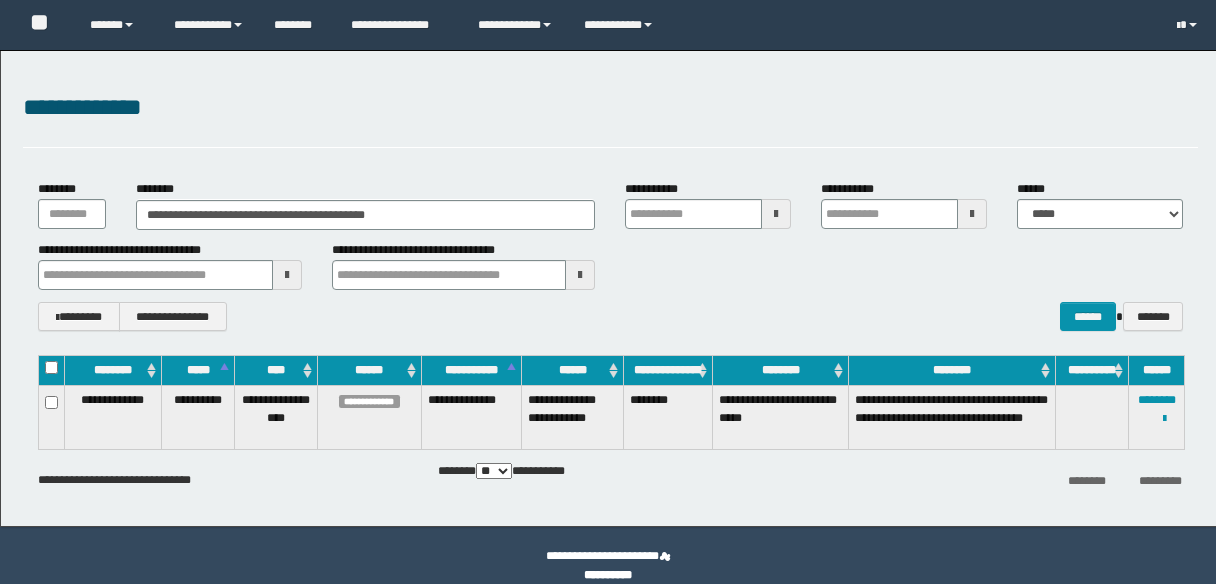 scroll, scrollTop: 0, scrollLeft: 0, axis: both 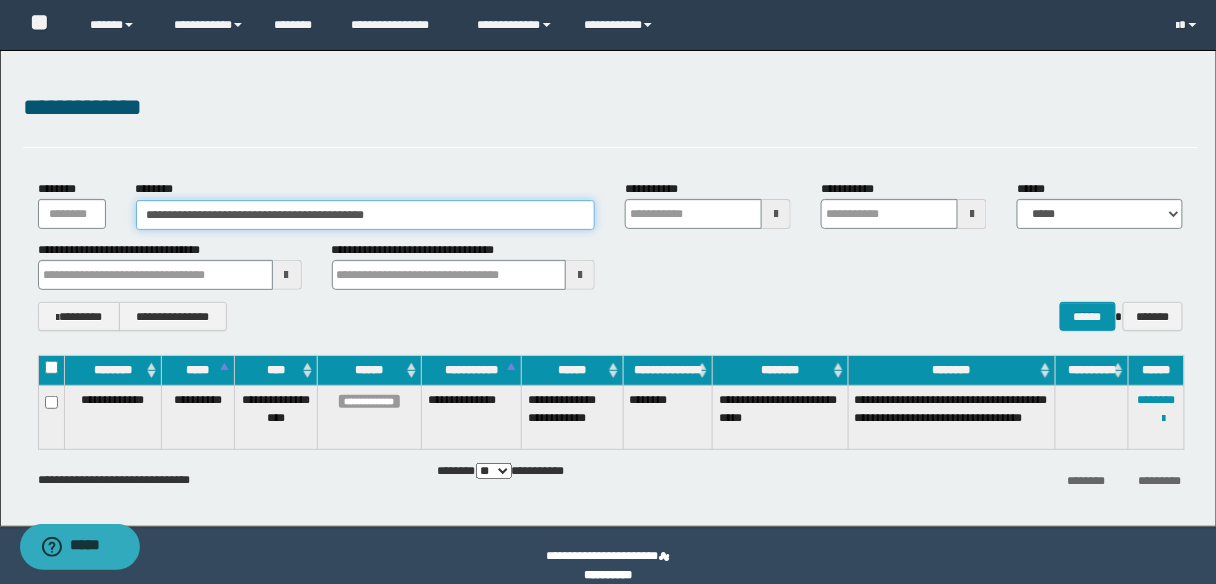 drag, startPoint x: 440, startPoint y: 216, endPoint x: 0, endPoint y: 219, distance: 440.01022 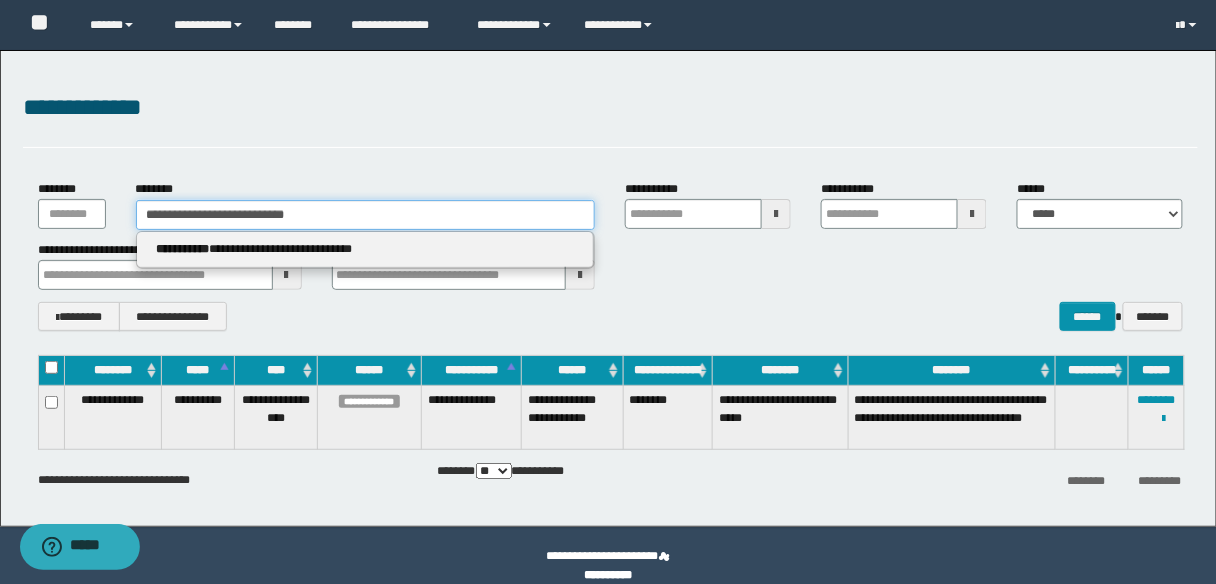 type on "**********" 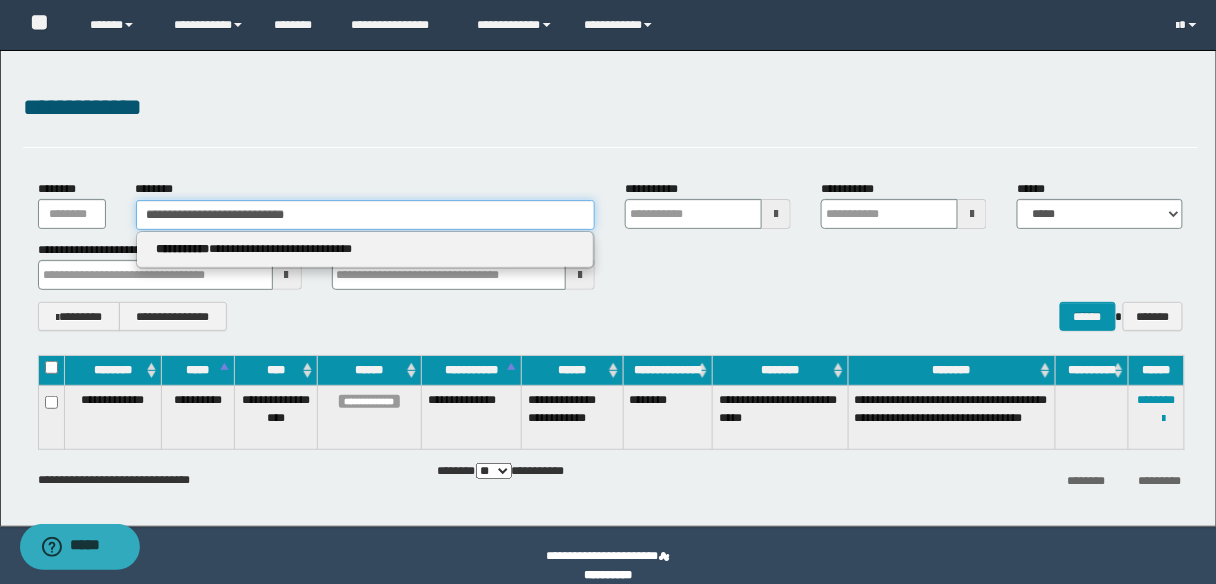 type on "**********" 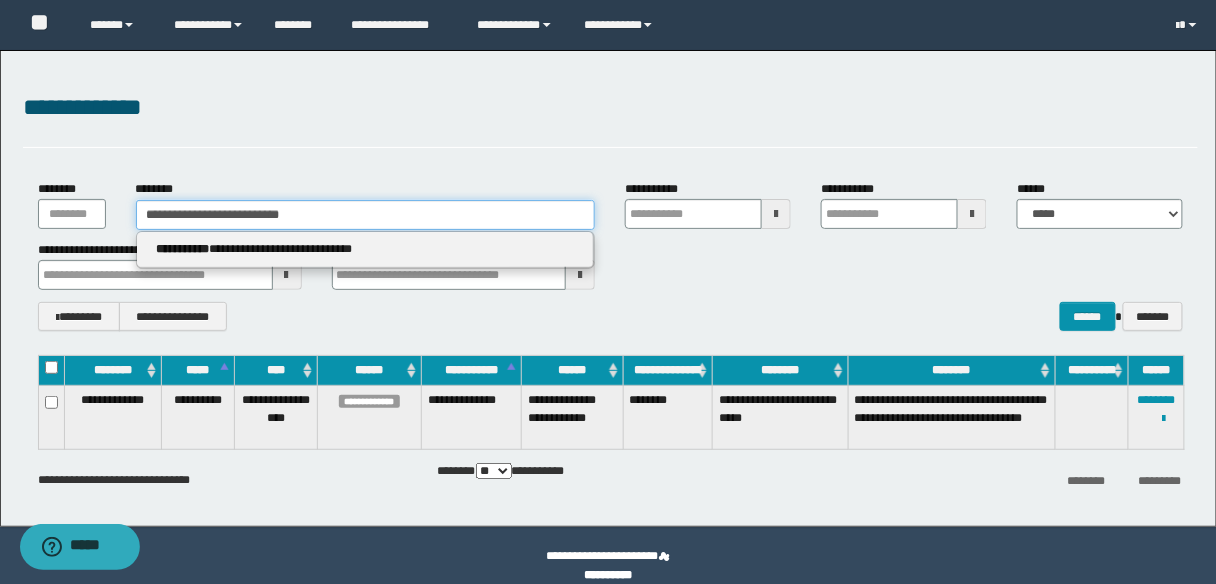 type 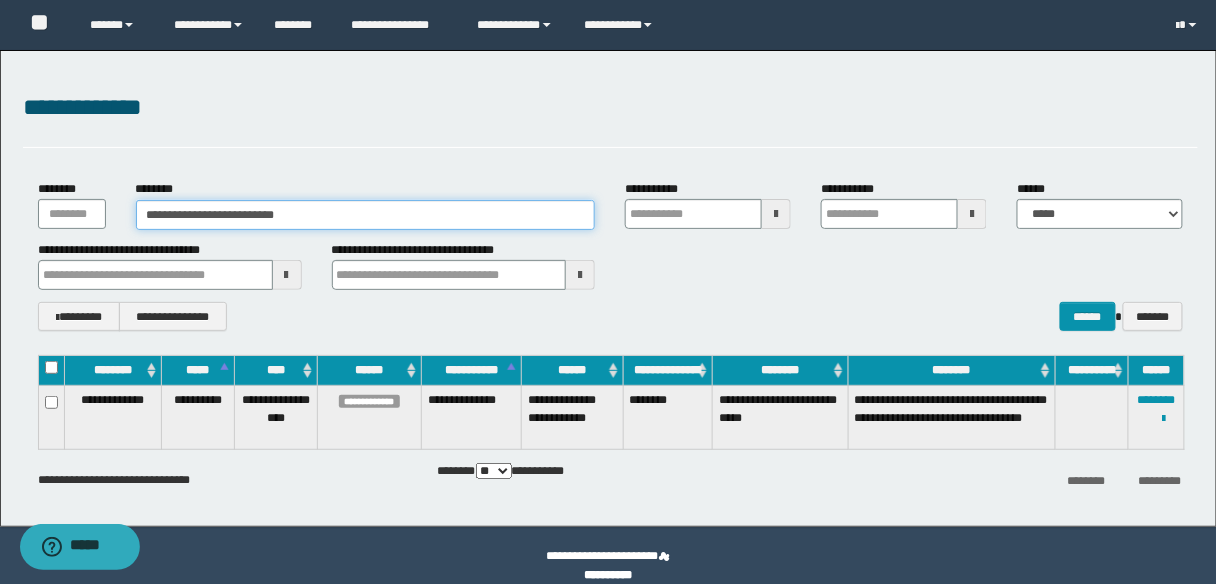 type on "**********" 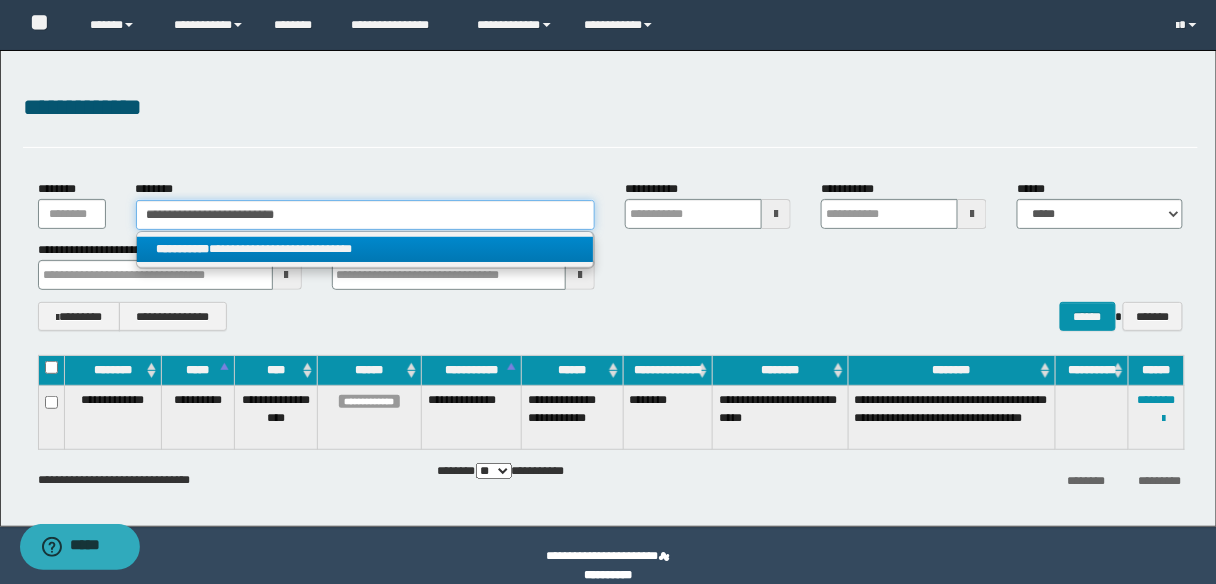 type on "**********" 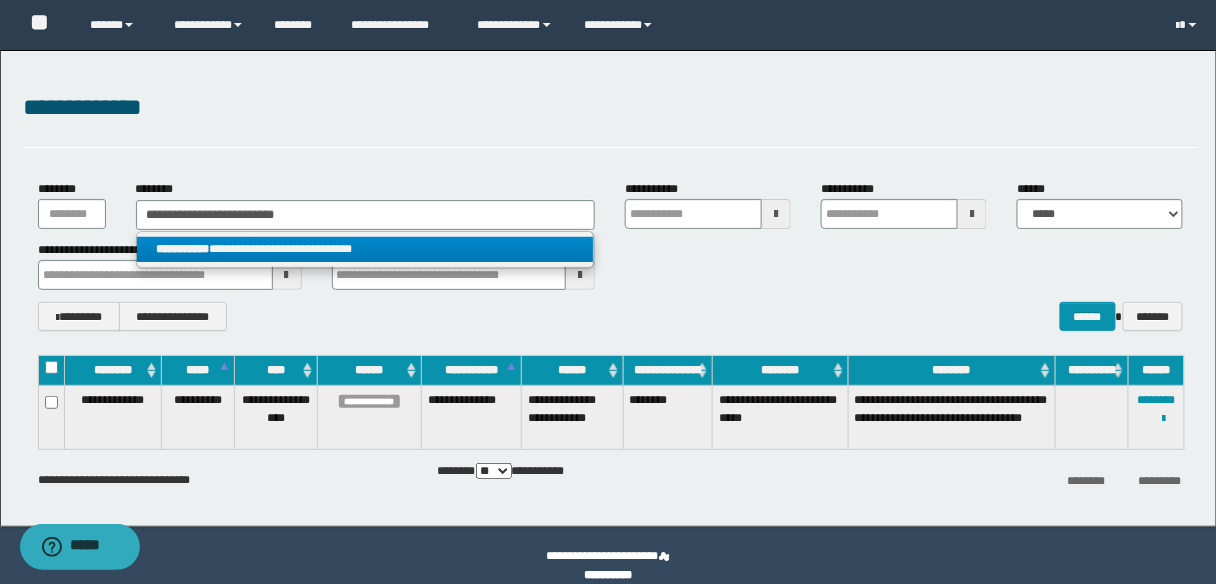 click on "**********" at bounding box center [365, 249] 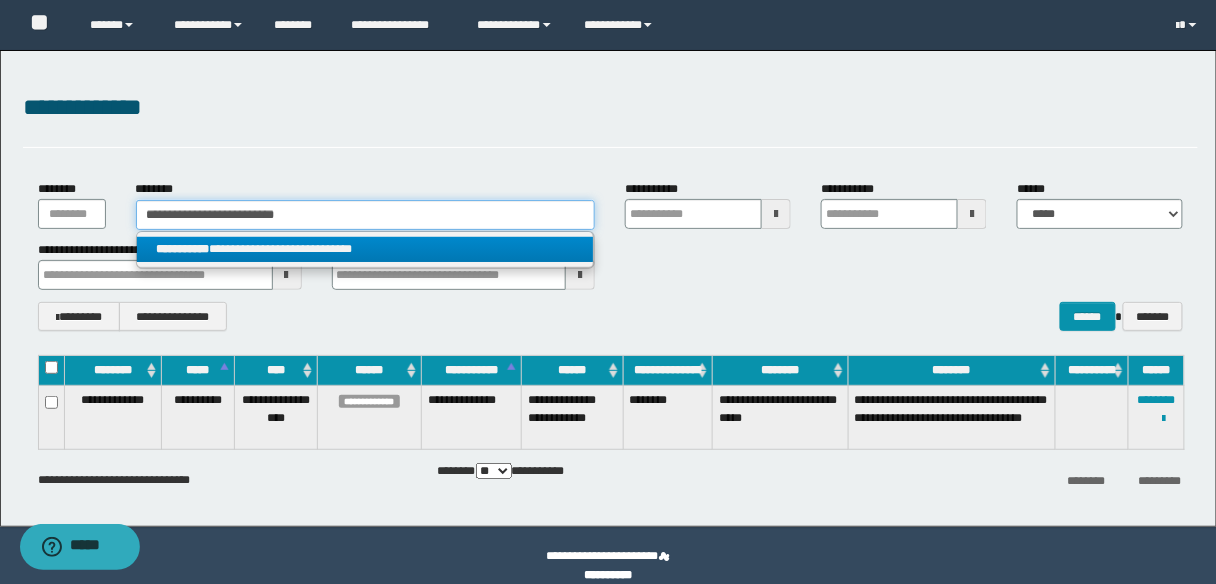 type 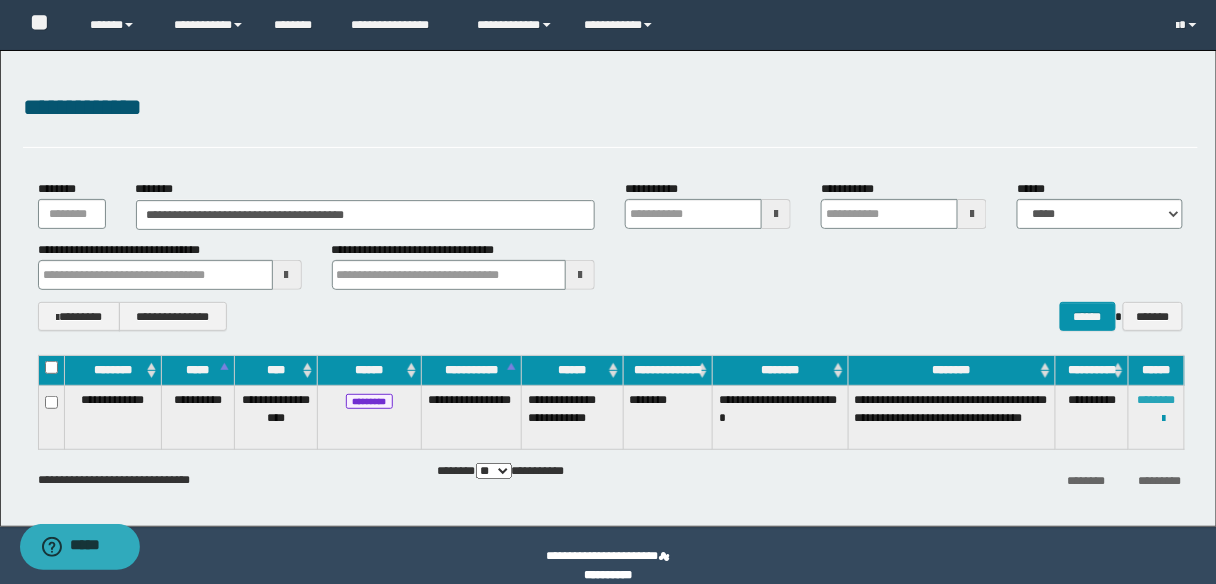 click on "********" at bounding box center [1157, 400] 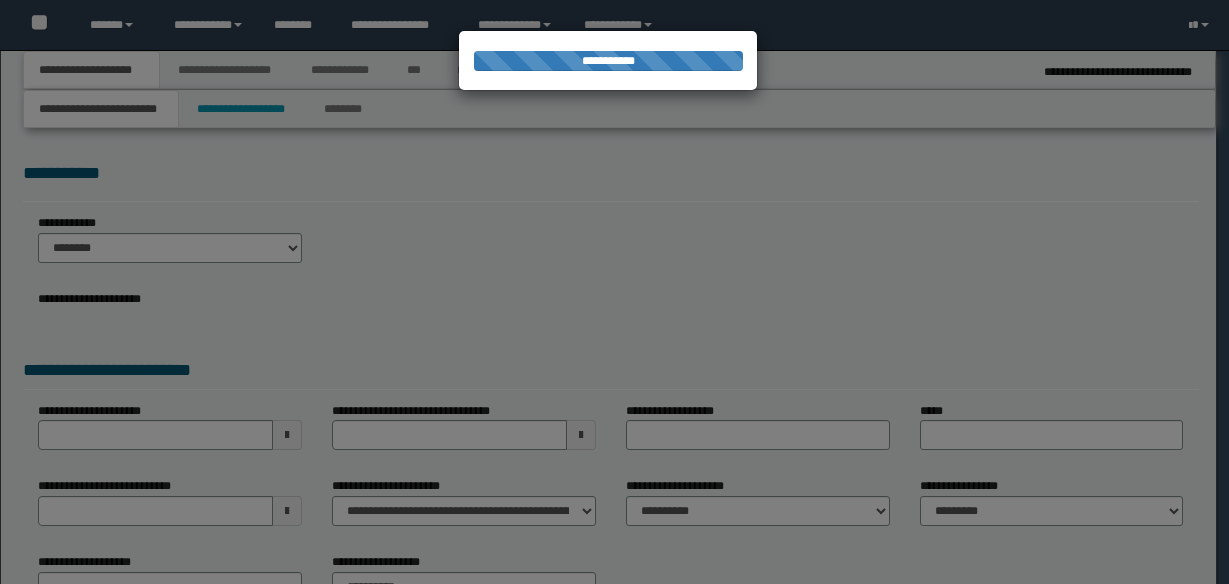 scroll, scrollTop: 0, scrollLeft: 0, axis: both 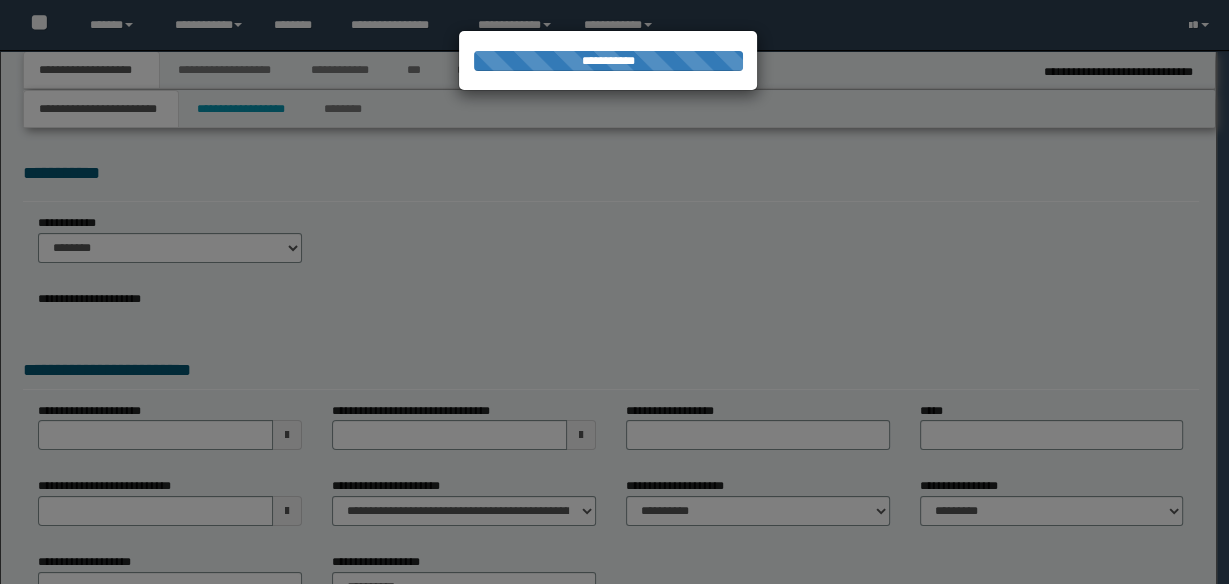 select on "*" 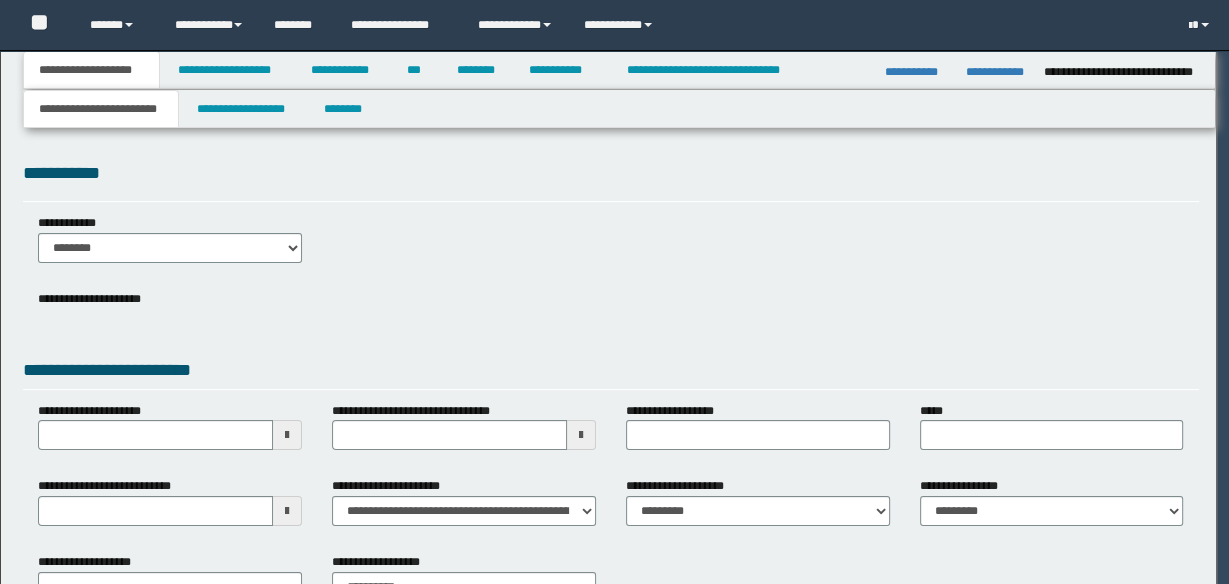 scroll, scrollTop: 0, scrollLeft: 0, axis: both 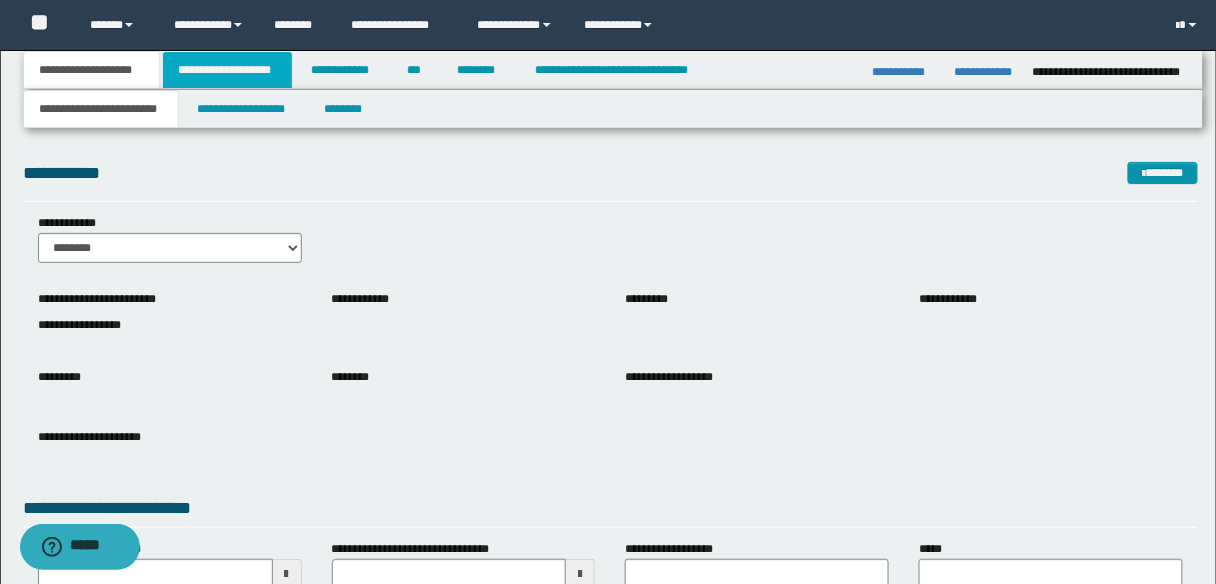 click on "**********" at bounding box center (227, 70) 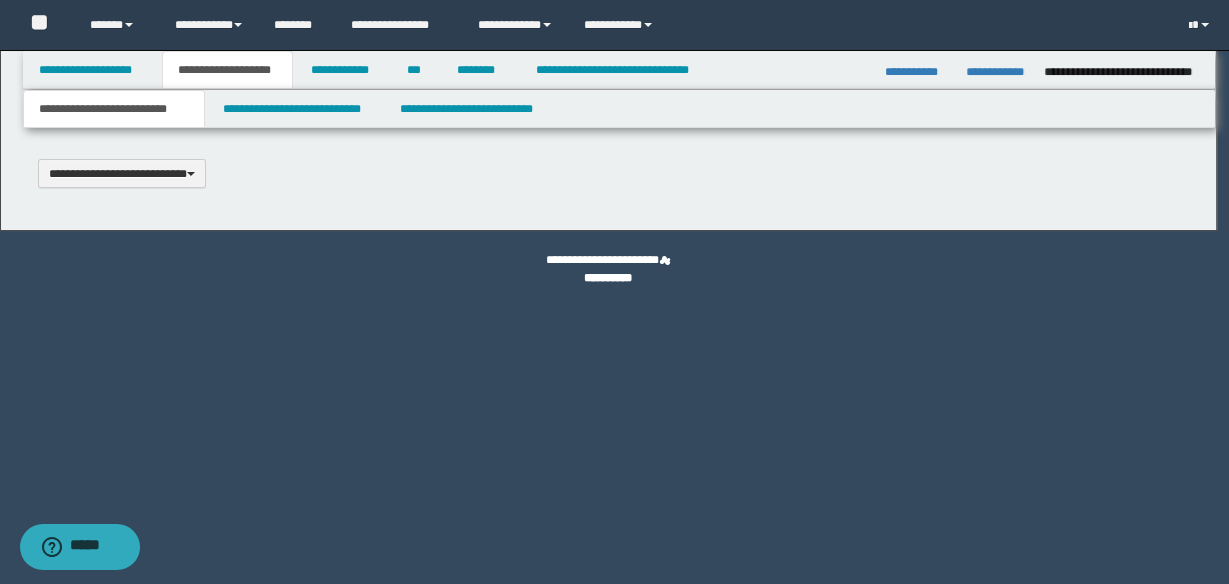 scroll, scrollTop: 0, scrollLeft: 0, axis: both 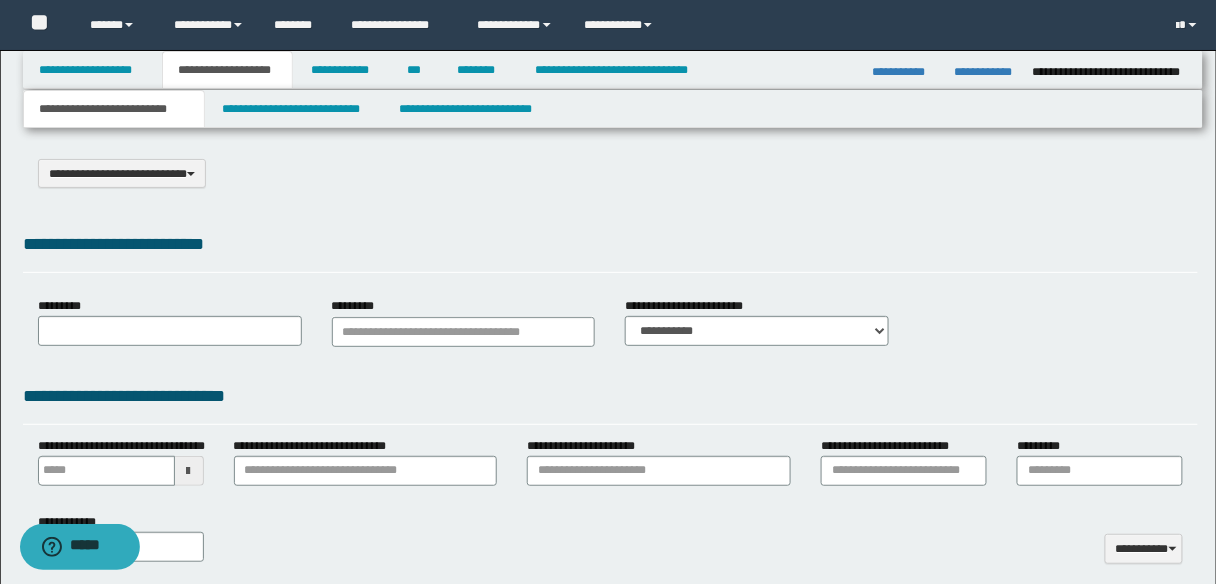 select on "*" 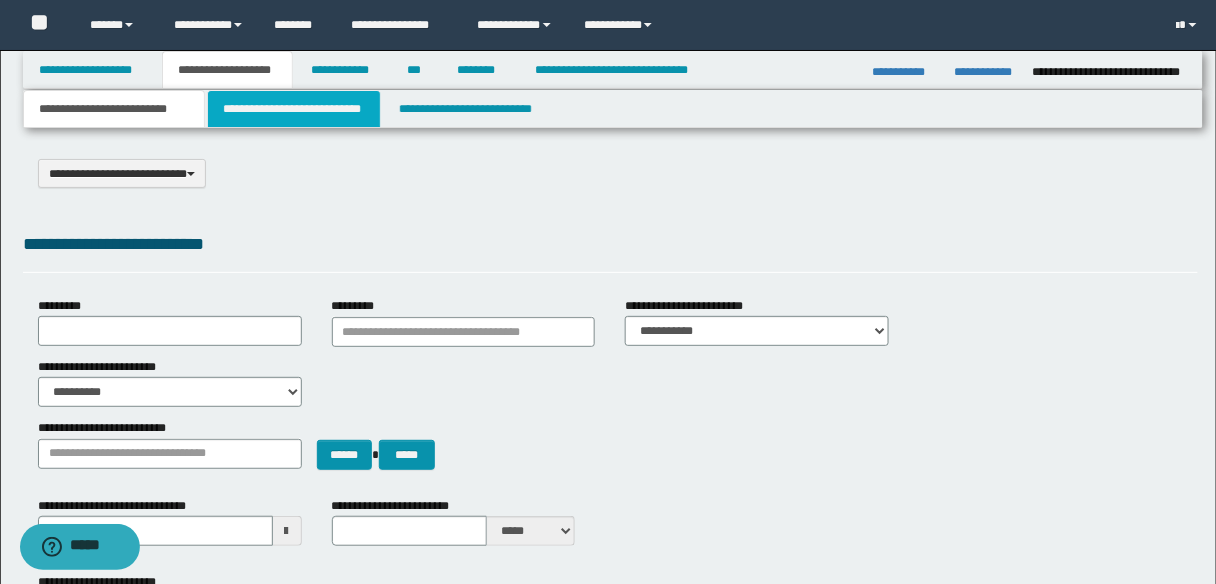 click on "**********" at bounding box center [294, 109] 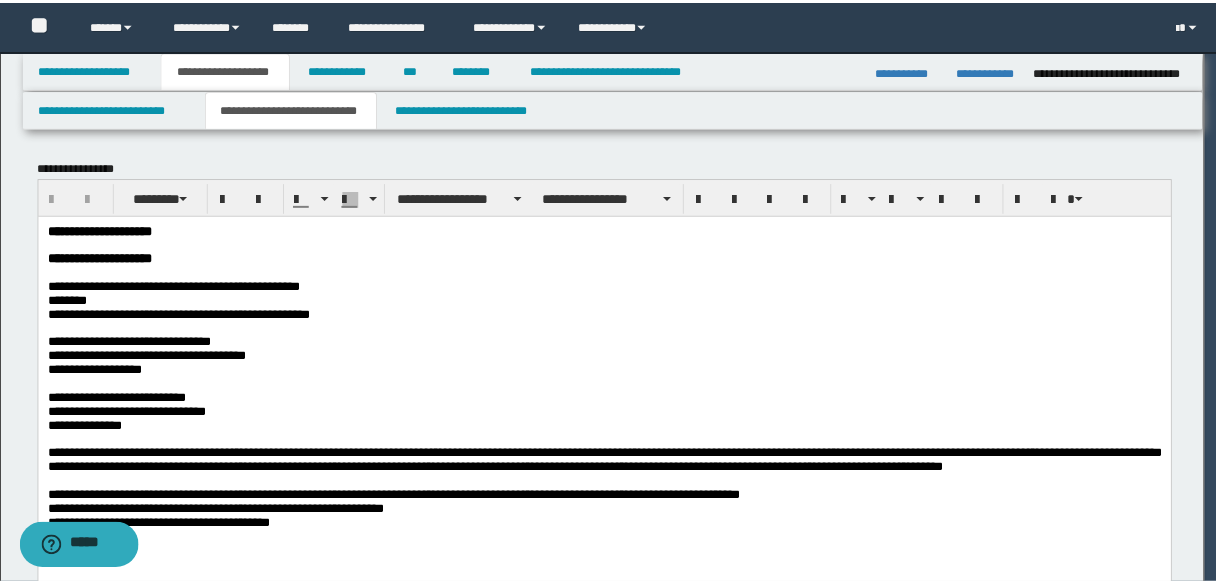 scroll, scrollTop: 0, scrollLeft: 0, axis: both 